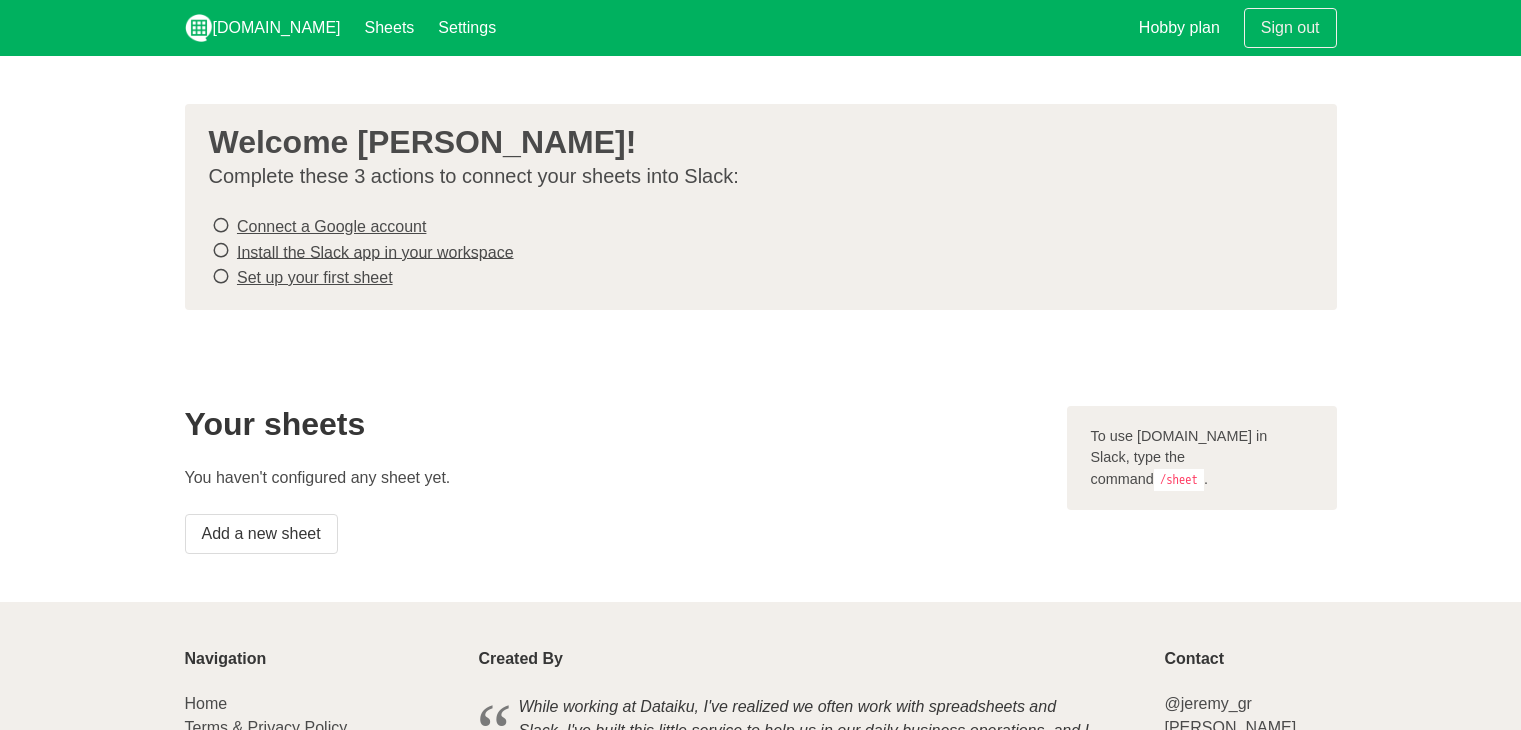 scroll, scrollTop: 0, scrollLeft: 0, axis: both 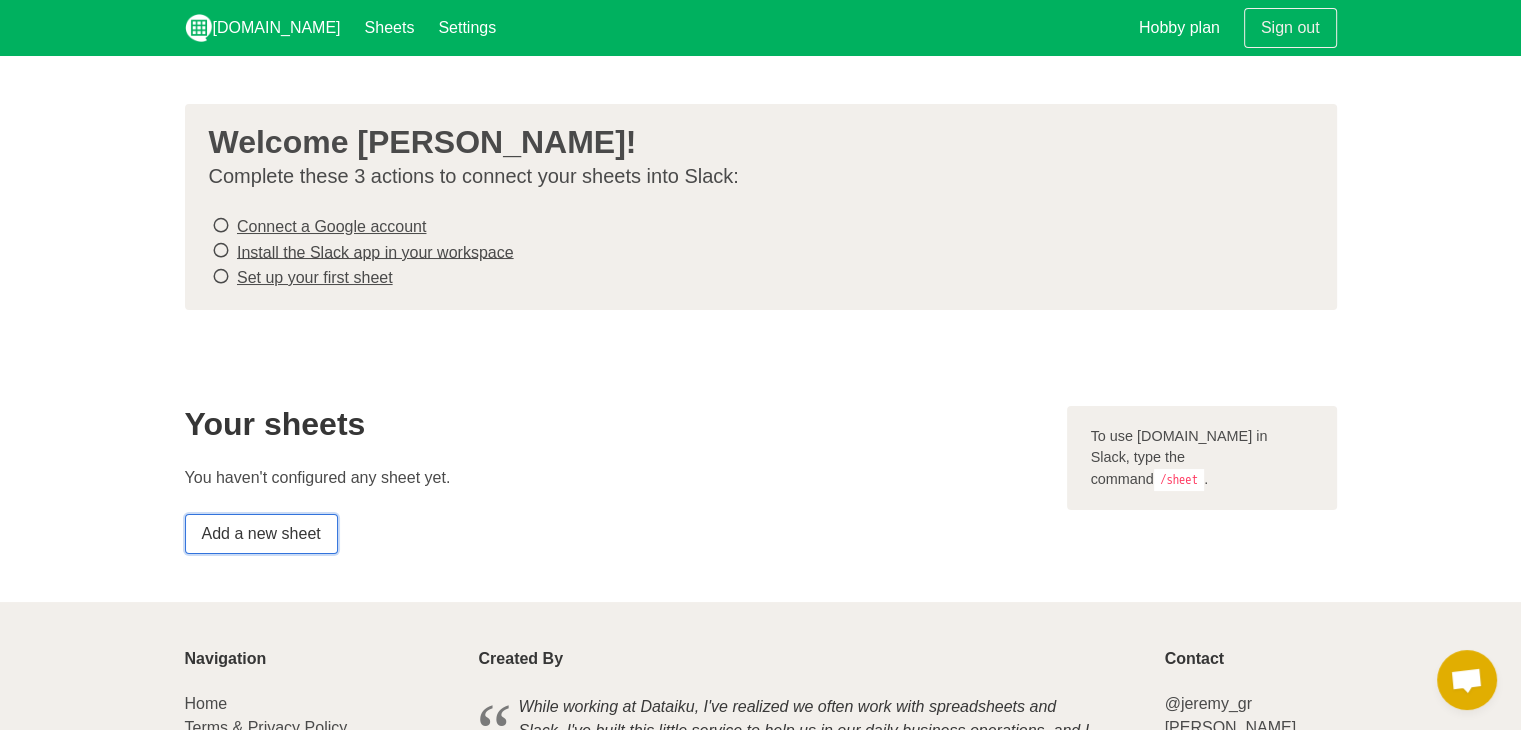 click on "Add a new sheet" at bounding box center [261, 534] 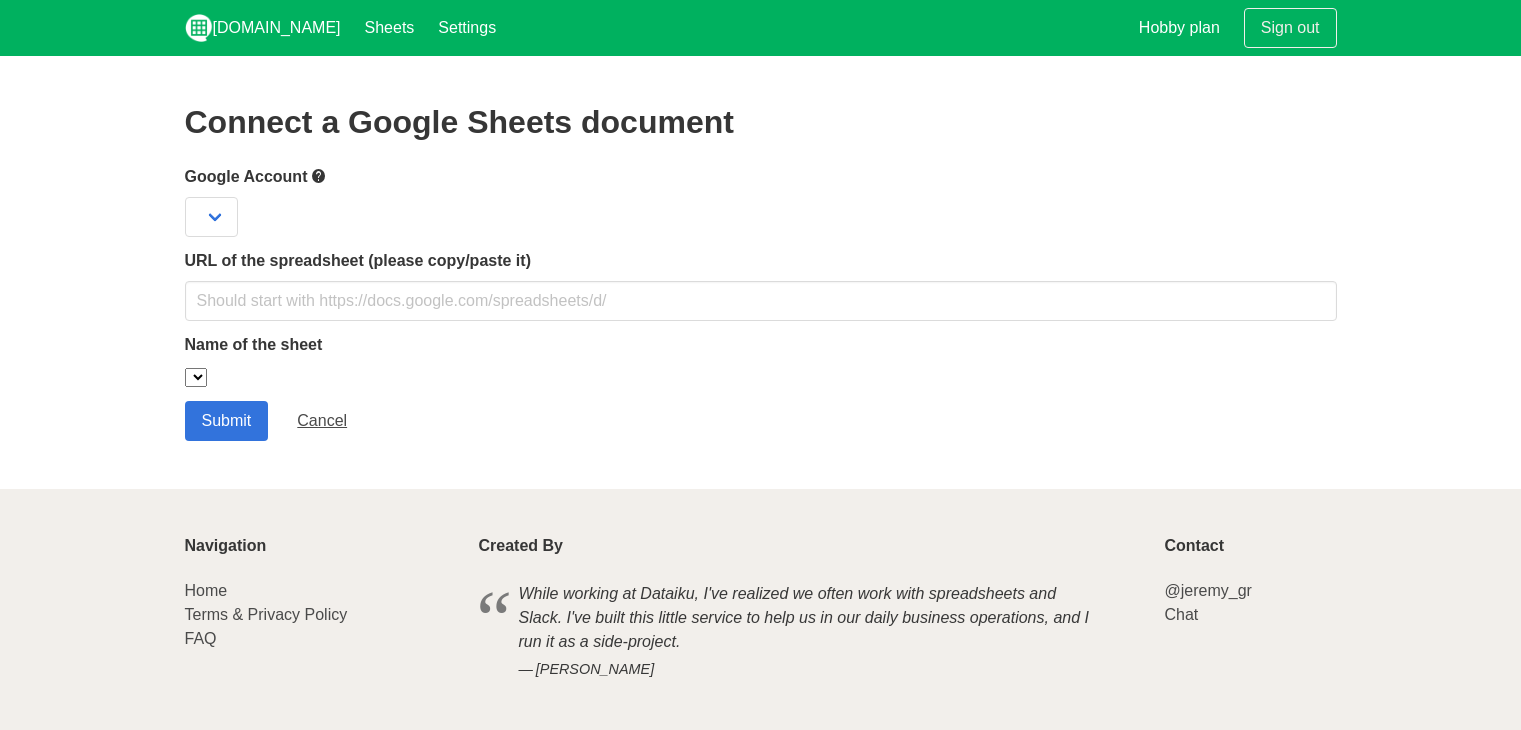 scroll, scrollTop: 0, scrollLeft: 0, axis: both 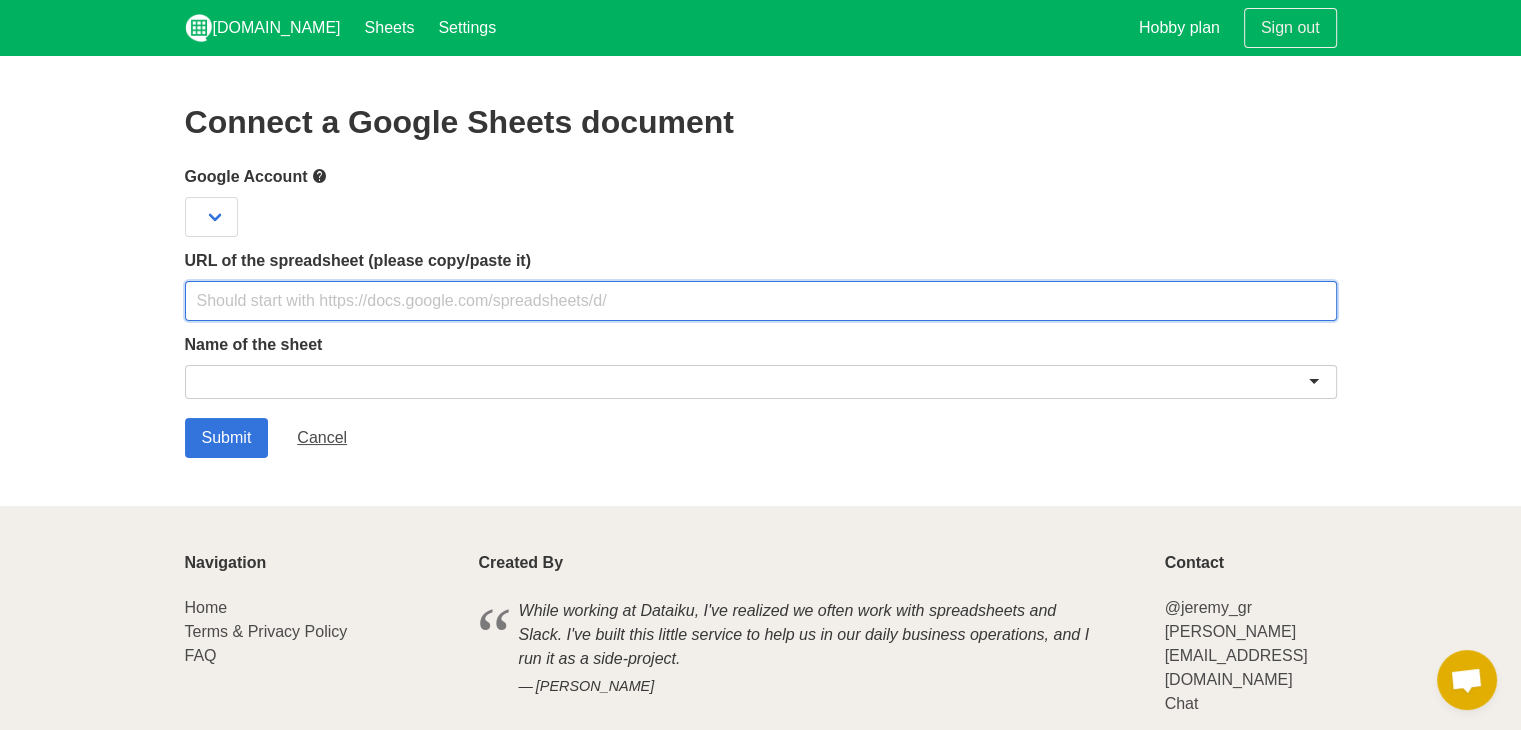 click at bounding box center [761, 301] 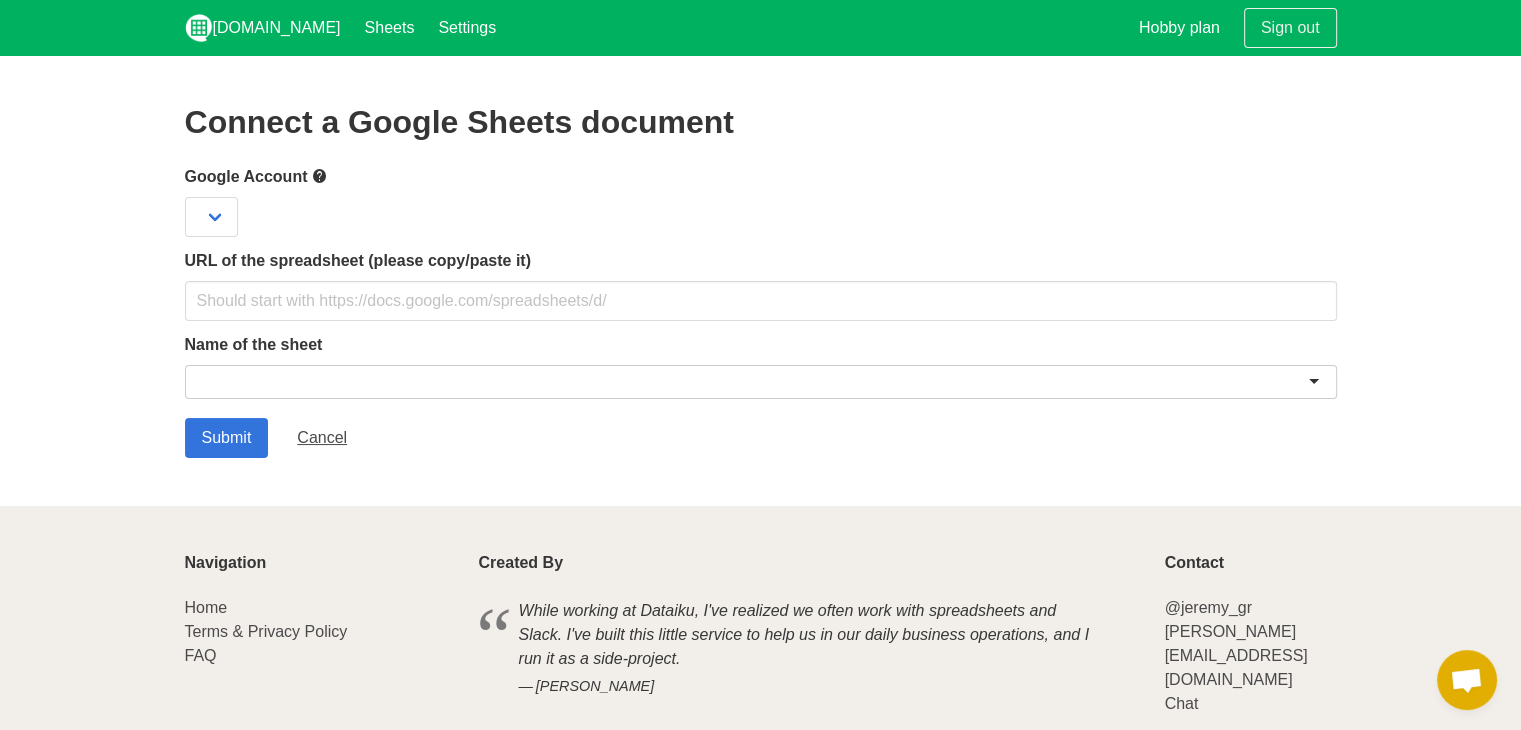 click on "Connect a Google Sheets document
Google Account
URL of the spreadsheet (please copy/paste it)
Name of the sheet
Submit
Cancel" at bounding box center (760, 281) 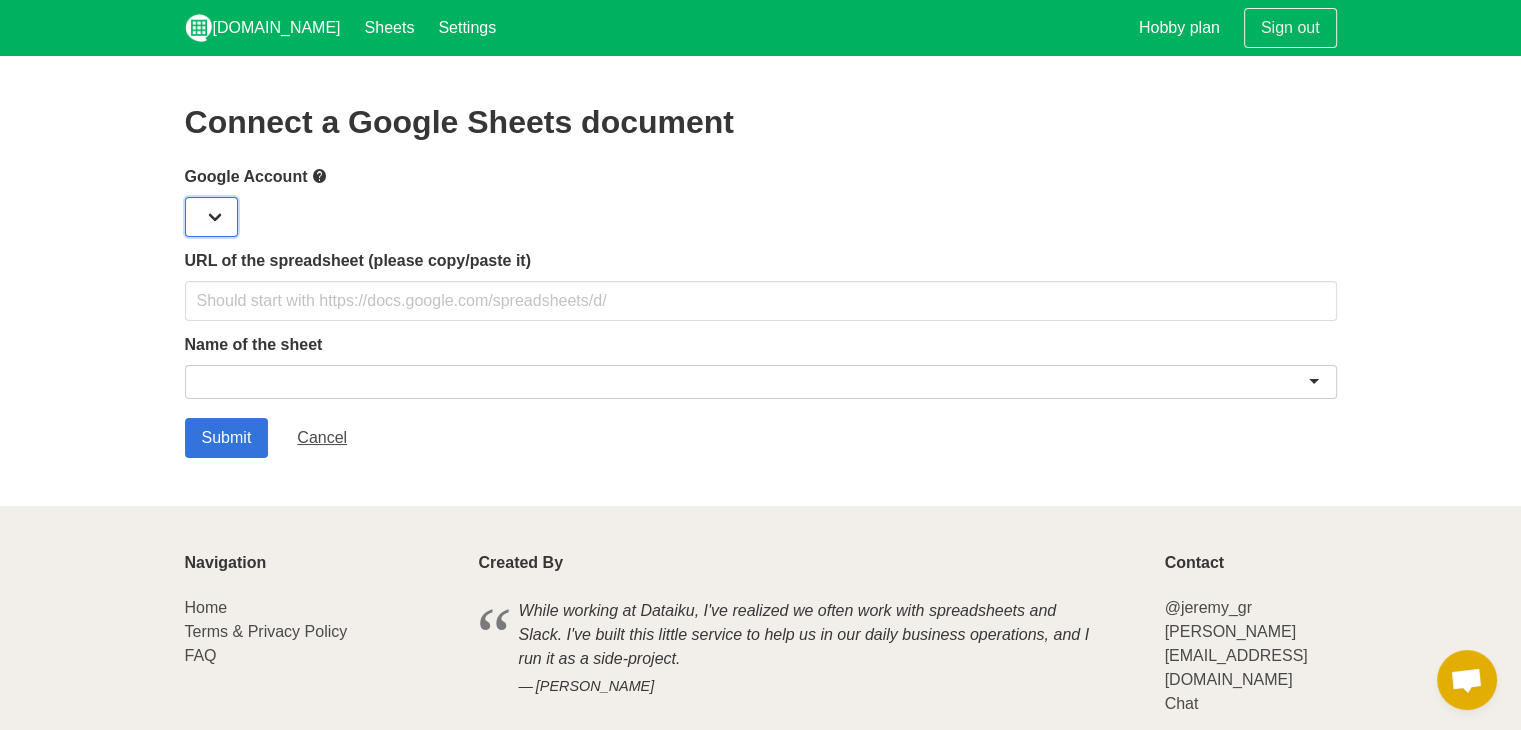 click at bounding box center [211, 217] 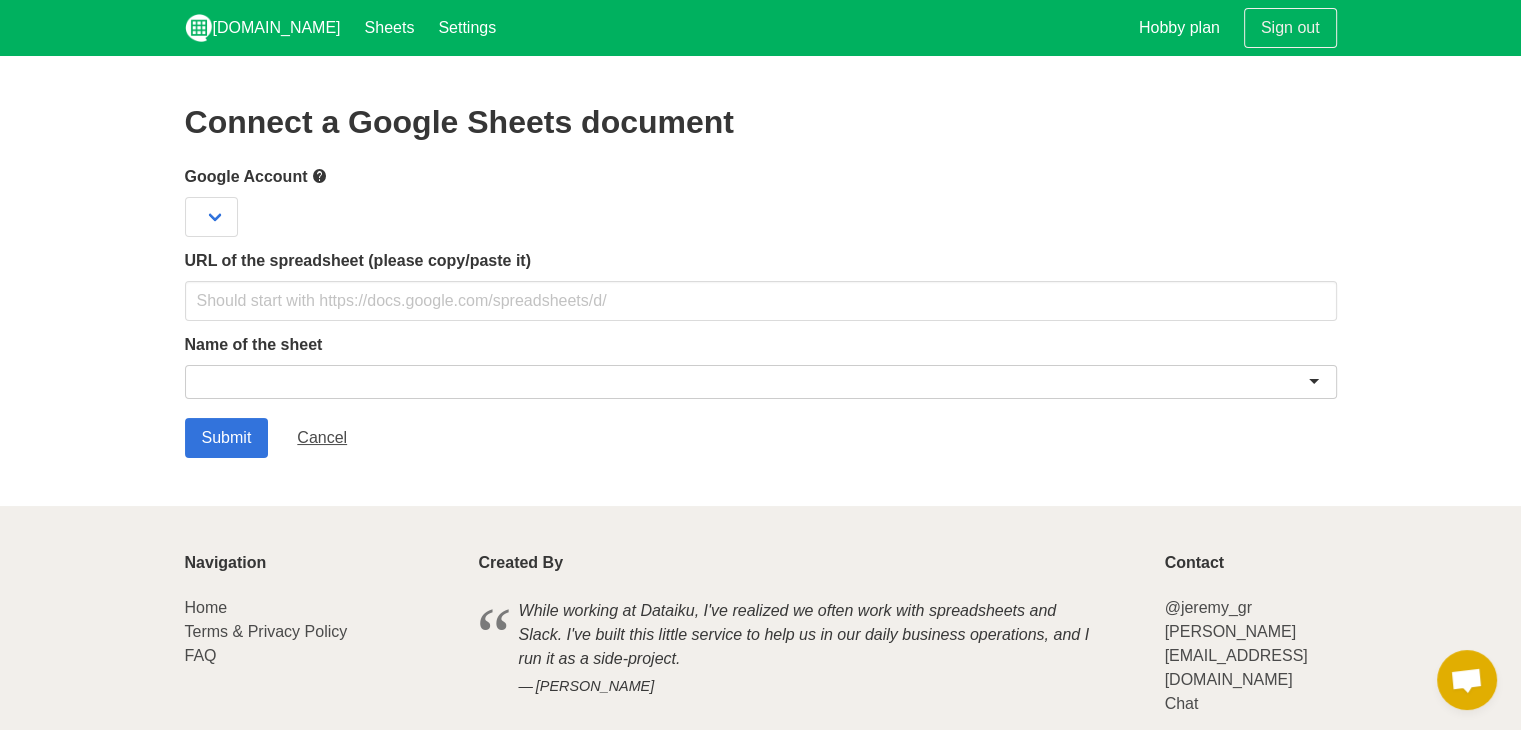 click on "Google Account" at bounding box center (761, 200) 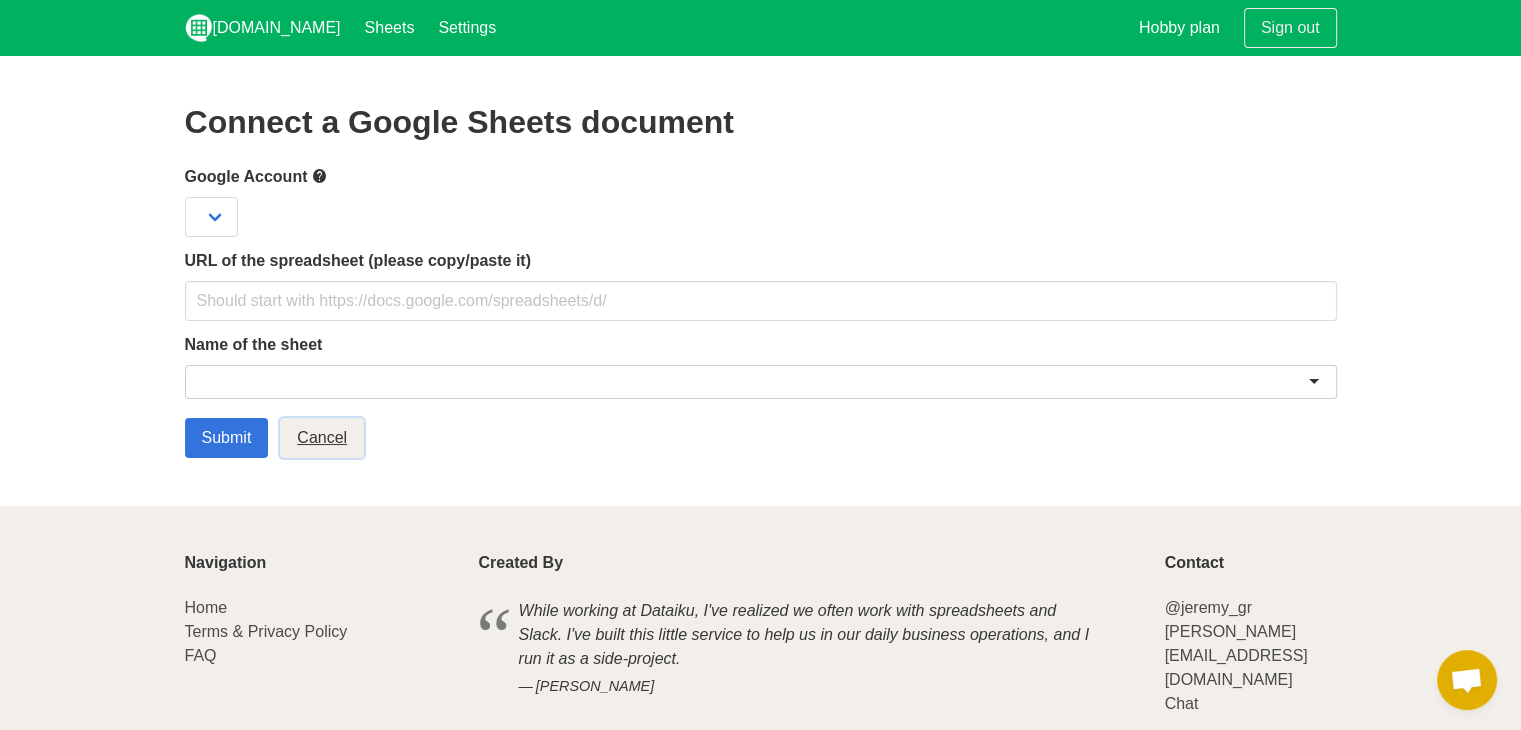 click on "Cancel" at bounding box center (322, 438) 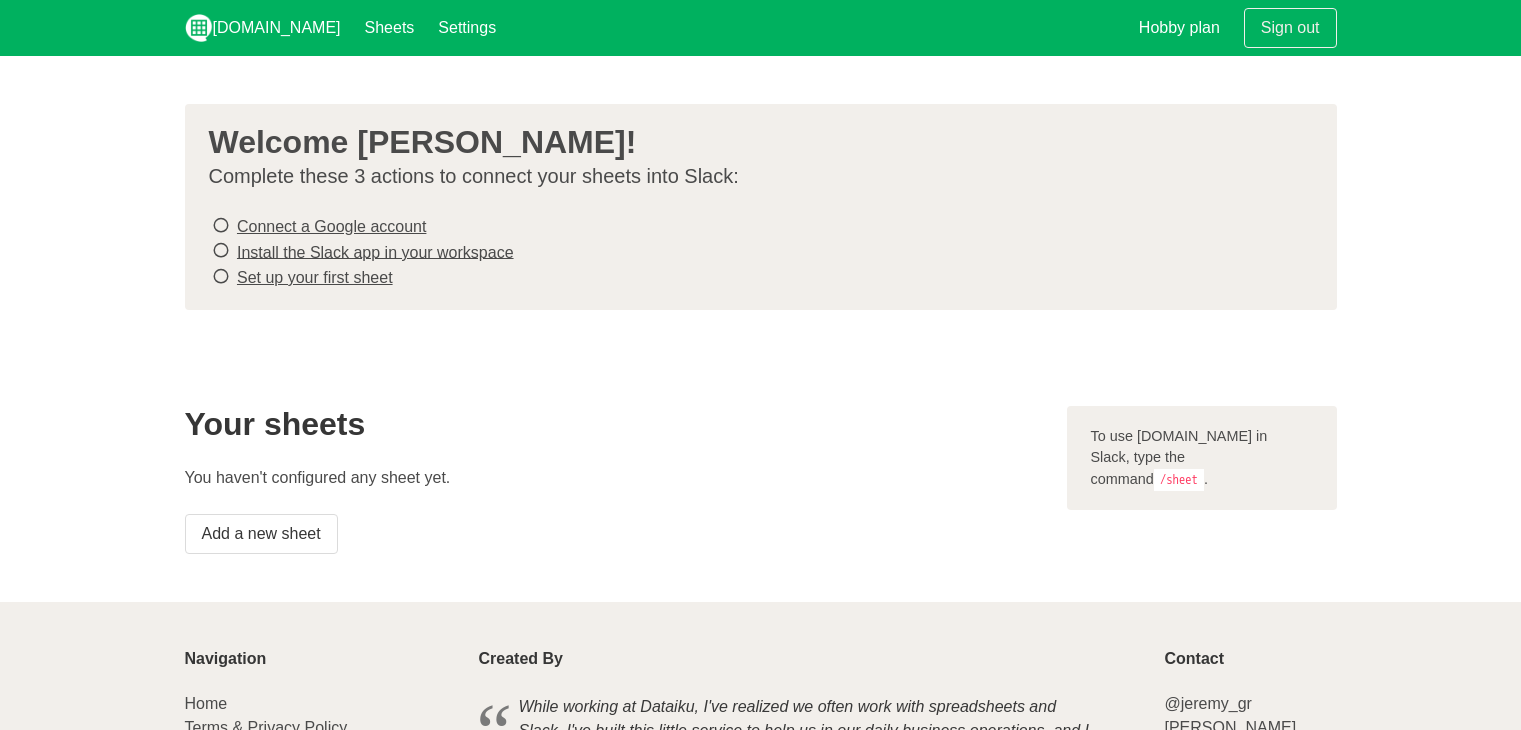 scroll, scrollTop: 0, scrollLeft: 0, axis: both 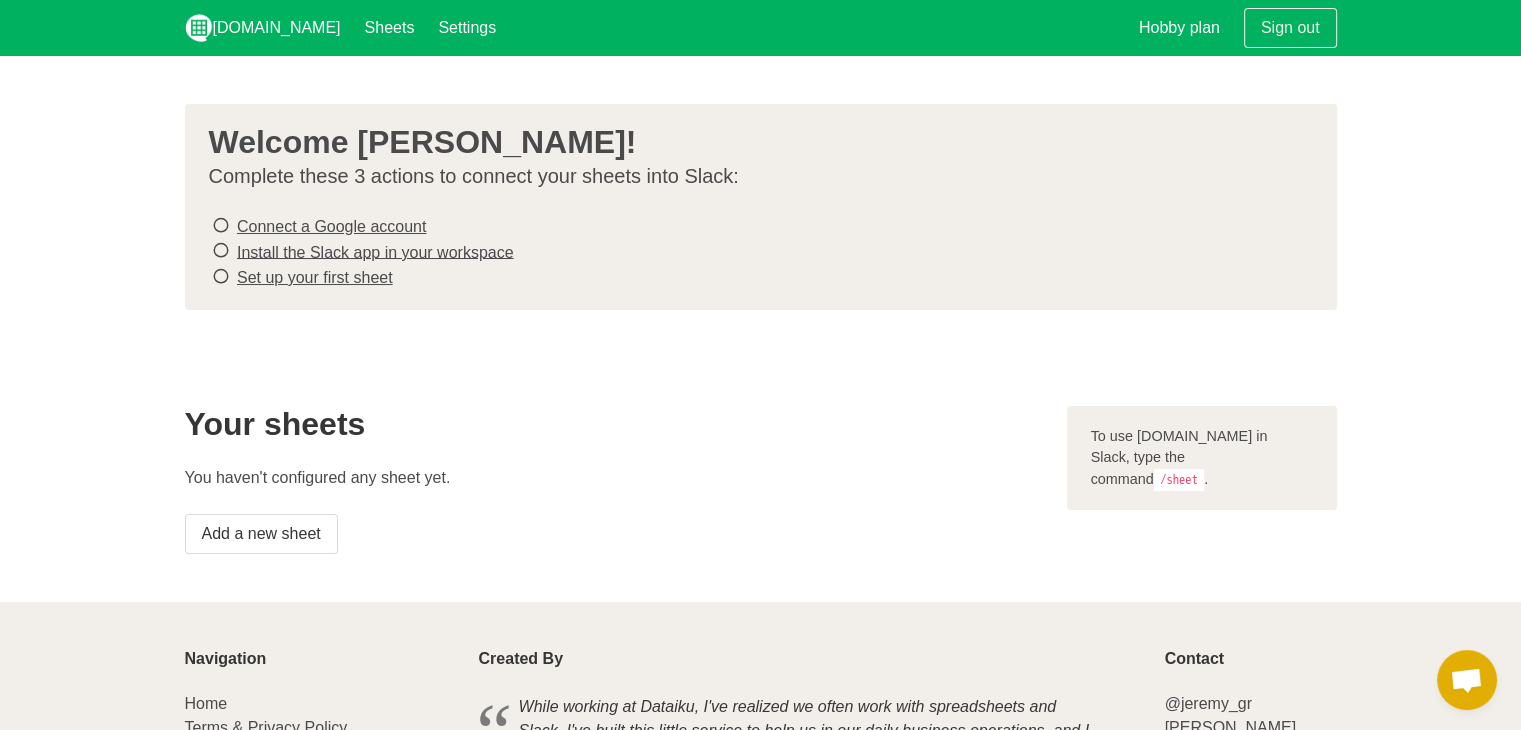 click on "Connect a Google account" at bounding box center [331, 226] 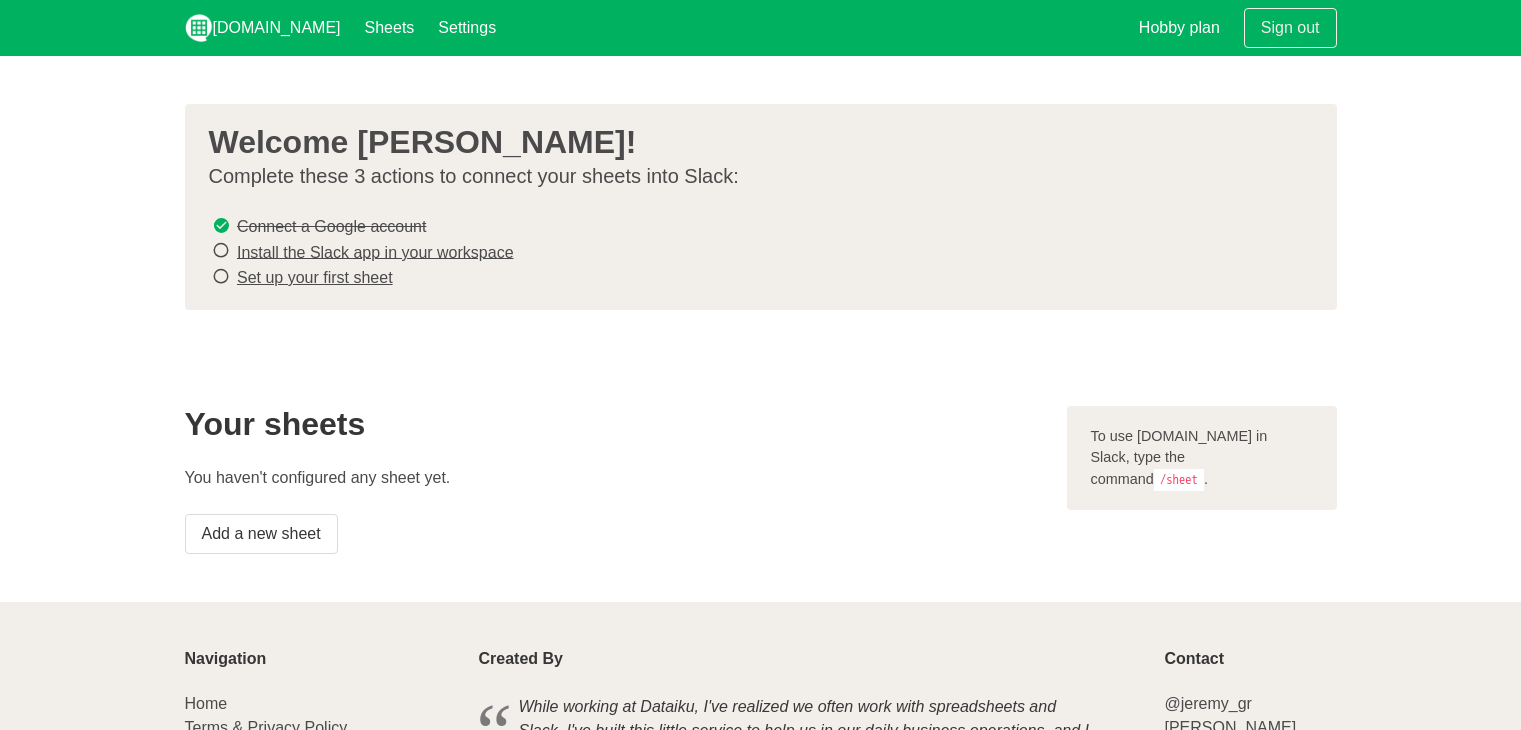 scroll, scrollTop: 0, scrollLeft: 0, axis: both 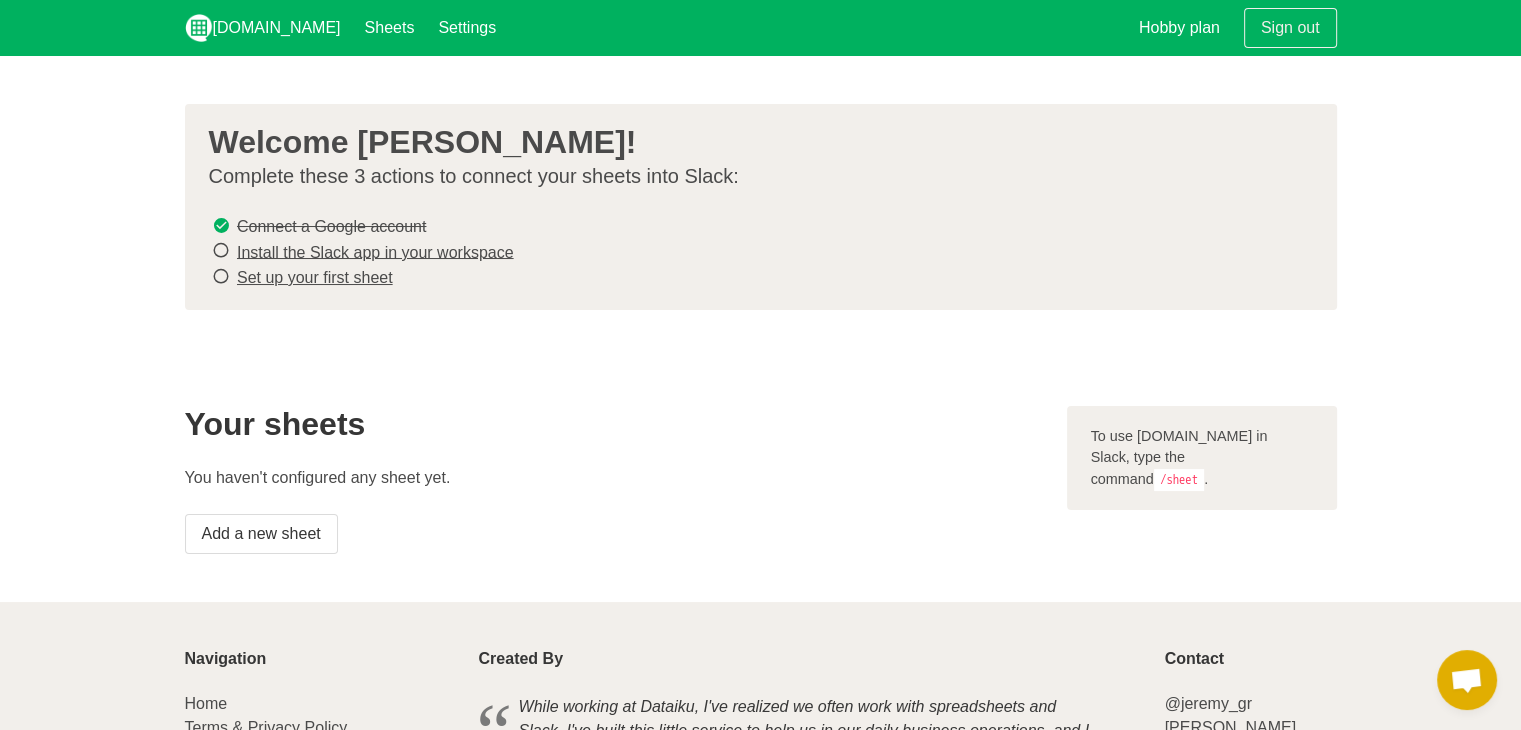 click on "Install the Slack app in your workspace" at bounding box center (375, 251) 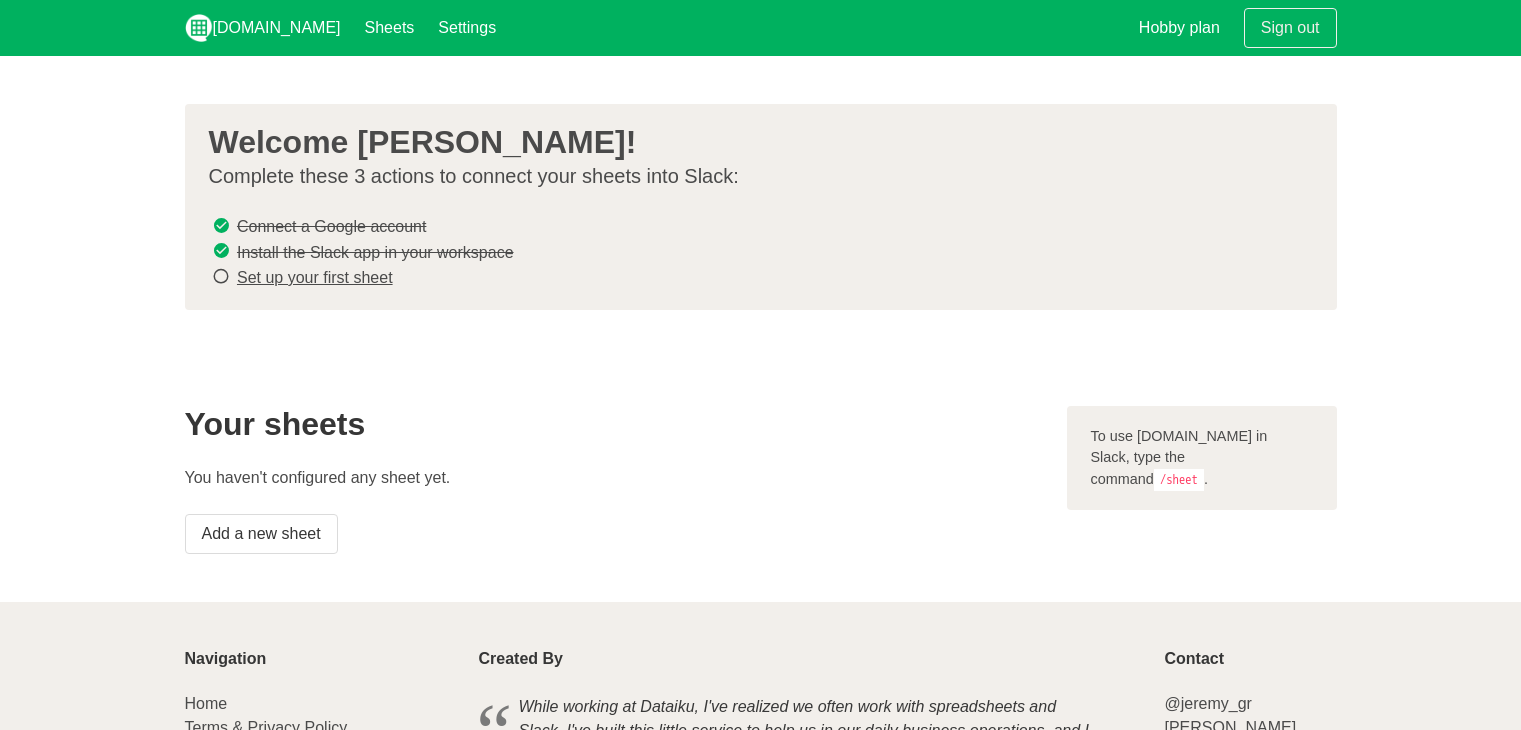 scroll, scrollTop: 0, scrollLeft: 0, axis: both 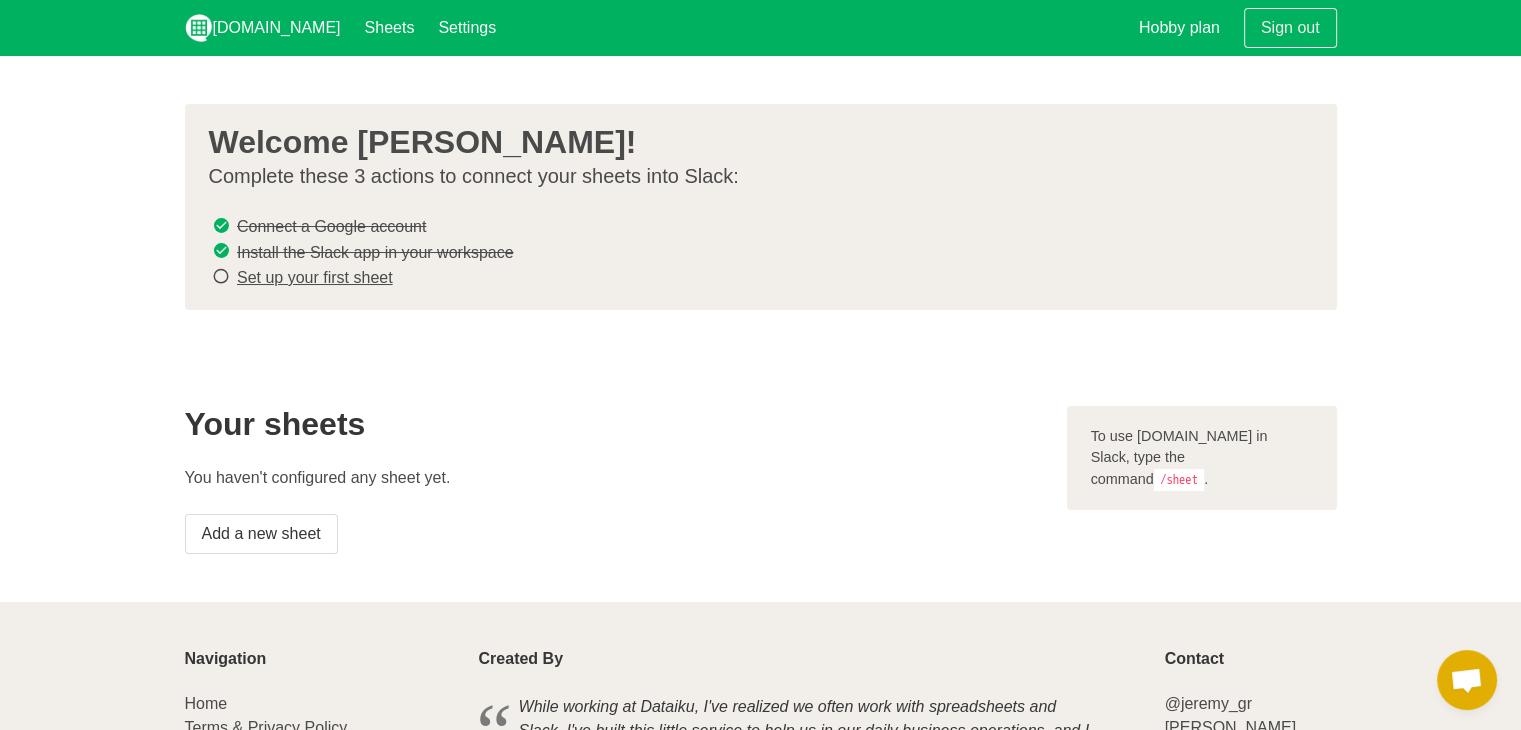 click on "Set up your first sheet" at bounding box center (315, 277) 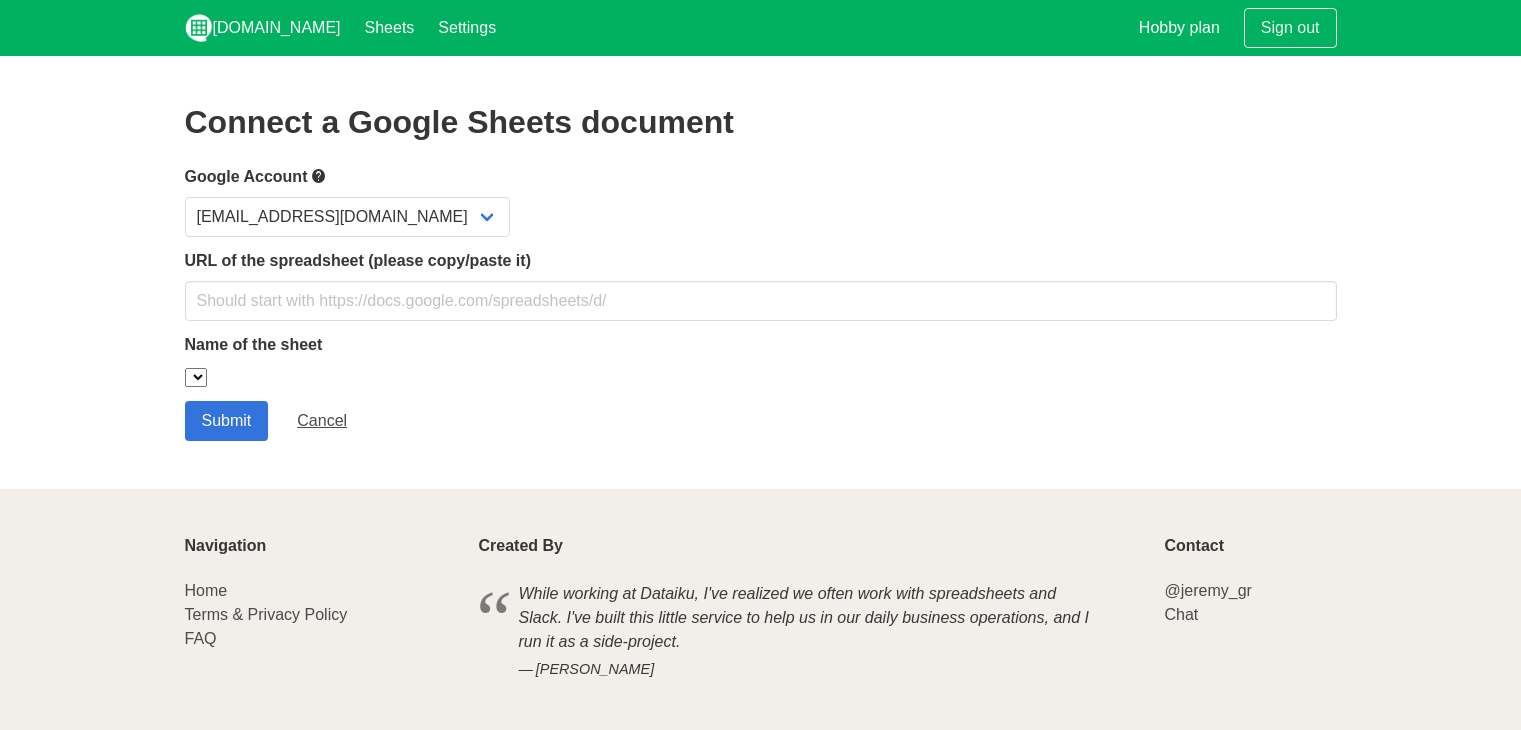 scroll, scrollTop: 0, scrollLeft: 0, axis: both 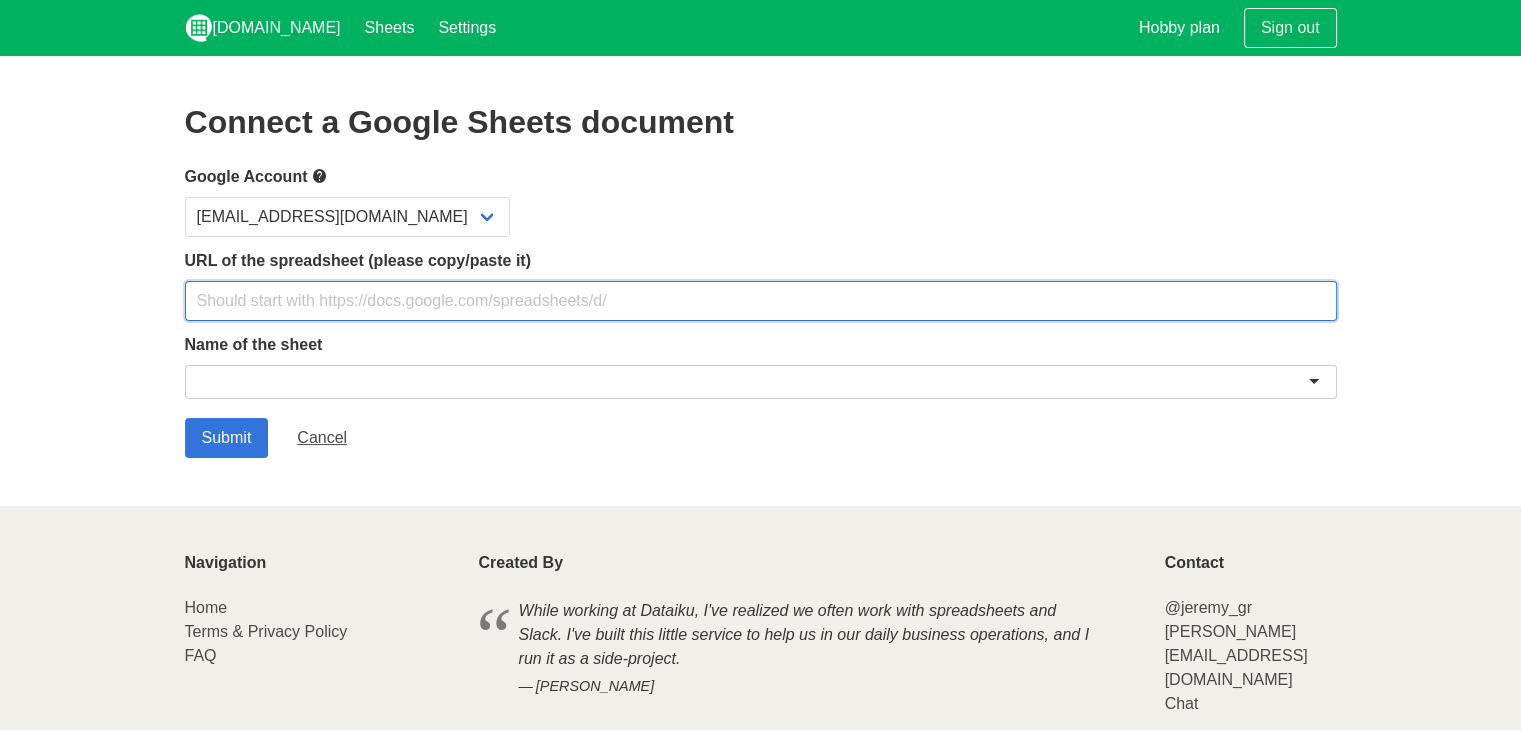 click at bounding box center [761, 301] 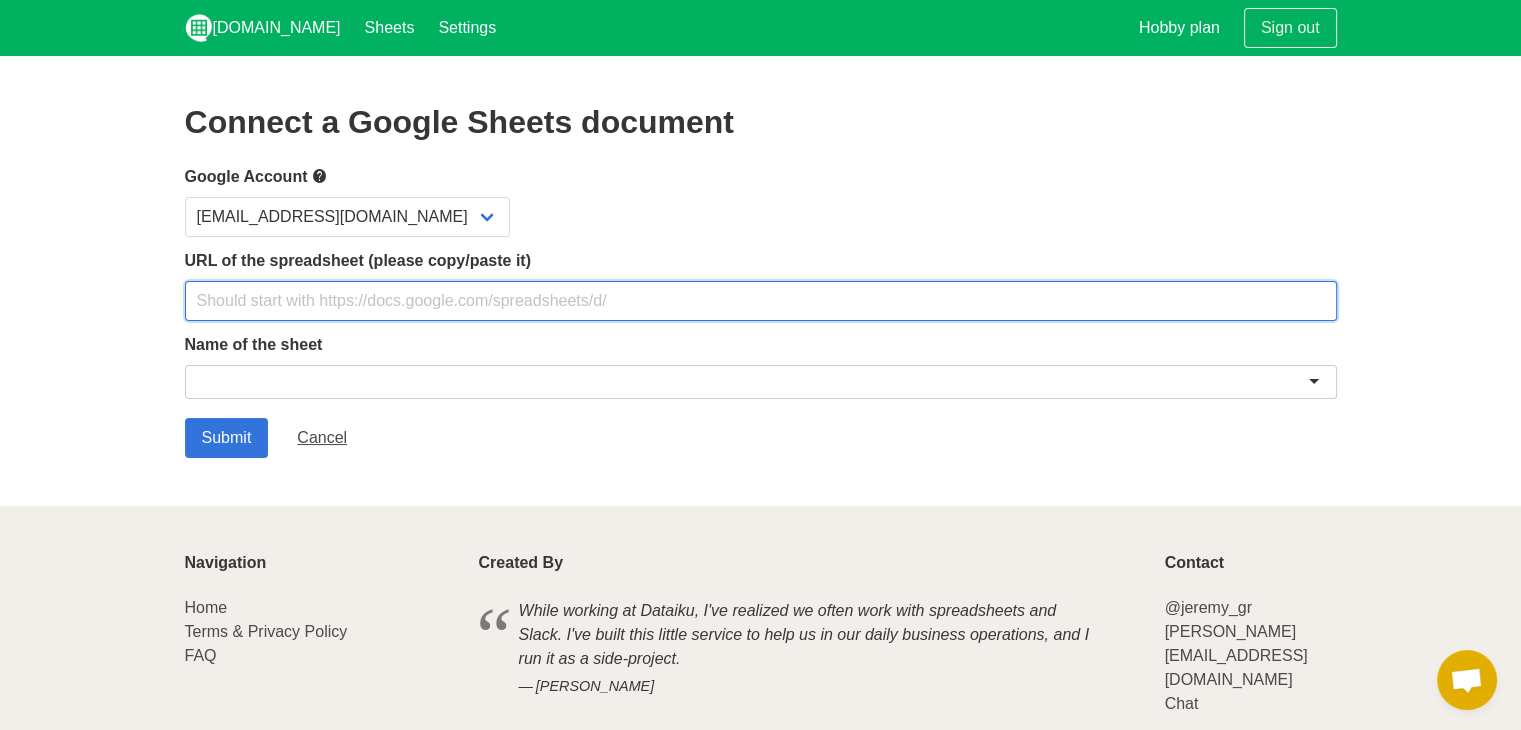 paste on "[URL][DOMAIN_NAME]" 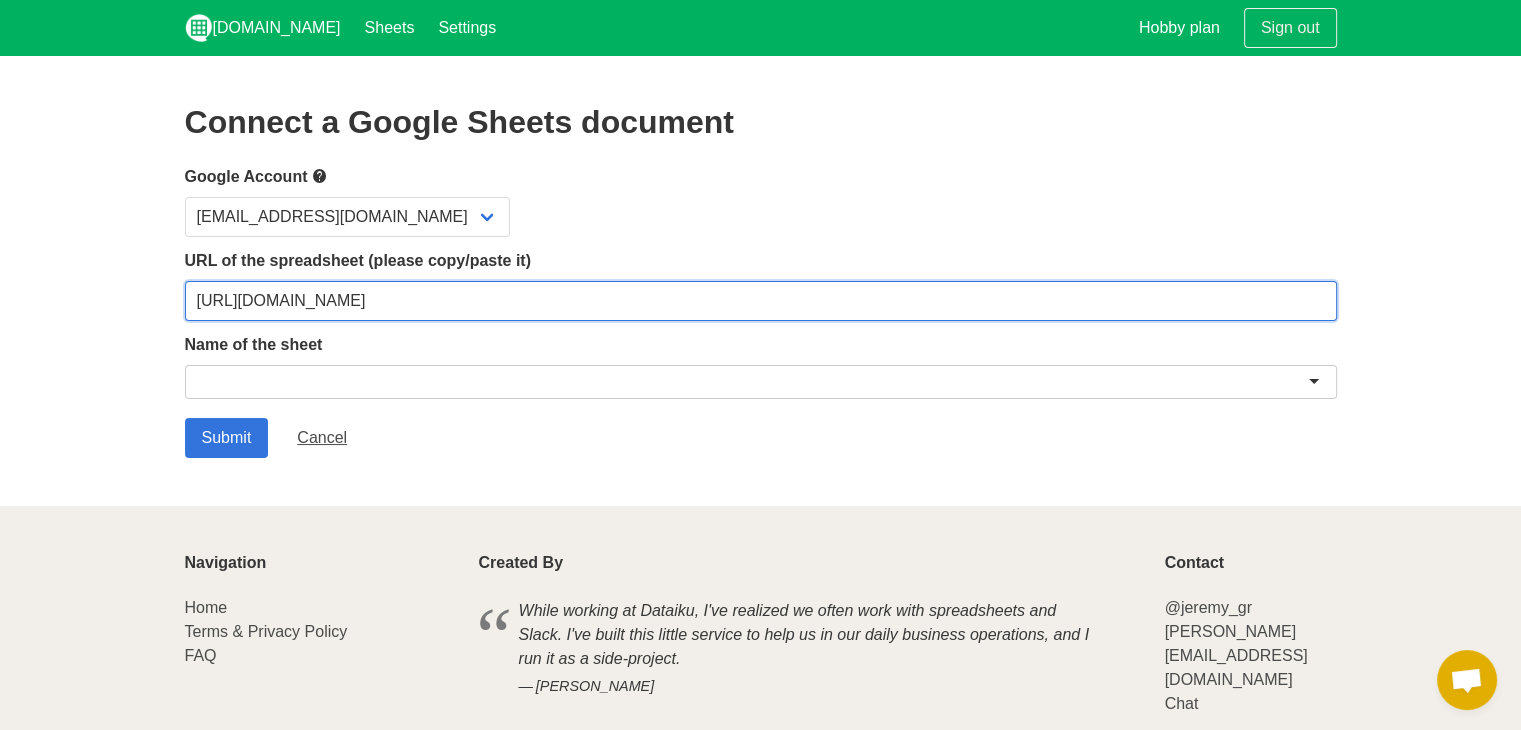 type on "[URL][DOMAIN_NAME]" 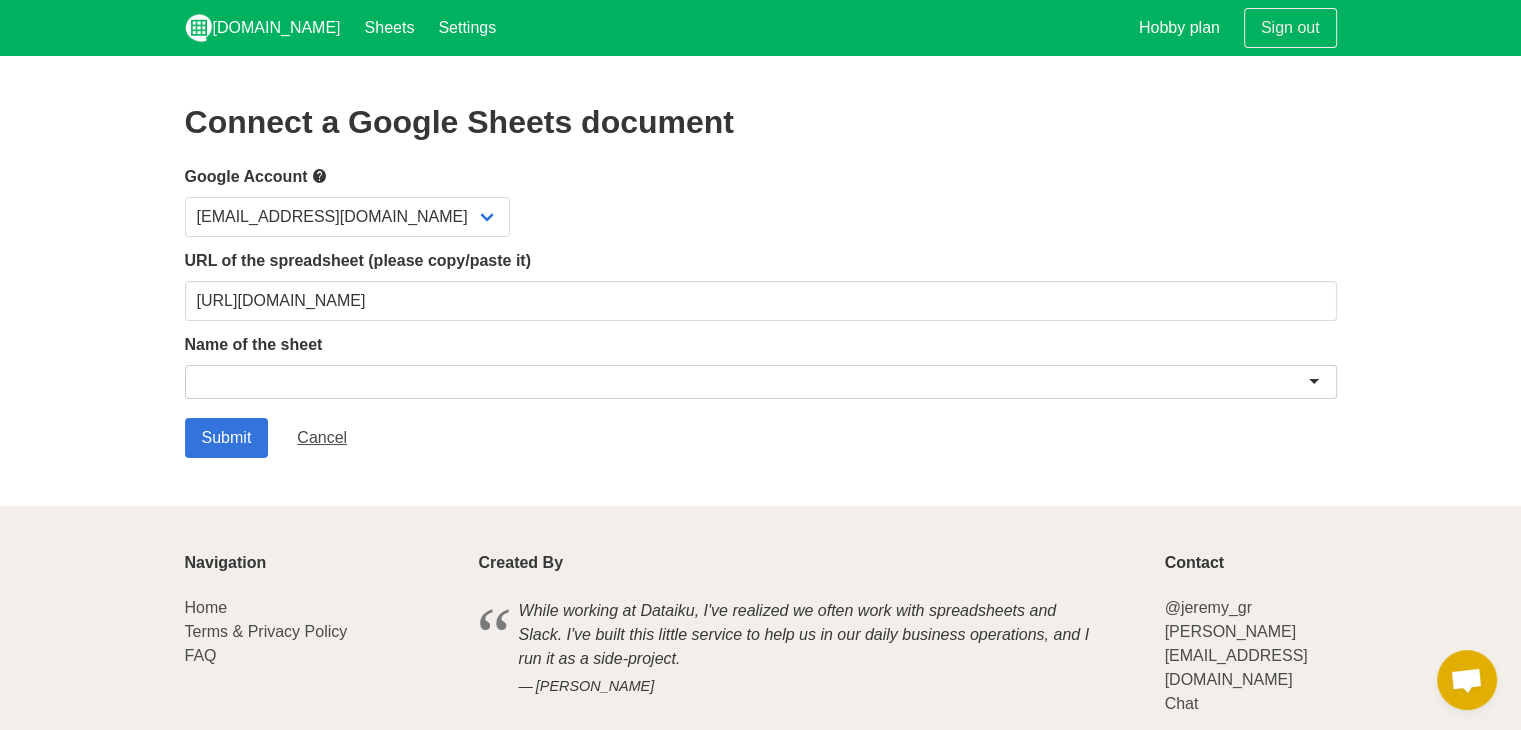 click on "[EMAIL_ADDRESS][DOMAIN_NAME]" at bounding box center [761, 217] 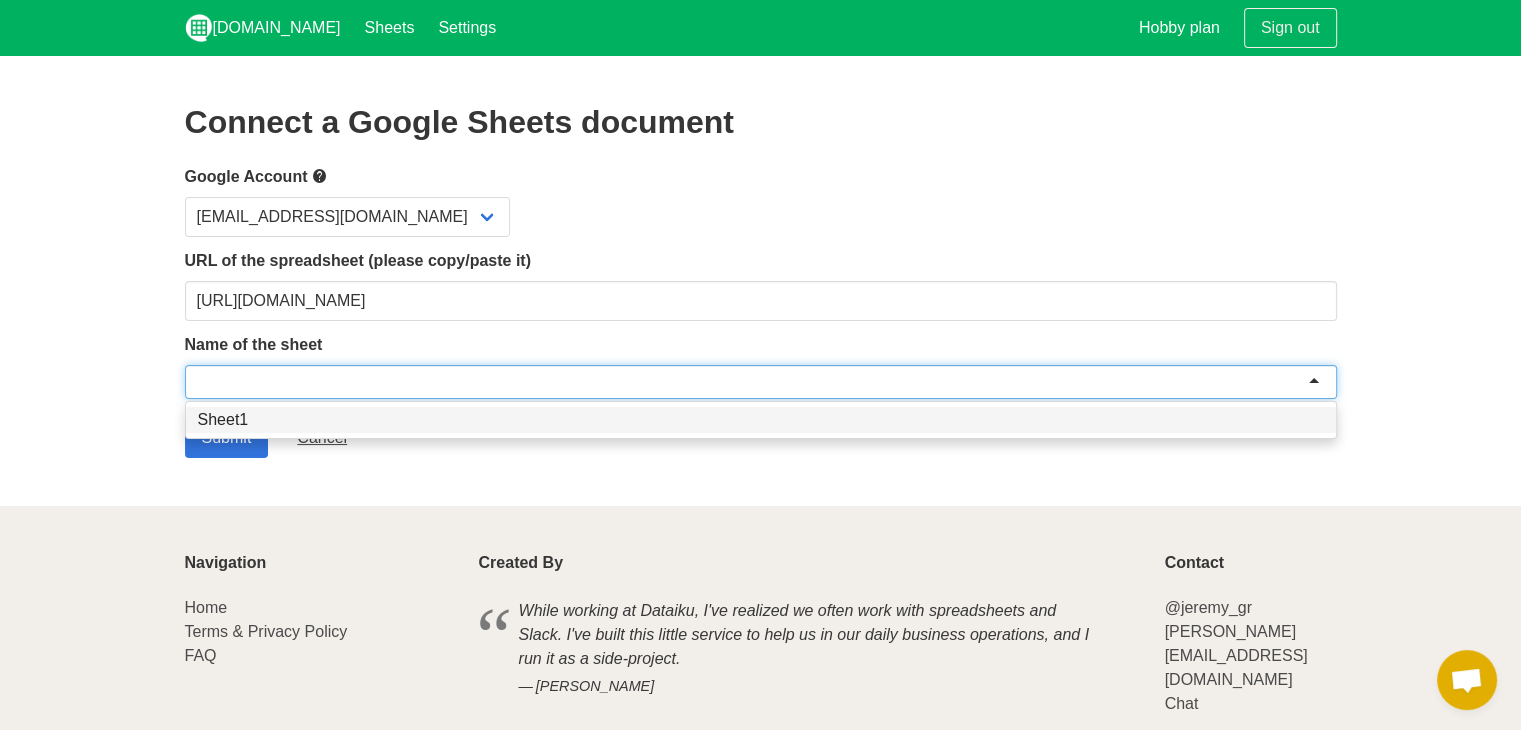 paste on "Discipline Chart" 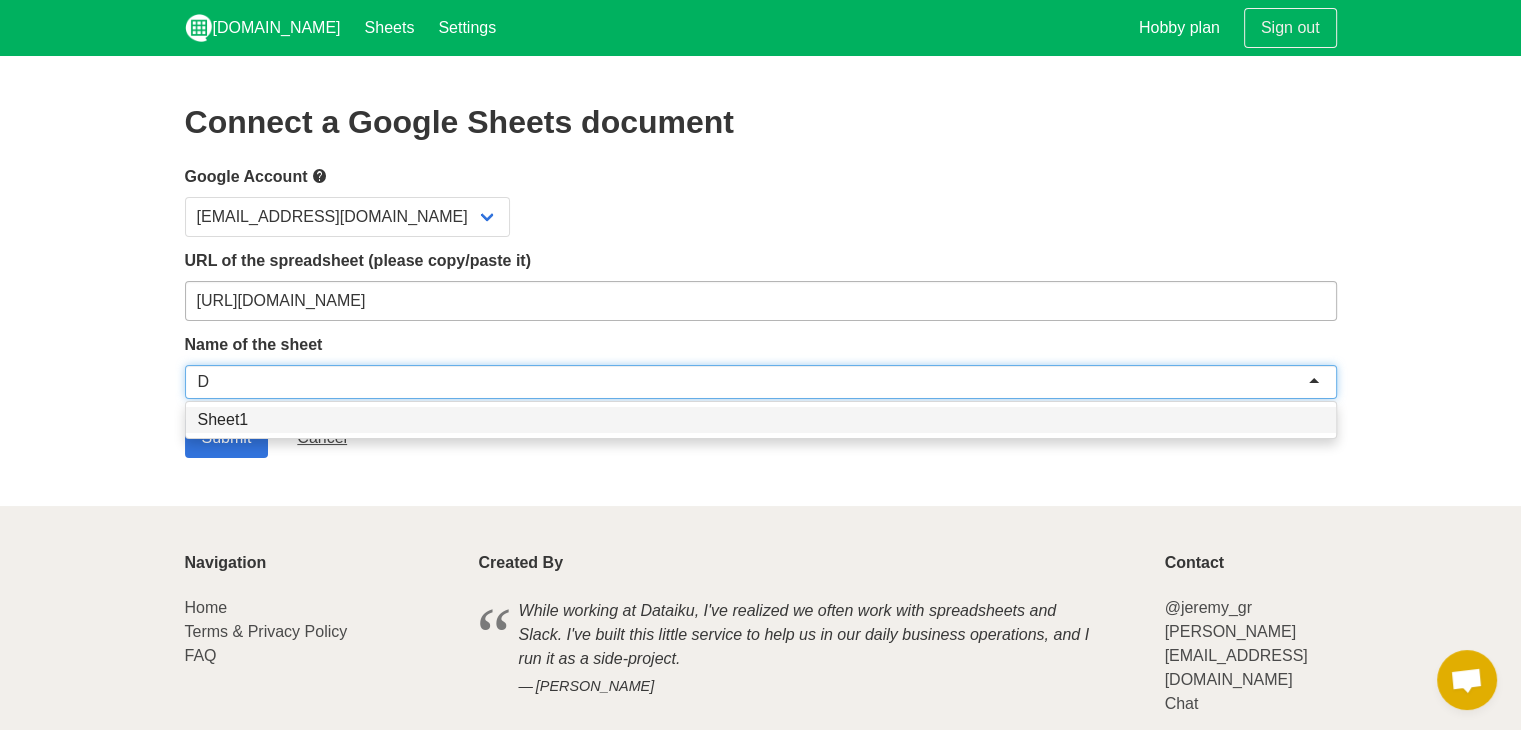 scroll, scrollTop: 0, scrollLeft: 0, axis: both 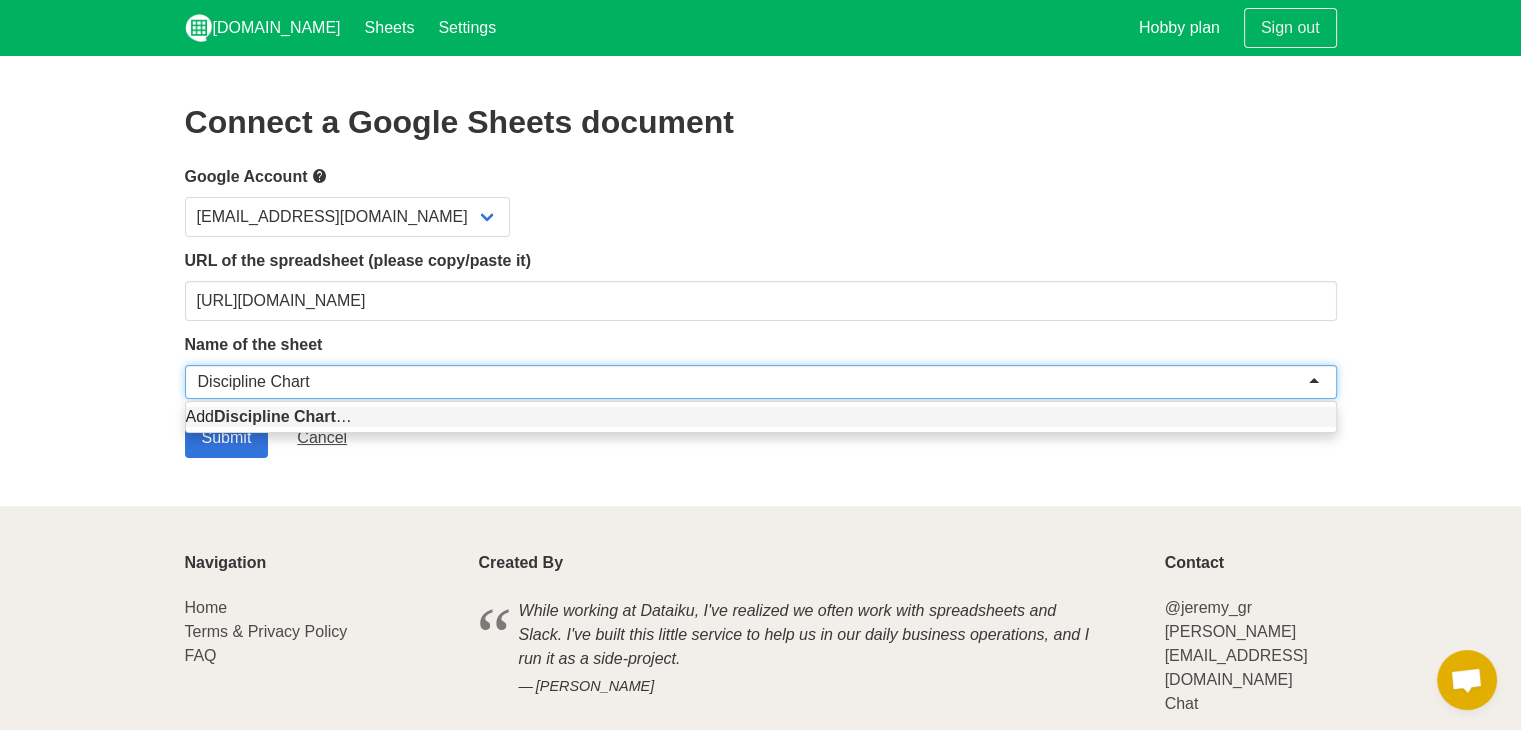 type 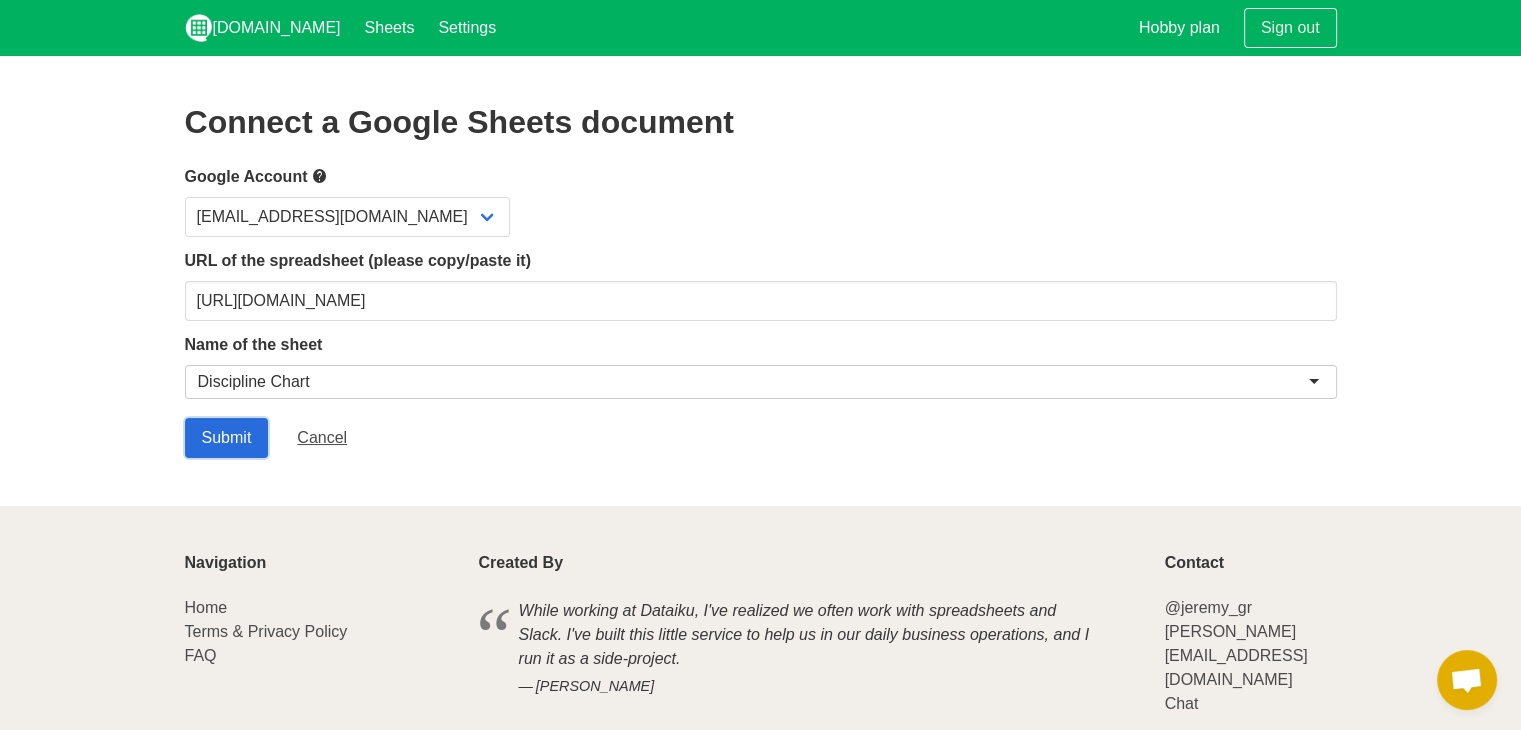 click on "Submit" at bounding box center [227, 438] 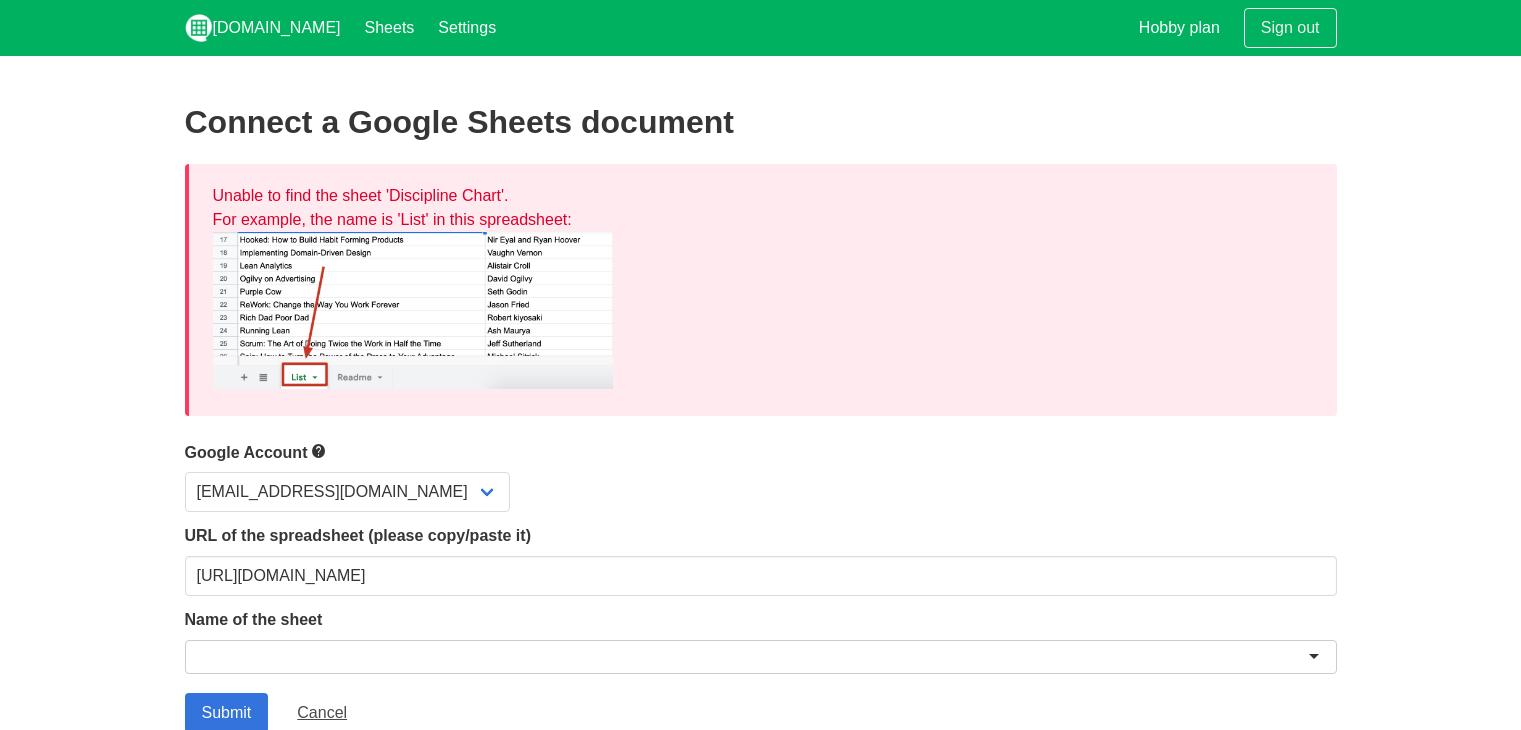 scroll, scrollTop: 0, scrollLeft: 0, axis: both 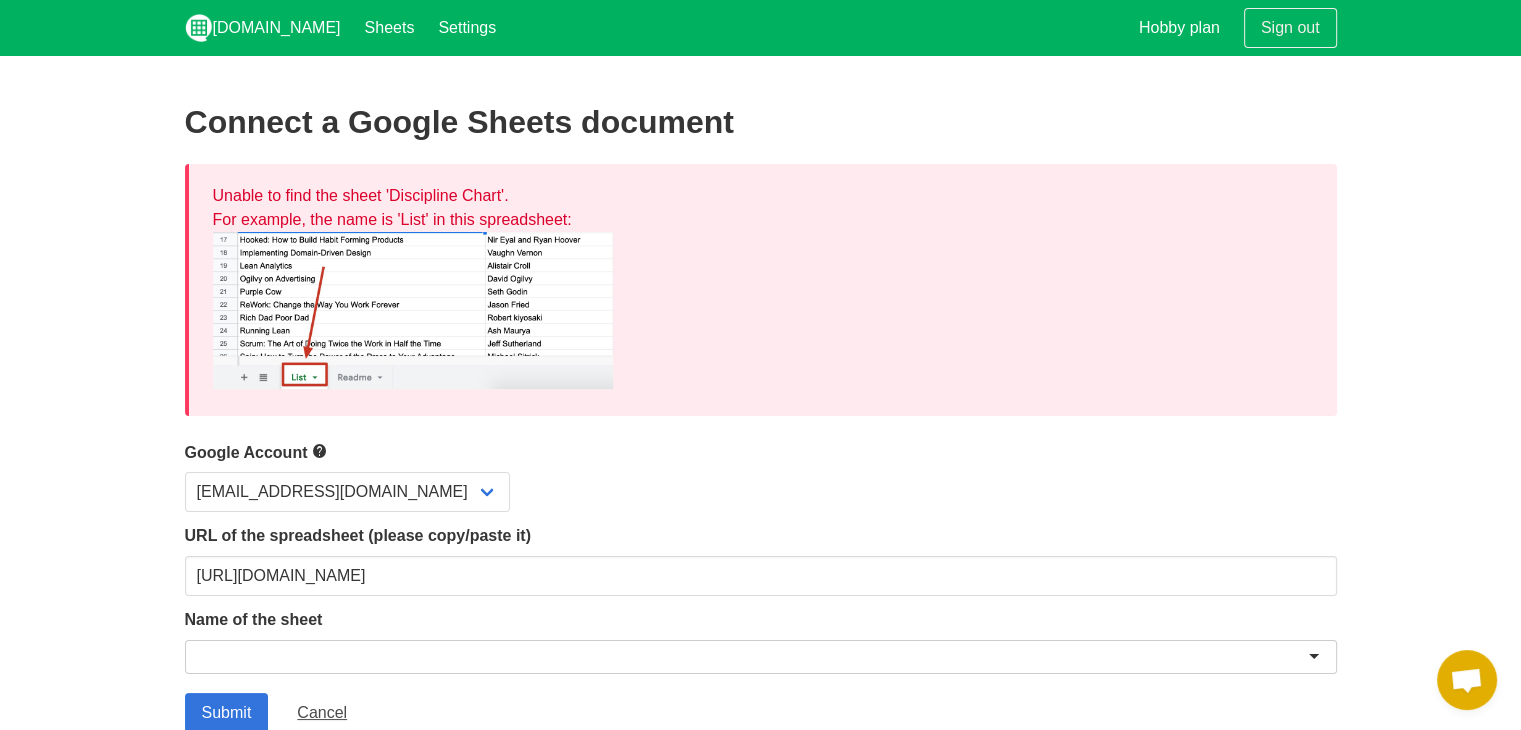 click at bounding box center (761, 657) 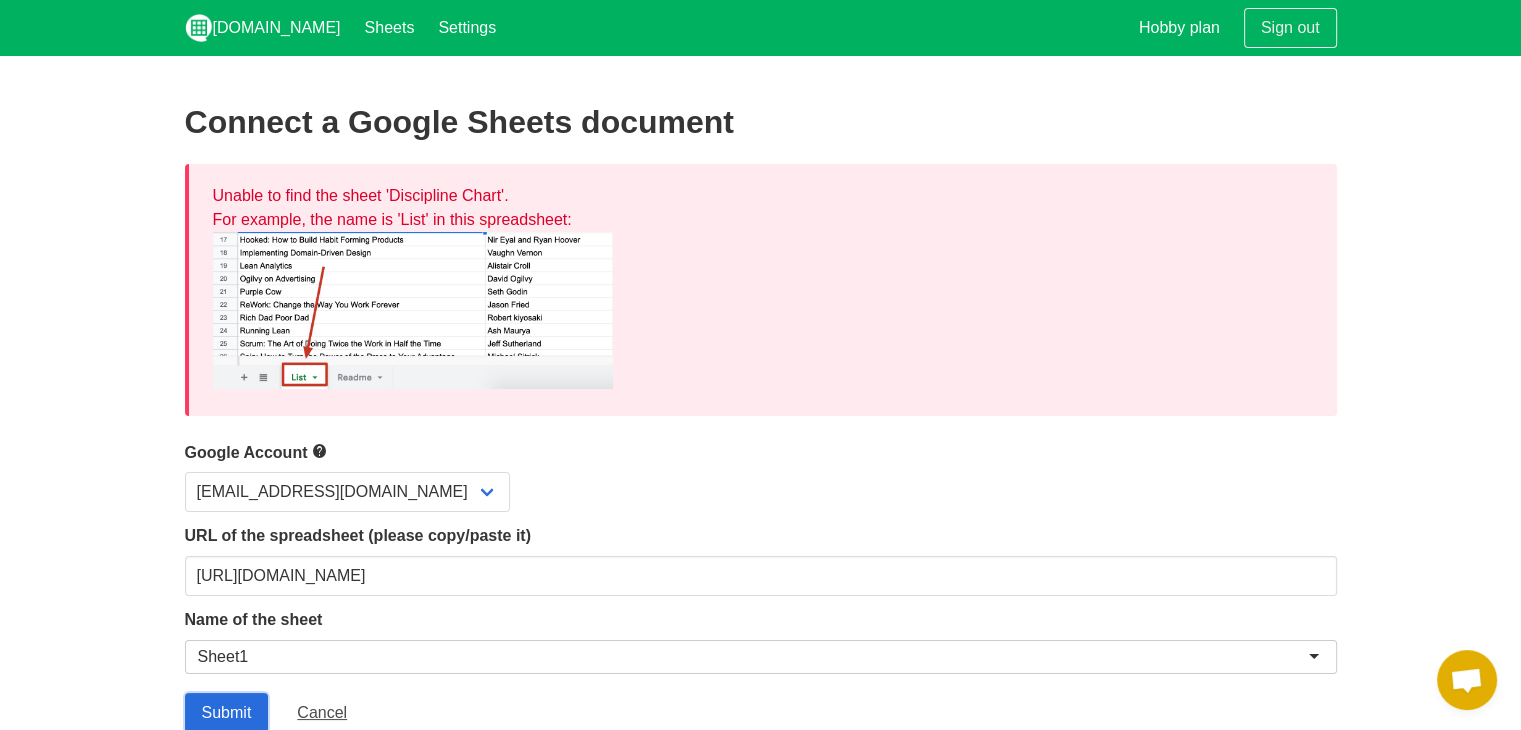 click on "Submit" at bounding box center (227, 713) 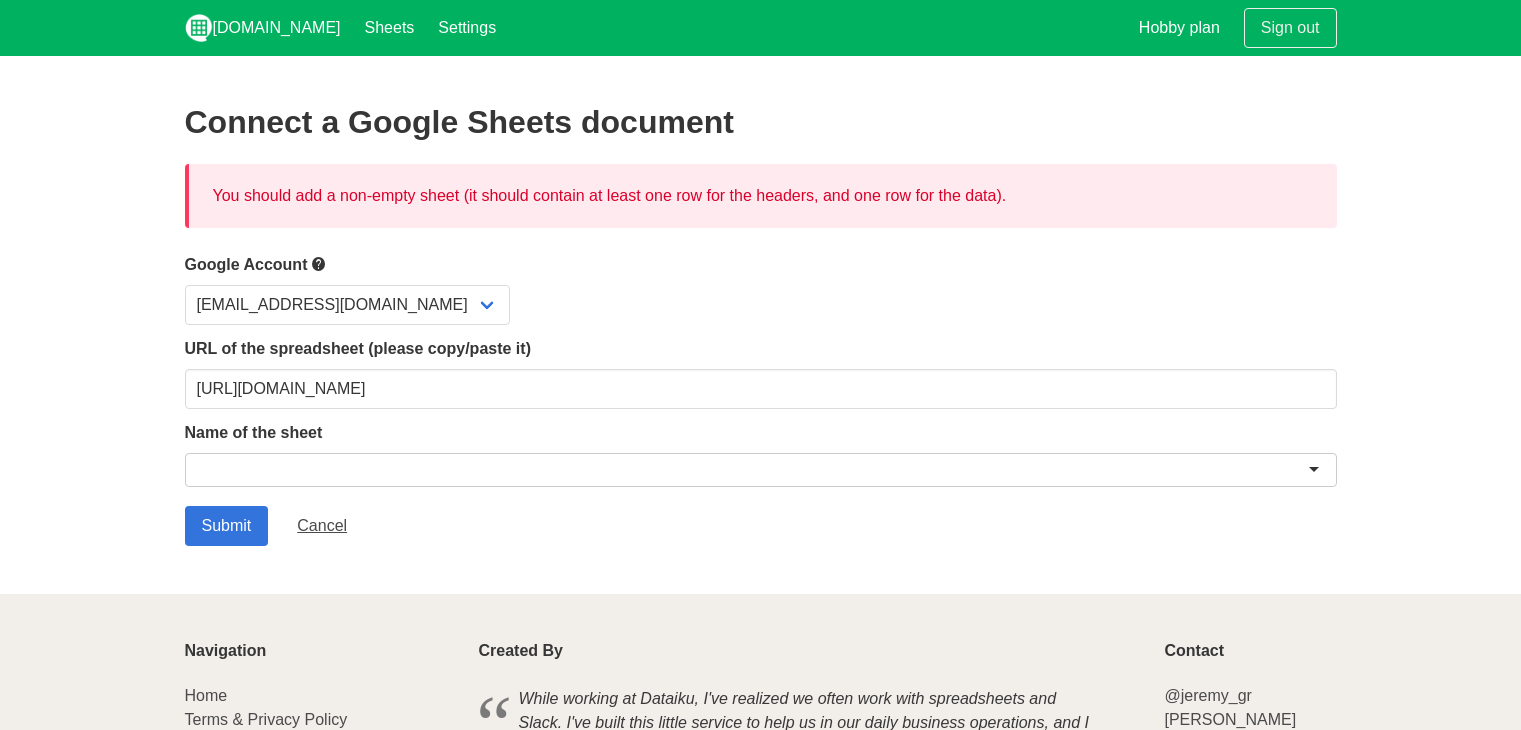 scroll, scrollTop: 0, scrollLeft: 0, axis: both 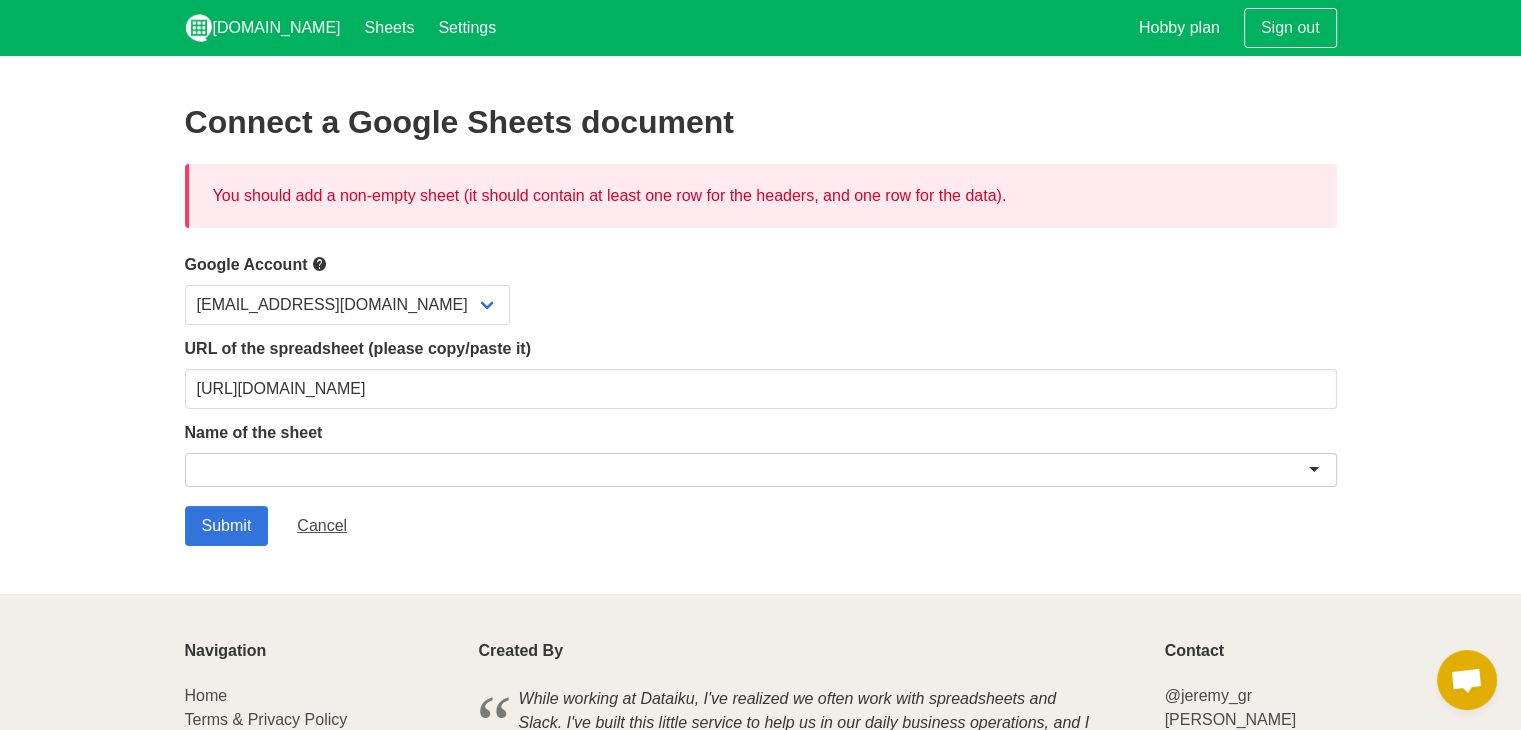 click at bounding box center [761, 470] 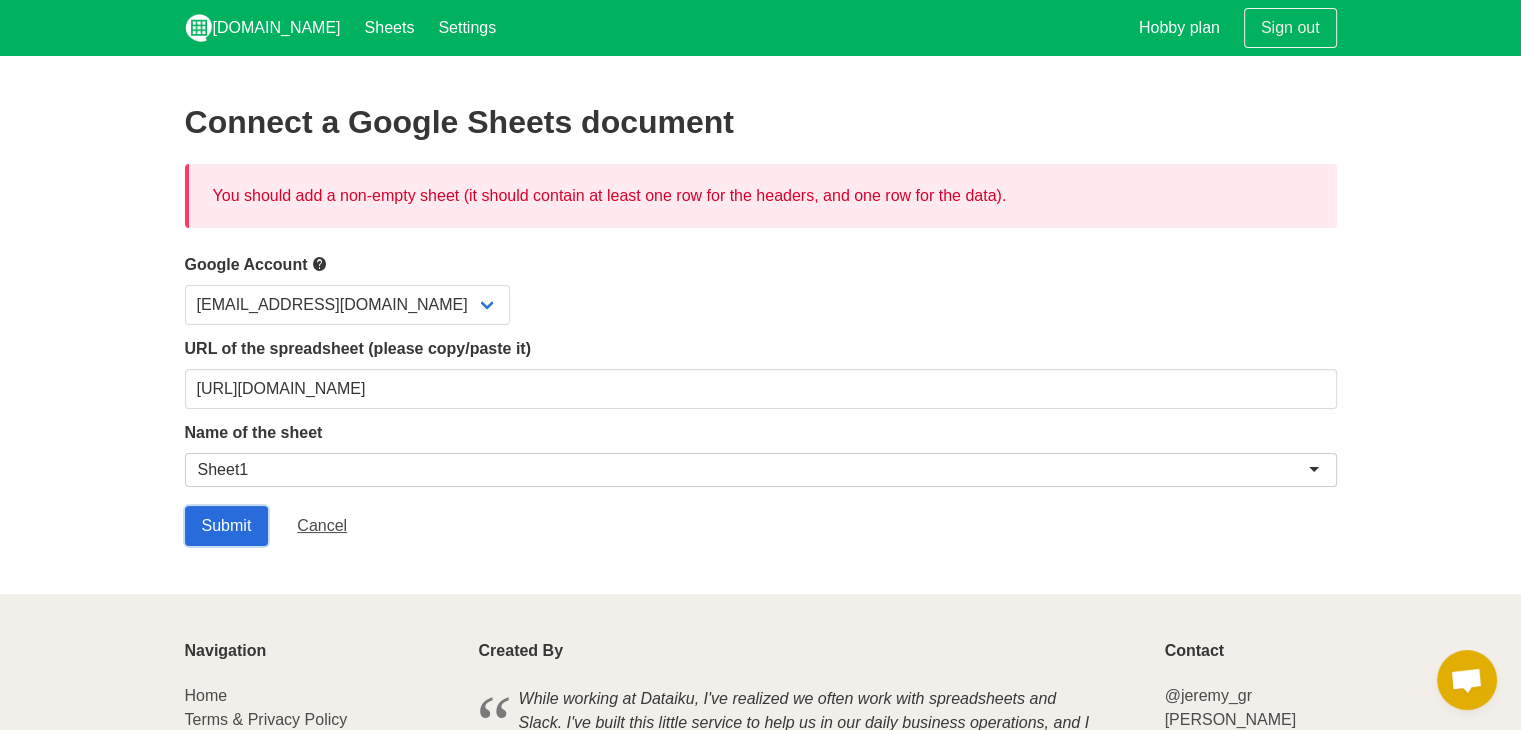 click on "Submit" at bounding box center [227, 526] 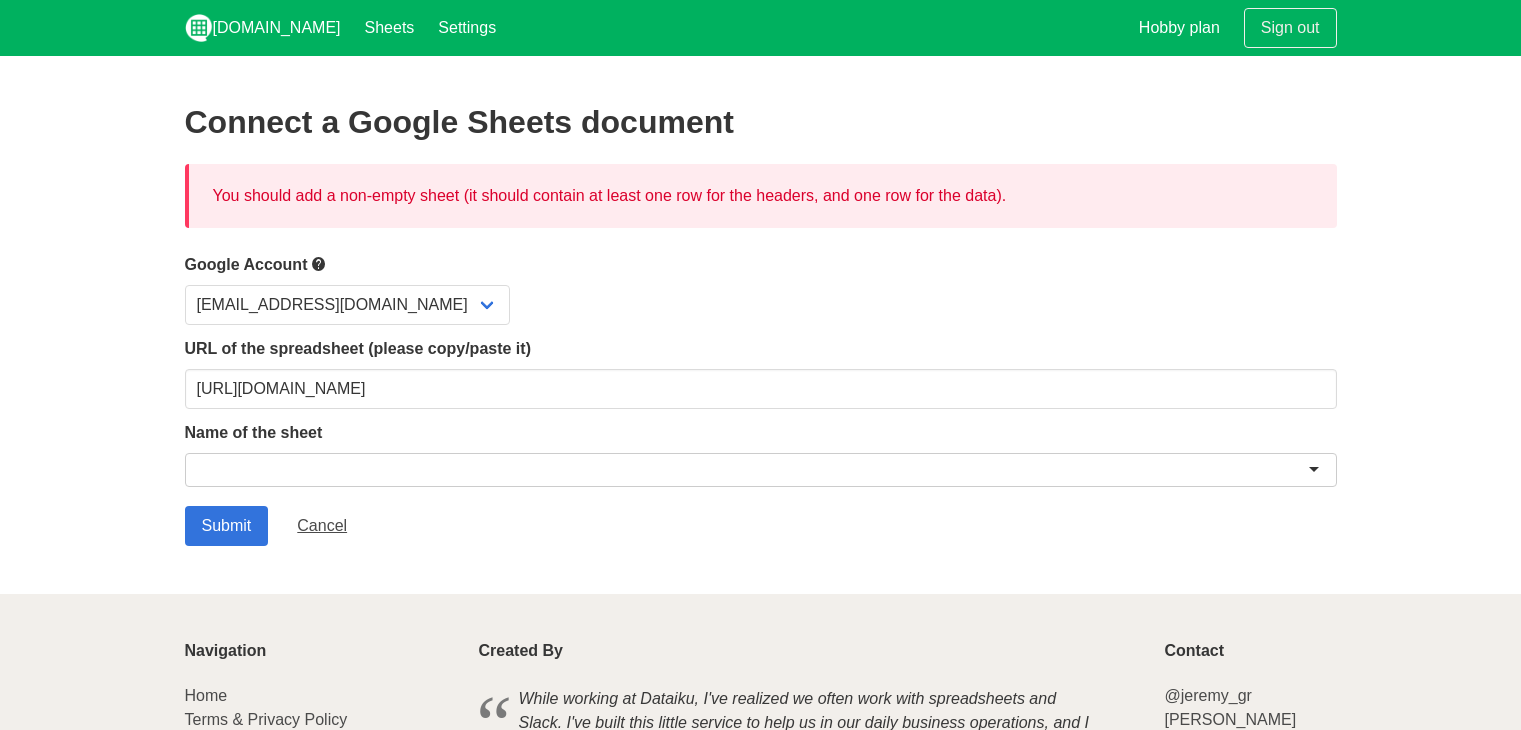 scroll, scrollTop: 0, scrollLeft: 0, axis: both 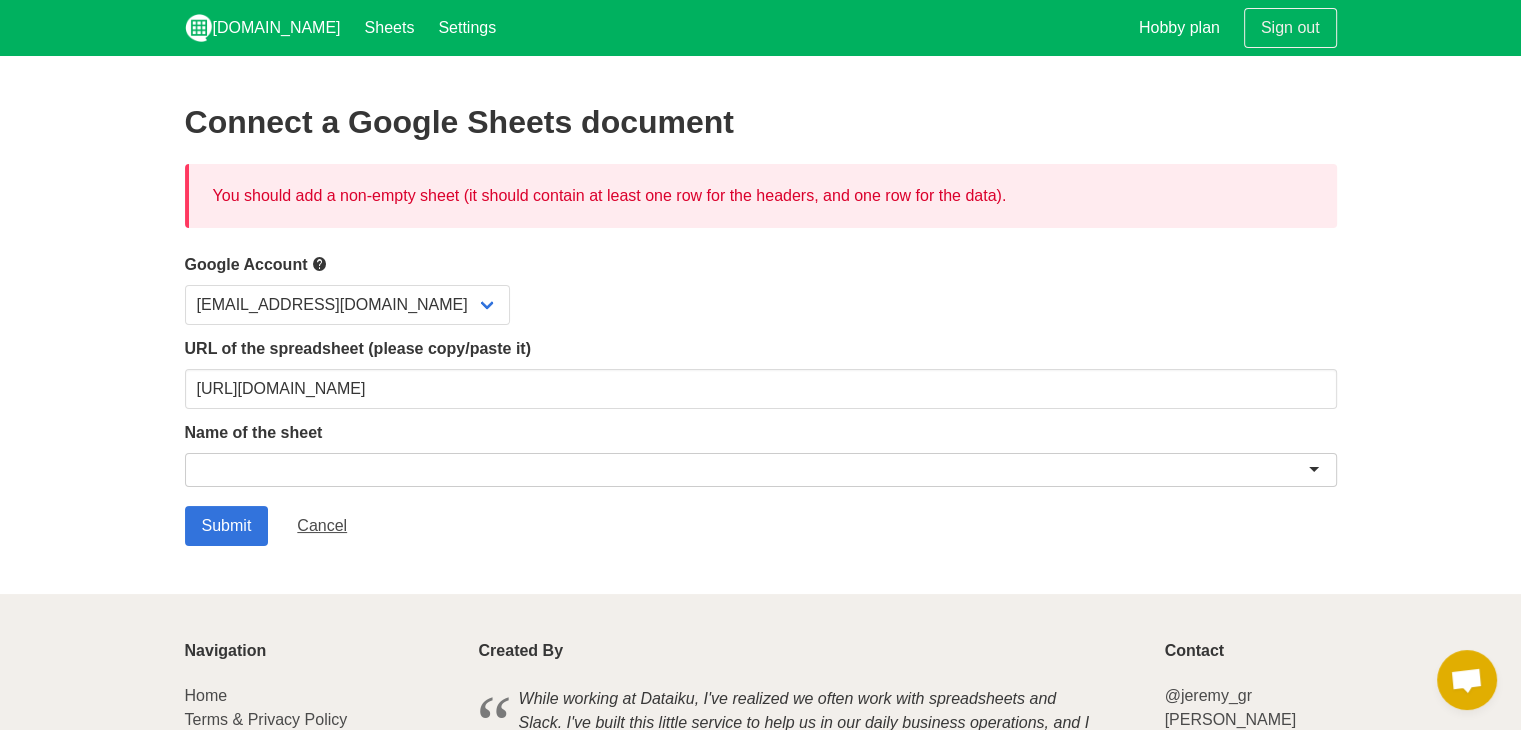 click at bounding box center [761, 470] 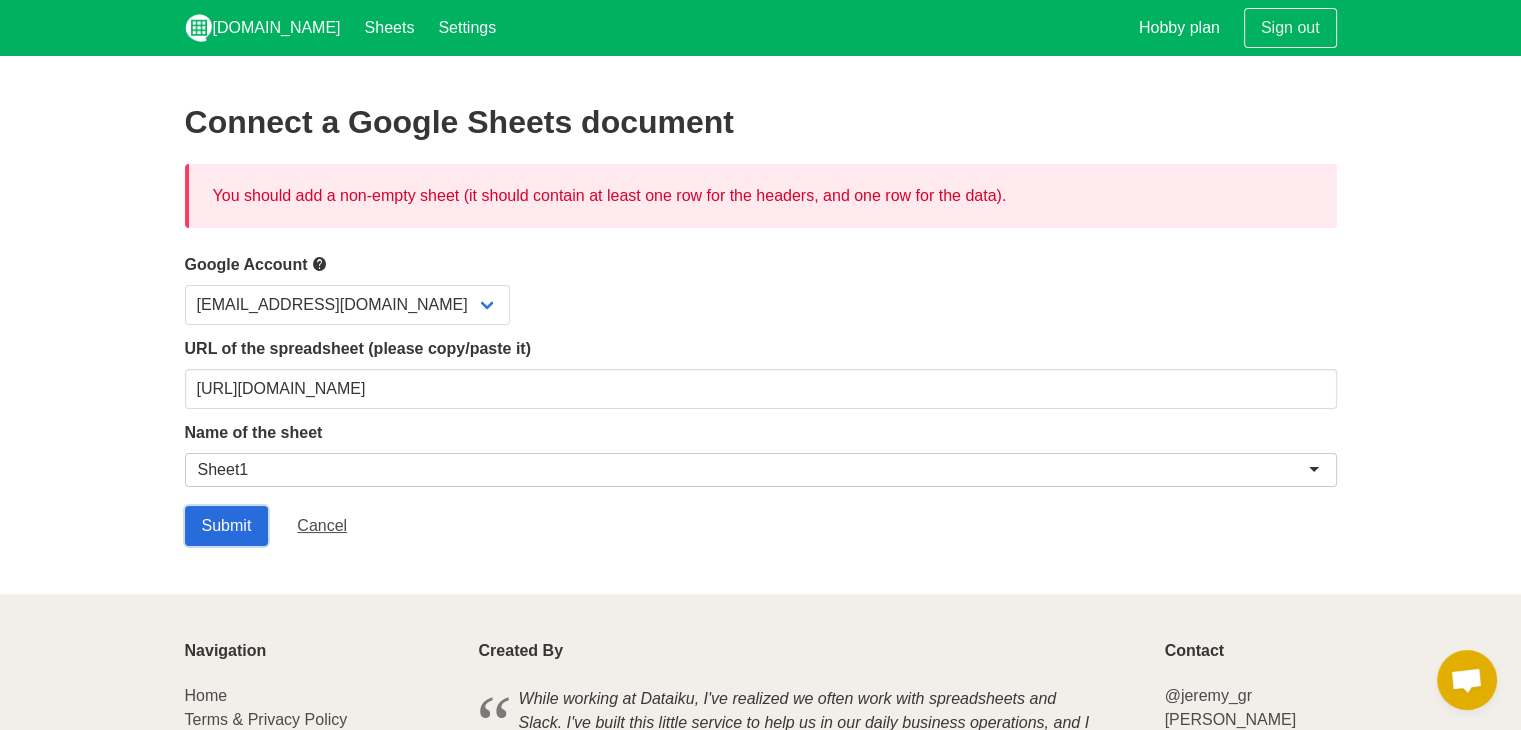 click on "Submit" at bounding box center [227, 526] 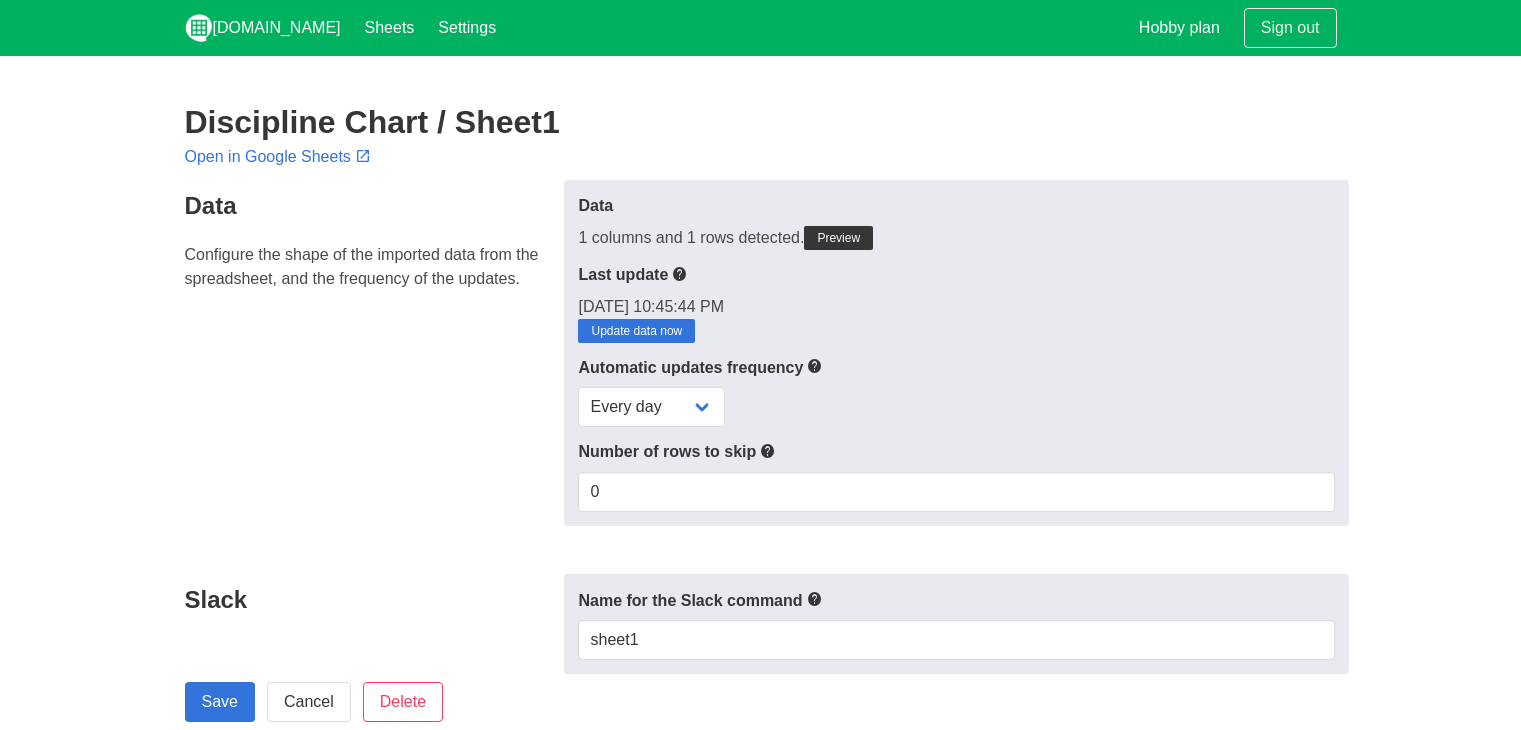 scroll, scrollTop: 0, scrollLeft: 0, axis: both 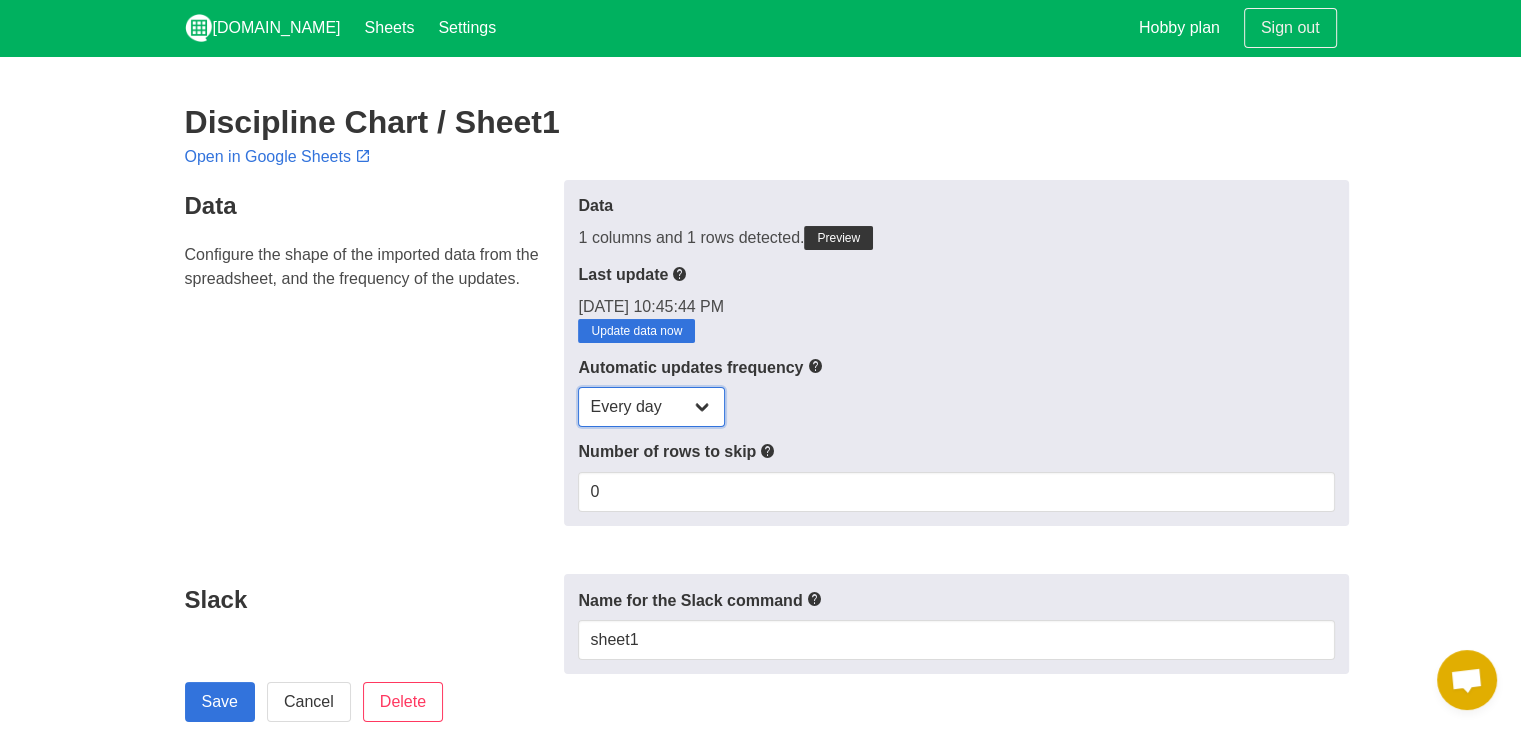 click on "Every day
Every hour
Every 30 min
Every 15 min" at bounding box center (651, 407) 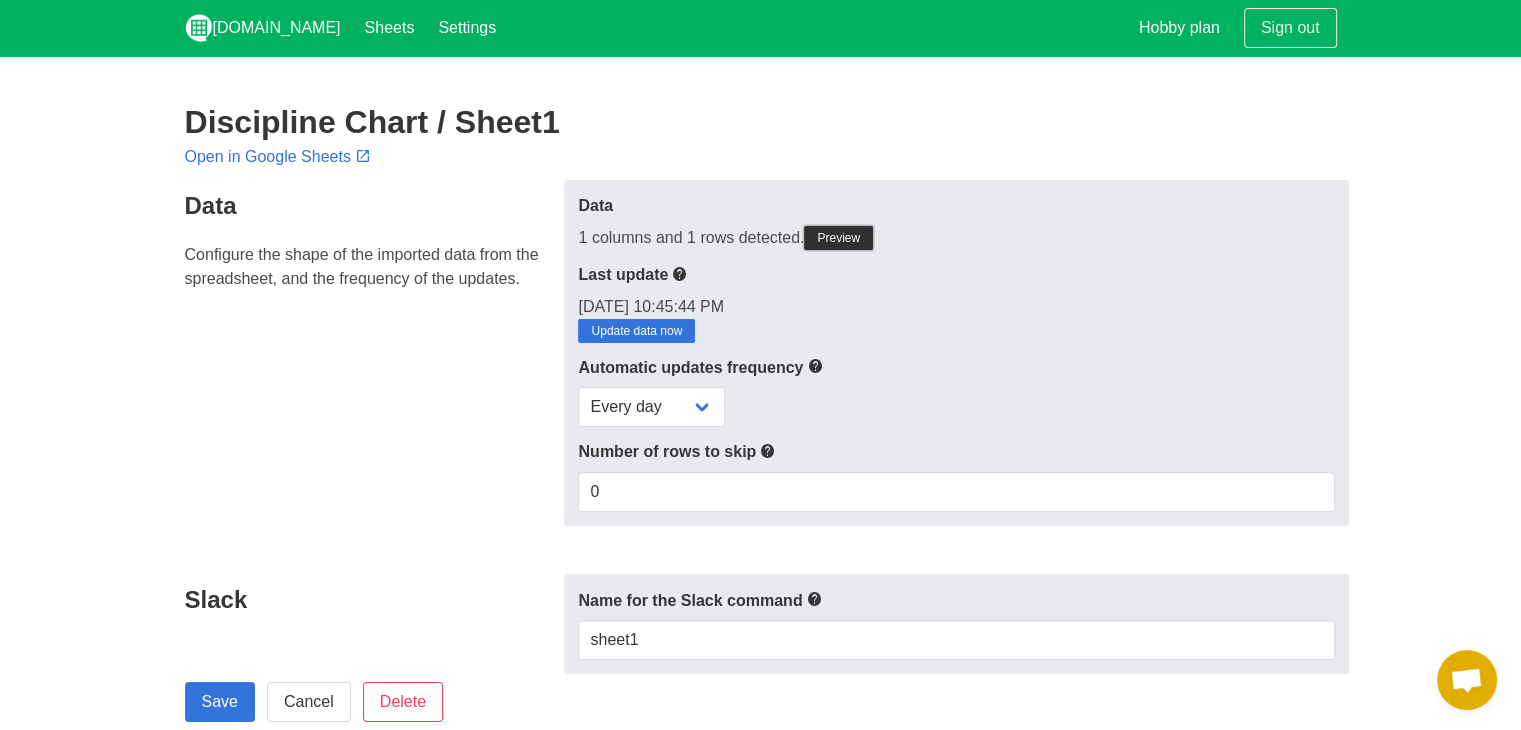 click on "Preview" at bounding box center [838, 238] 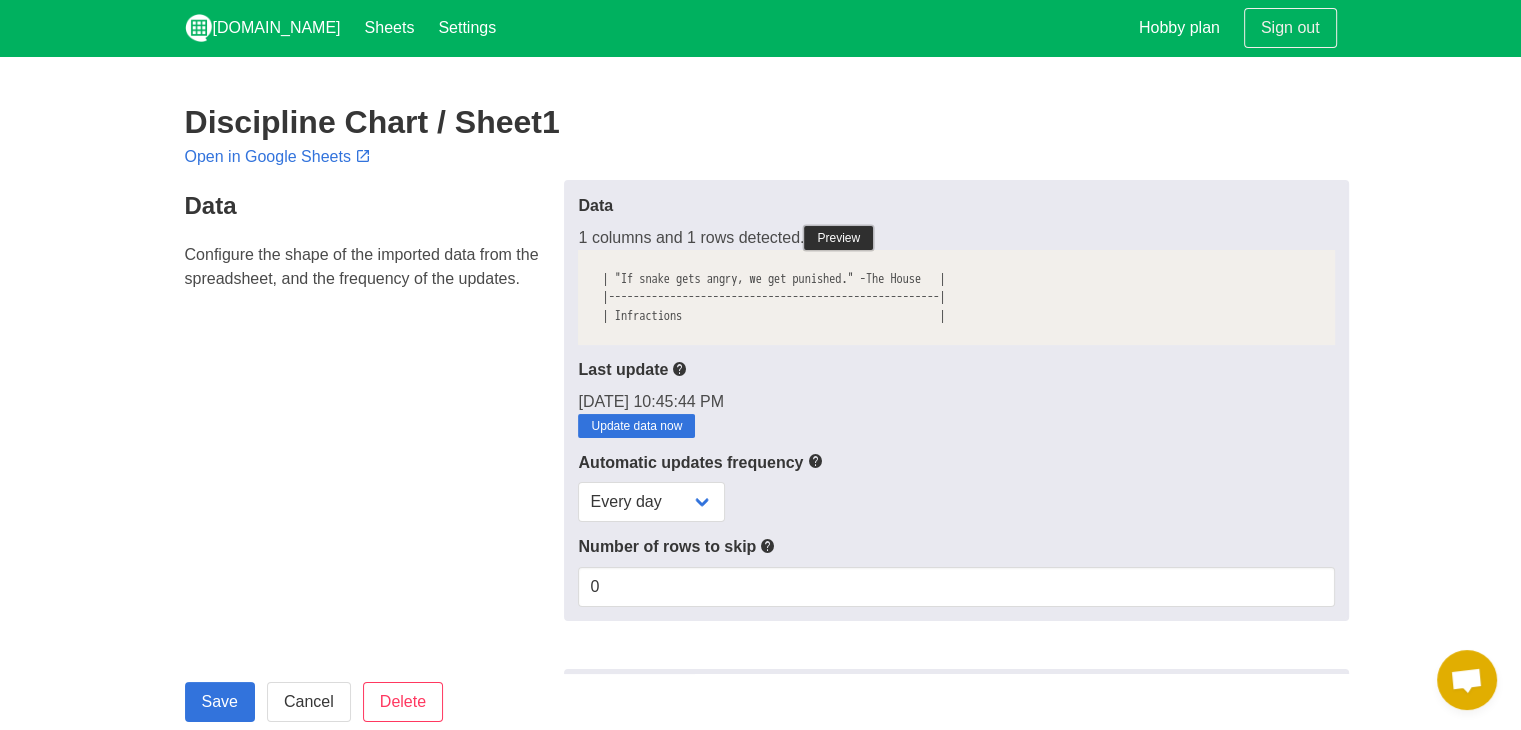 click on "Preview" at bounding box center (838, 238) 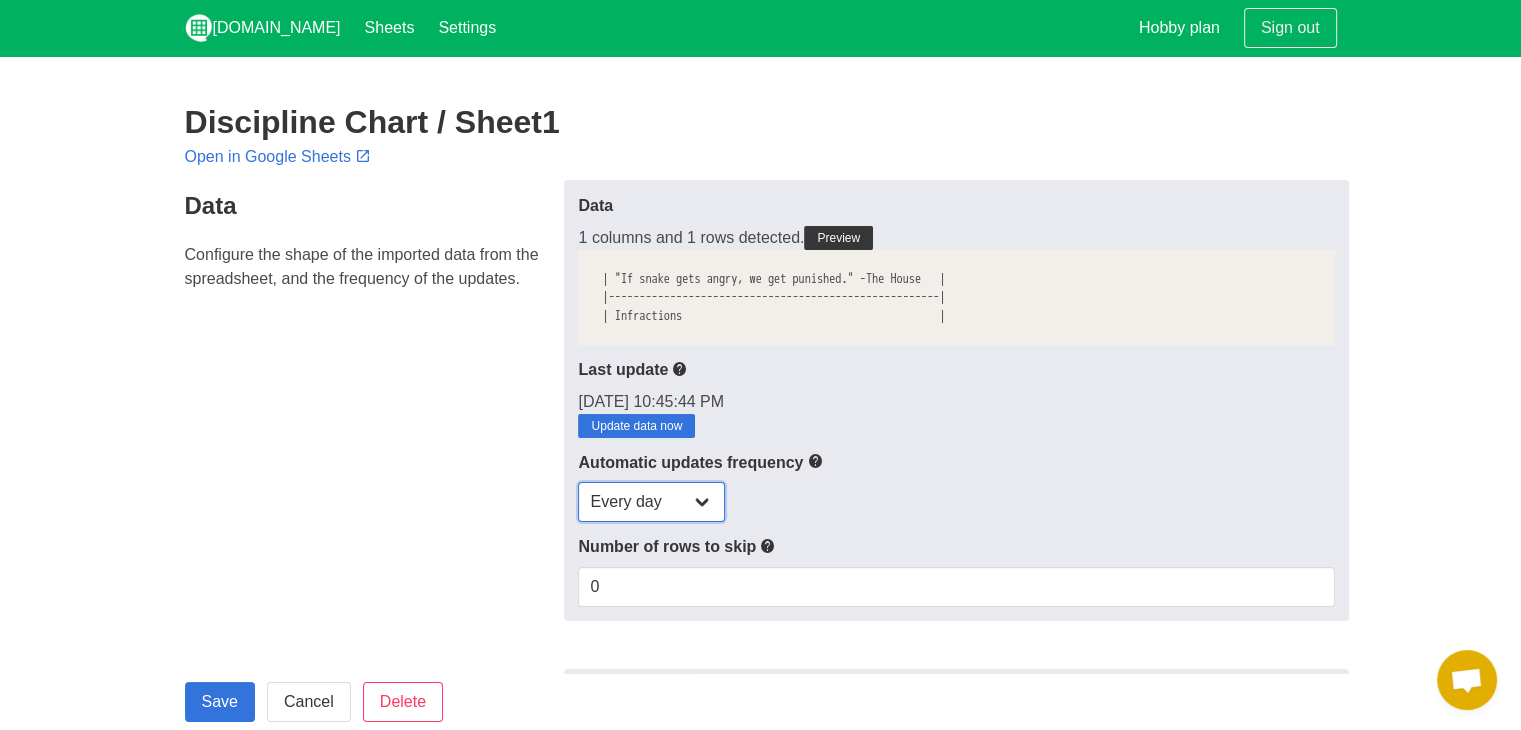 click on "Every day
Every hour
Every 30 min
Every 15 min" at bounding box center (651, 502) 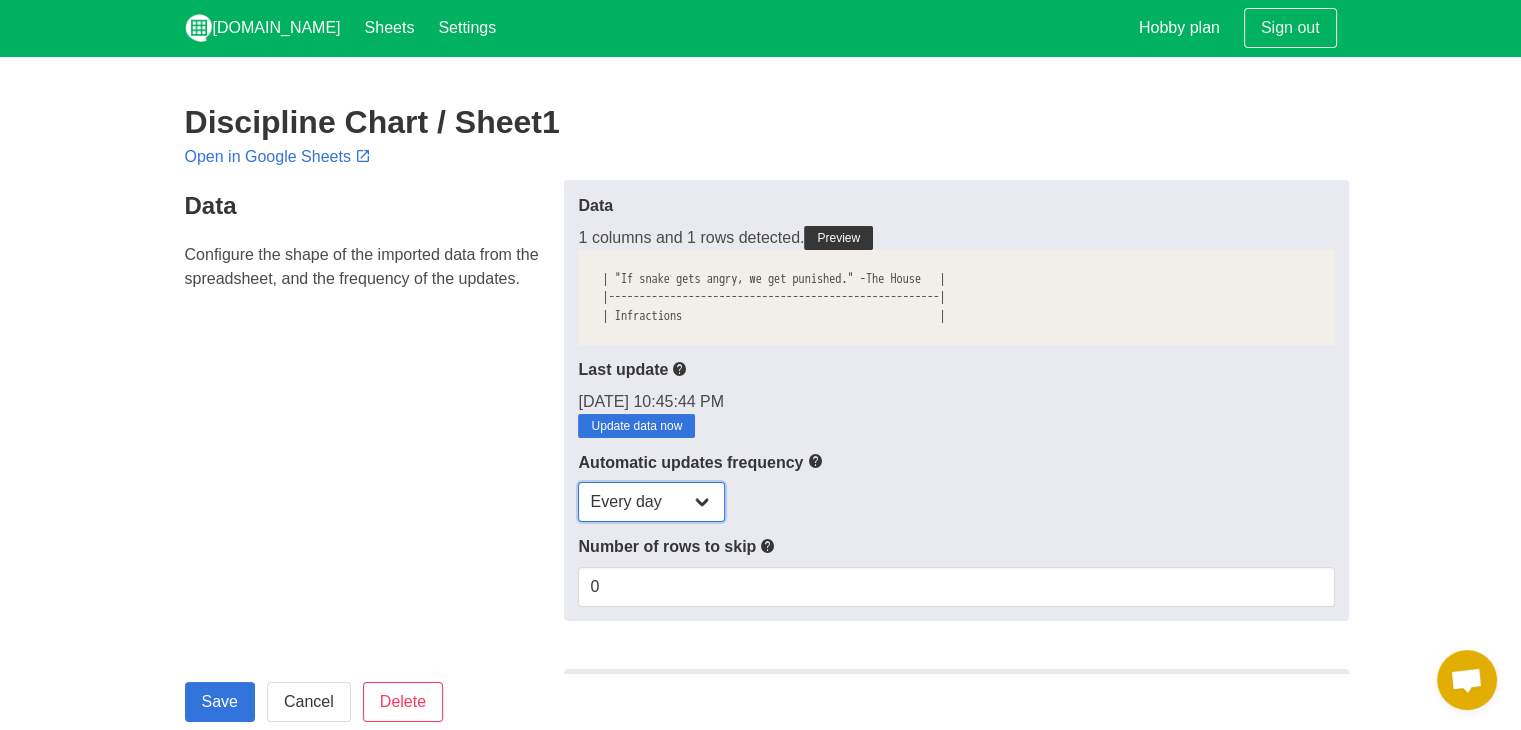 click on "Every day
Every hour
Every 30 min
Every 15 min" at bounding box center [651, 502] 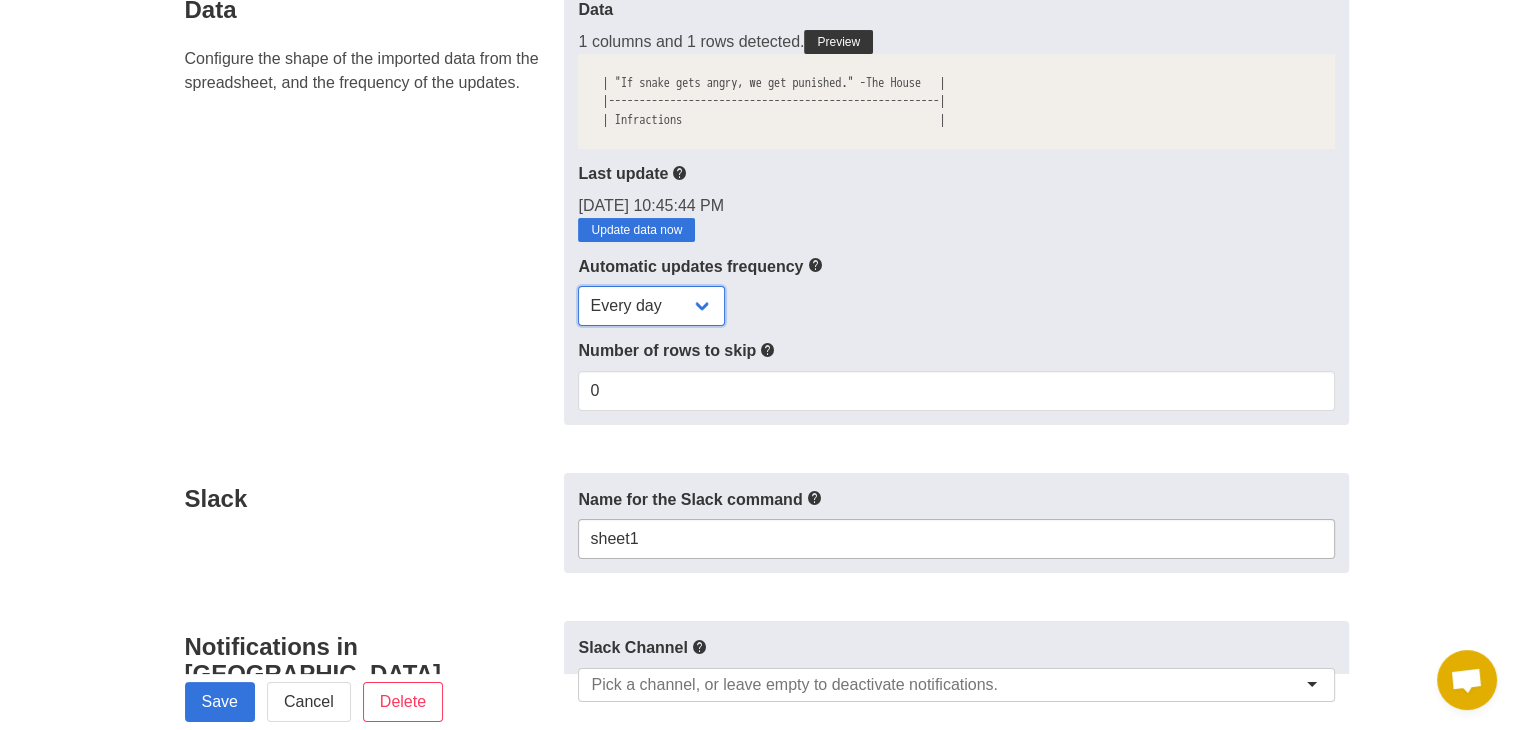 scroll, scrollTop: 200, scrollLeft: 0, axis: vertical 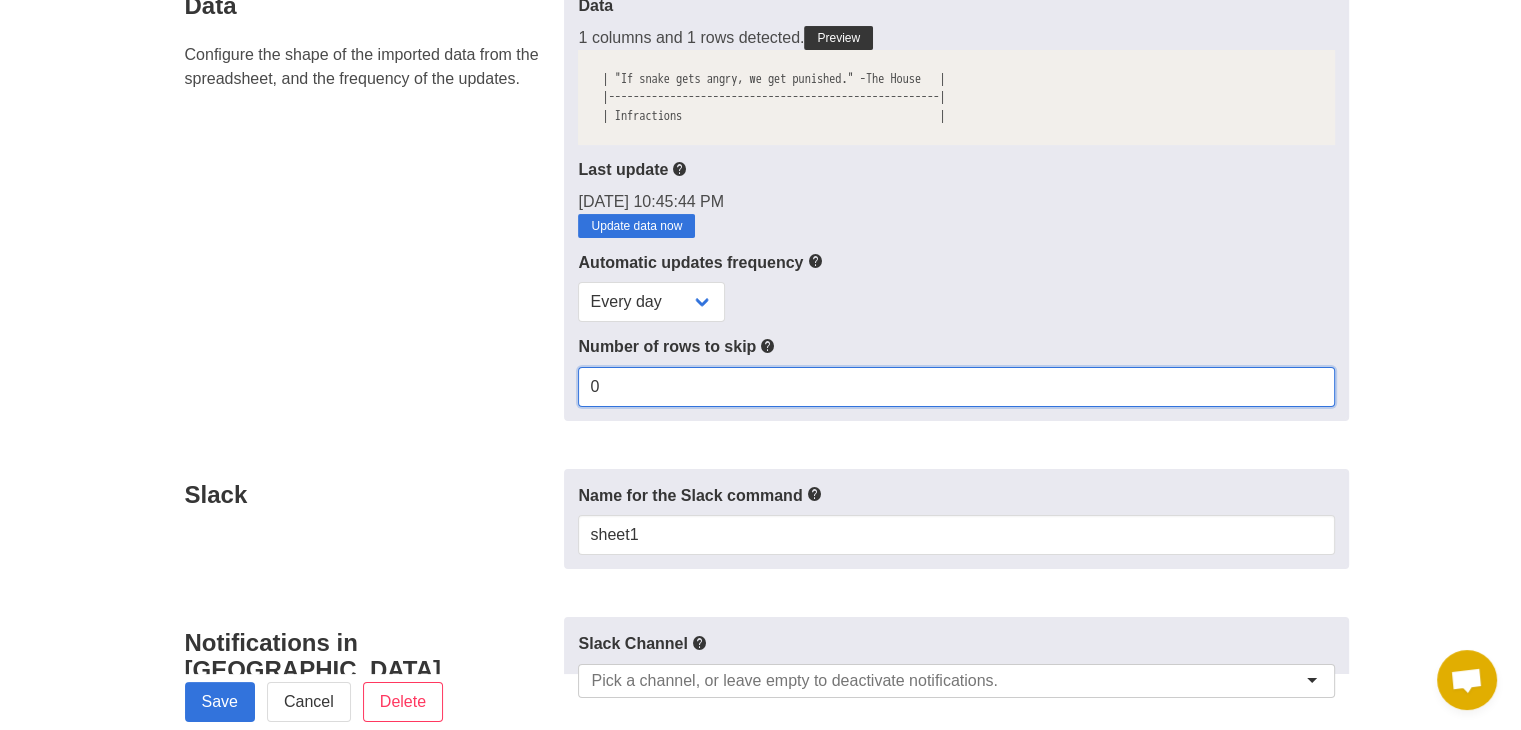 click on "0" at bounding box center (956, 387) 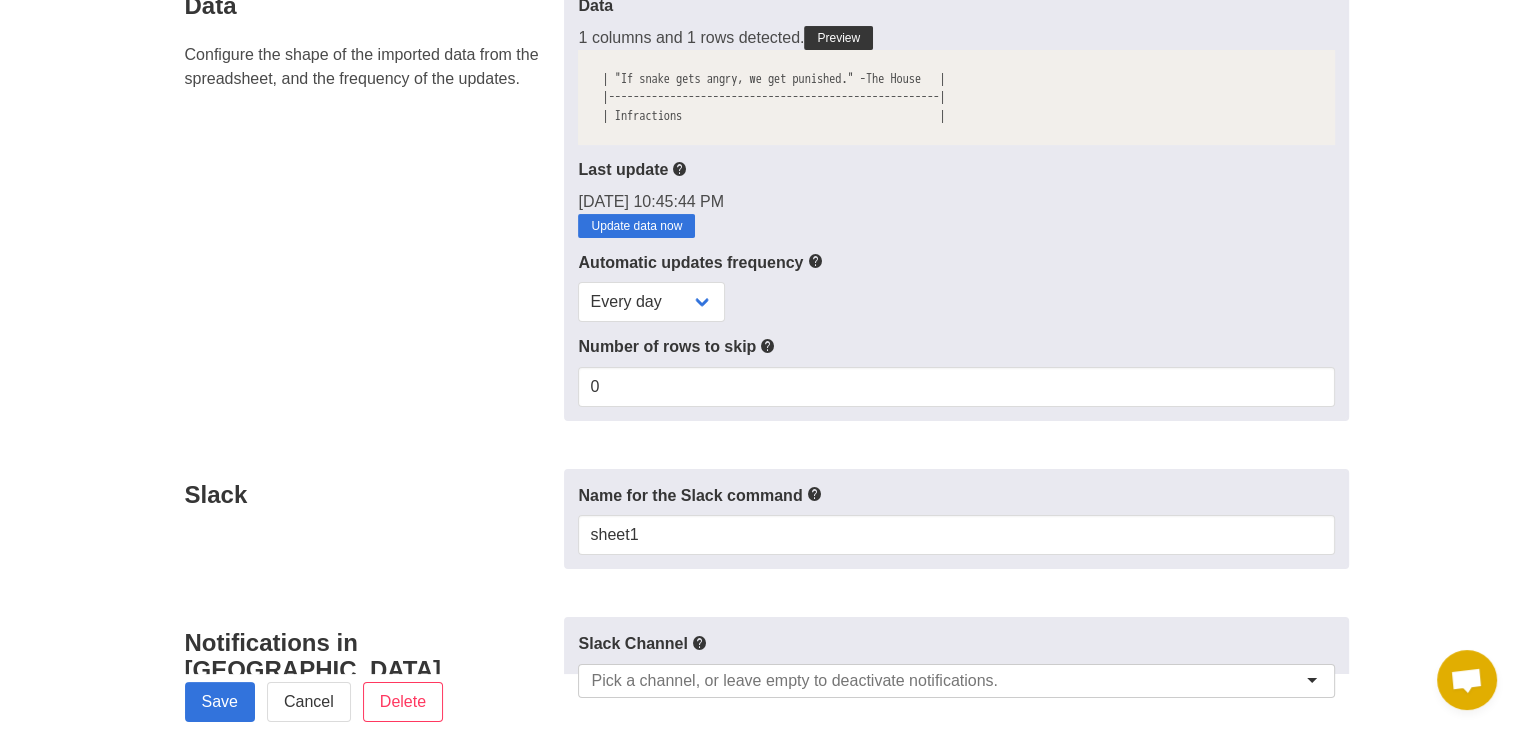 click on "Every day
Every hour
Every 30 min
Every 15 min" at bounding box center (956, 302) 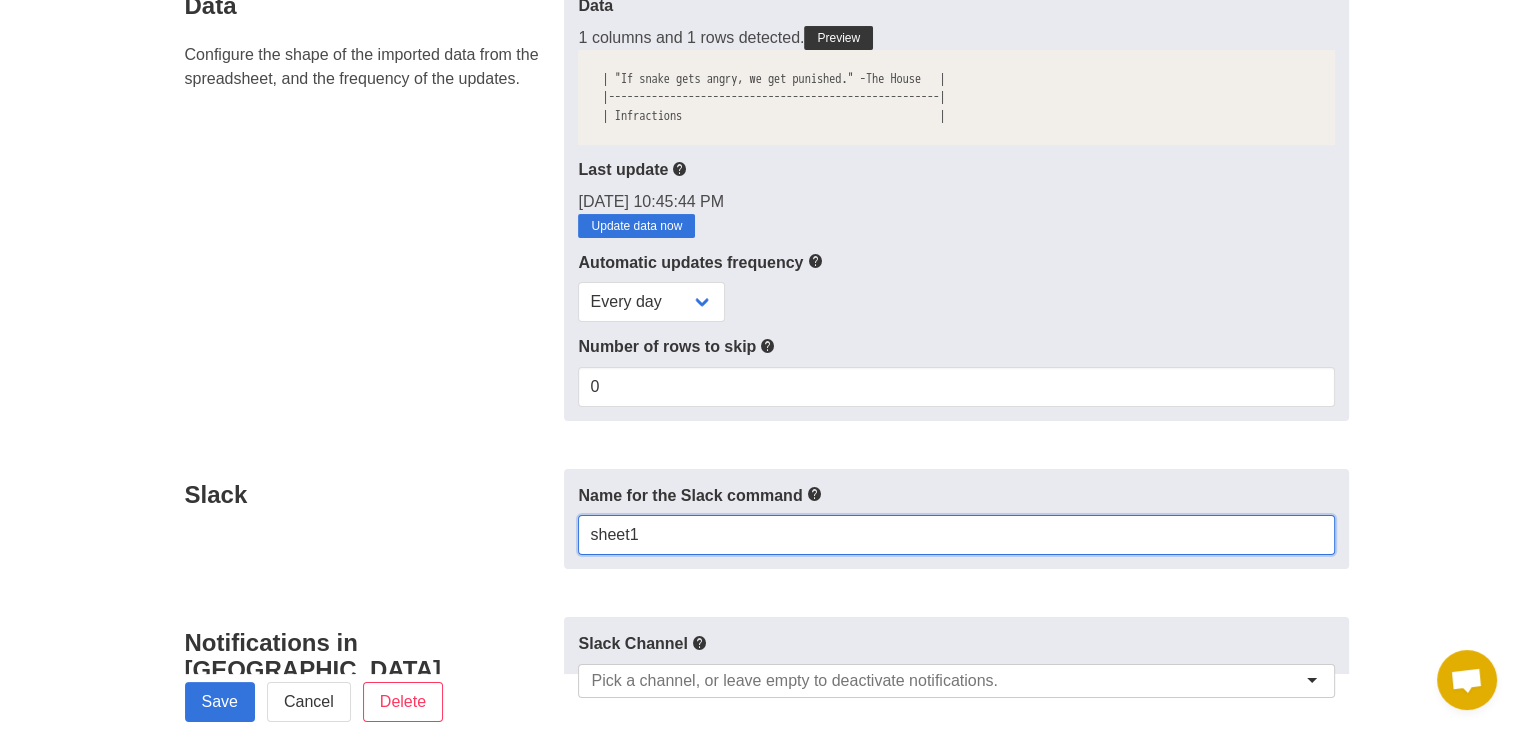 drag, startPoint x: 781, startPoint y: 526, endPoint x: 581, endPoint y: 525, distance: 200.0025 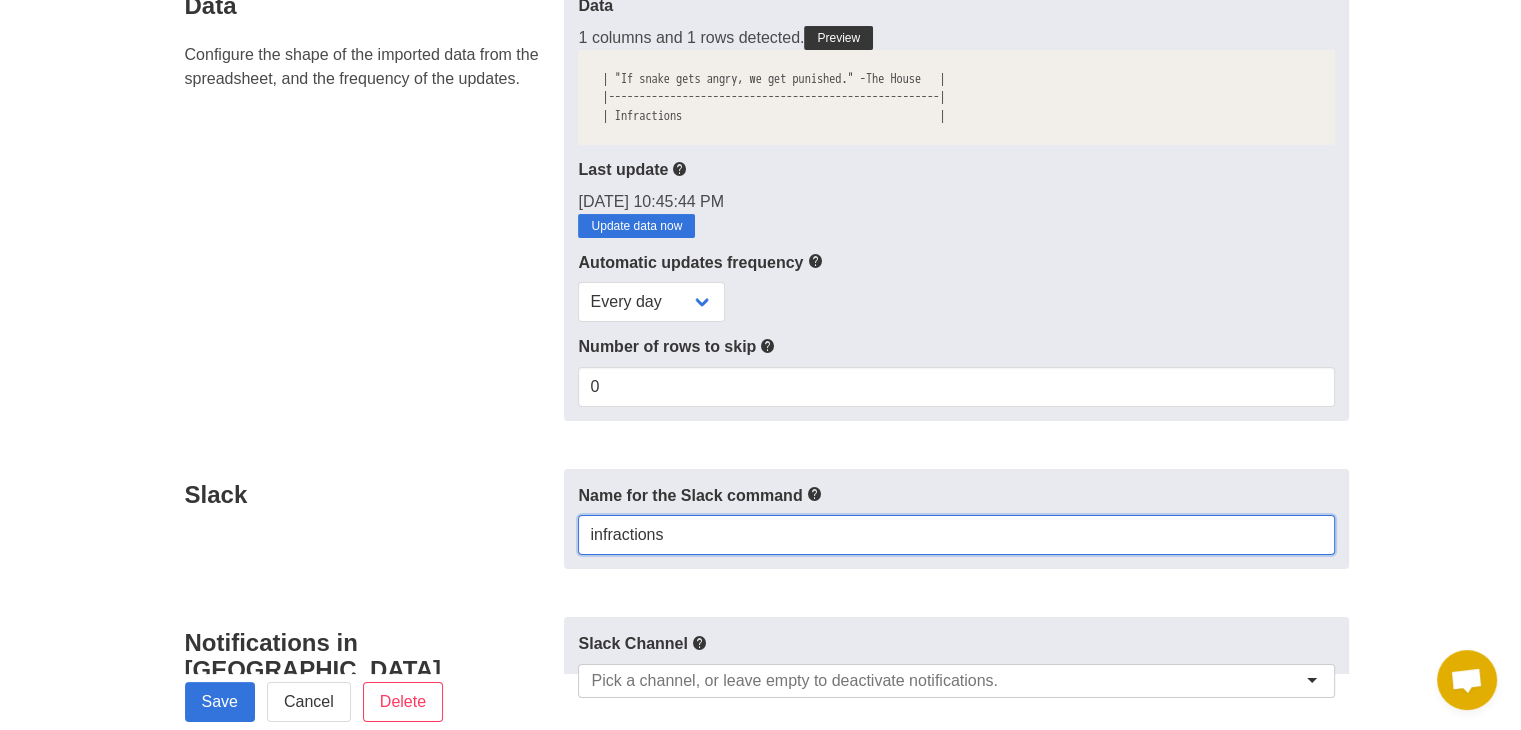 type on "infractions" 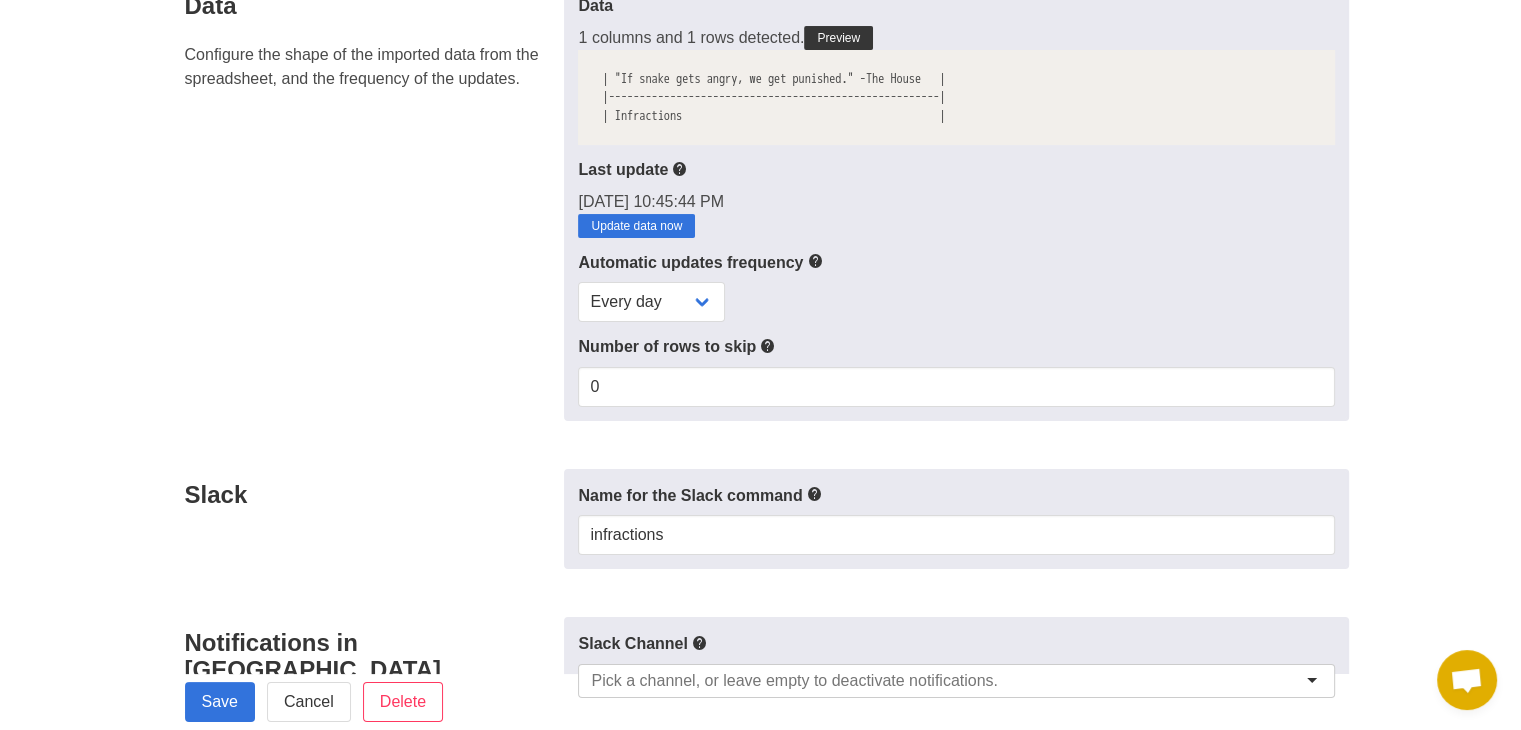 click on "Slack" at bounding box center [369, 494] 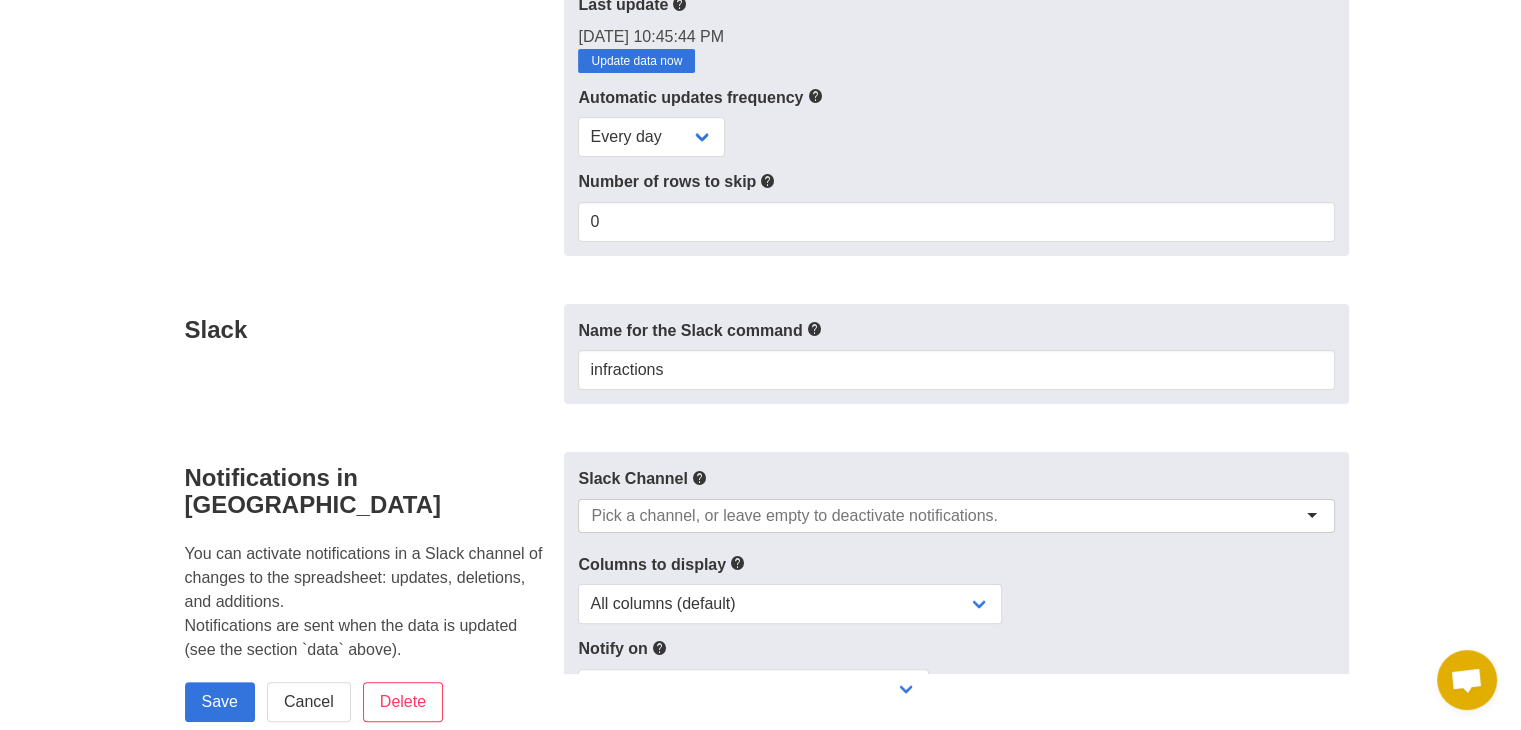 scroll, scrollTop: 400, scrollLeft: 0, axis: vertical 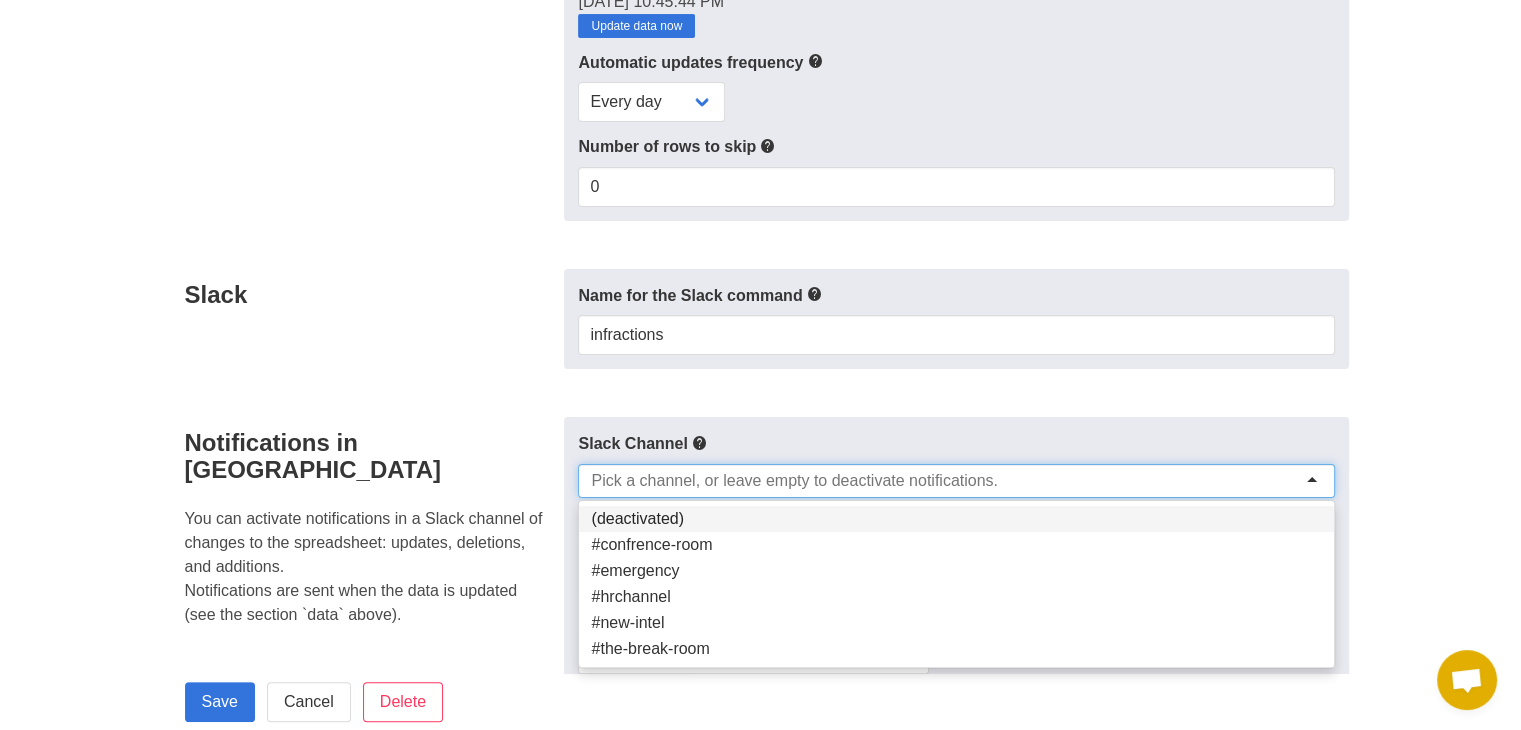 click at bounding box center (794, 481) 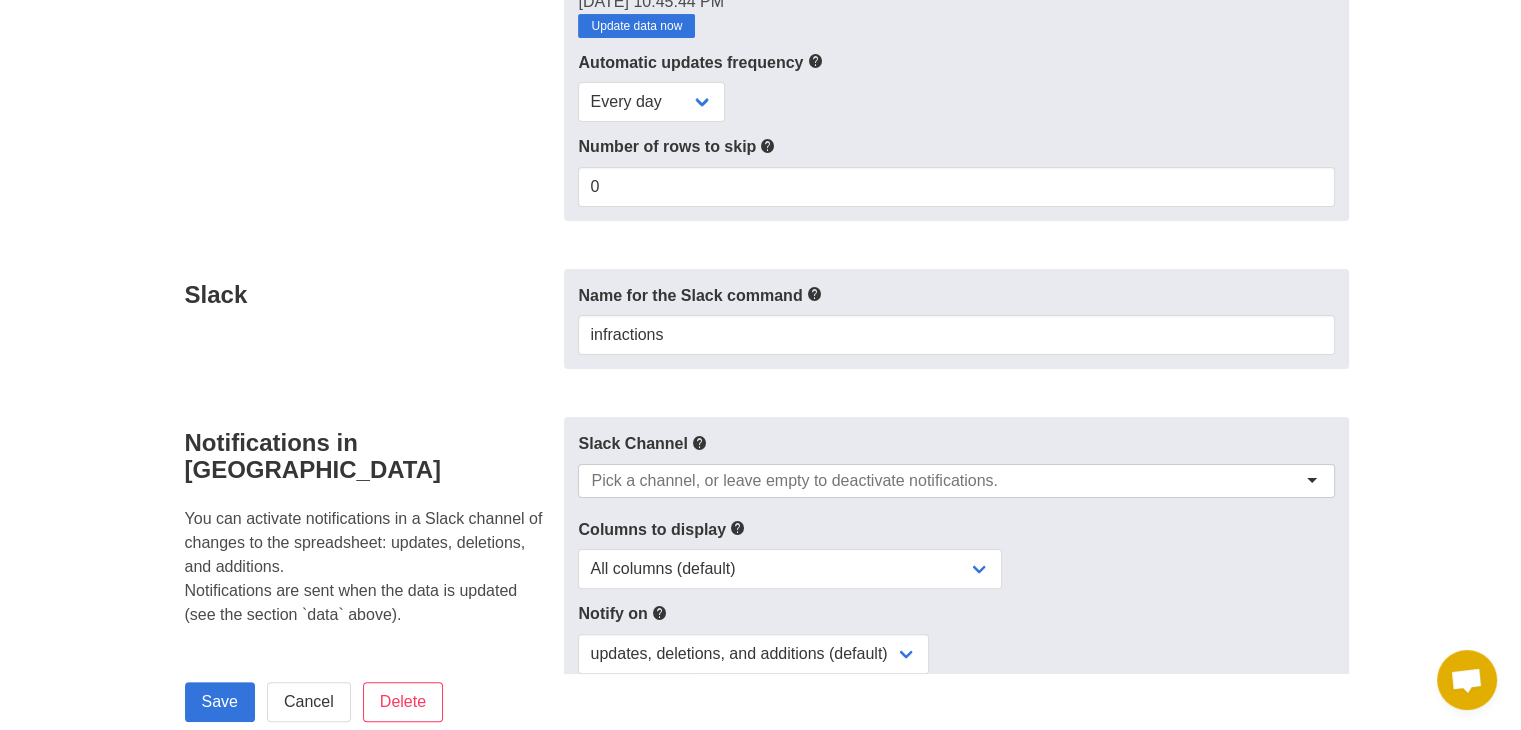 click at bounding box center [794, 481] 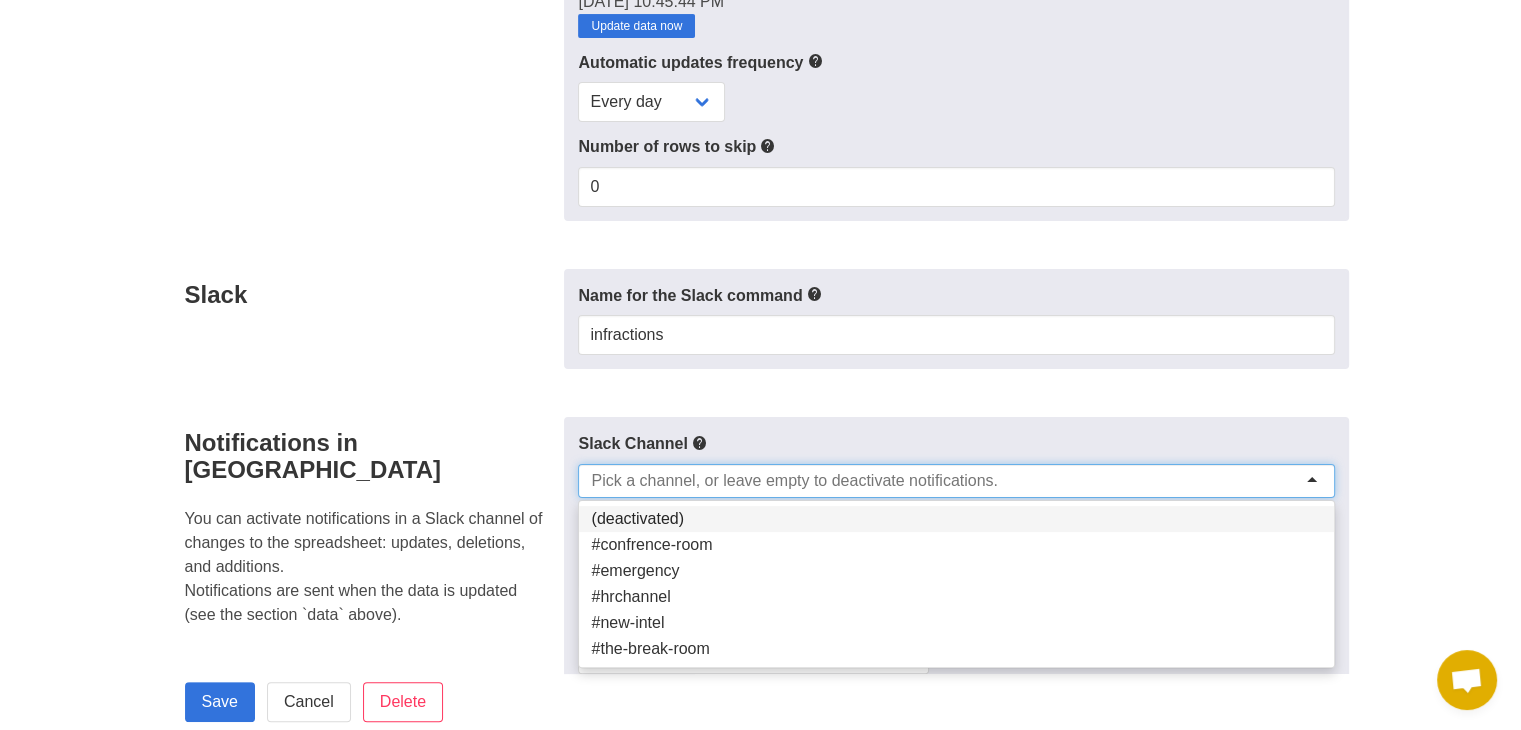 click on "Notifications in [GEOGRAPHIC_DATA]" at bounding box center (369, 456) 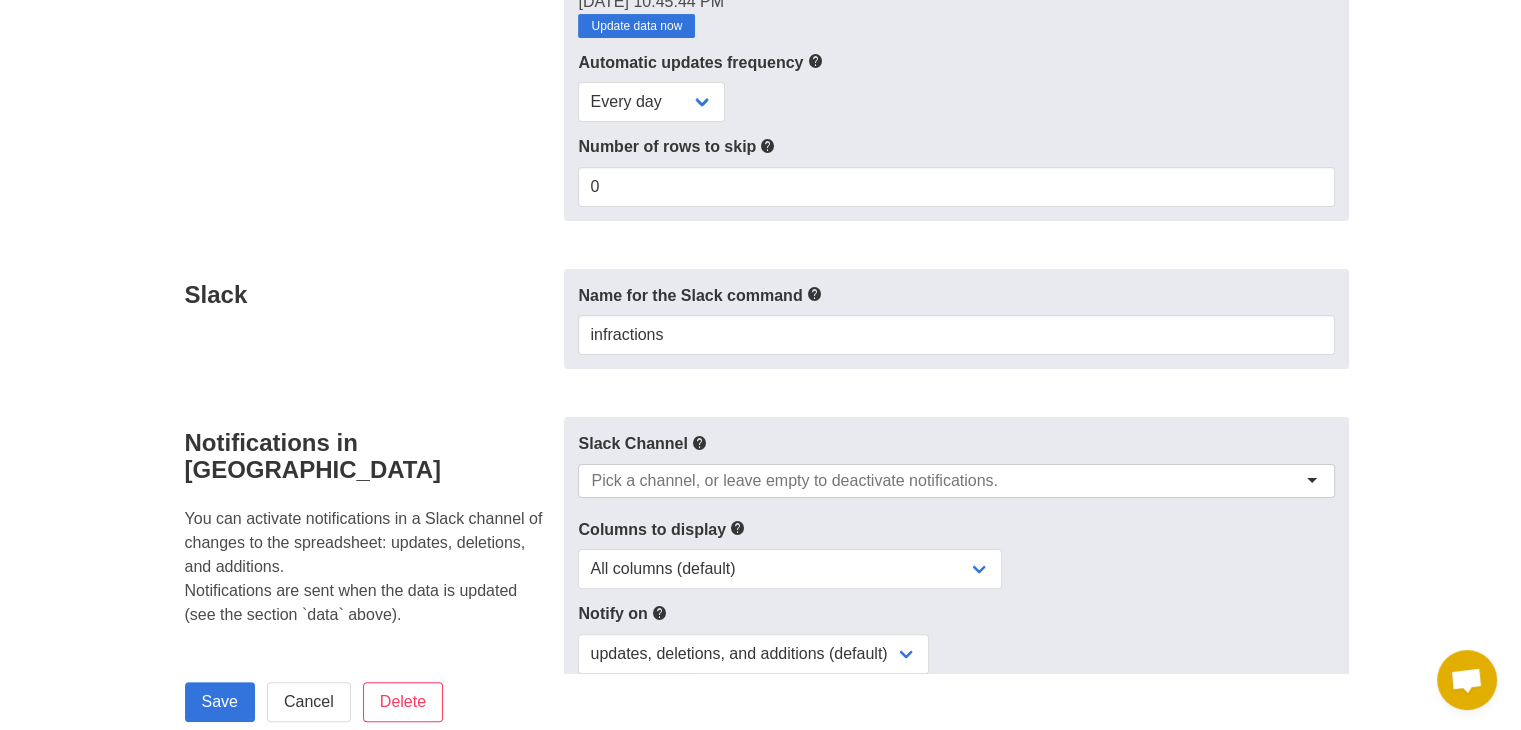 click on "Slack Channel
(deactivated)
#confrence-room
#emergency
#hrchannel
#new-intel
#the-break-room
Columns to display
updates only" at bounding box center (956, 594) 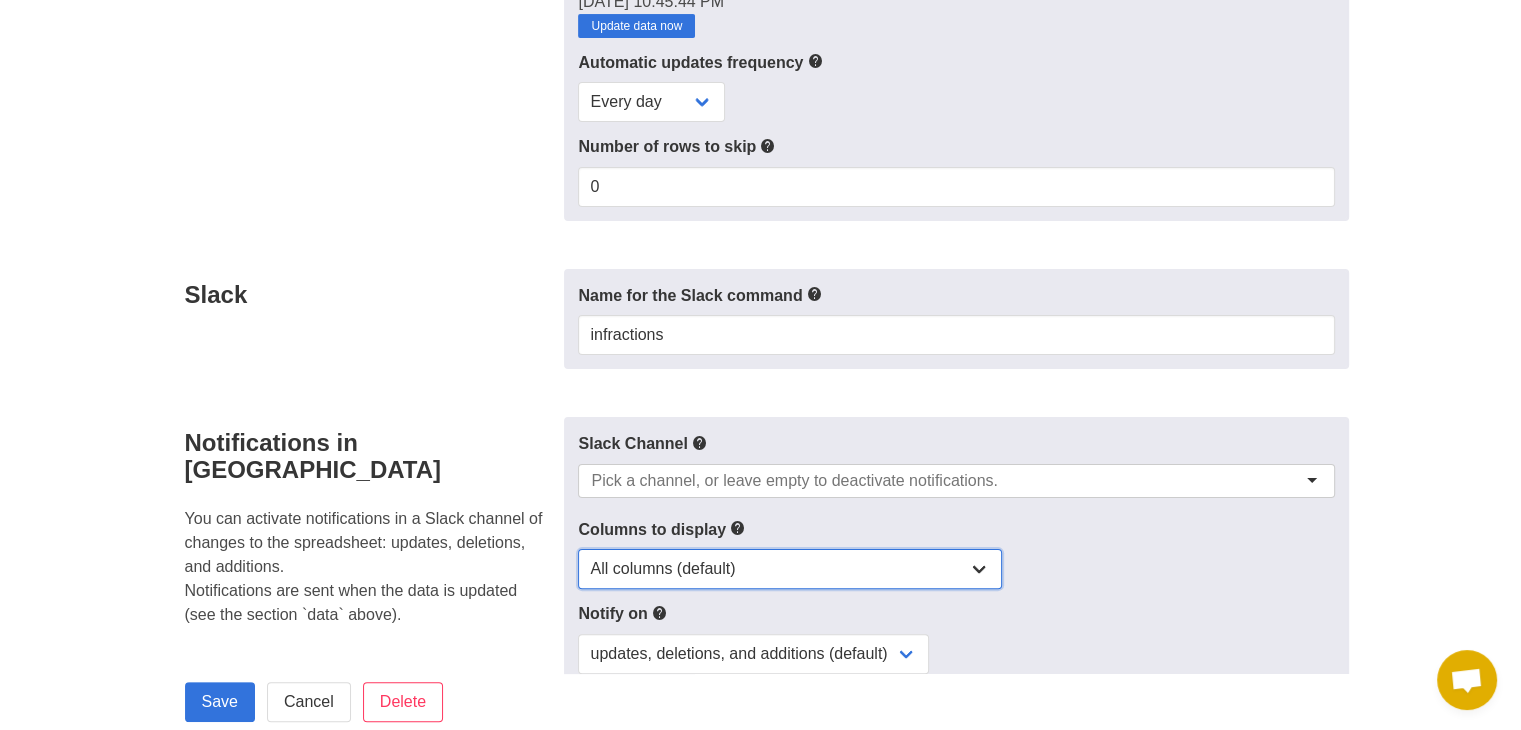 click on "All columns (default)
Only columns with modified values
Columns with modified values and selected columns
Only selected columns" at bounding box center [790, 569] 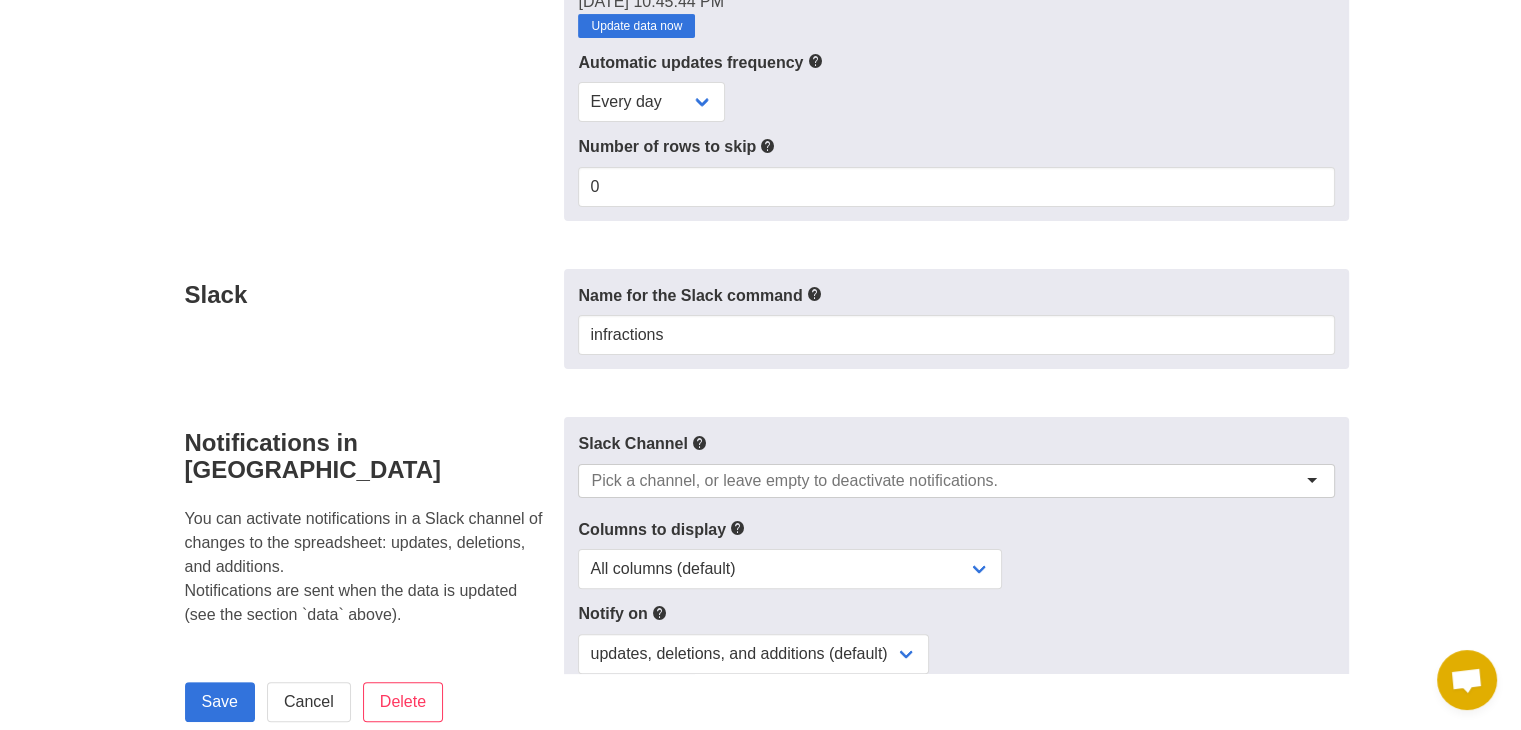 click at bounding box center [794, 481] 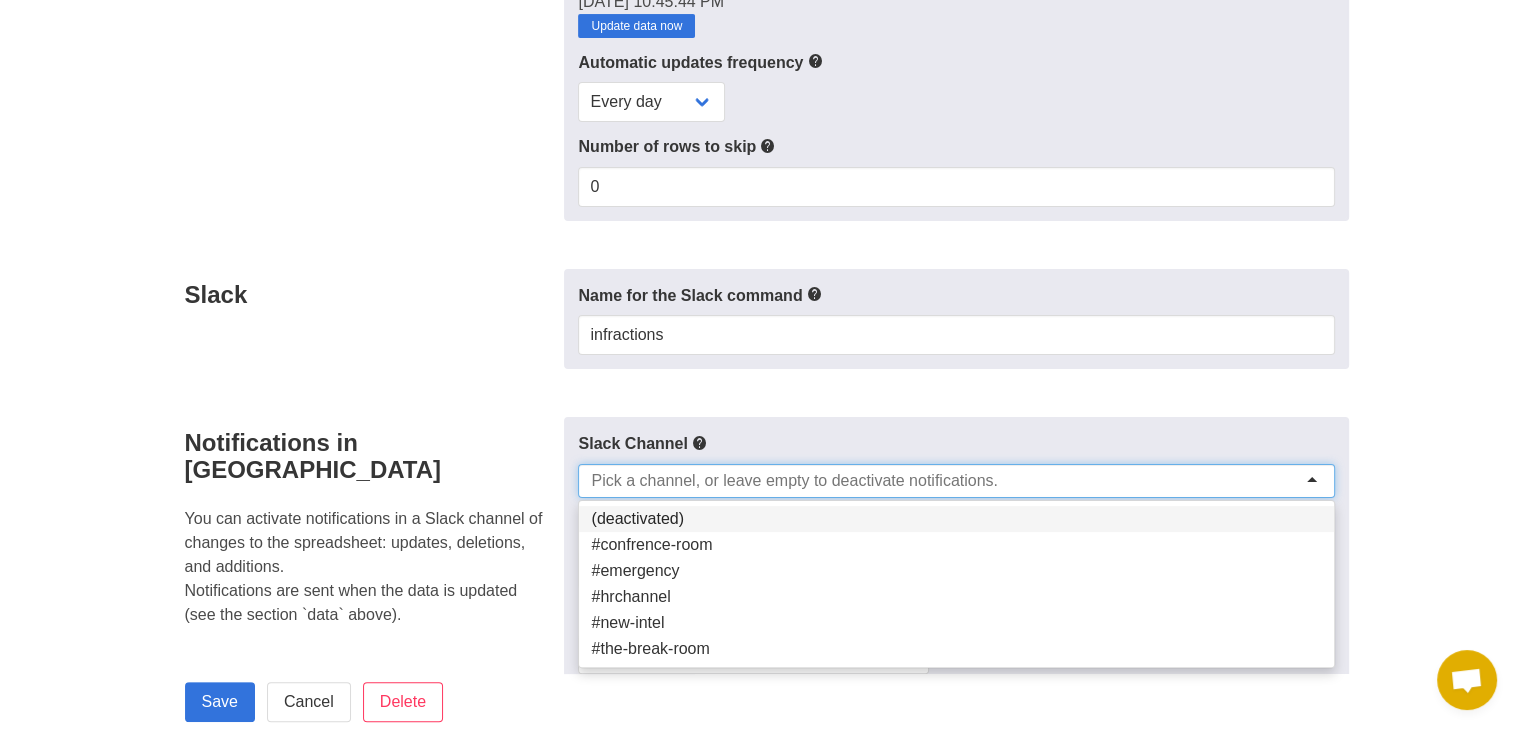 click on "Slack Channel
(deactivated)
#confrence-room
#emergency
#hrchannel
#new-intel
#the-break-room
Columns to display
updates only" at bounding box center [956, 594] 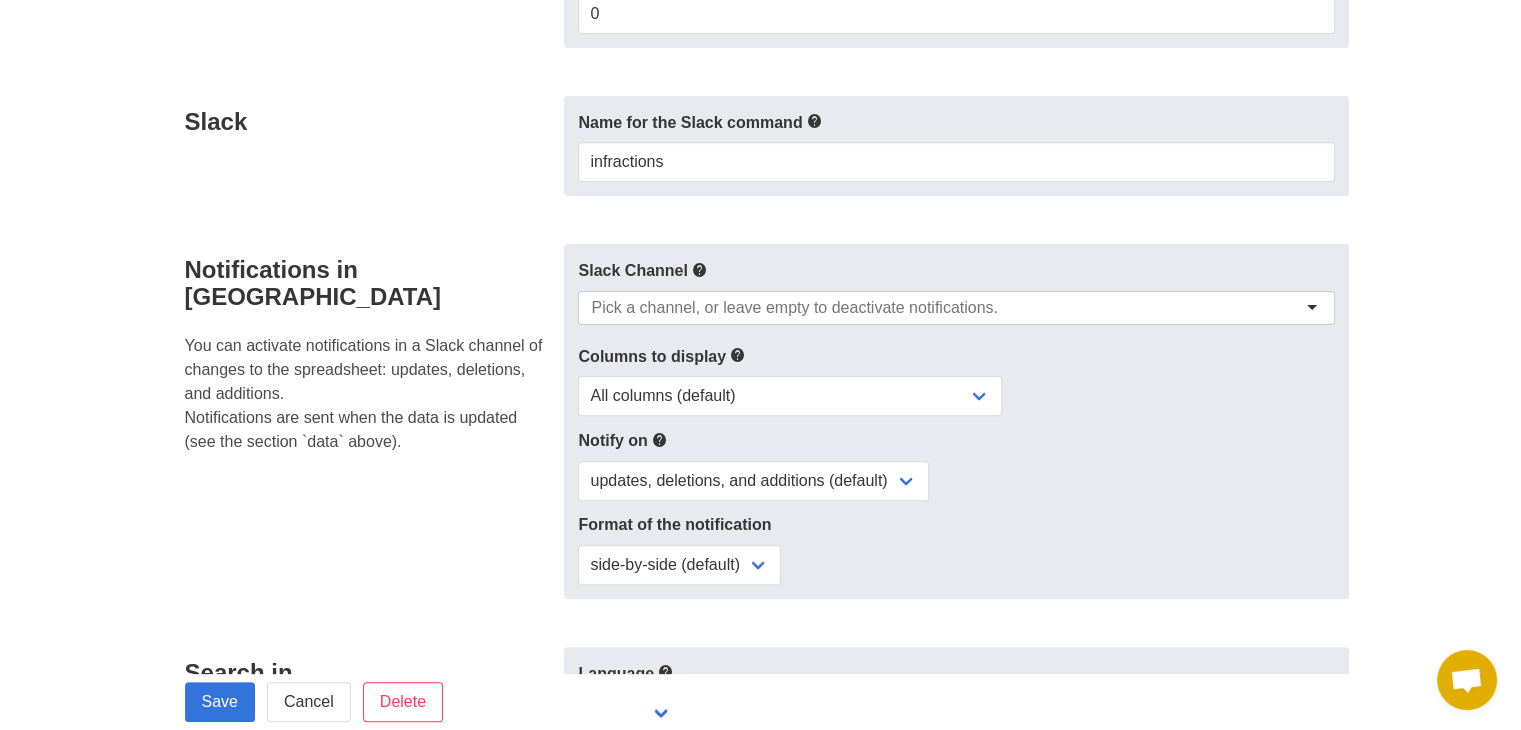 scroll, scrollTop: 600, scrollLeft: 0, axis: vertical 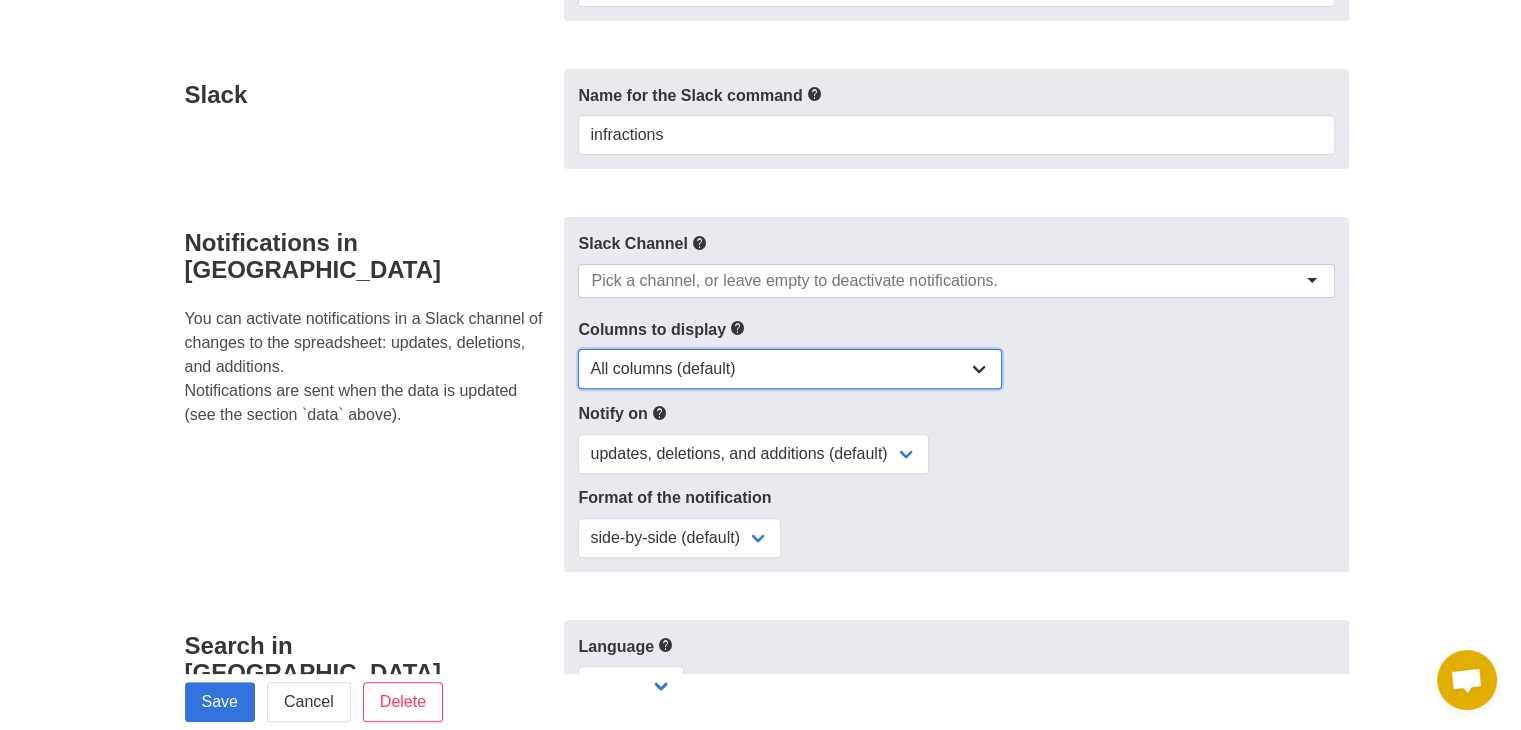 click on "All columns (default)
Only columns with modified values
Columns with modified values and selected columns
Only selected columns" at bounding box center [790, 369] 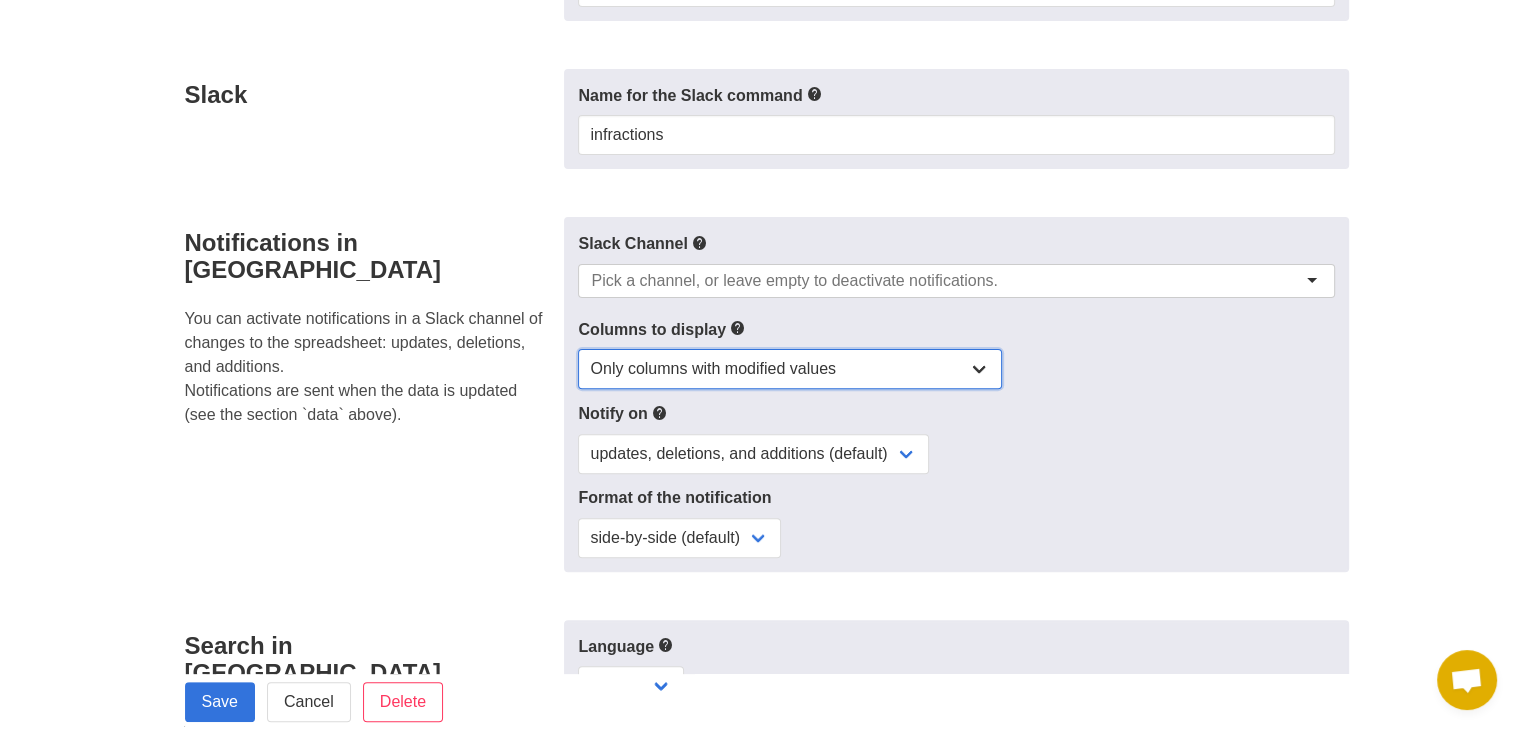 click on "All columns (default)
Only columns with modified values
Columns with modified values and selected columns
Only selected columns" at bounding box center (790, 369) 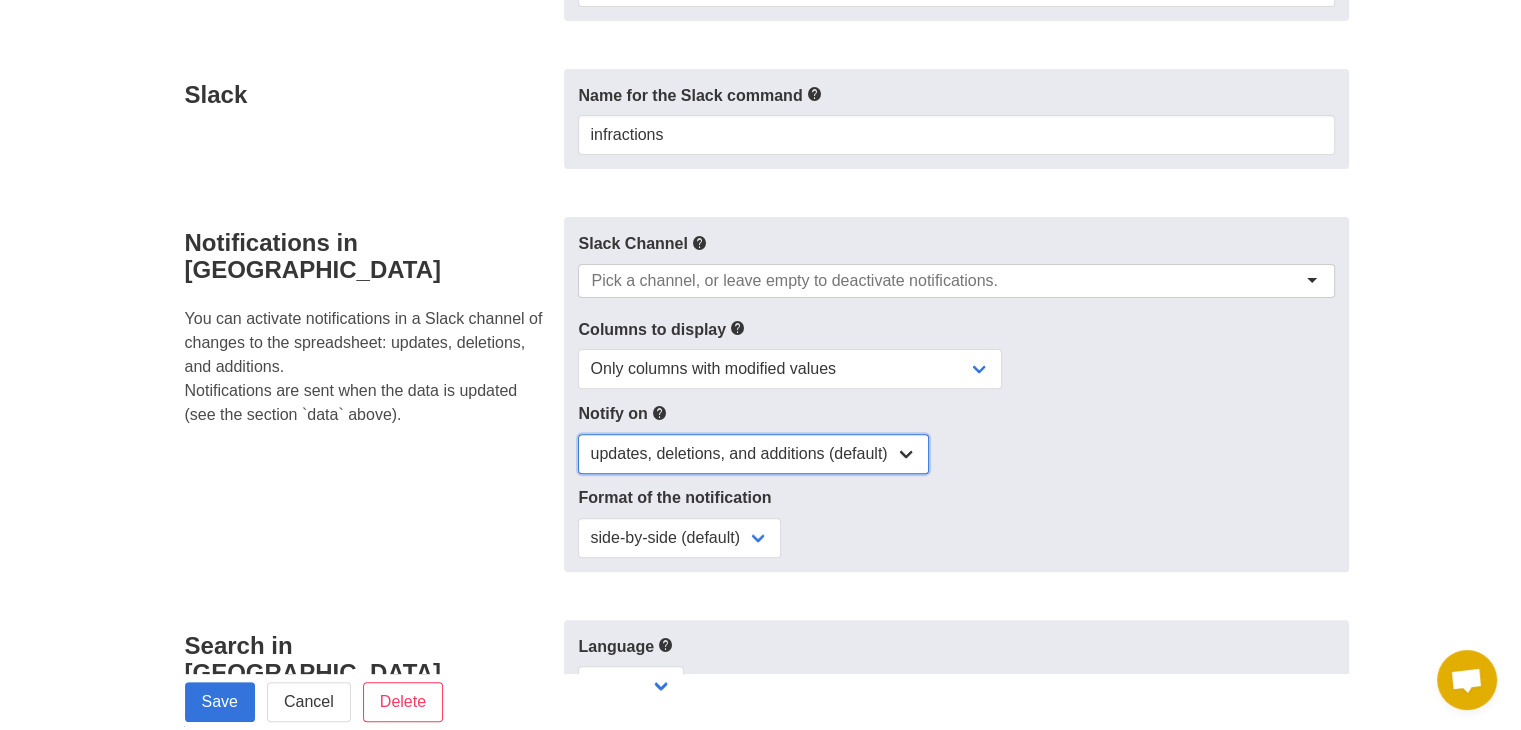 click on "updates, deletions, and additions (default)
updates only
updates and additions only" at bounding box center (753, 454) 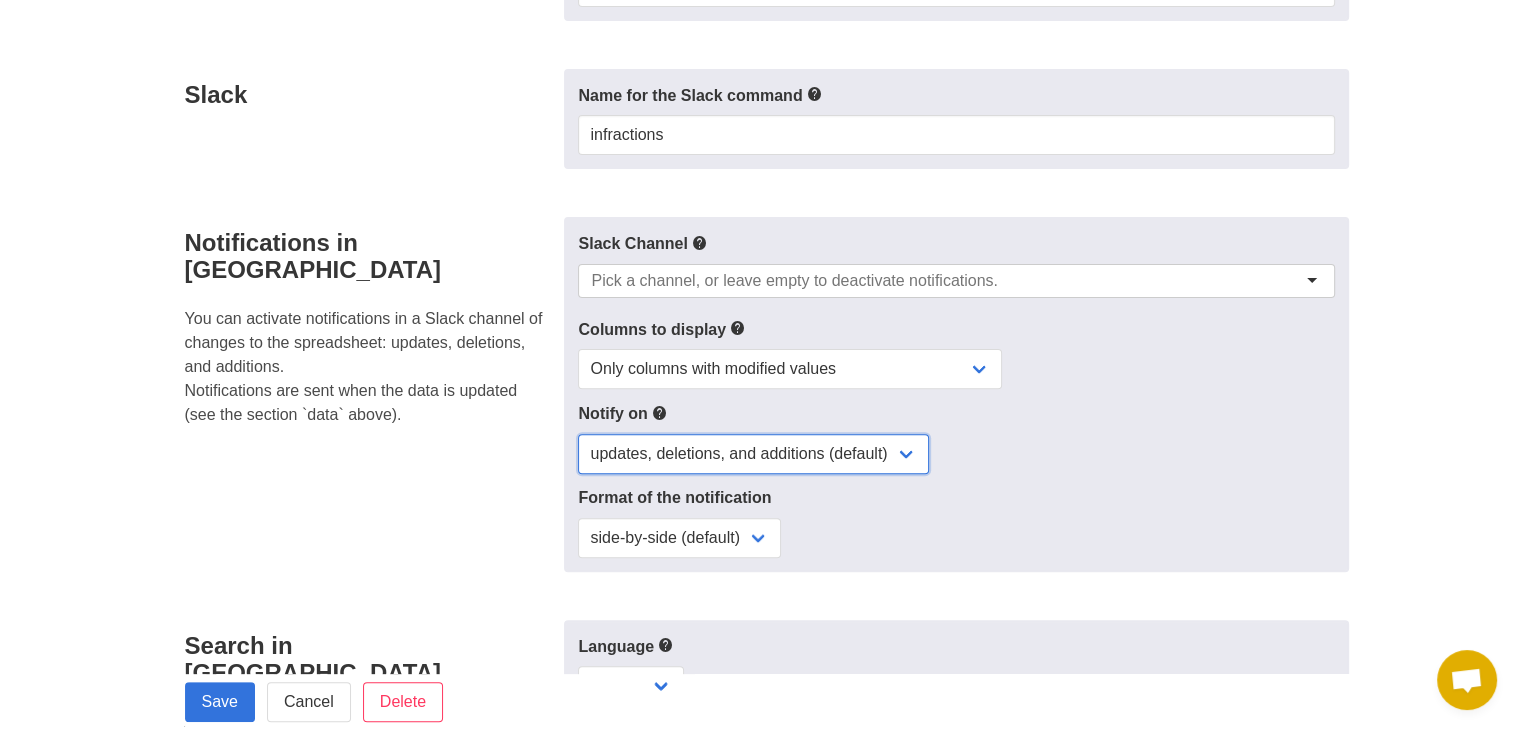 scroll, scrollTop: 700, scrollLeft: 0, axis: vertical 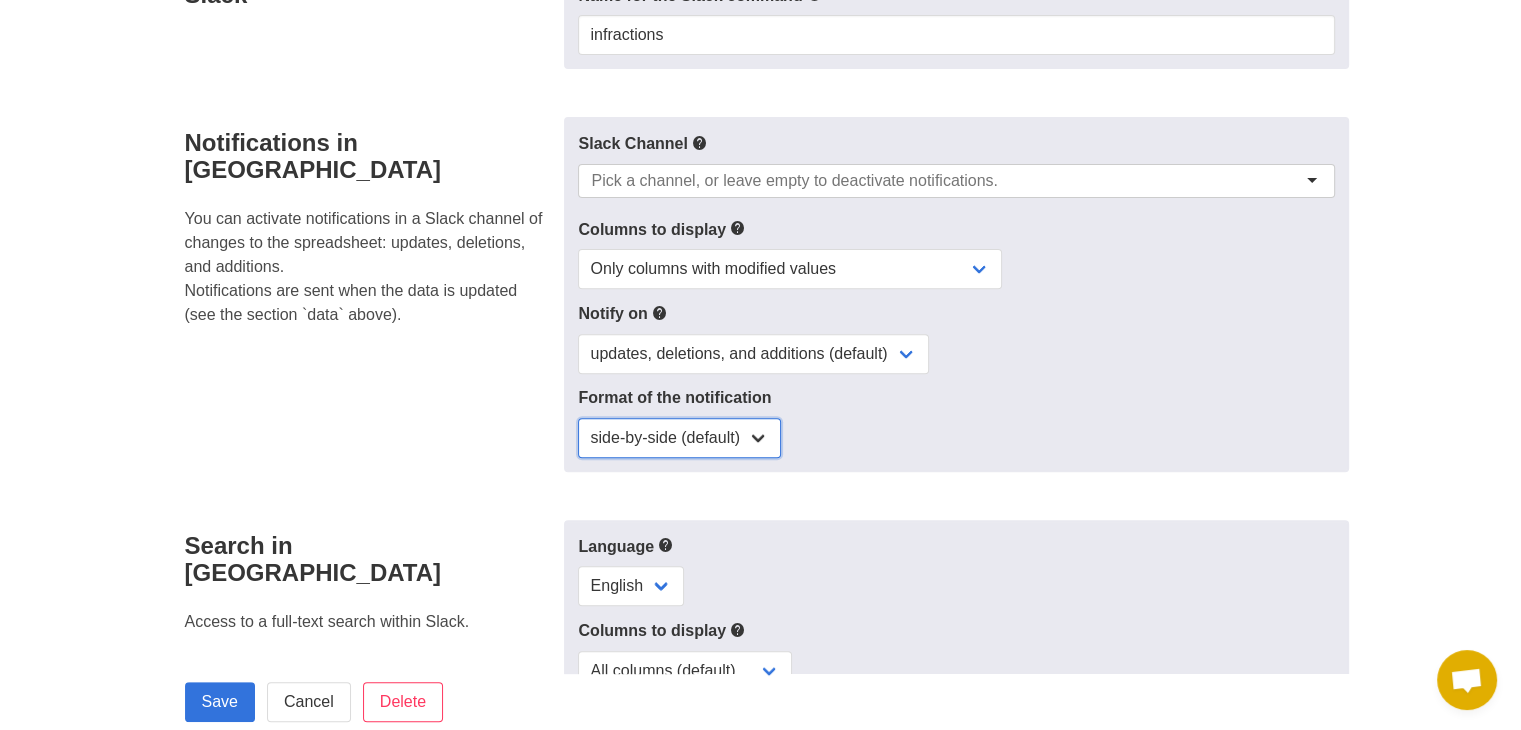 click on "side-by-side (default)
single column" at bounding box center (679, 438) 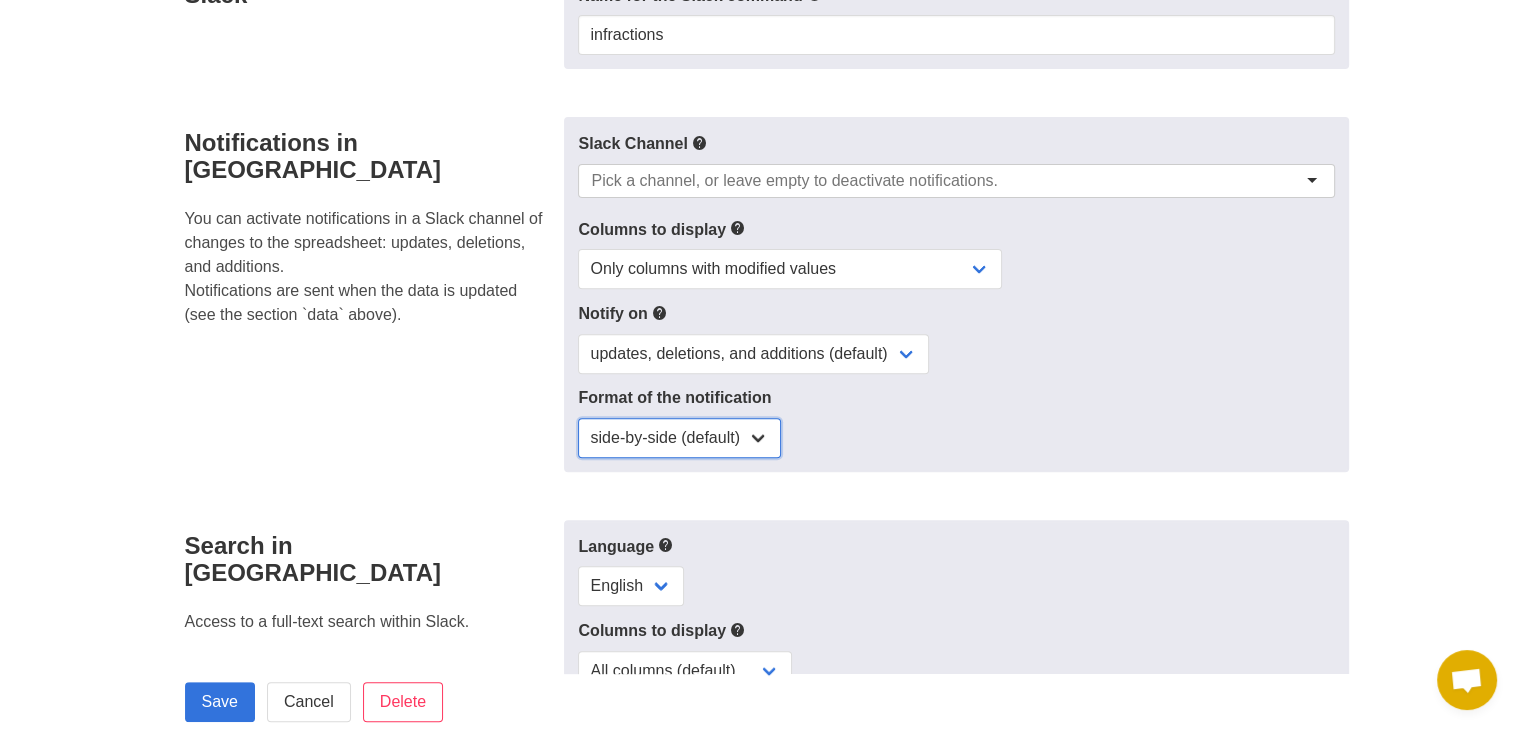 click on "side-by-side (default)
single column" at bounding box center [679, 438] 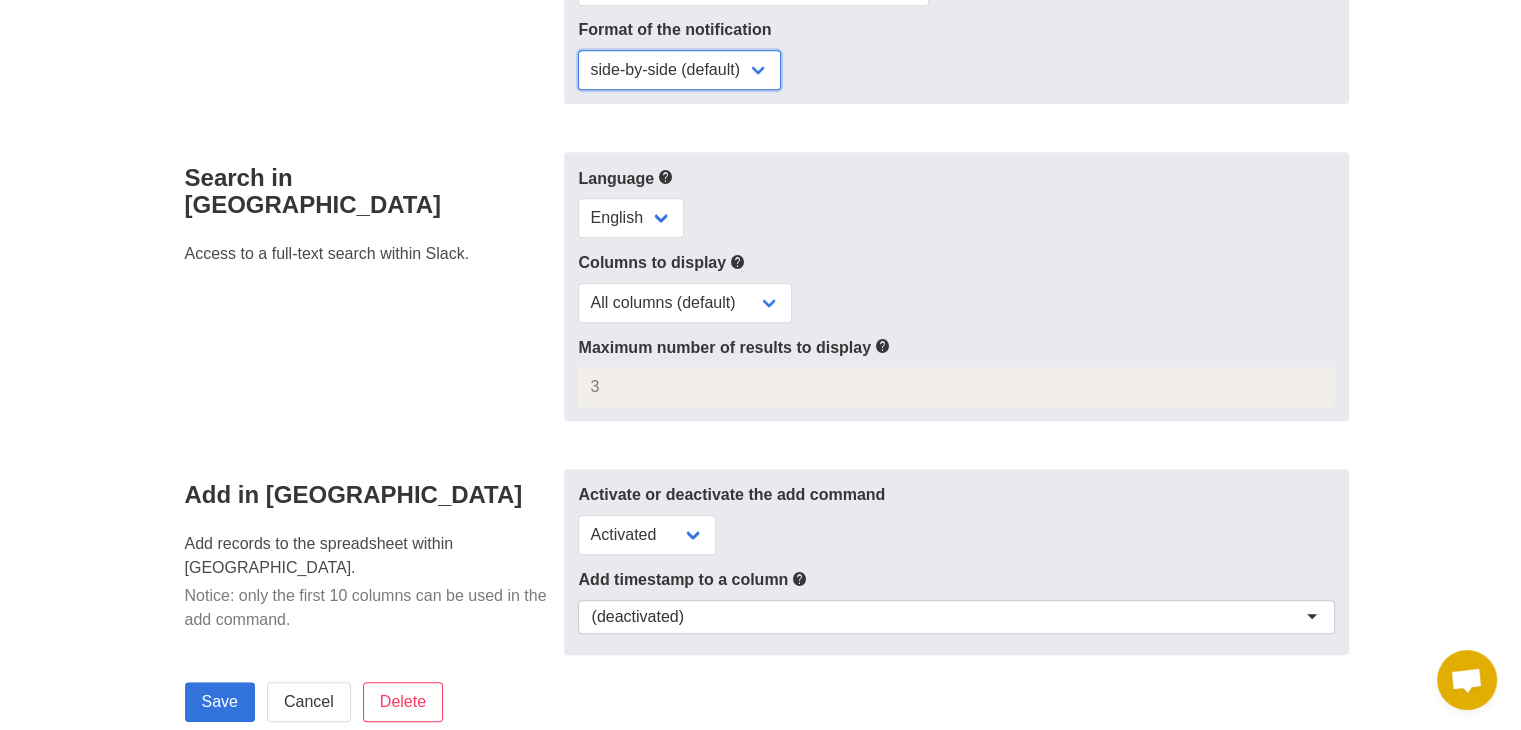 scroll, scrollTop: 1100, scrollLeft: 0, axis: vertical 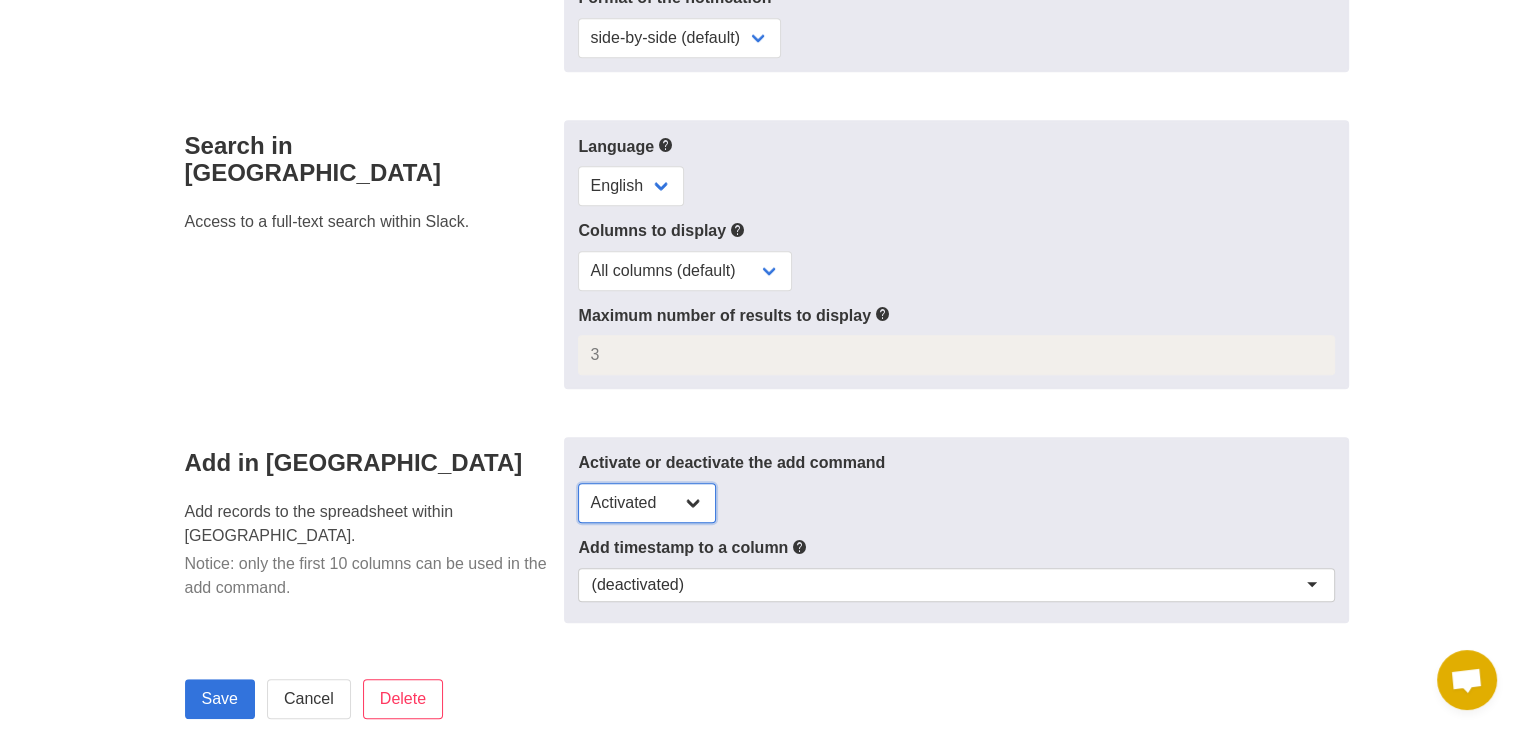 click on "Activated
Deactivated" at bounding box center (647, 503) 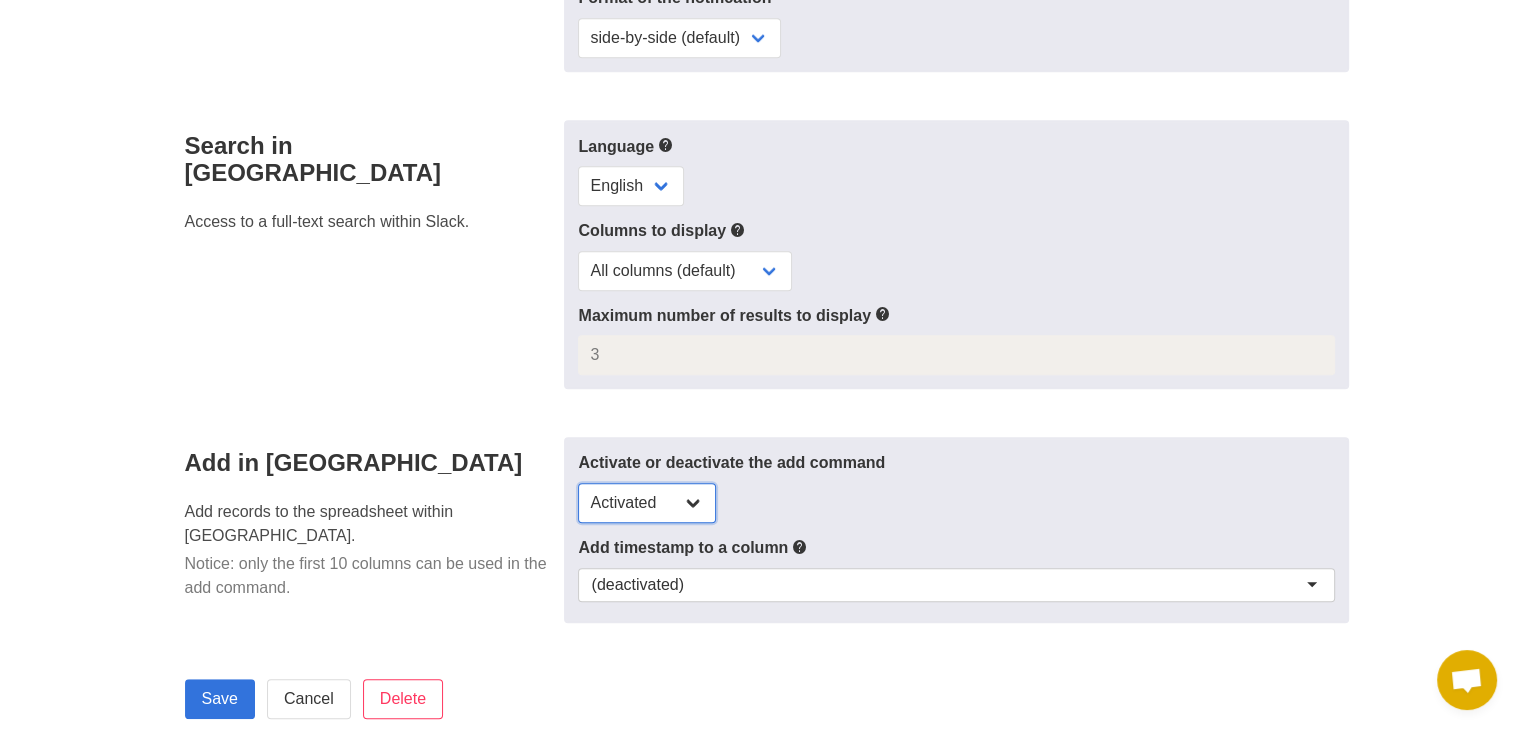 click on "Activated
Deactivated" at bounding box center [647, 503] 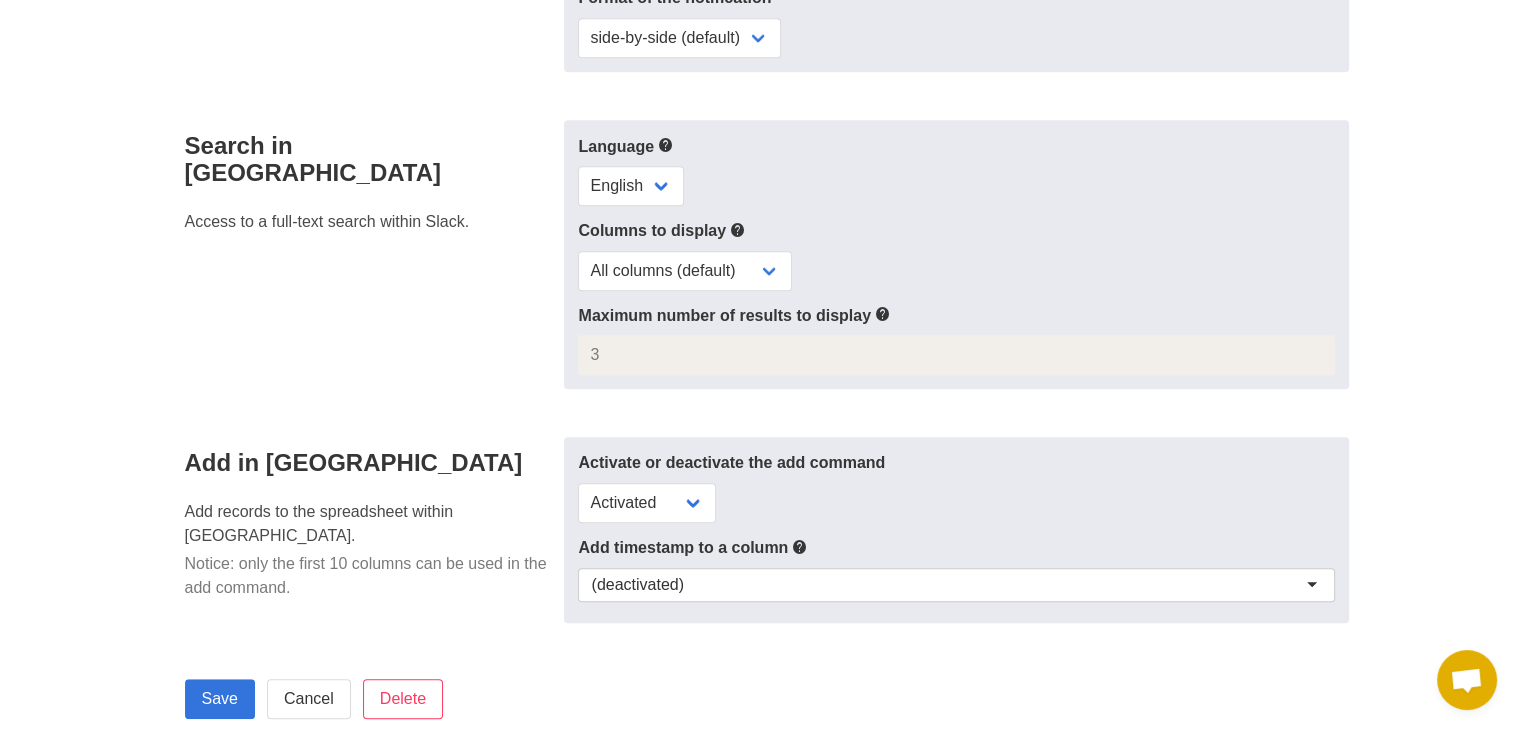 click on "Activate or deactivate the add command" at bounding box center (956, 463) 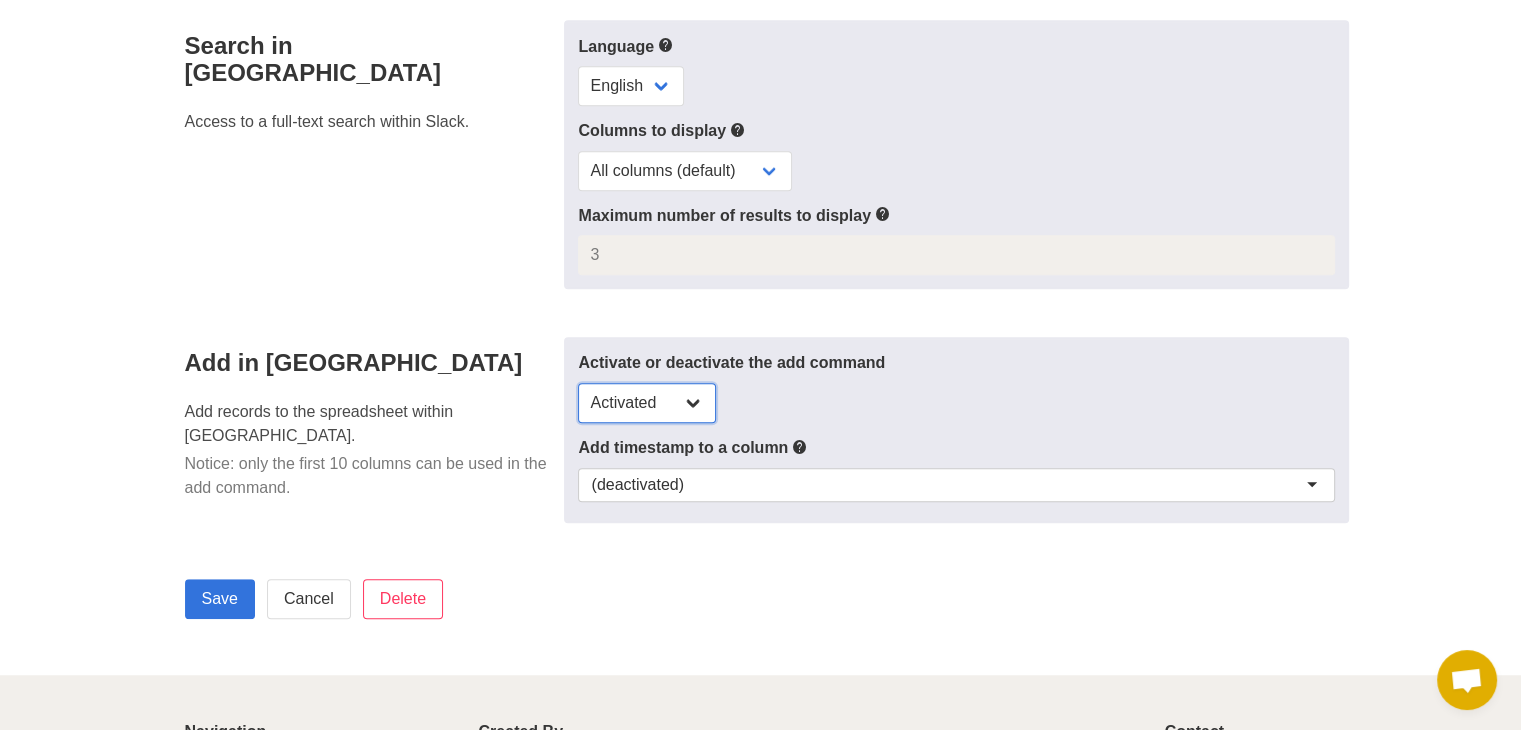 click on "Activated
Deactivated" at bounding box center [647, 403] 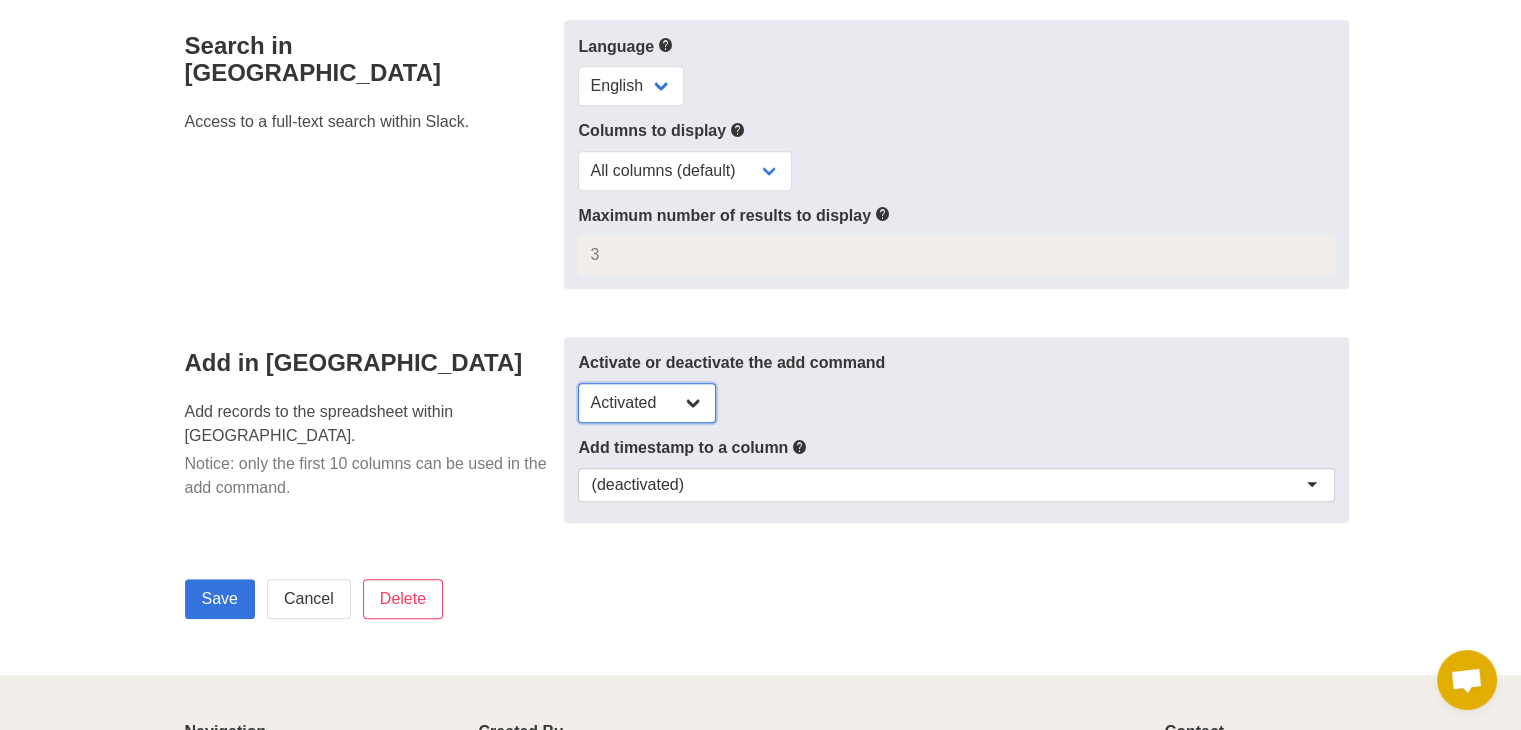 click on "Activated
Deactivated" at bounding box center [647, 403] 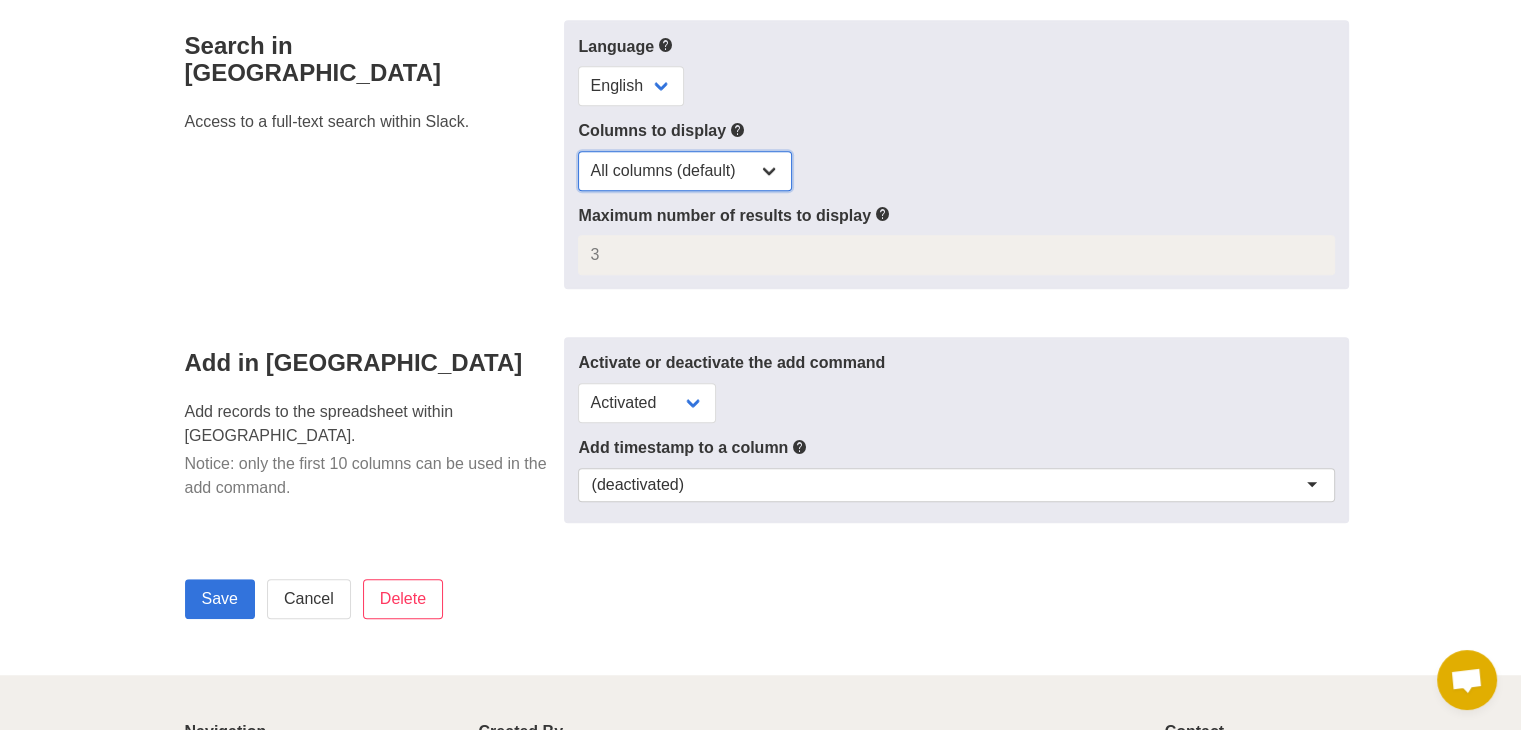 click on "All columns (default)
Only selected columns" at bounding box center (685, 171) 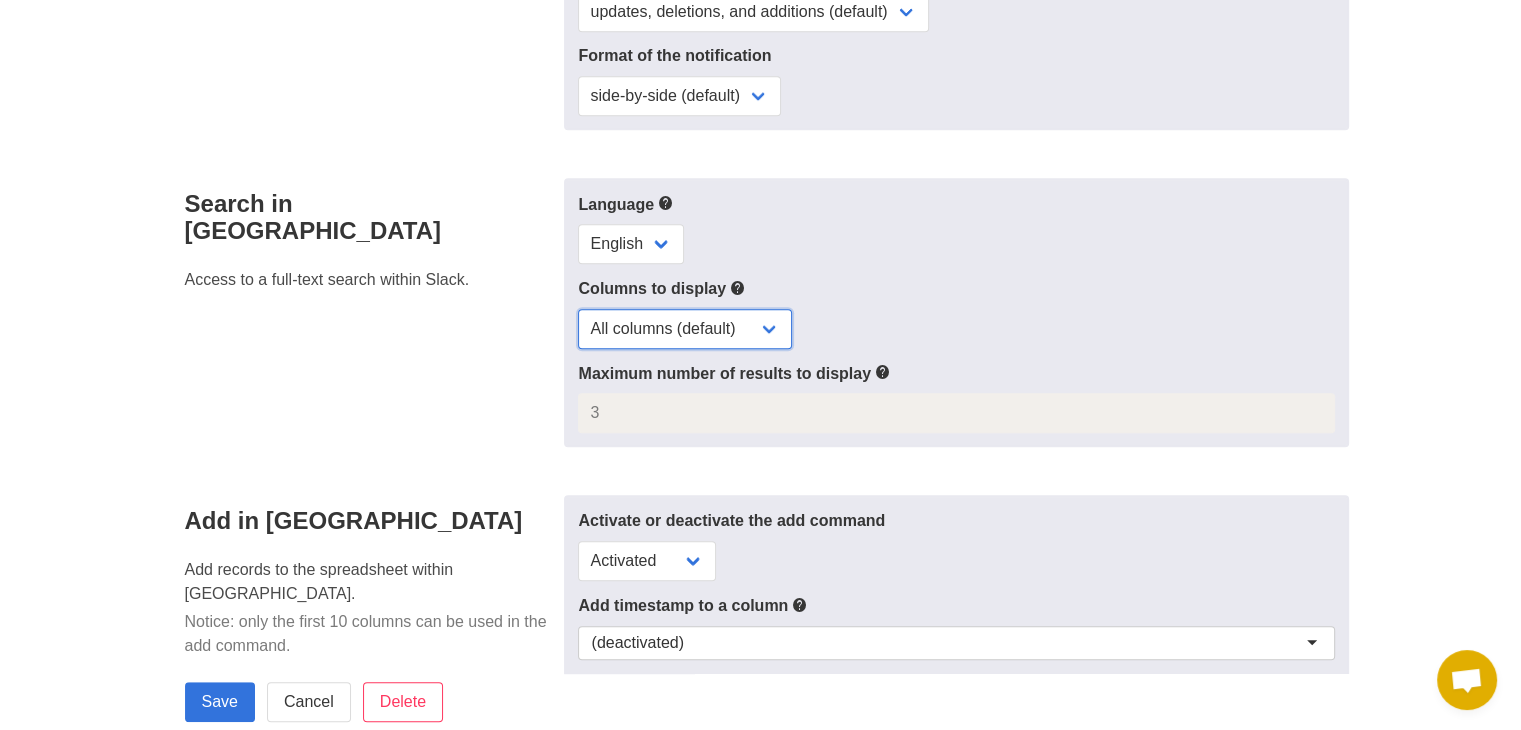 scroll, scrollTop: 1000, scrollLeft: 0, axis: vertical 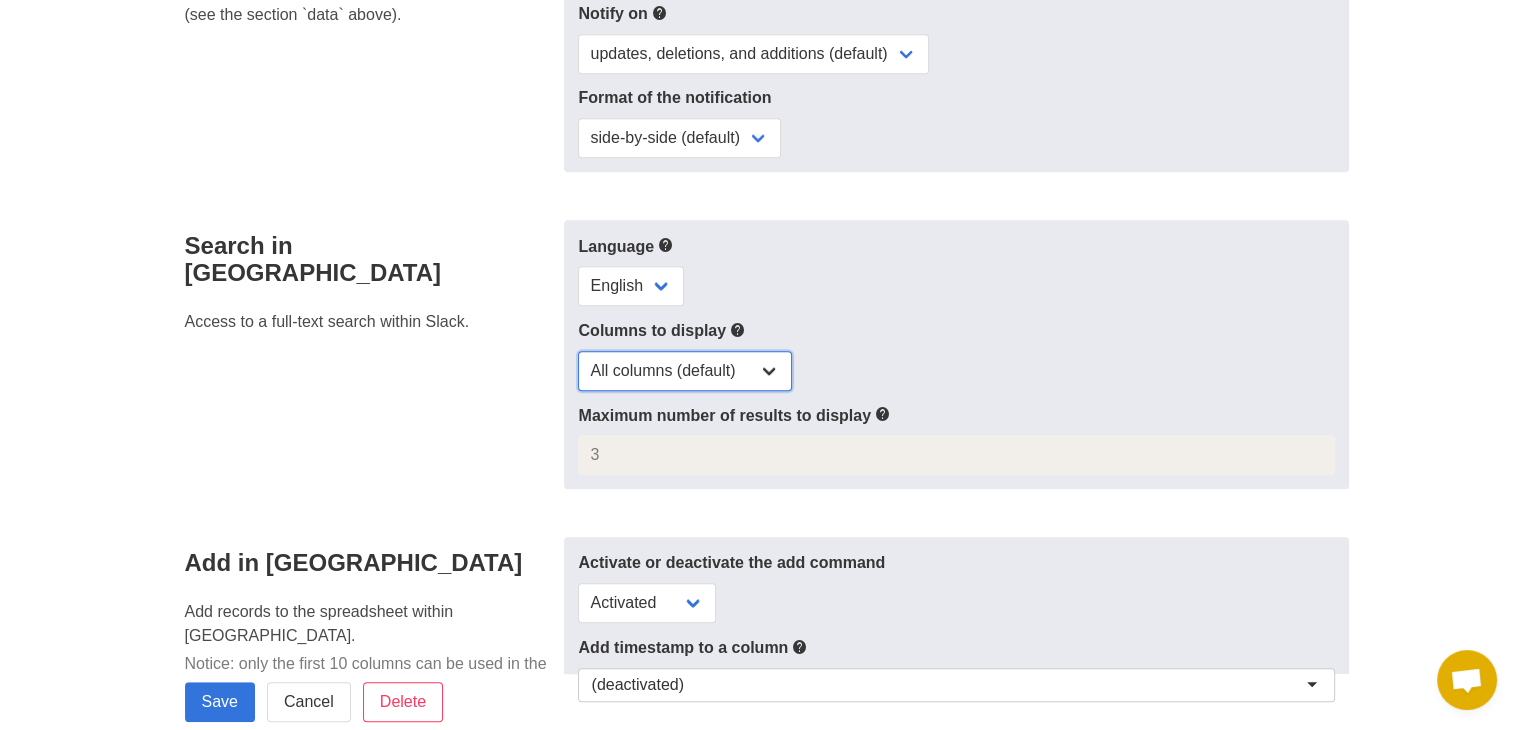 click on "All columns (default)
Only selected columns" at bounding box center [685, 371] 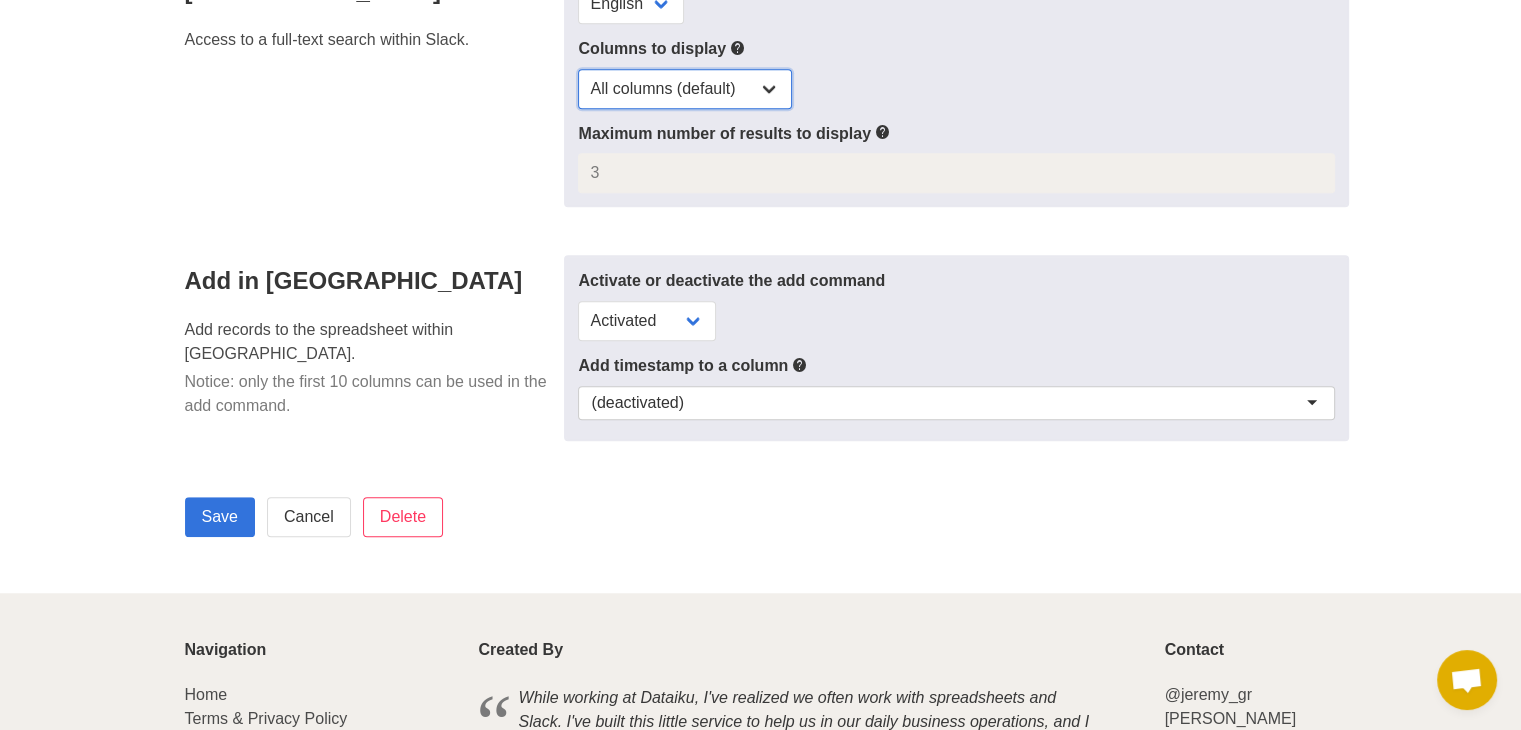 scroll, scrollTop: 1300, scrollLeft: 0, axis: vertical 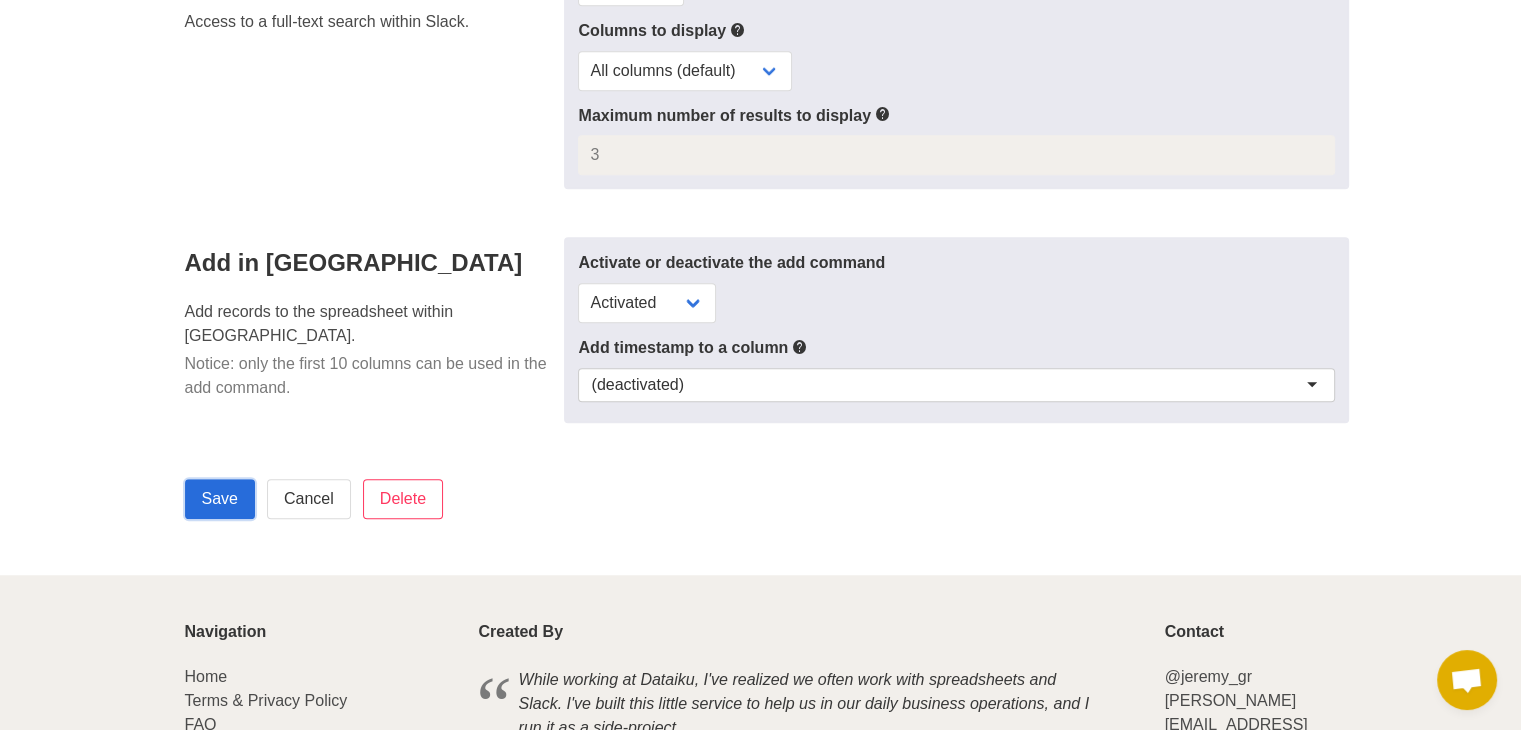click on "Save" at bounding box center (220, 499) 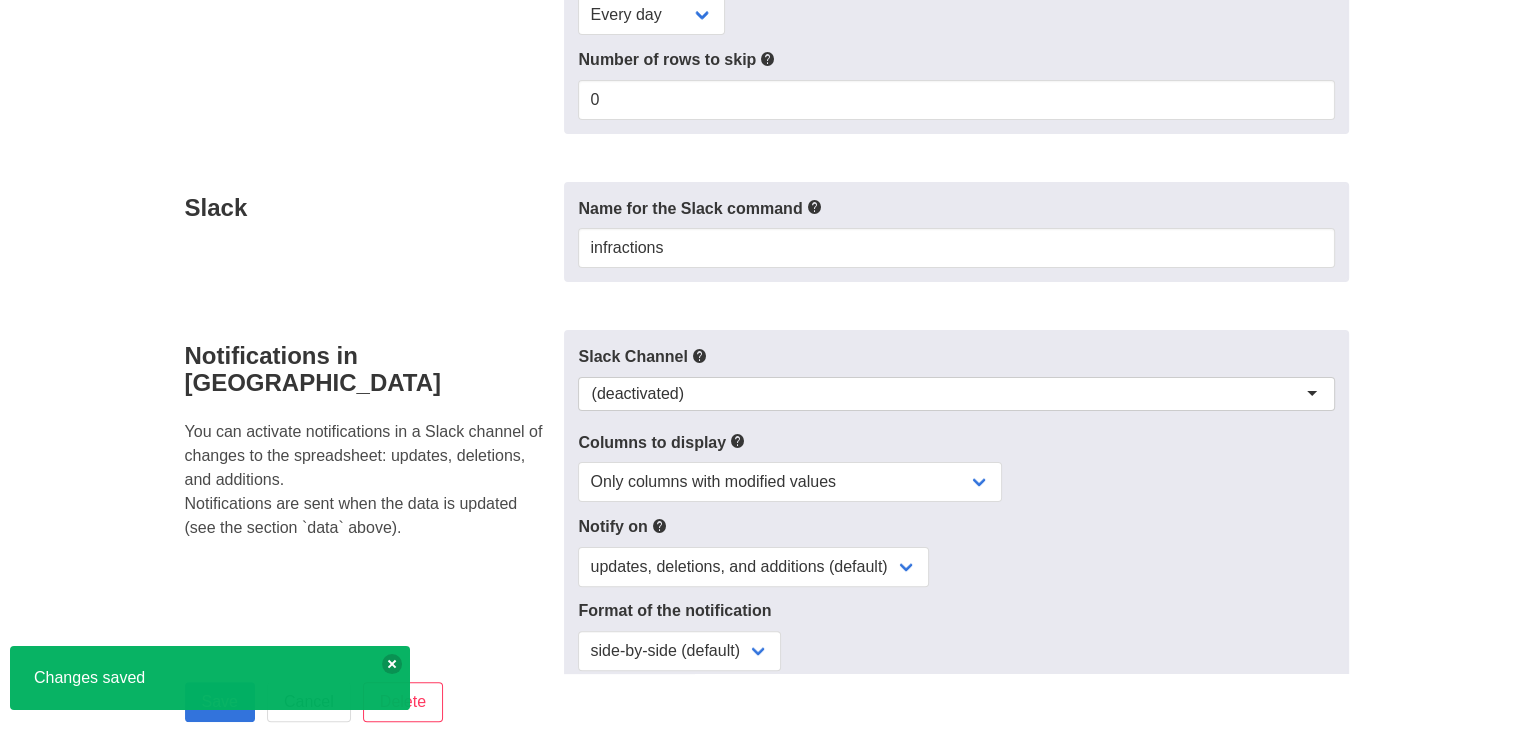 scroll, scrollTop: 400, scrollLeft: 0, axis: vertical 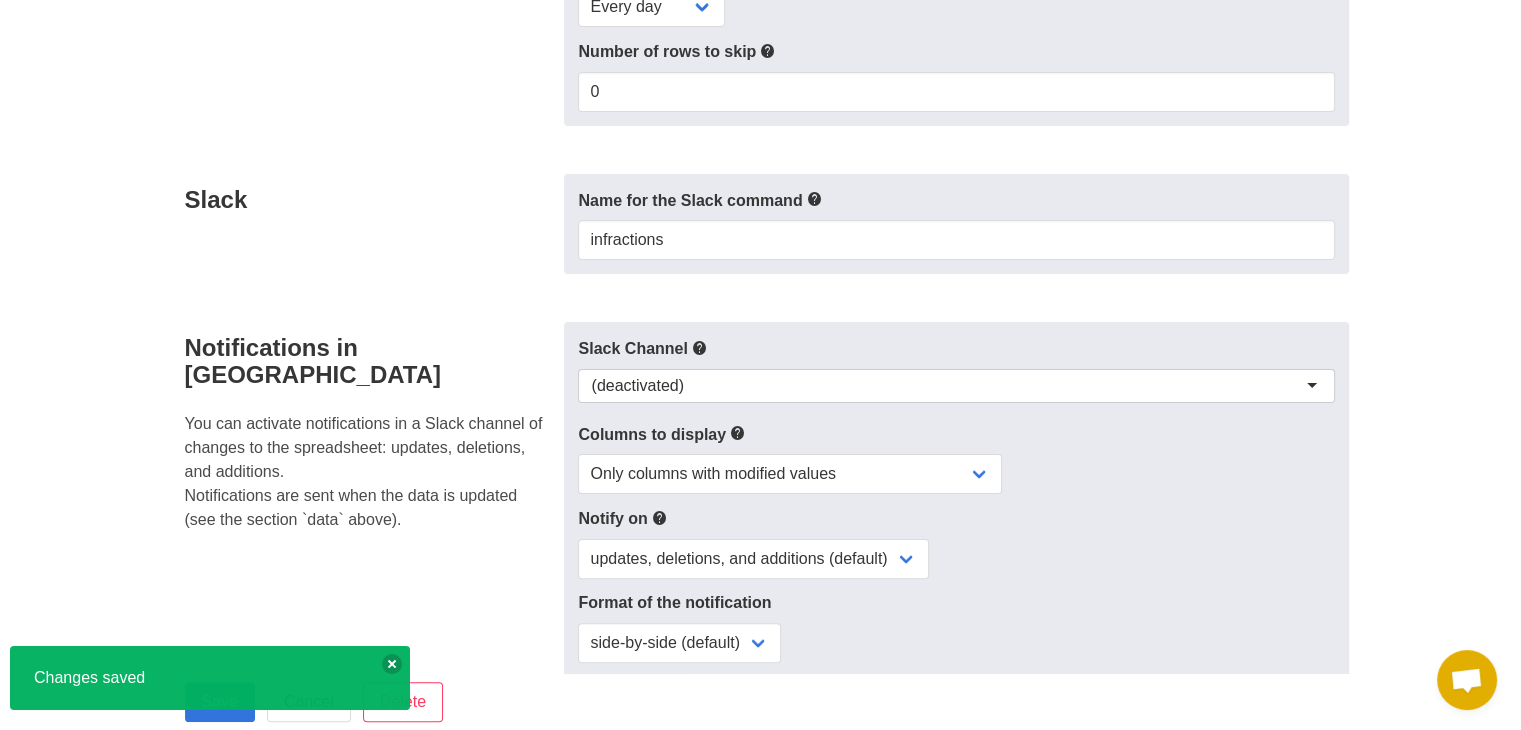 click on "(deactivated)" at bounding box center (956, 386) 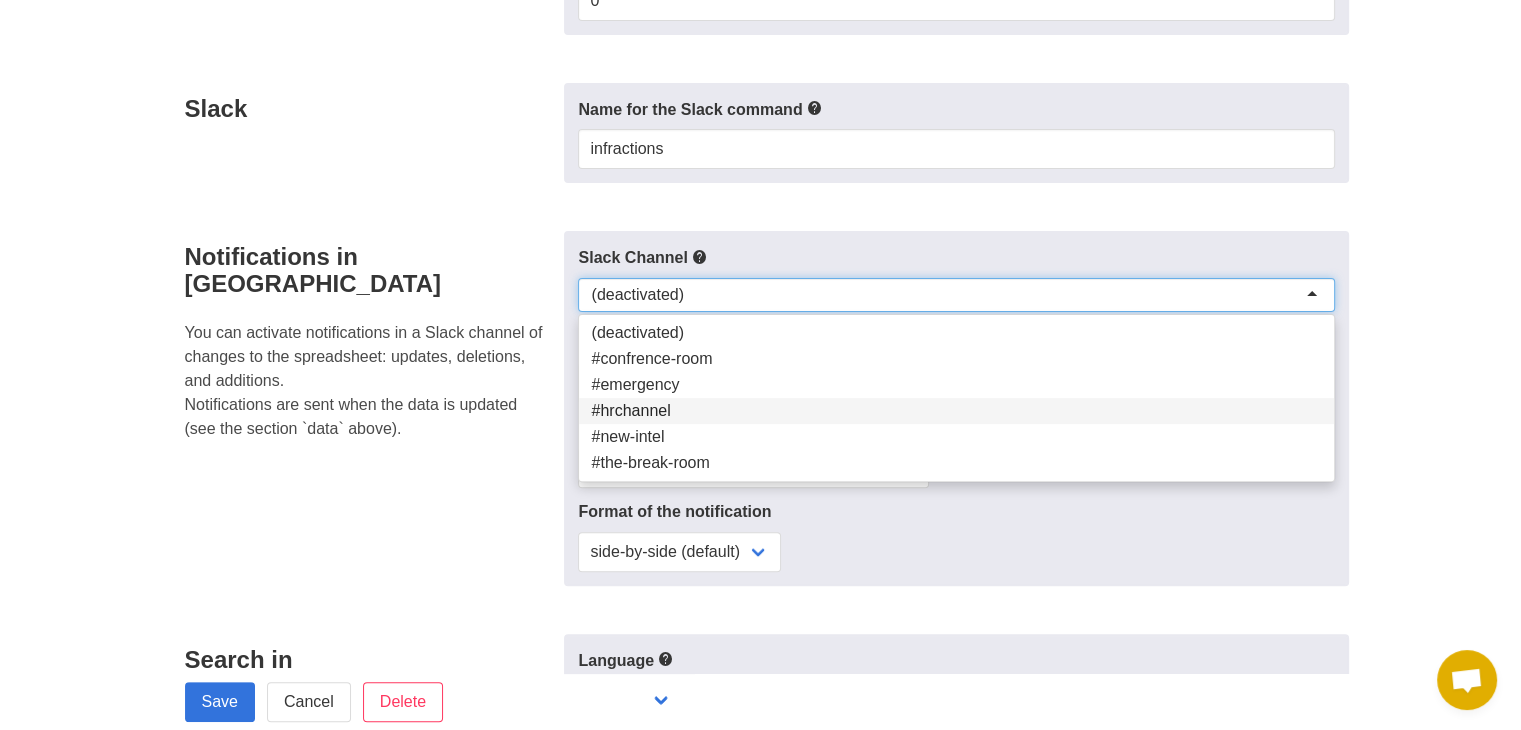 scroll, scrollTop: 600, scrollLeft: 0, axis: vertical 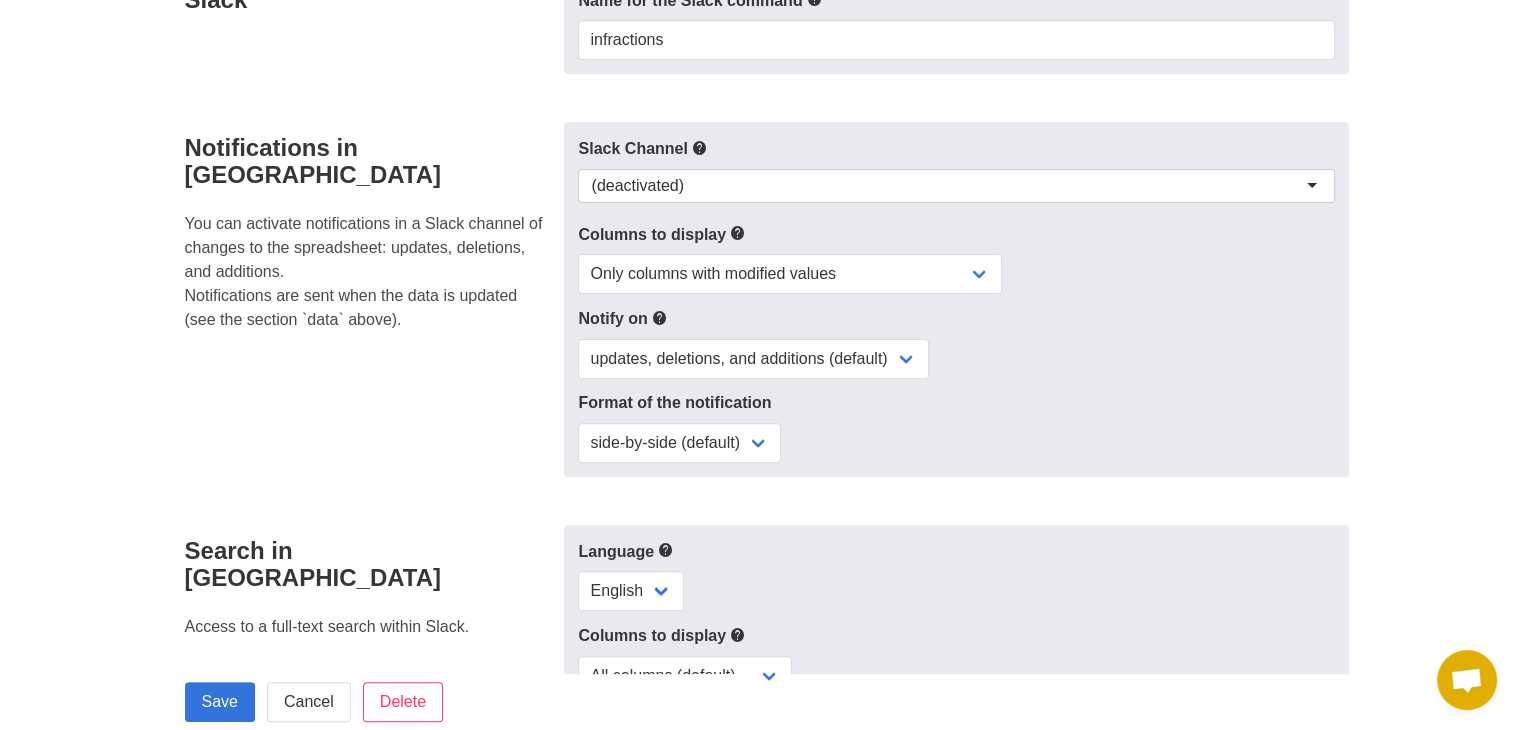 click on "(deactivated)" at bounding box center (637, 186) 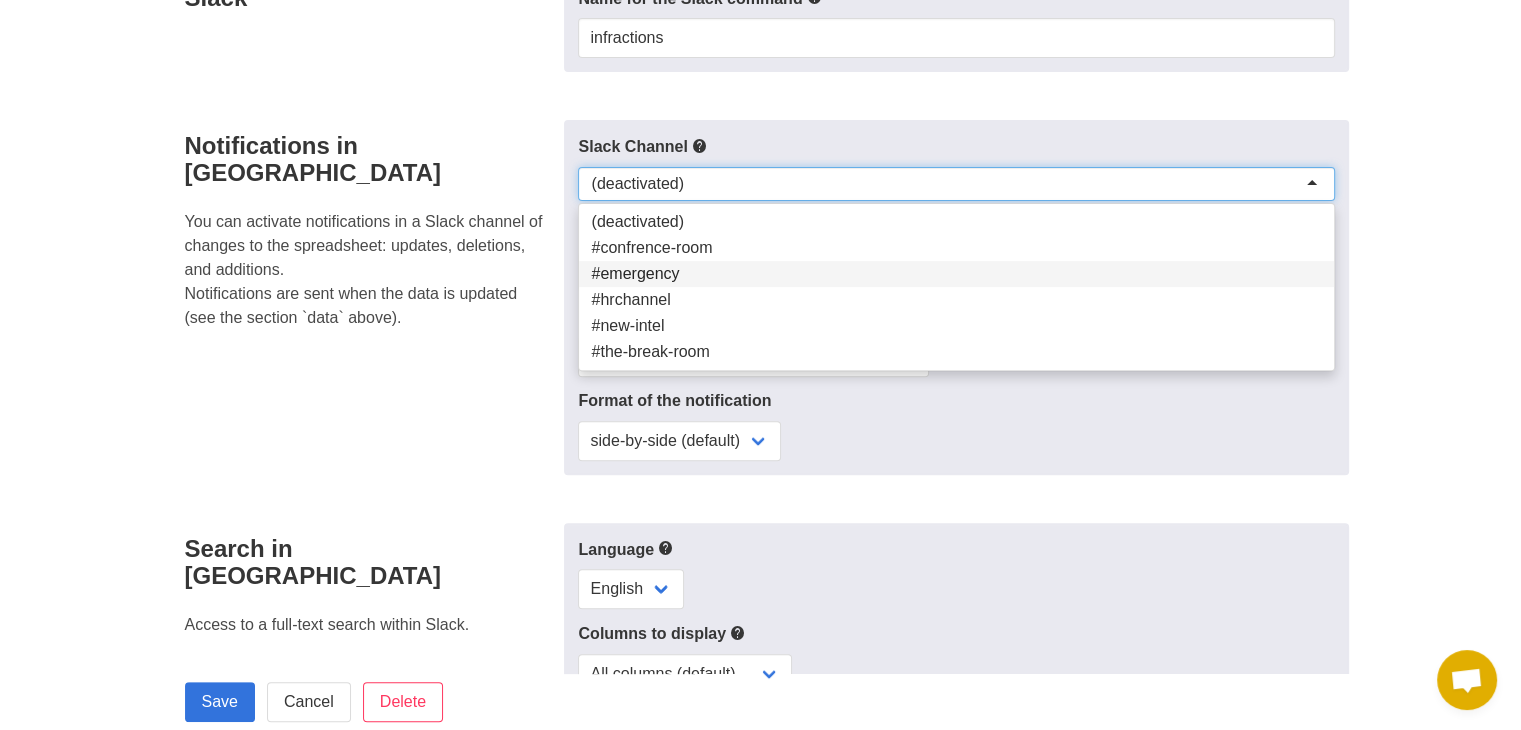 scroll, scrollTop: 600, scrollLeft: 0, axis: vertical 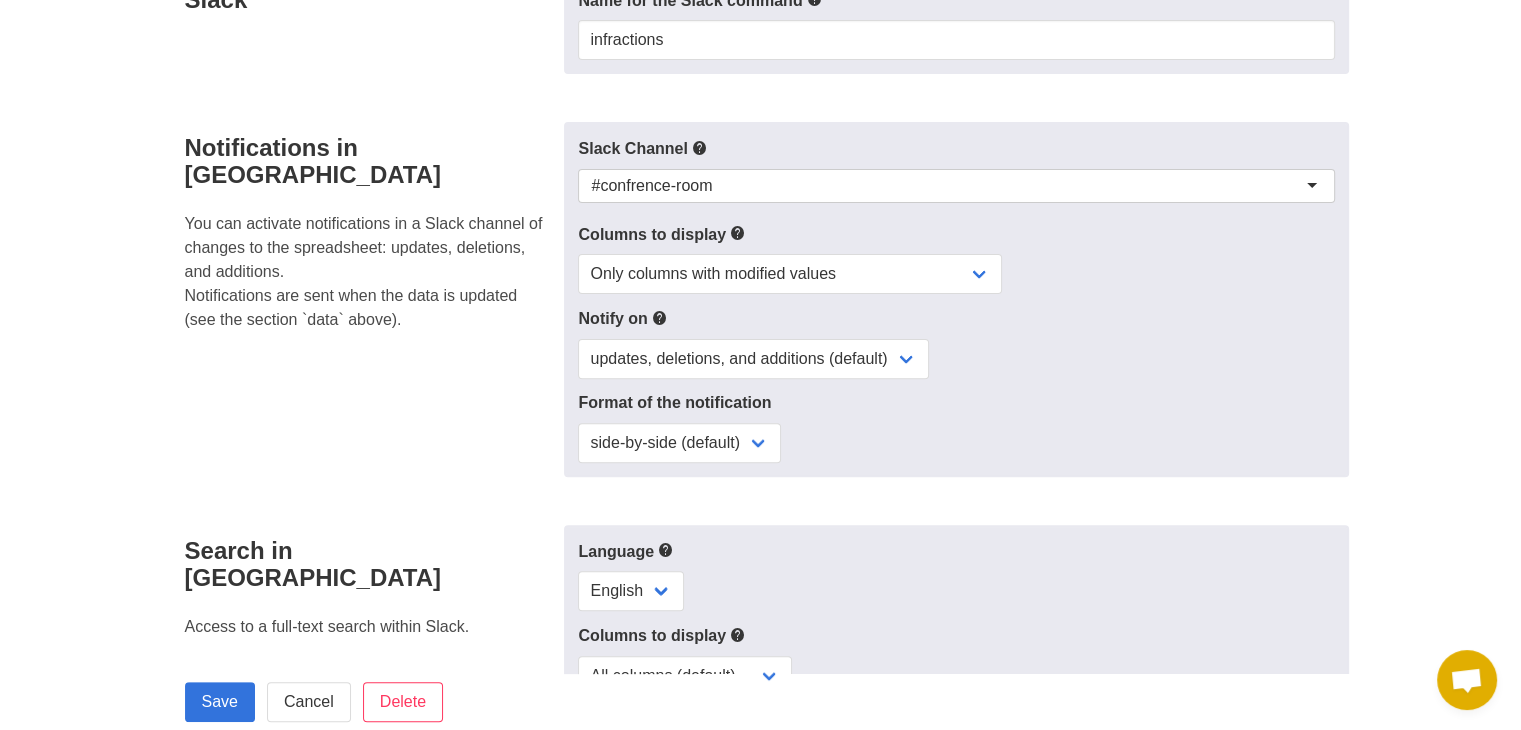 click on "#confrence-room" at bounding box center [651, 186] 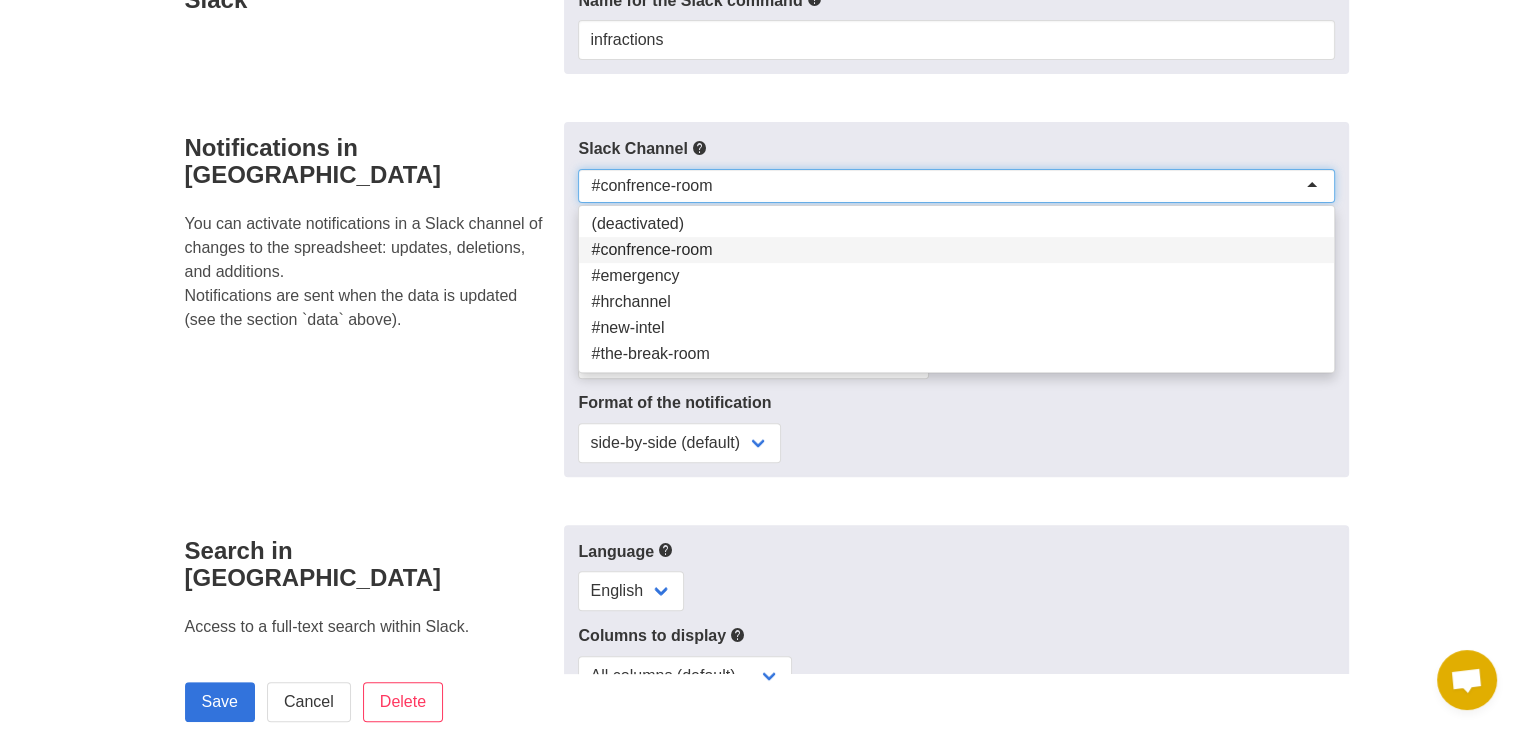 click on "Slack Channel
#confrence-room
#confrence-room
(deactivated)
#confrence-room
#emergency
#hrchannel
#new-intel
#the-break-room" at bounding box center (956, 299) 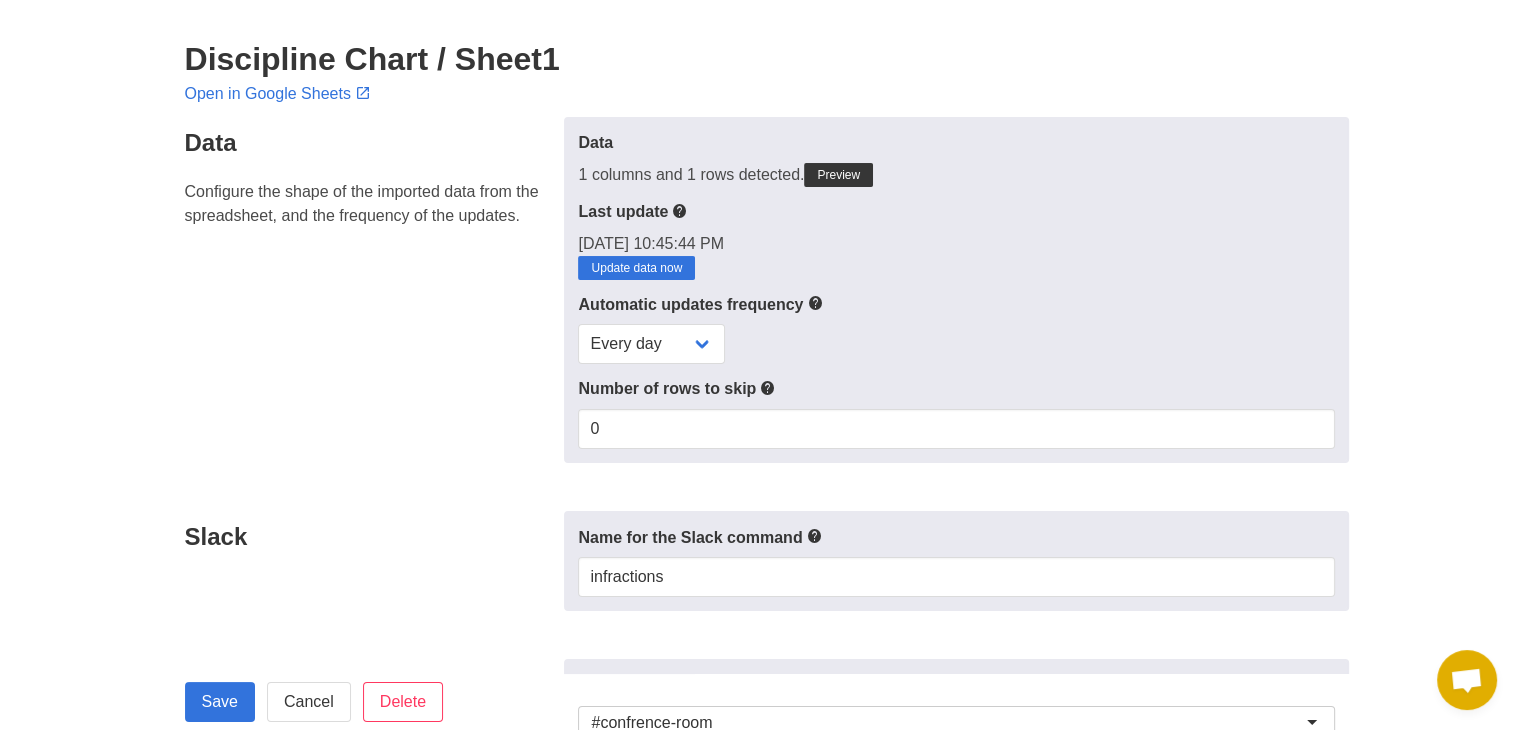 scroll, scrollTop: 0, scrollLeft: 0, axis: both 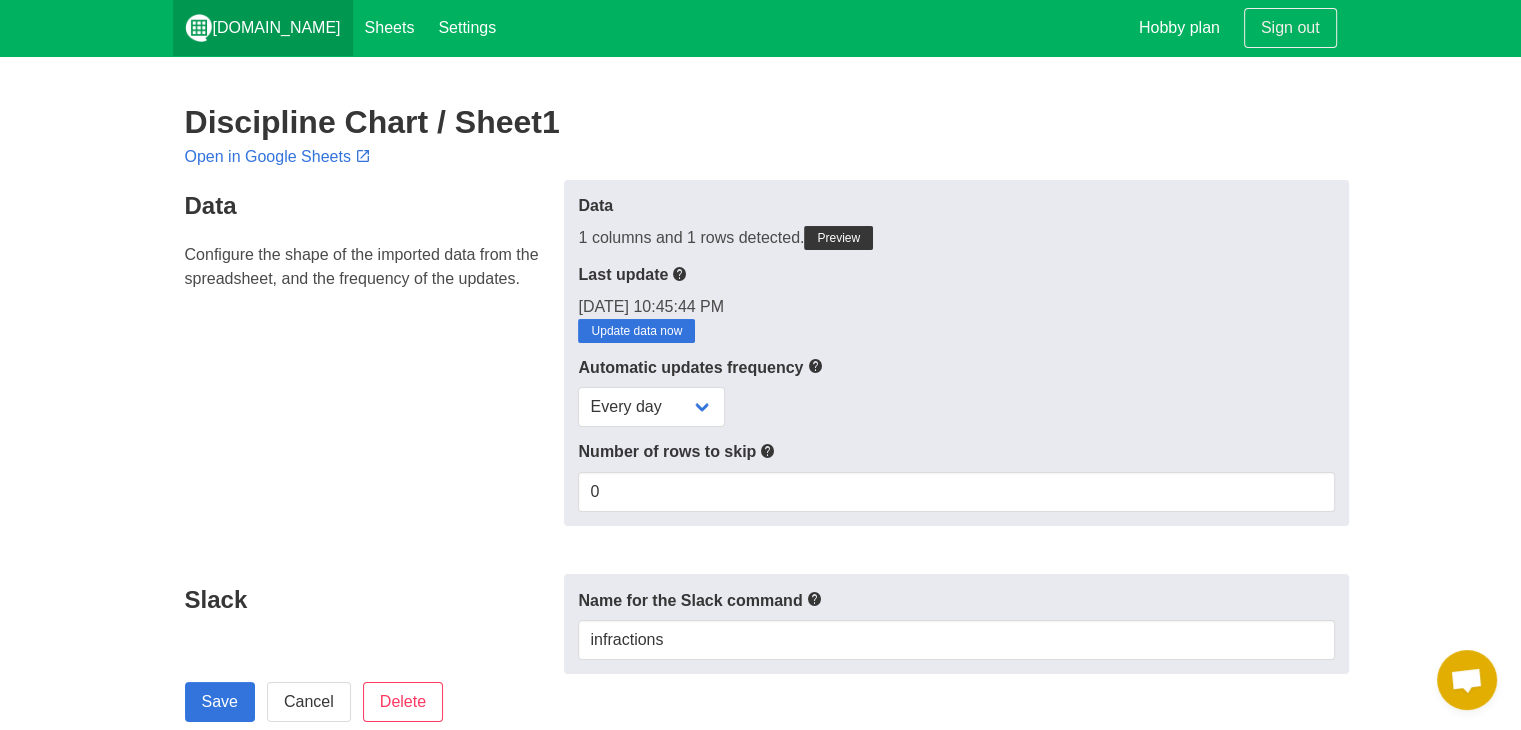 click on "[DOMAIN_NAME]" at bounding box center [263, 28] 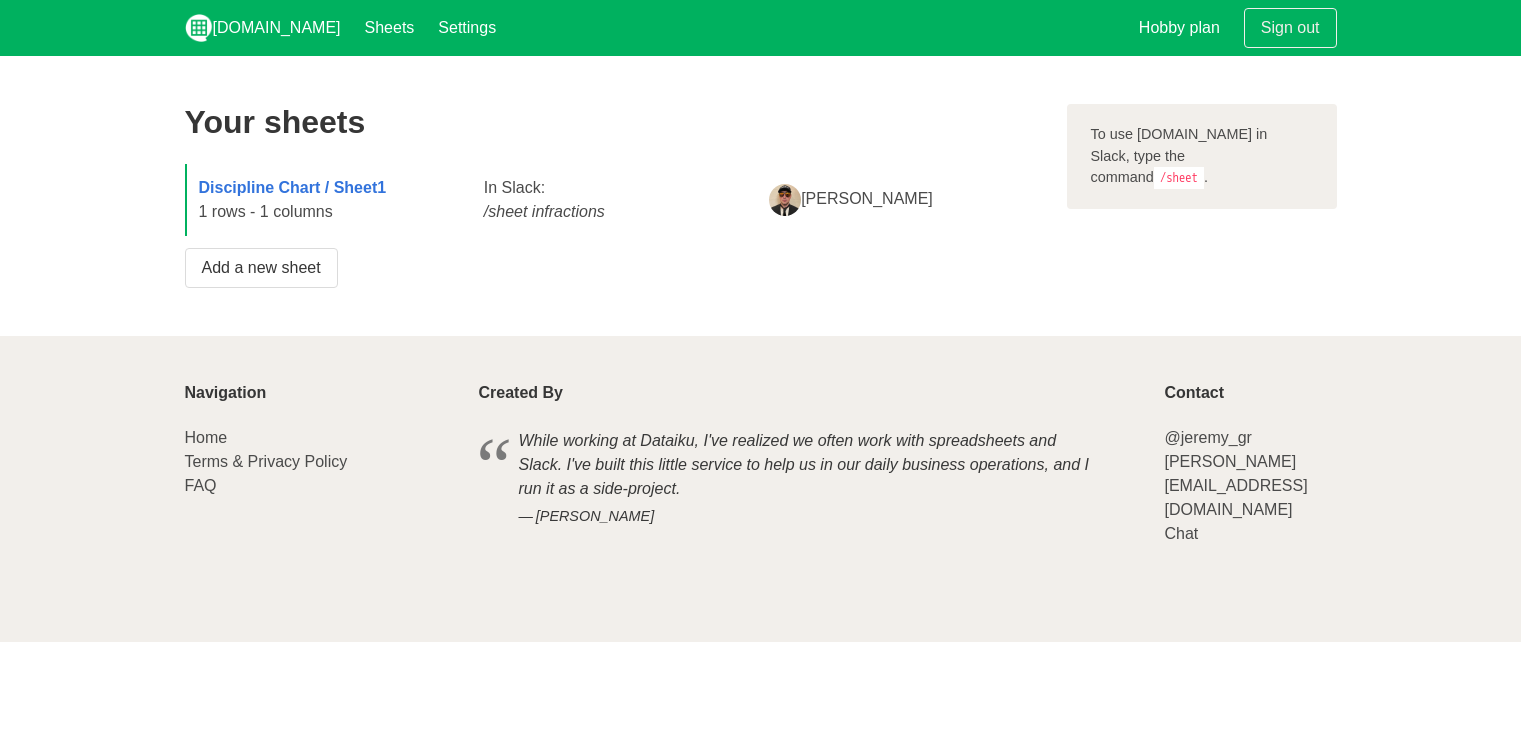 scroll, scrollTop: 0, scrollLeft: 0, axis: both 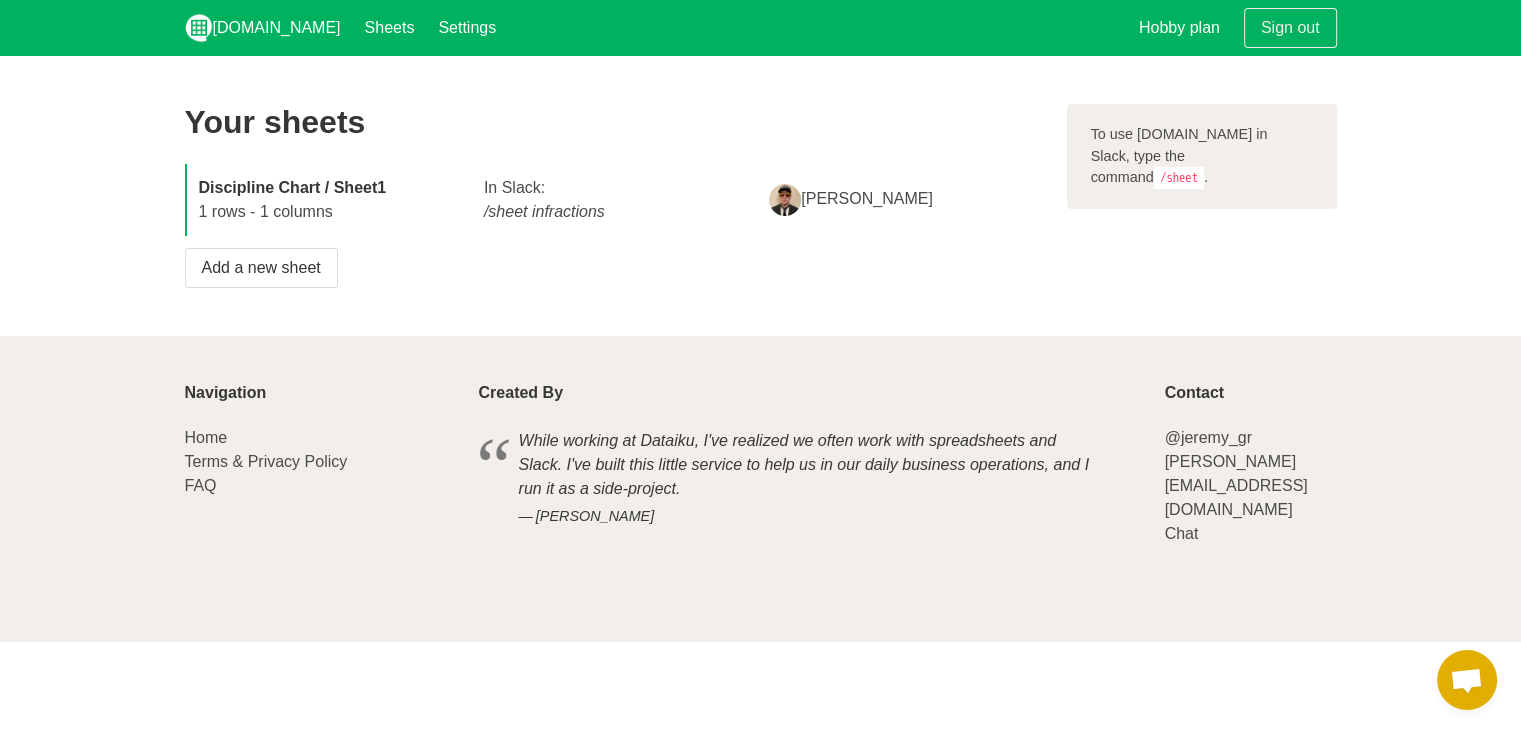 click on "Discipline Chart / Sheet1" at bounding box center (293, 187) 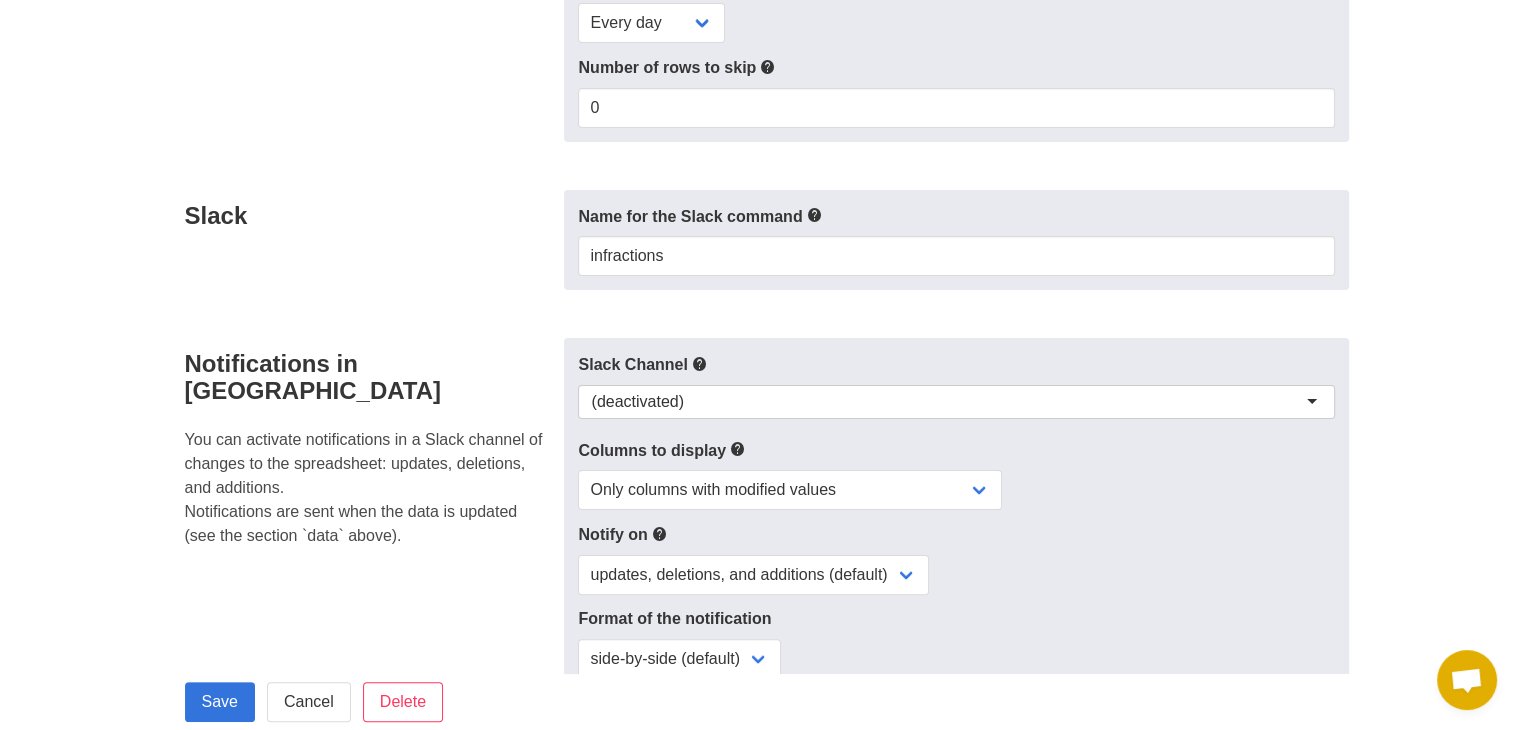 scroll, scrollTop: 500, scrollLeft: 0, axis: vertical 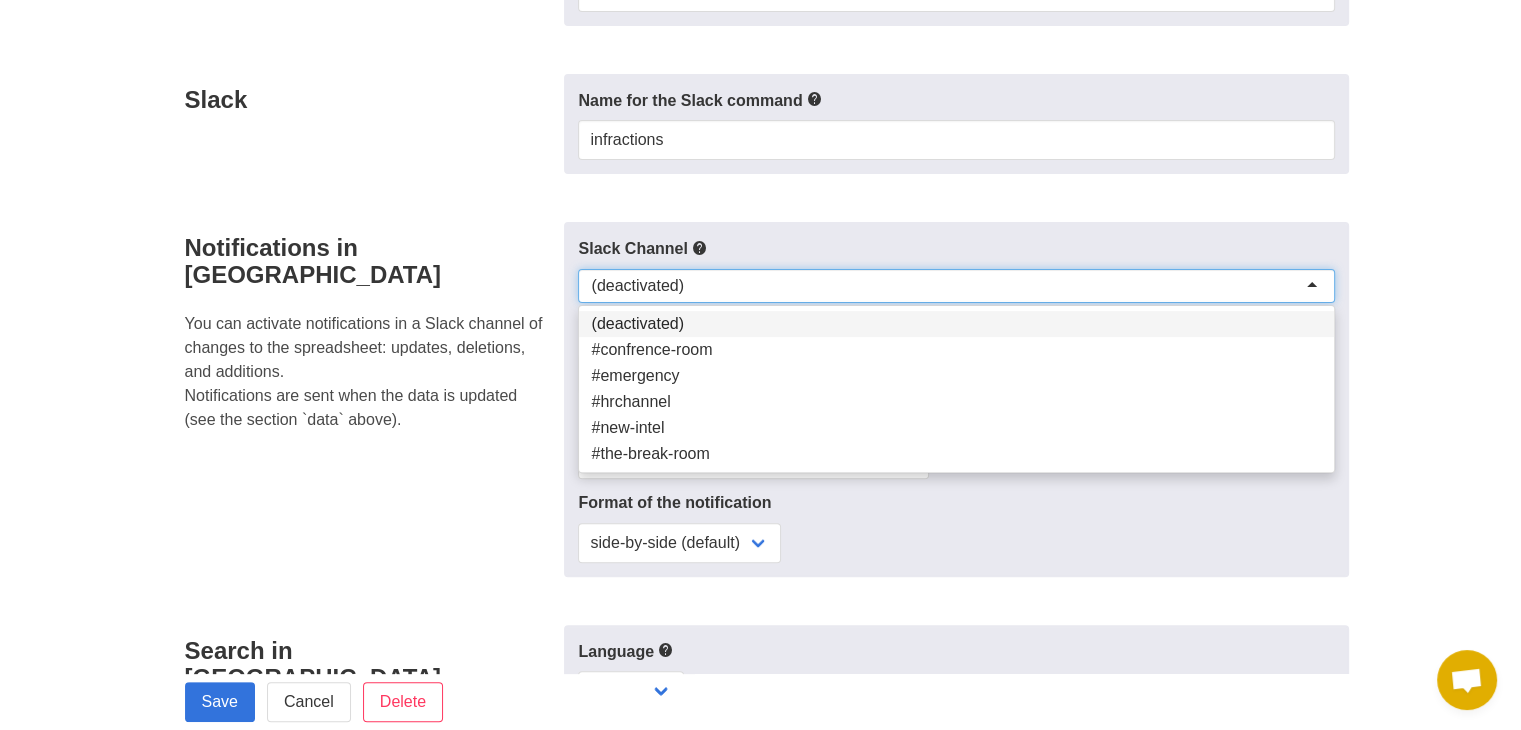 click on "(deactivated)" at bounding box center [637, 286] 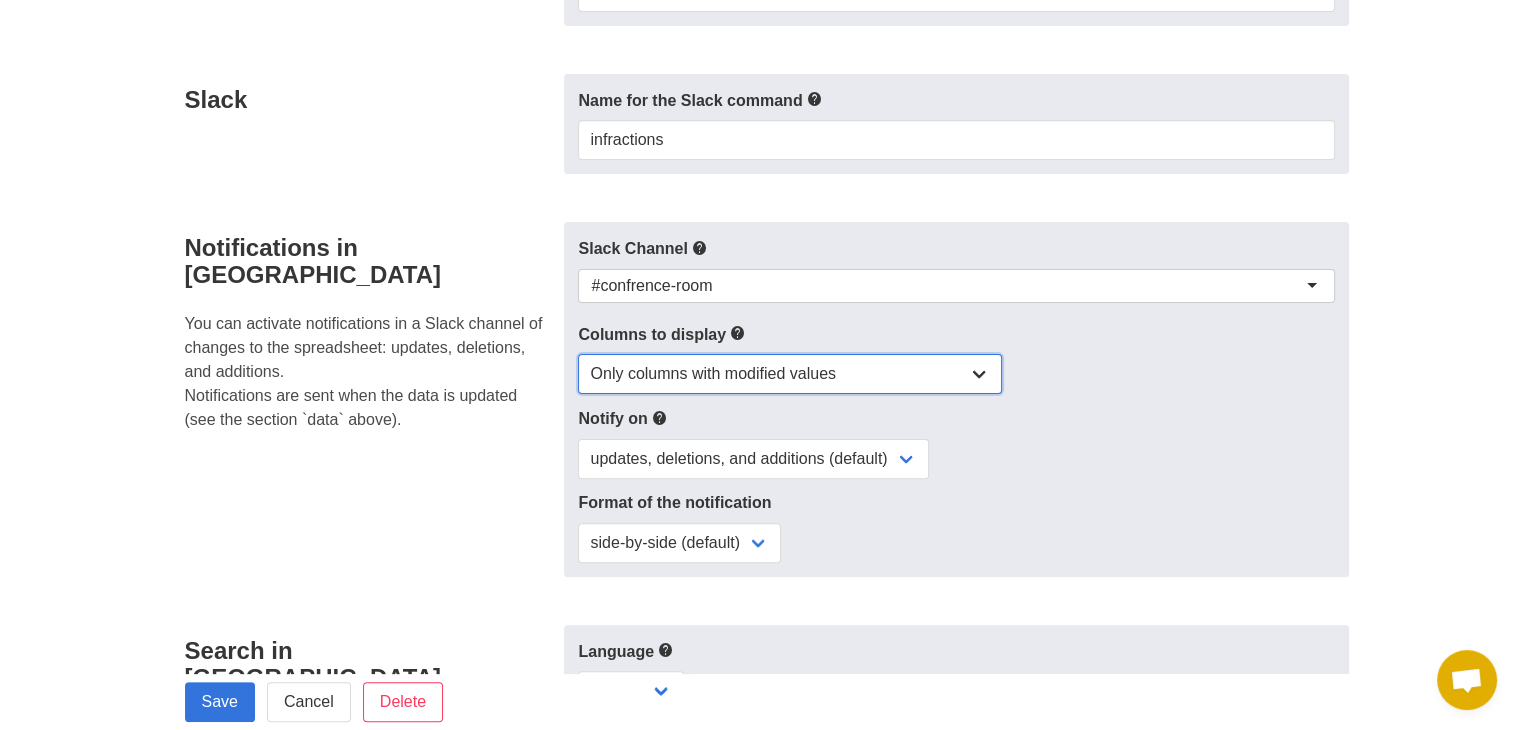 click on "All columns (default)
Only columns with modified values
Columns with modified values and selected columns
Only selected columns" at bounding box center [790, 374] 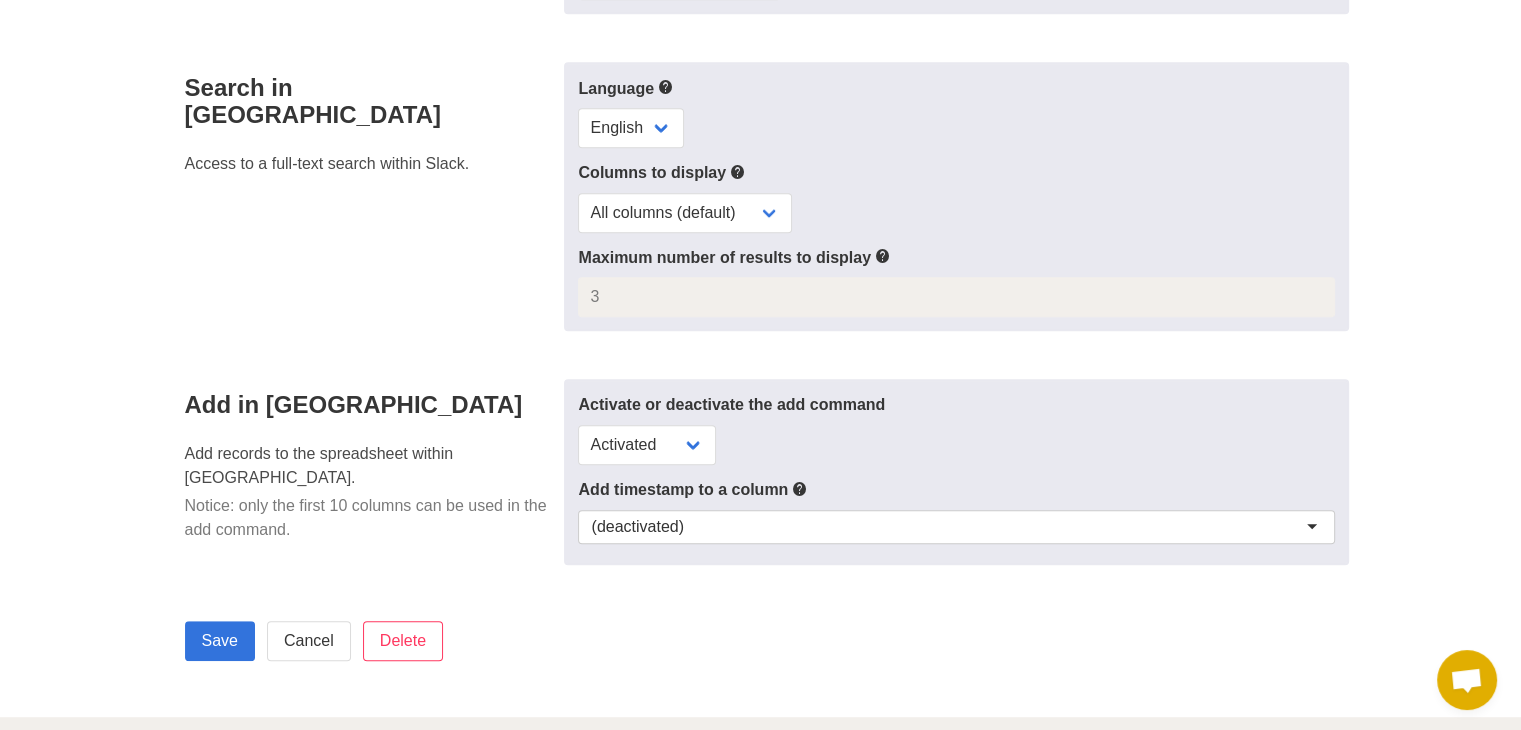 scroll, scrollTop: 1200, scrollLeft: 0, axis: vertical 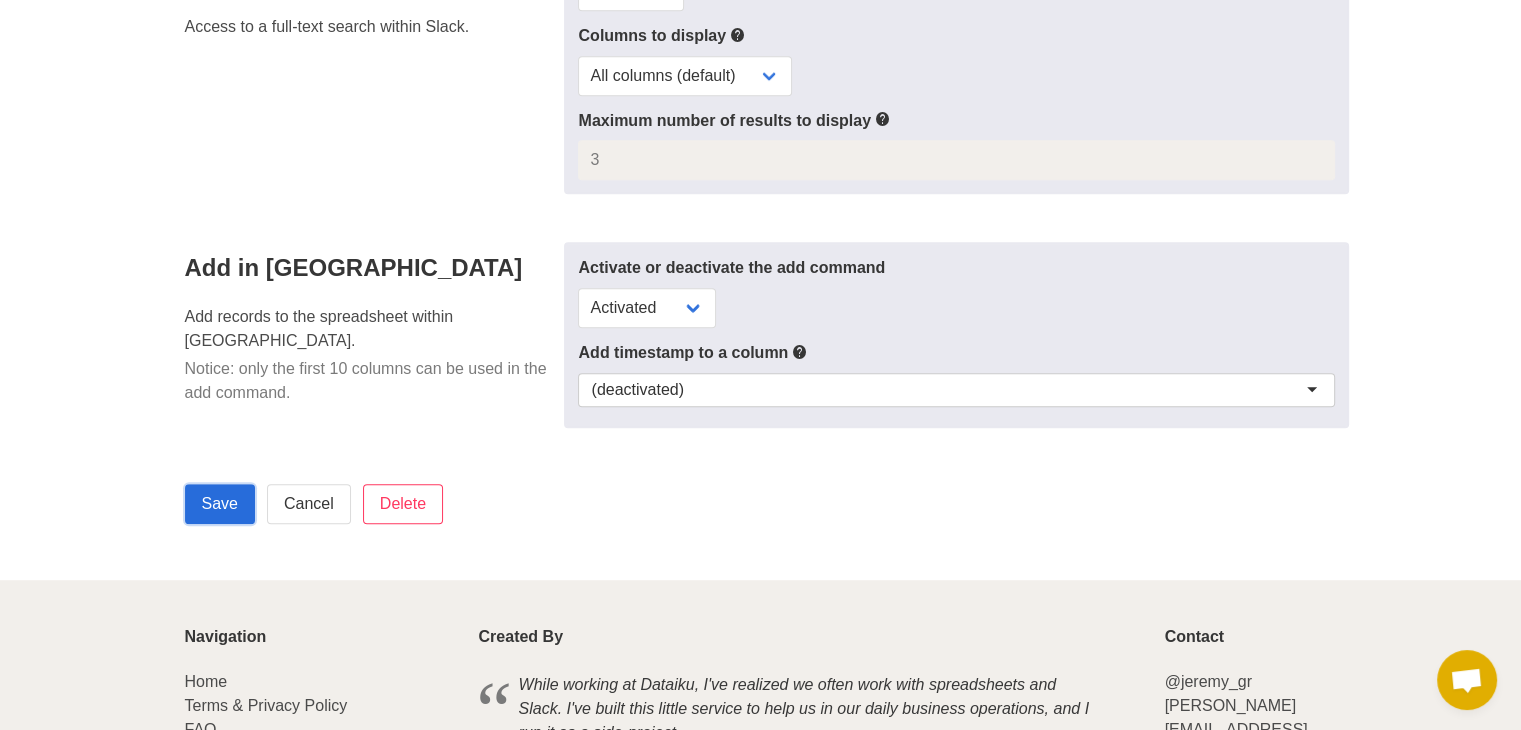 click on "Save" at bounding box center (220, 504) 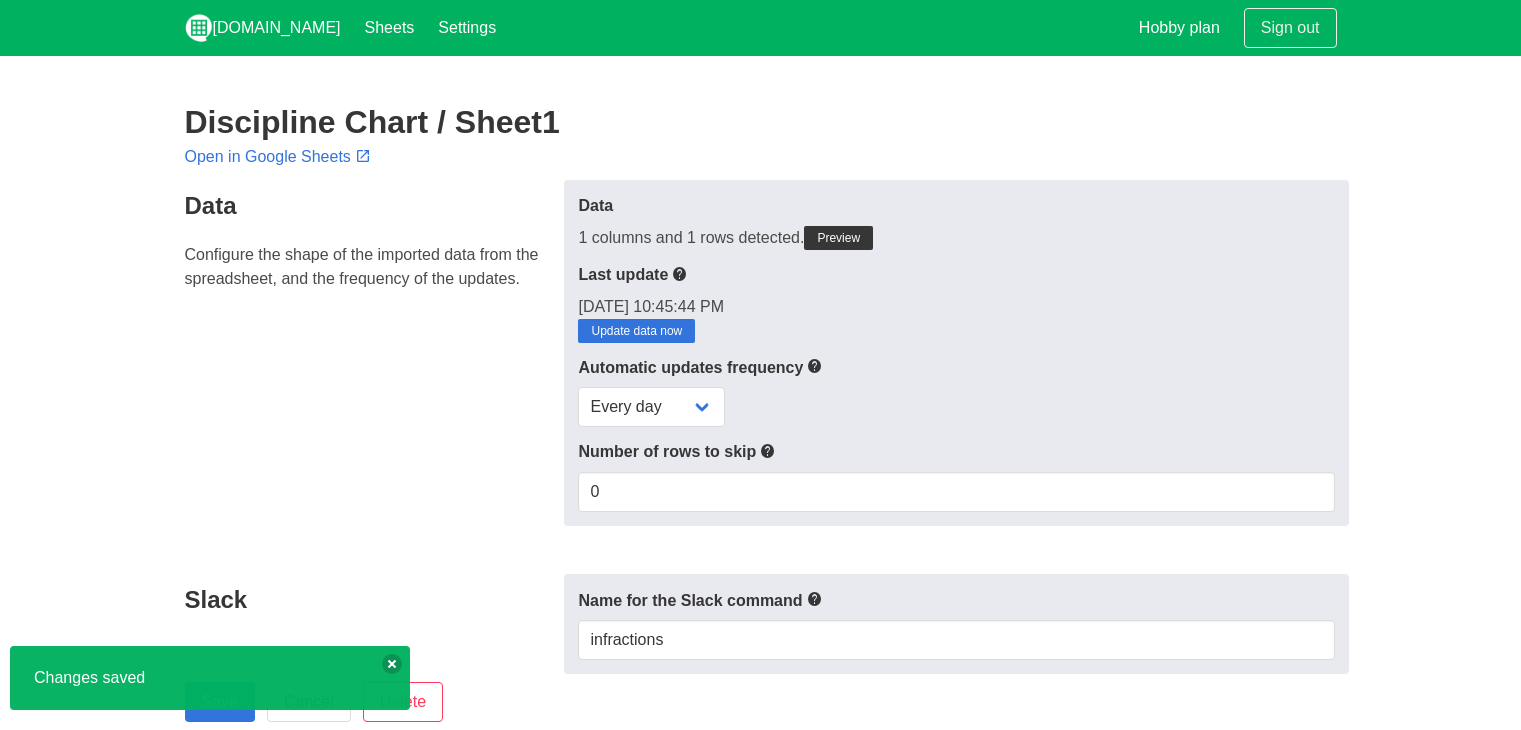 scroll, scrollTop: 0, scrollLeft: 0, axis: both 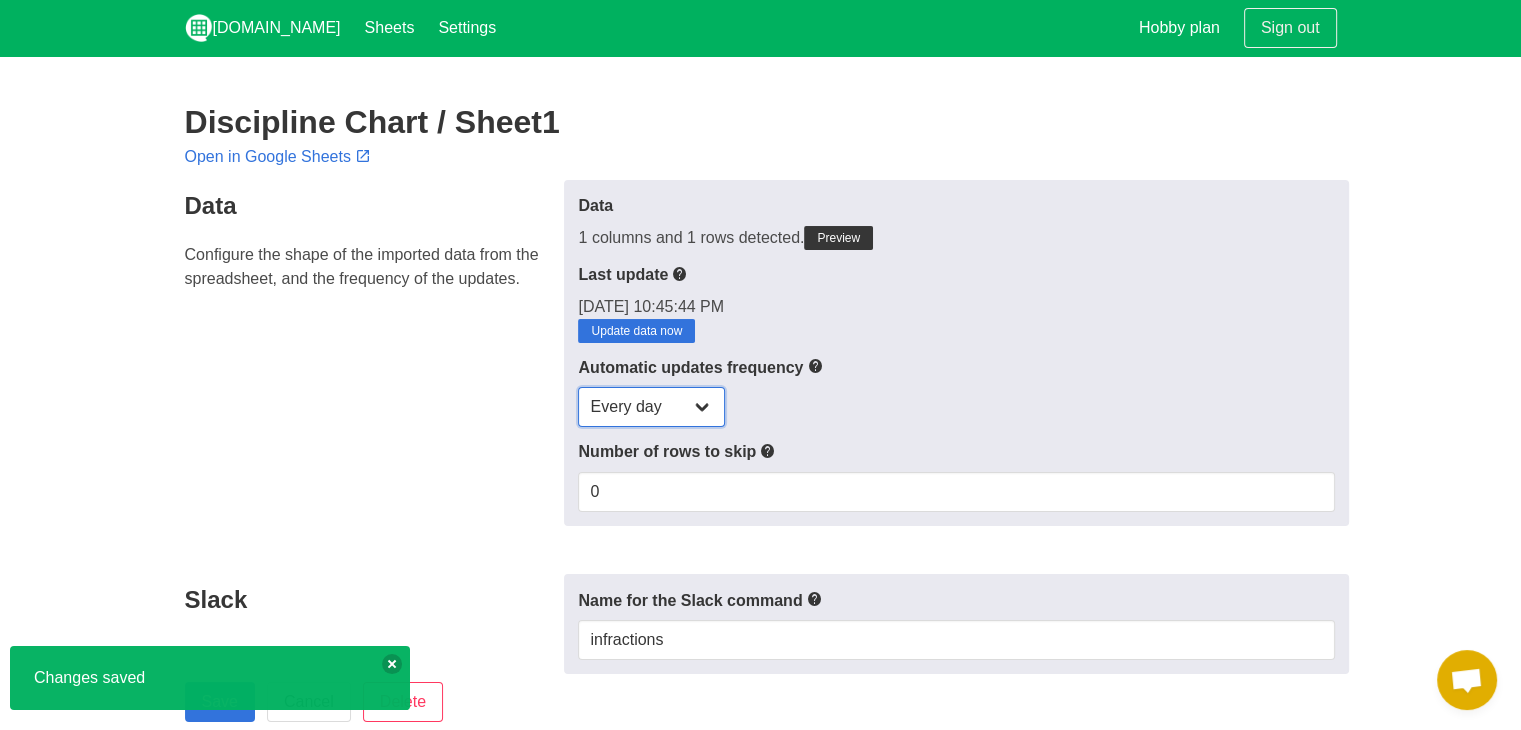 click on "Every day
Every hour
Every 30 min
Every 15 min" at bounding box center [651, 407] 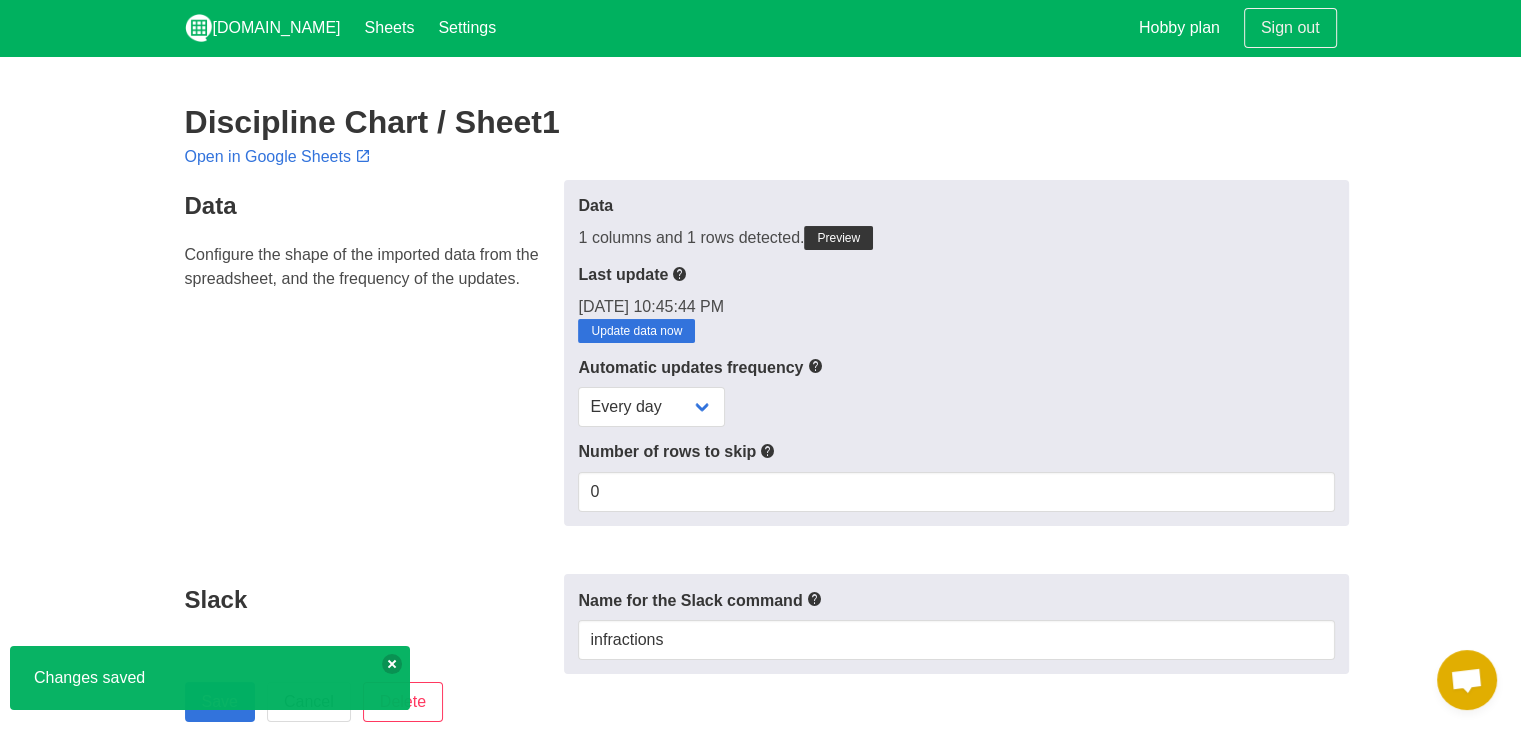 click on "Automatic updates frequency" at bounding box center (956, 367) 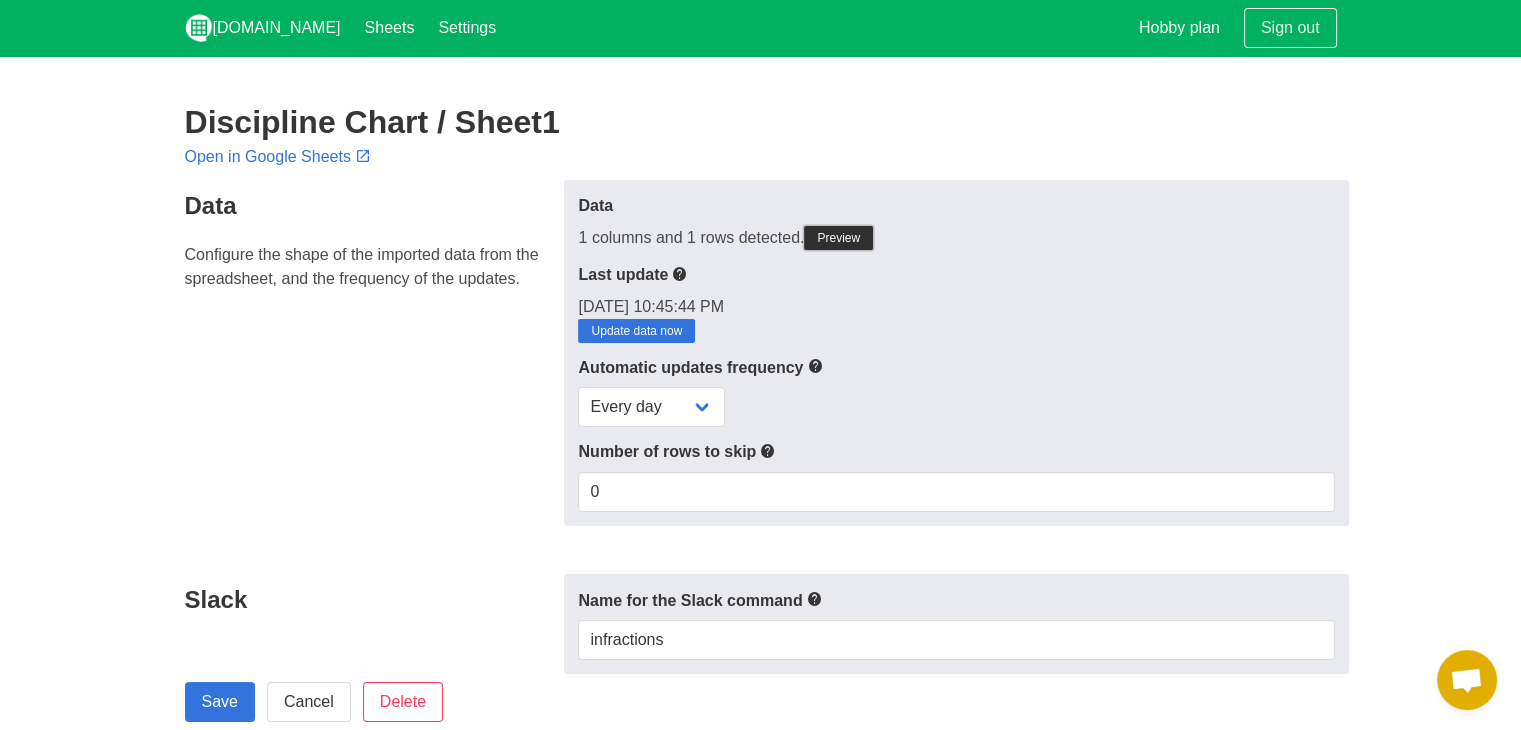 click on "Preview" at bounding box center (838, 238) 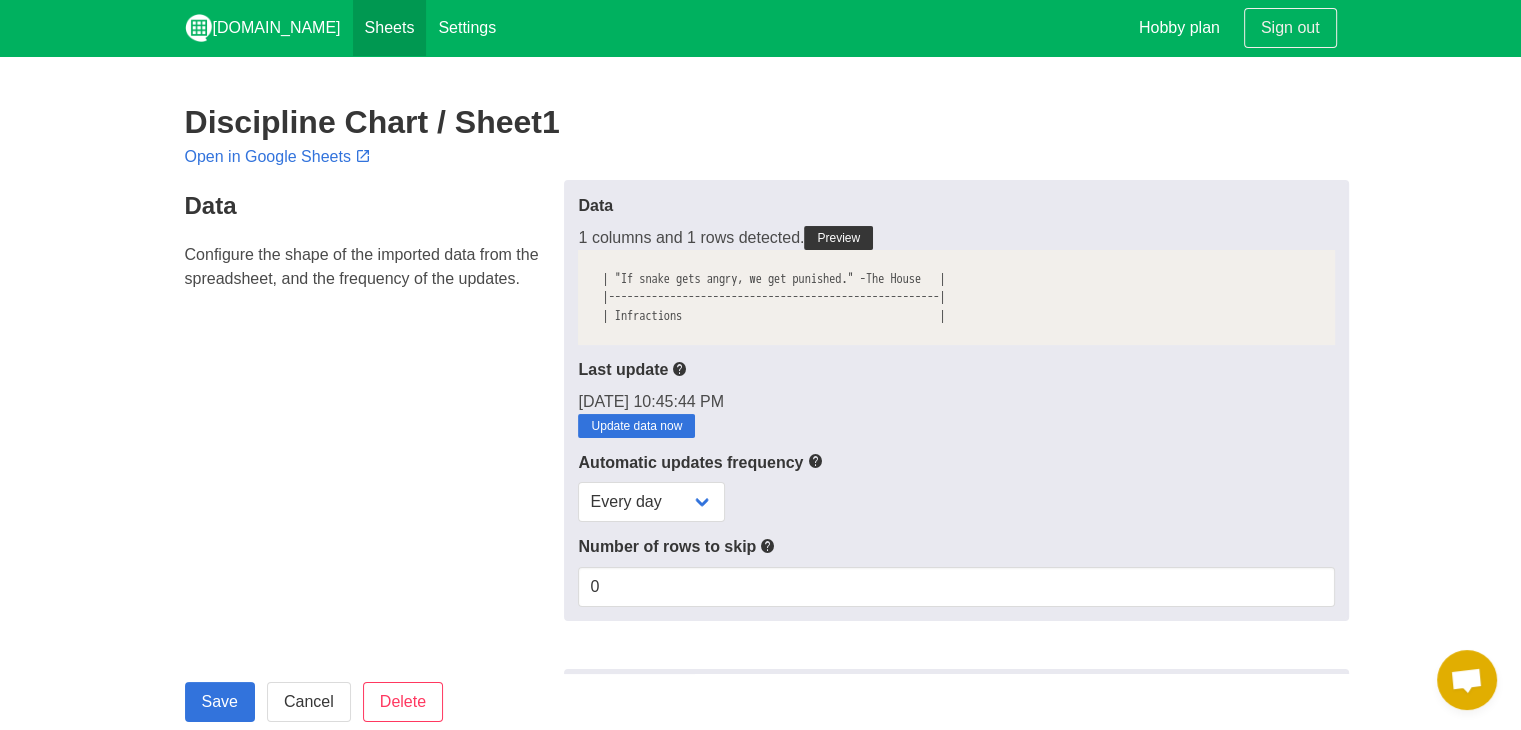 click on "Sheets" at bounding box center [390, 28] 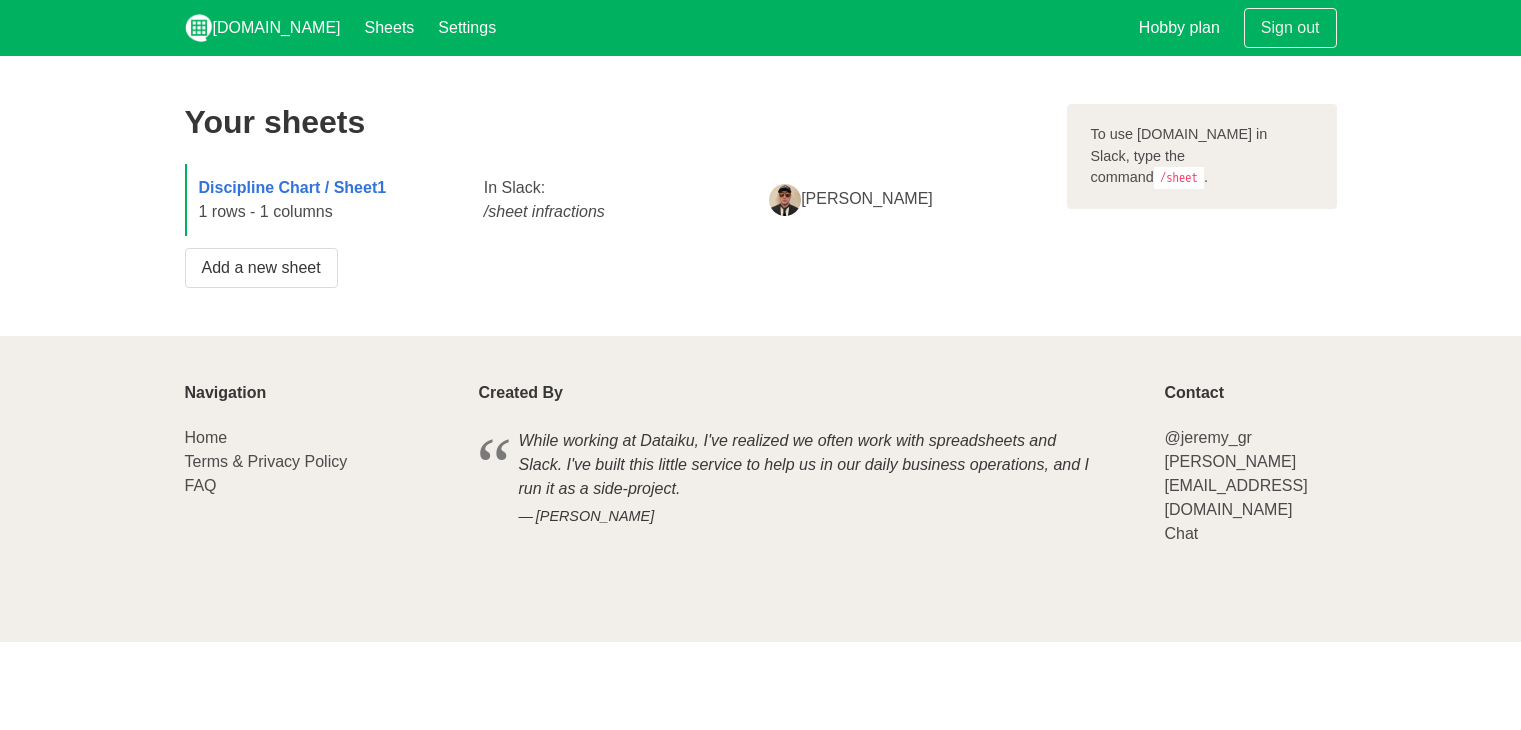scroll, scrollTop: 0, scrollLeft: 0, axis: both 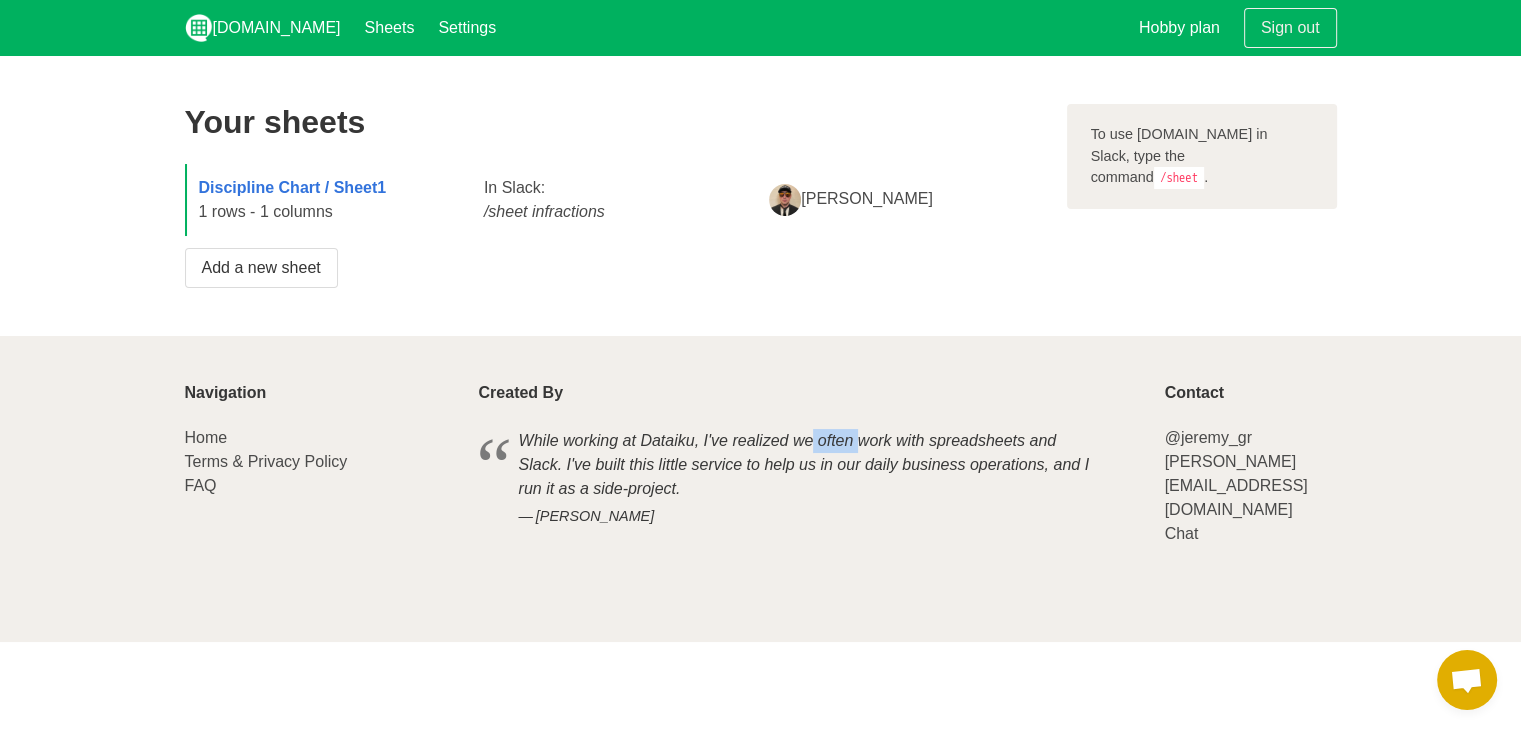 drag, startPoint x: 641, startPoint y: 443, endPoint x: 692, endPoint y: 446, distance: 51.088158 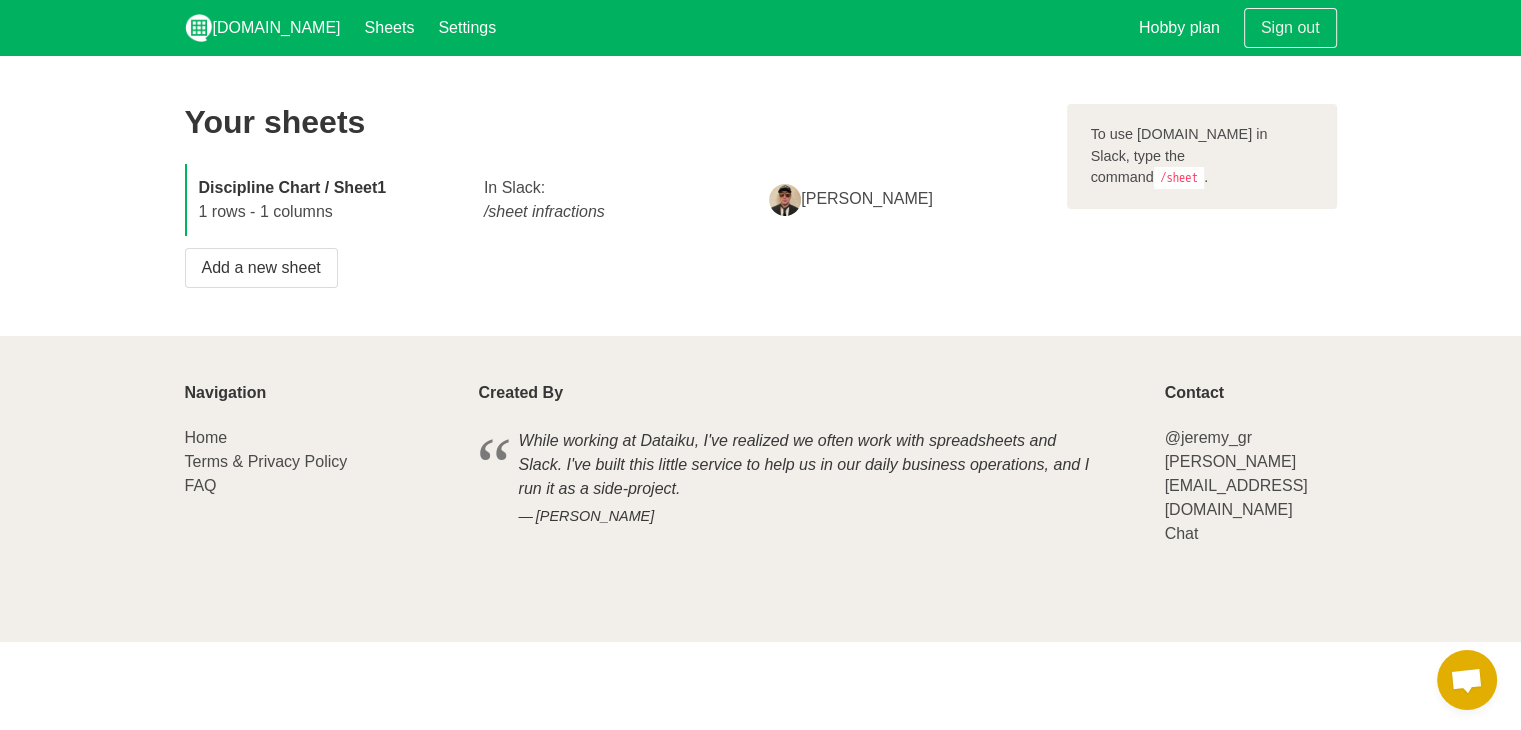 click on "Discipline Chart / Sheet1" at bounding box center [293, 187] 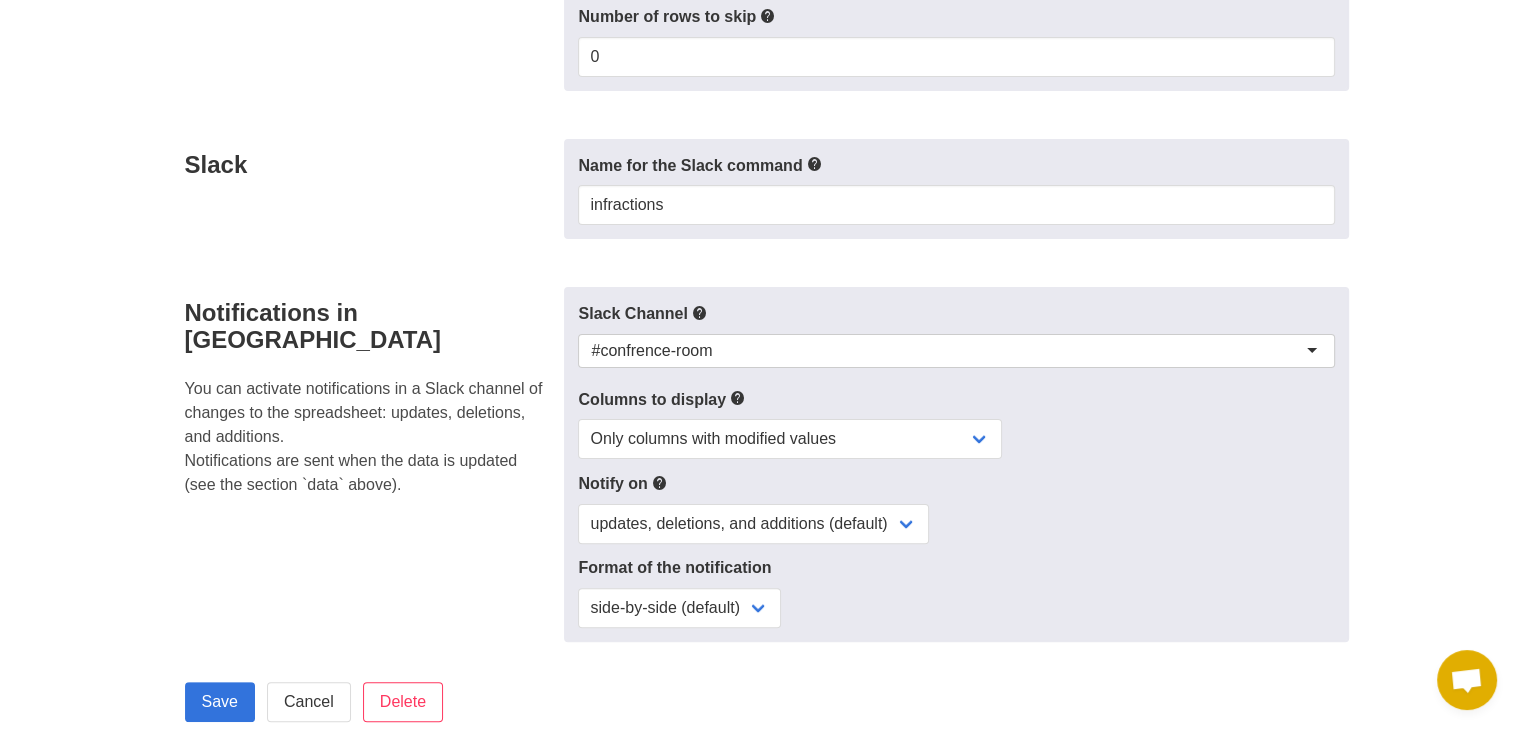 scroll, scrollTop: 400, scrollLeft: 0, axis: vertical 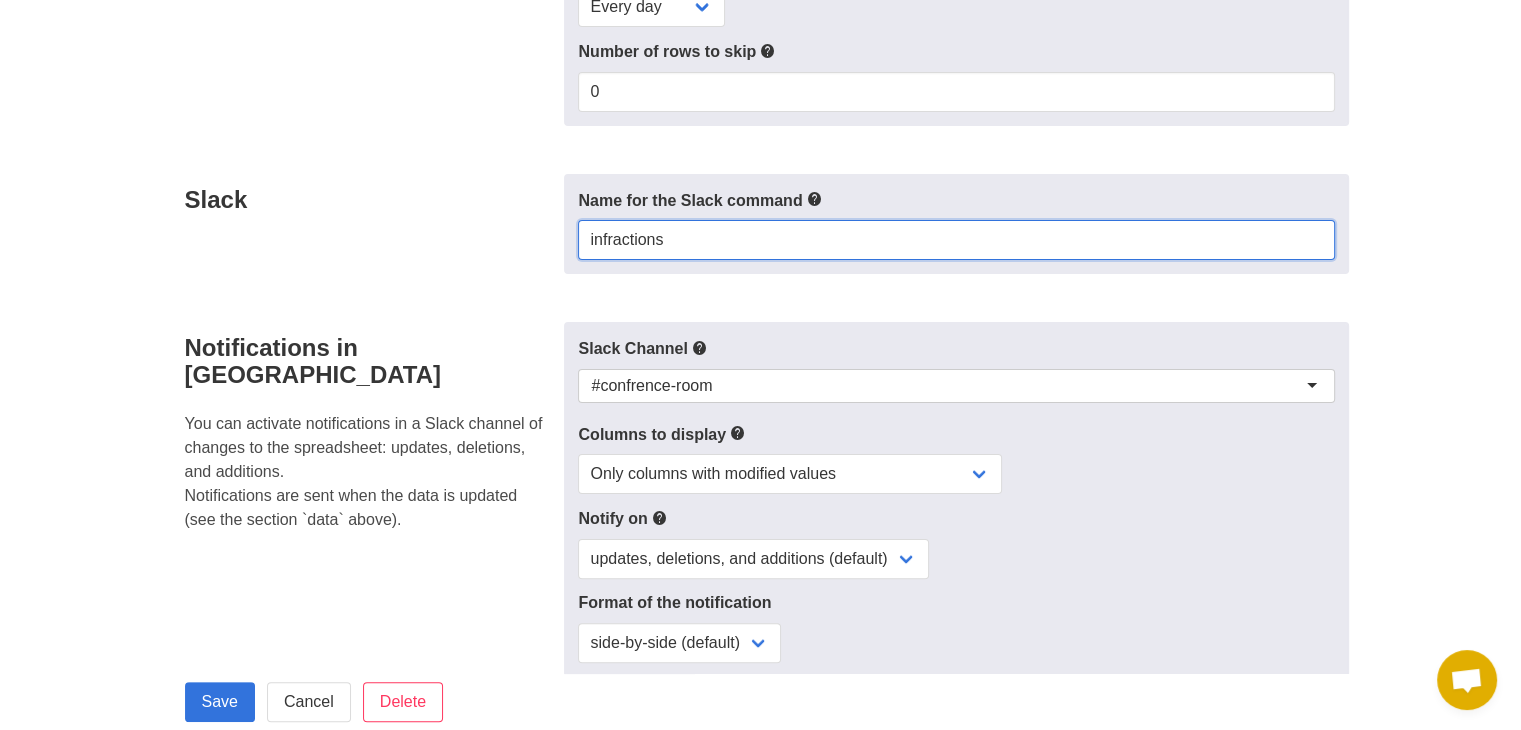 drag, startPoint x: 696, startPoint y: 235, endPoint x: 578, endPoint y: 225, distance: 118.42297 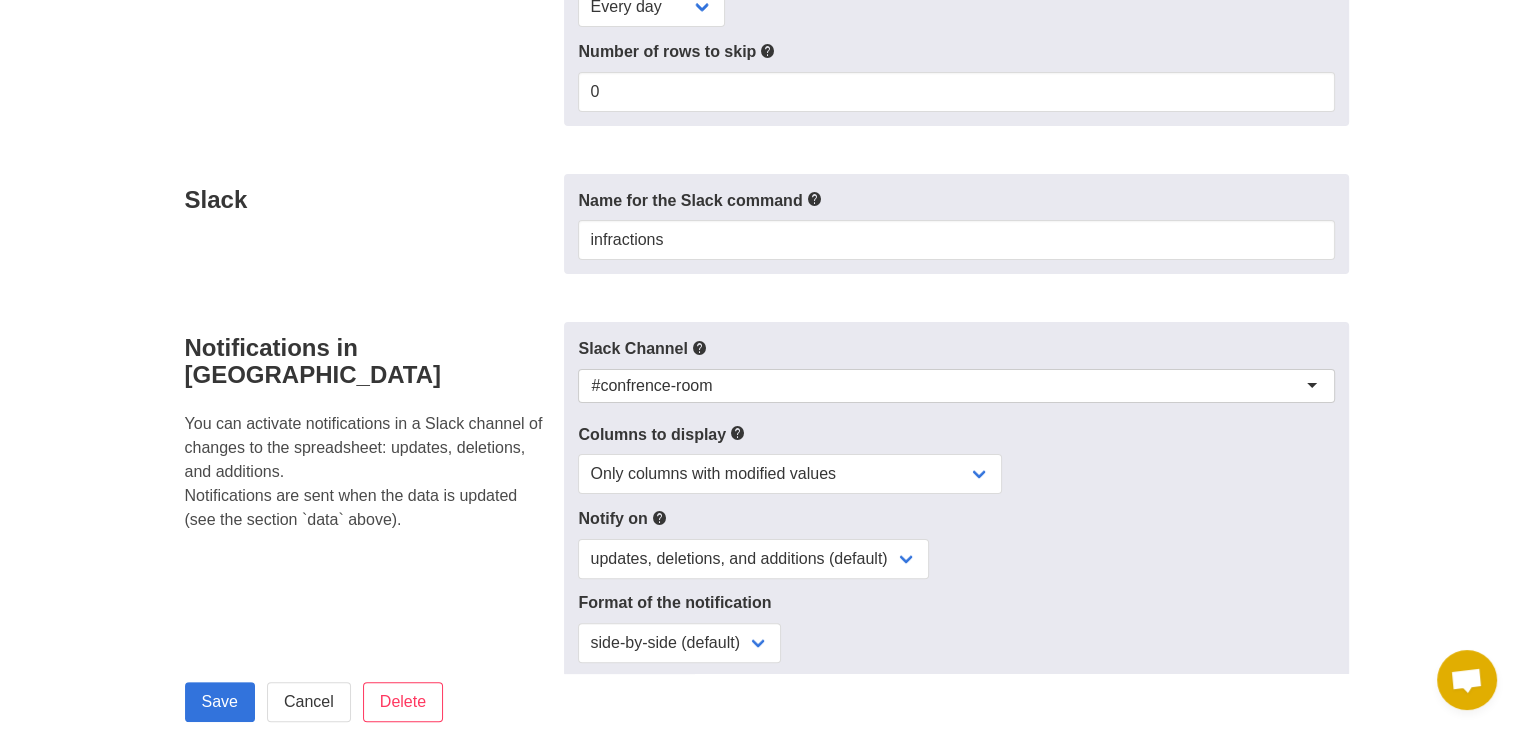 click on "Slack" at bounding box center [369, 224] 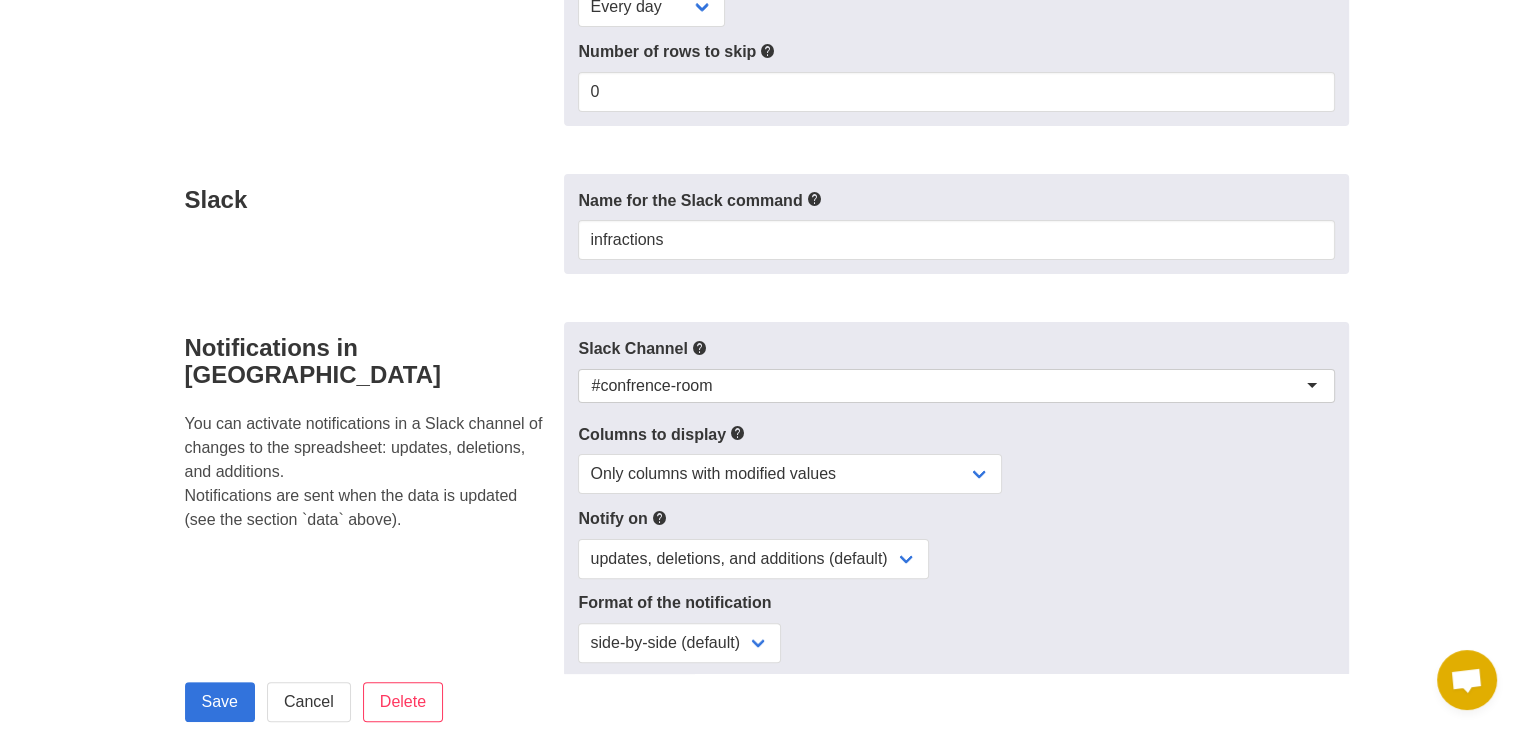 drag, startPoint x: 684, startPoint y: 457, endPoint x: 673, endPoint y: 429, distance: 30.083218 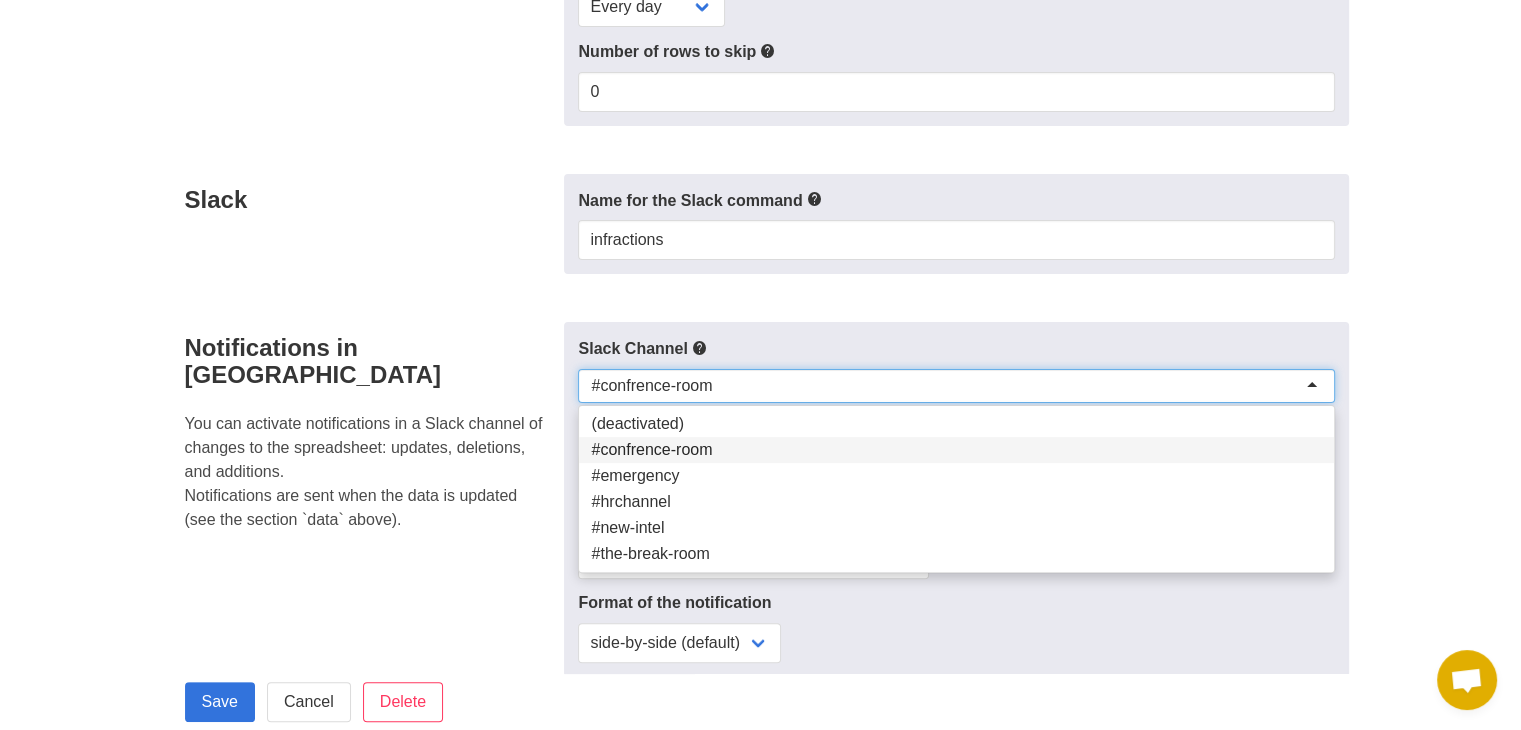 click on "#confrence-room" at bounding box center [651, 386] 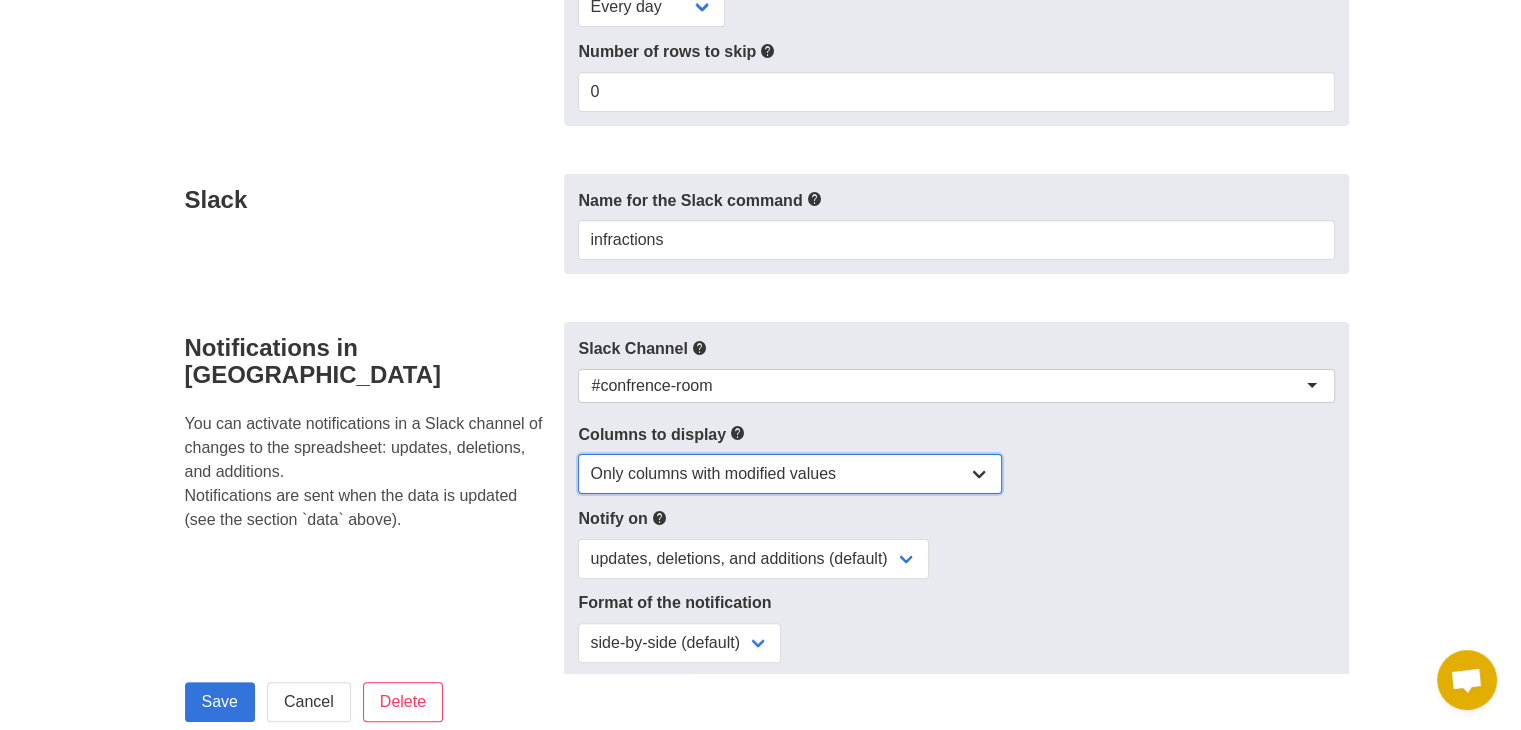 click on "All columns (default)
Only columns with modified values
Columns with modified values and selected columns
Only selected columns" at bounding box center [790, 474] 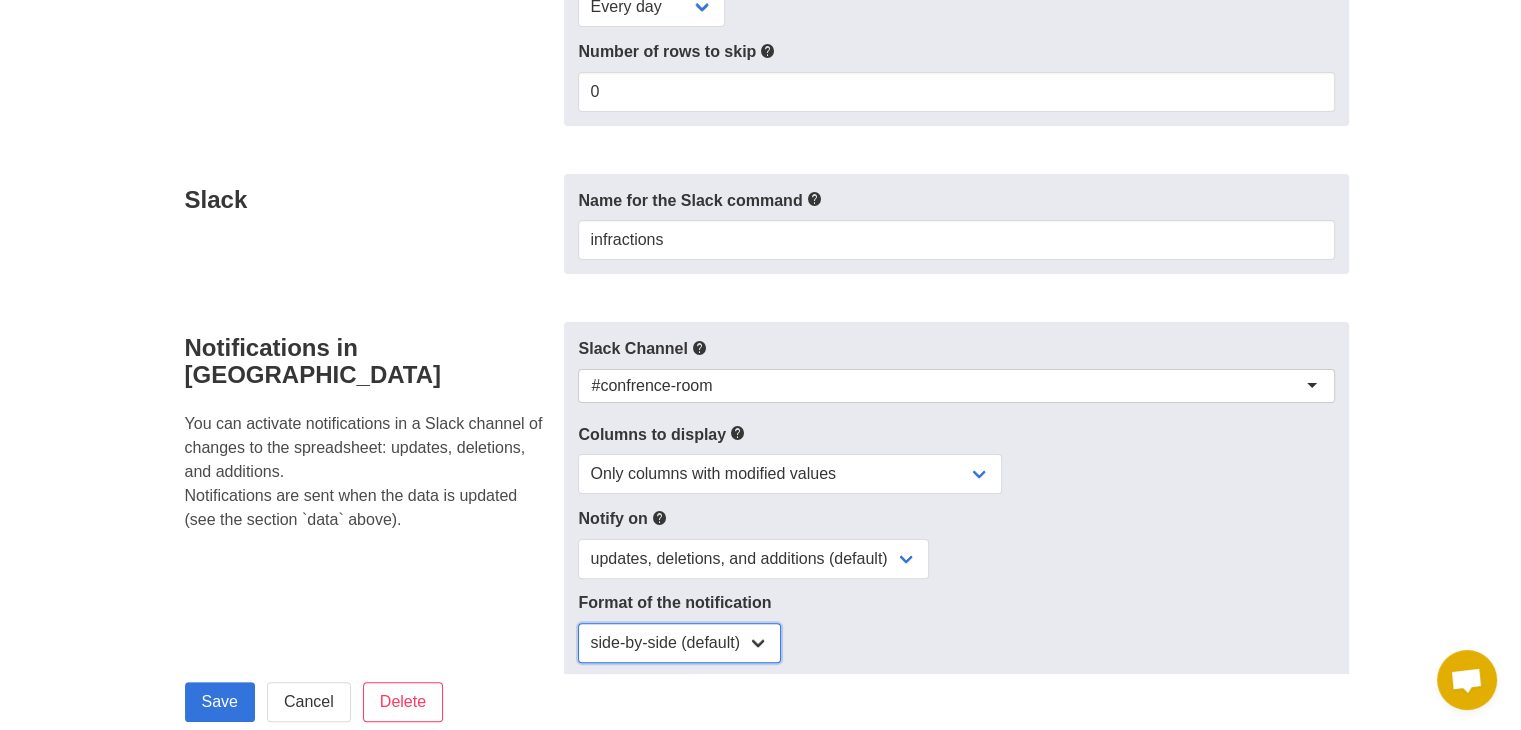 click on "side-by-side (default)
single column" at bounding box center [679, 643] 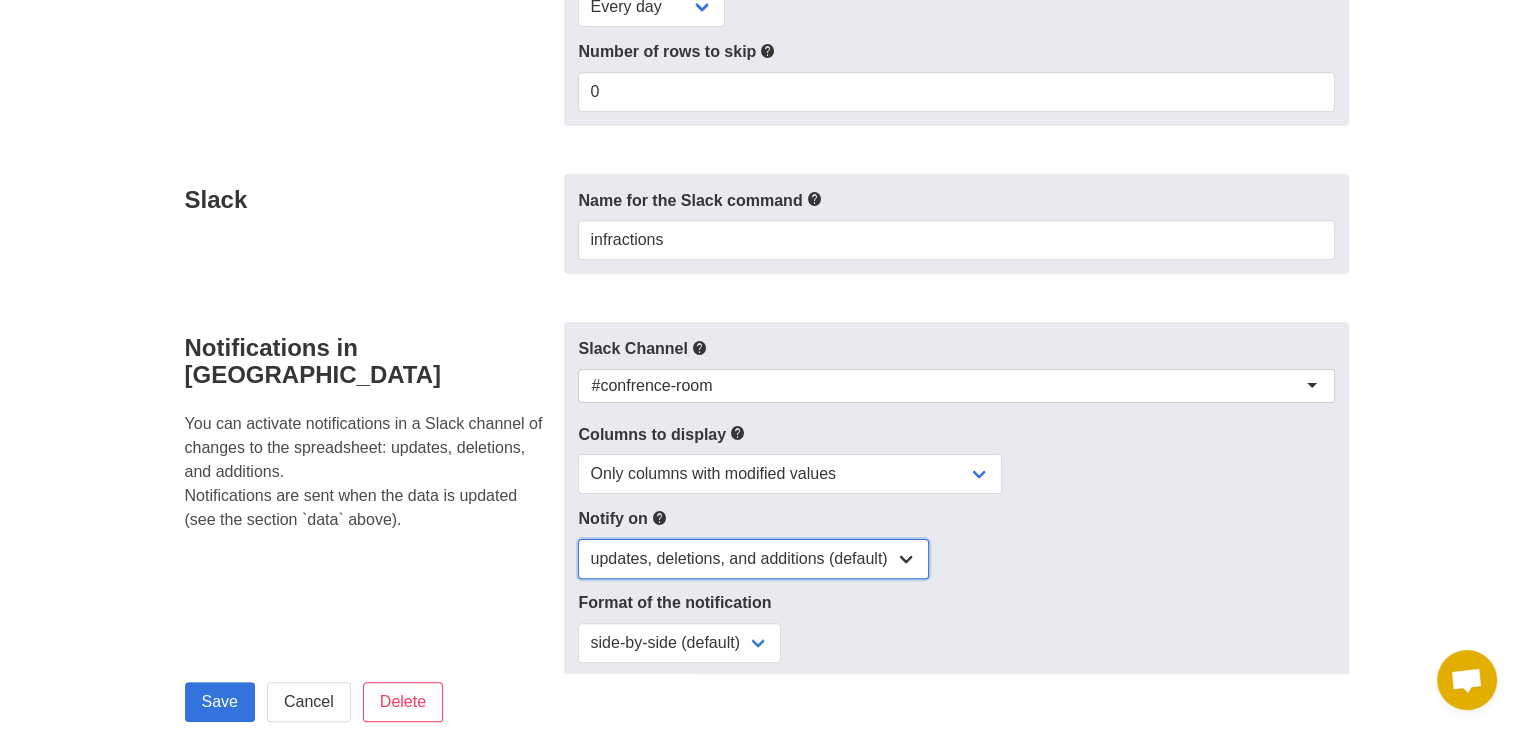 click on "updates, deletions, and additions (default)
updates only
updates and additions only" at bounding box center (753, 559) 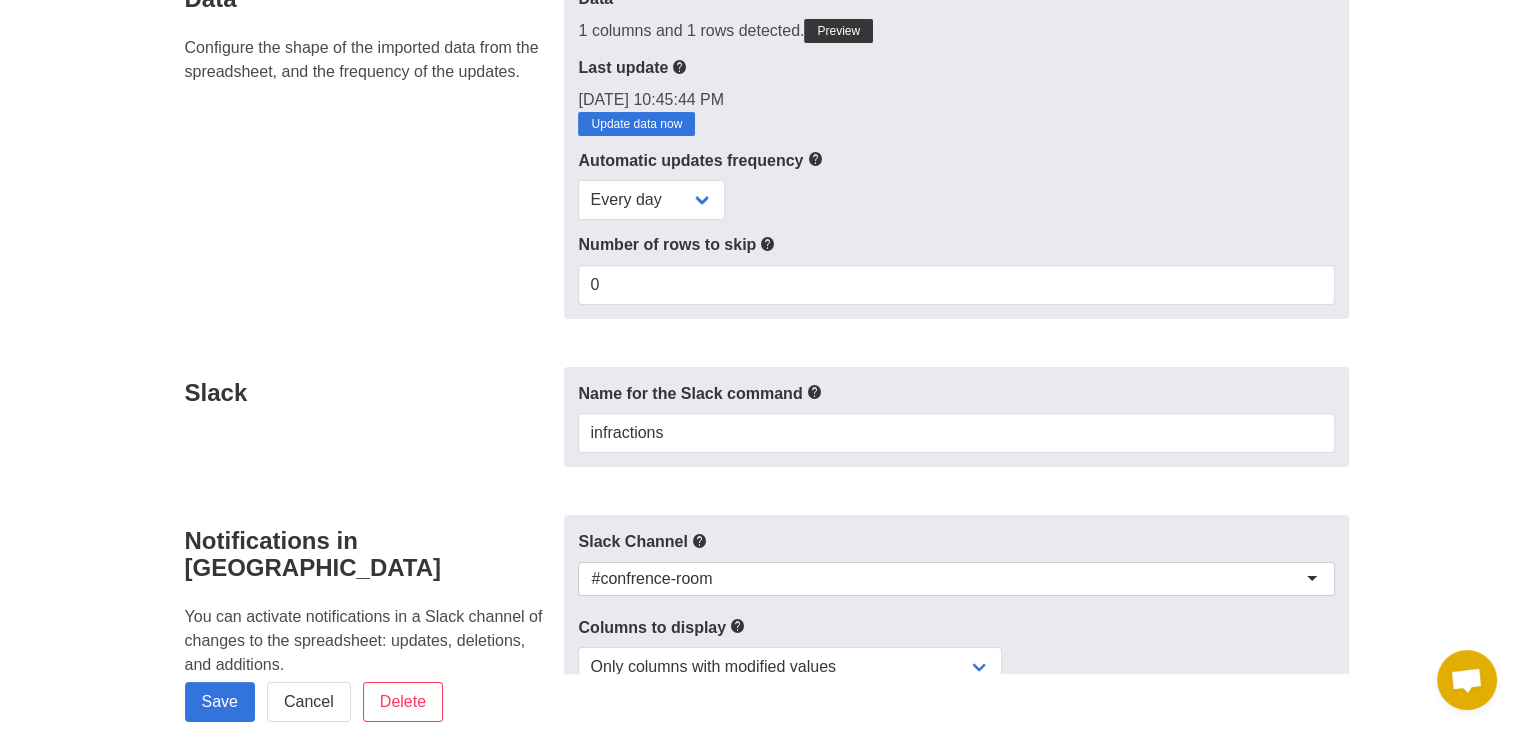 scroll, scrollTop: 200, scrollLeft: 0, axis: vertical 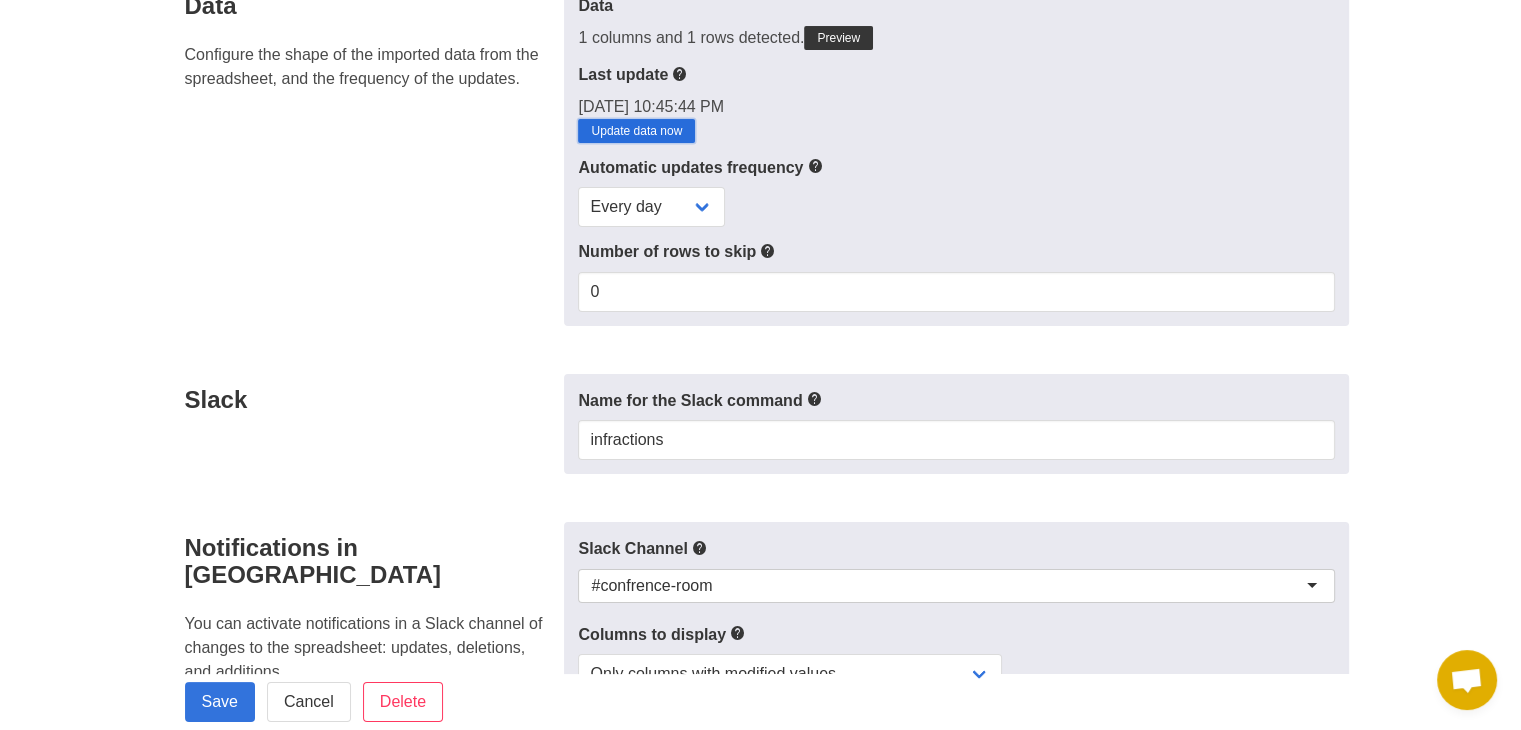 click on "Update data now" at bounding box center [636, 131] 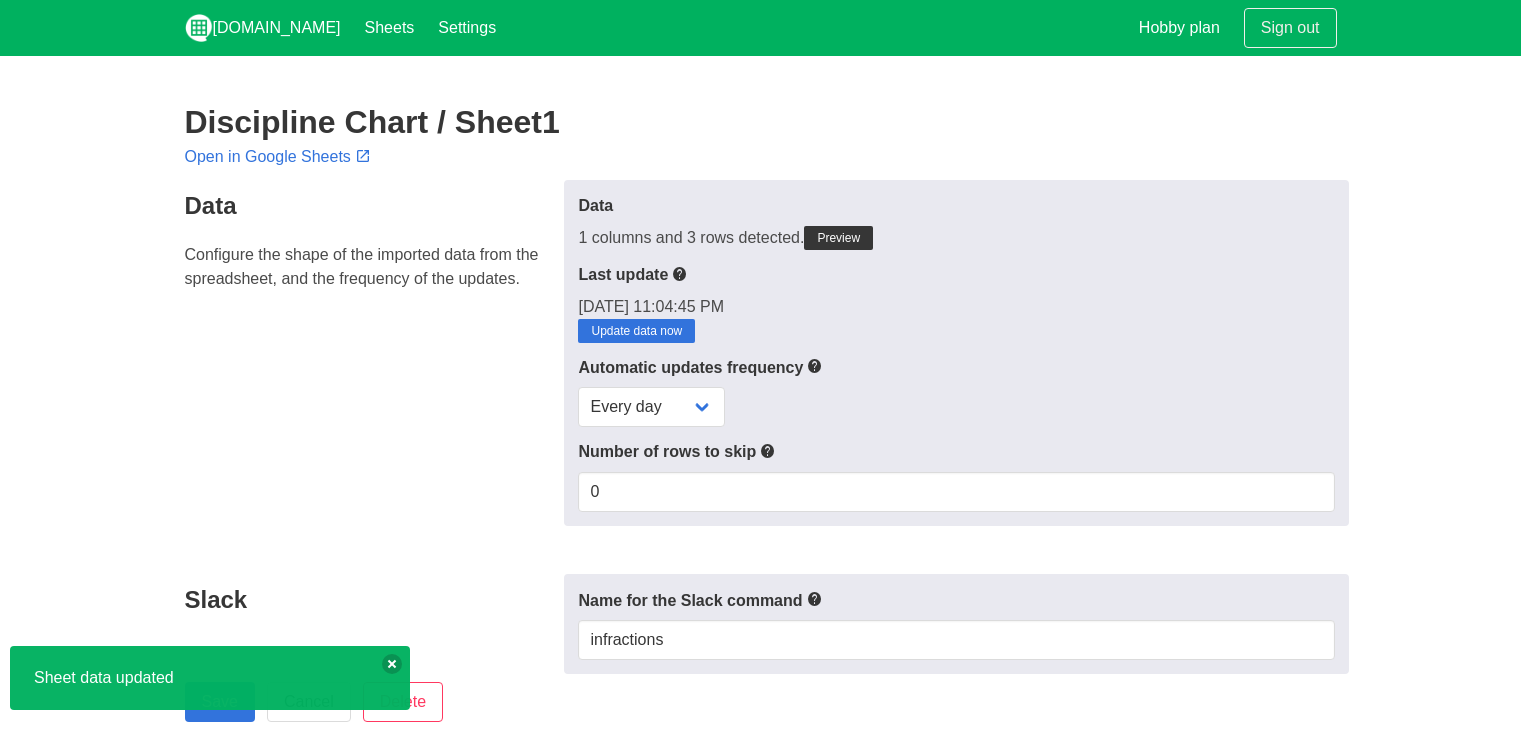 scroll, scrollTop: 0, scrollLeft: 0, axis: both 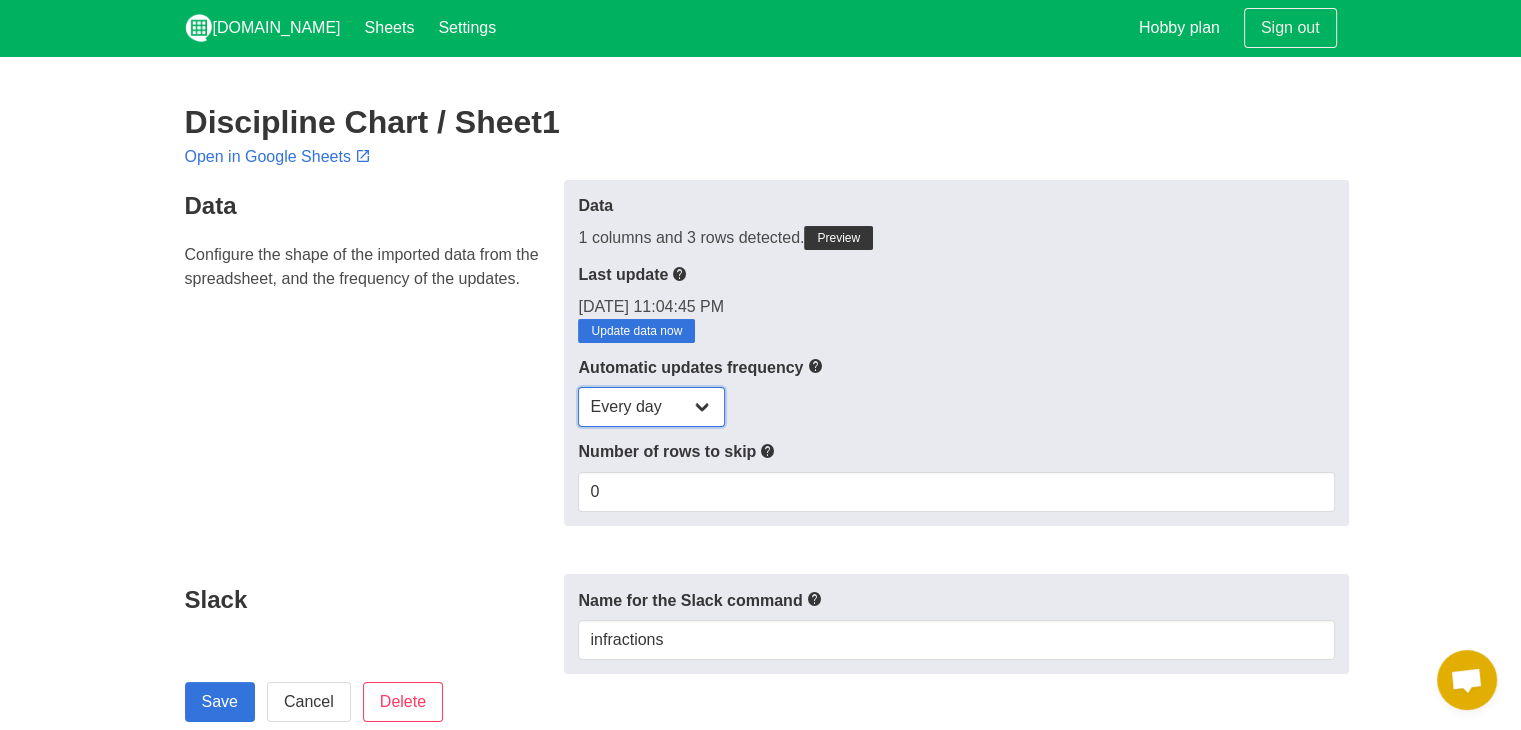 click on "Every day
Every hour
Every 30 min
Every 15 min" at bounding box center [651, 407] 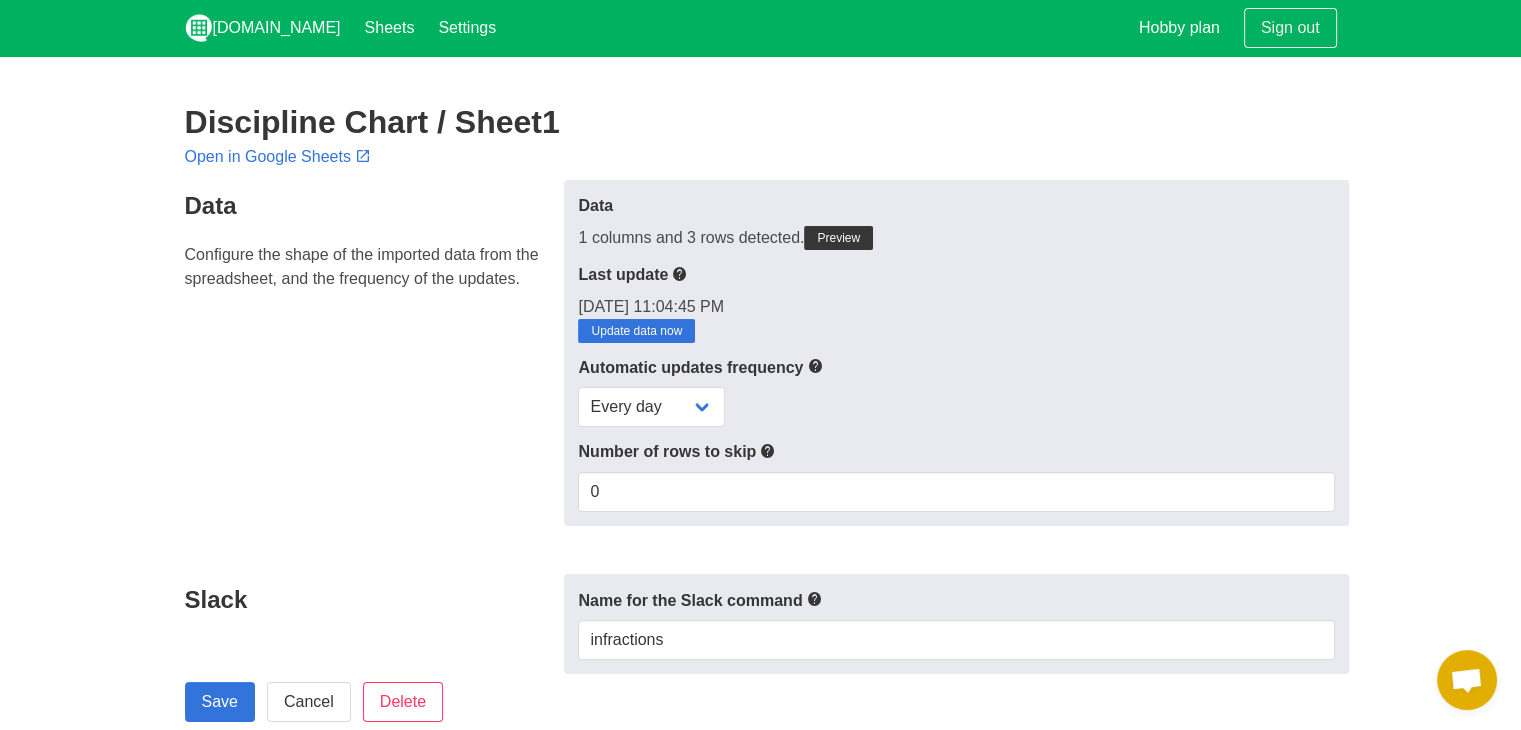 drag, startPoint x: 728, startPoint y: 368, endPoint x: 781, endPoint y: 354, distance: 54.81788 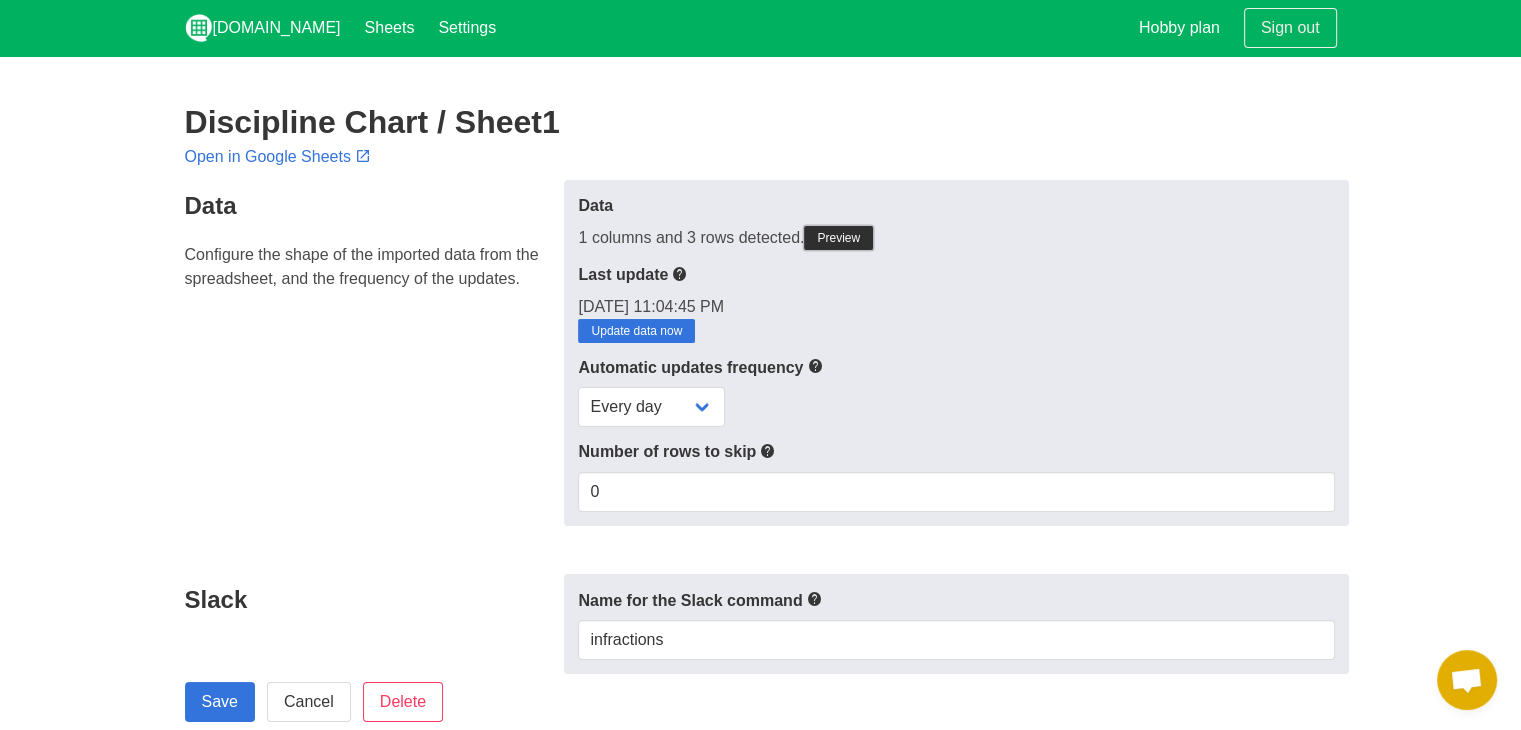click on "Preview" at bounding box center (838, 238) 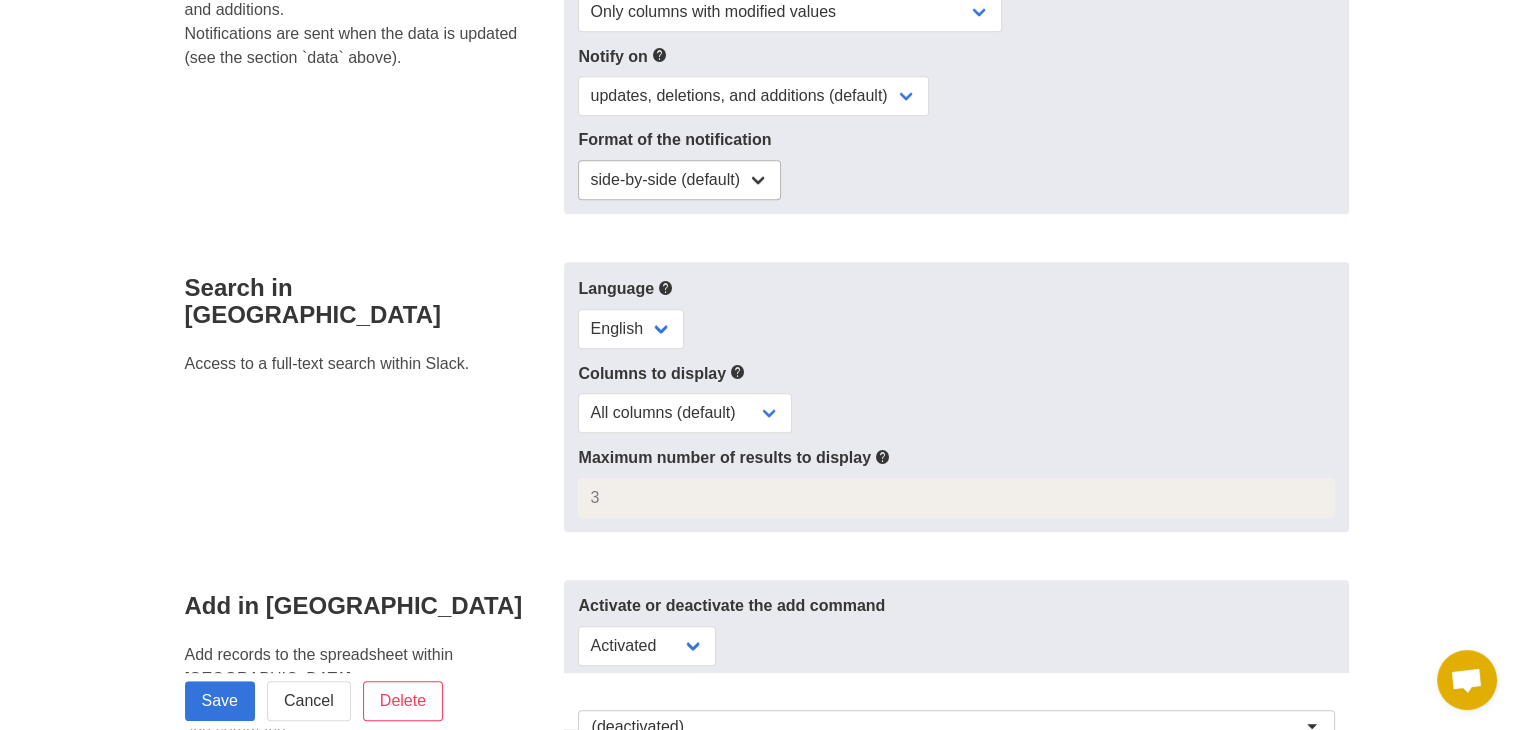 scroll, scrollTop: 1000, scrollLeft: 0, axis: vertical 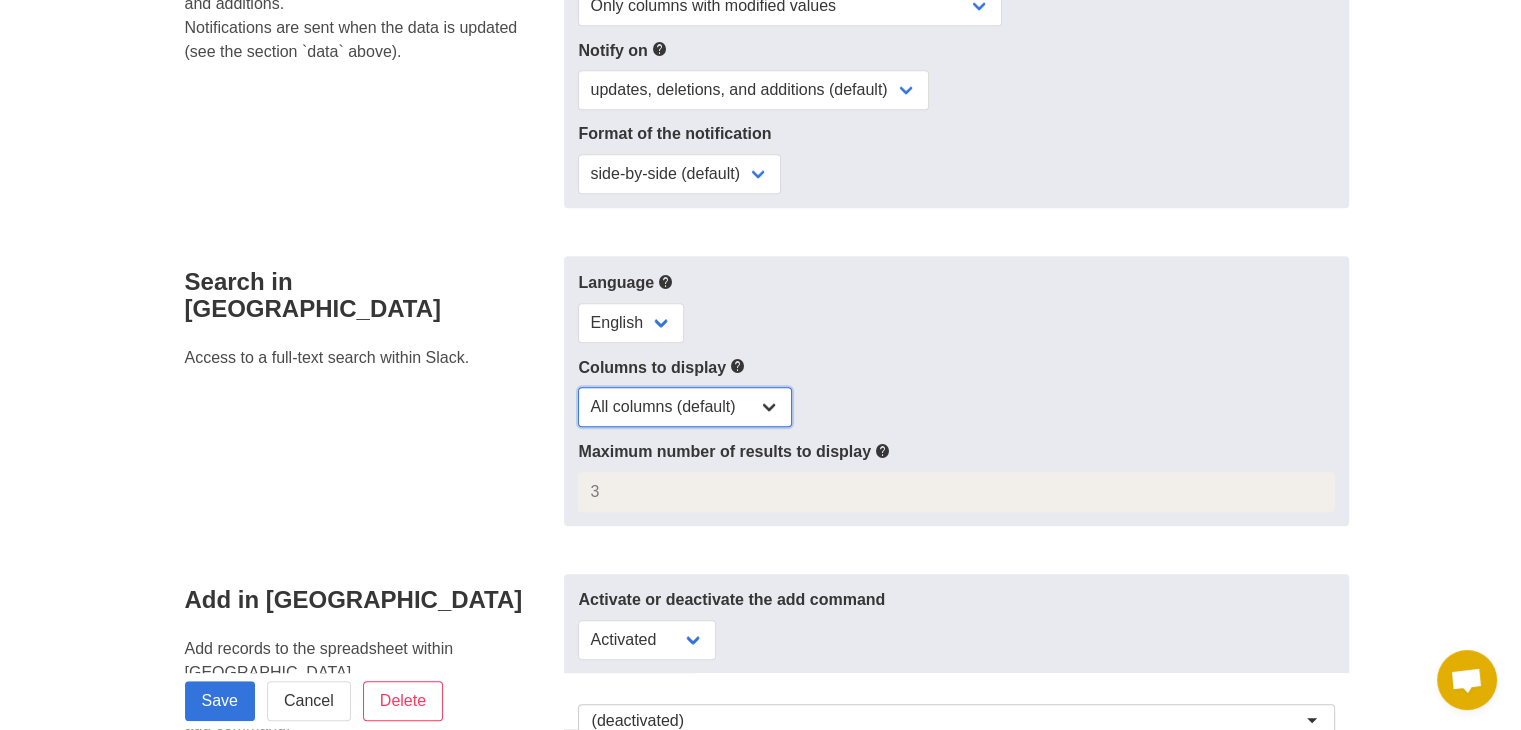 click on "All columns (default)
Only selected columns" at bounding box center (685, 407) 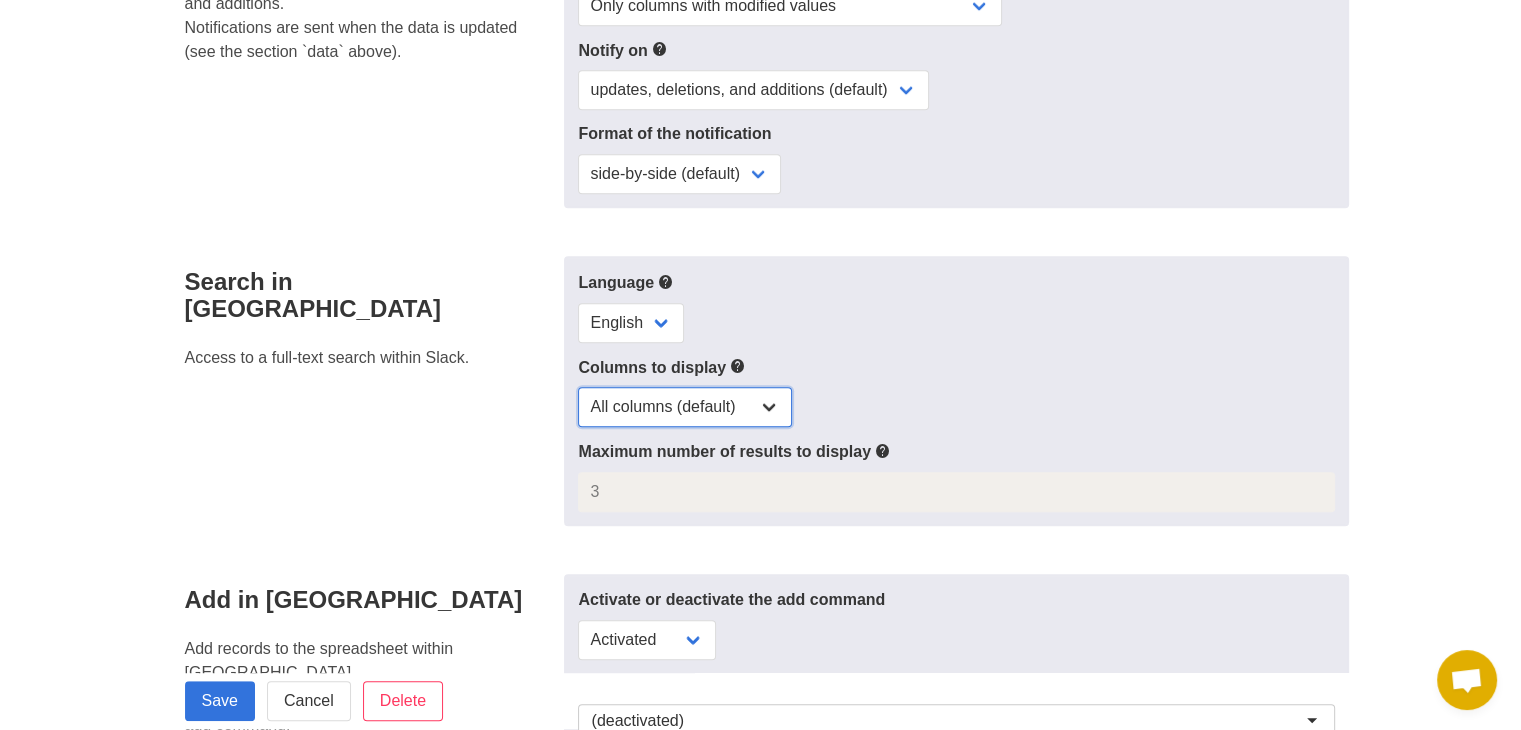 click on "All columns (default)
Only selected columns" at bounding box center [685, 407] 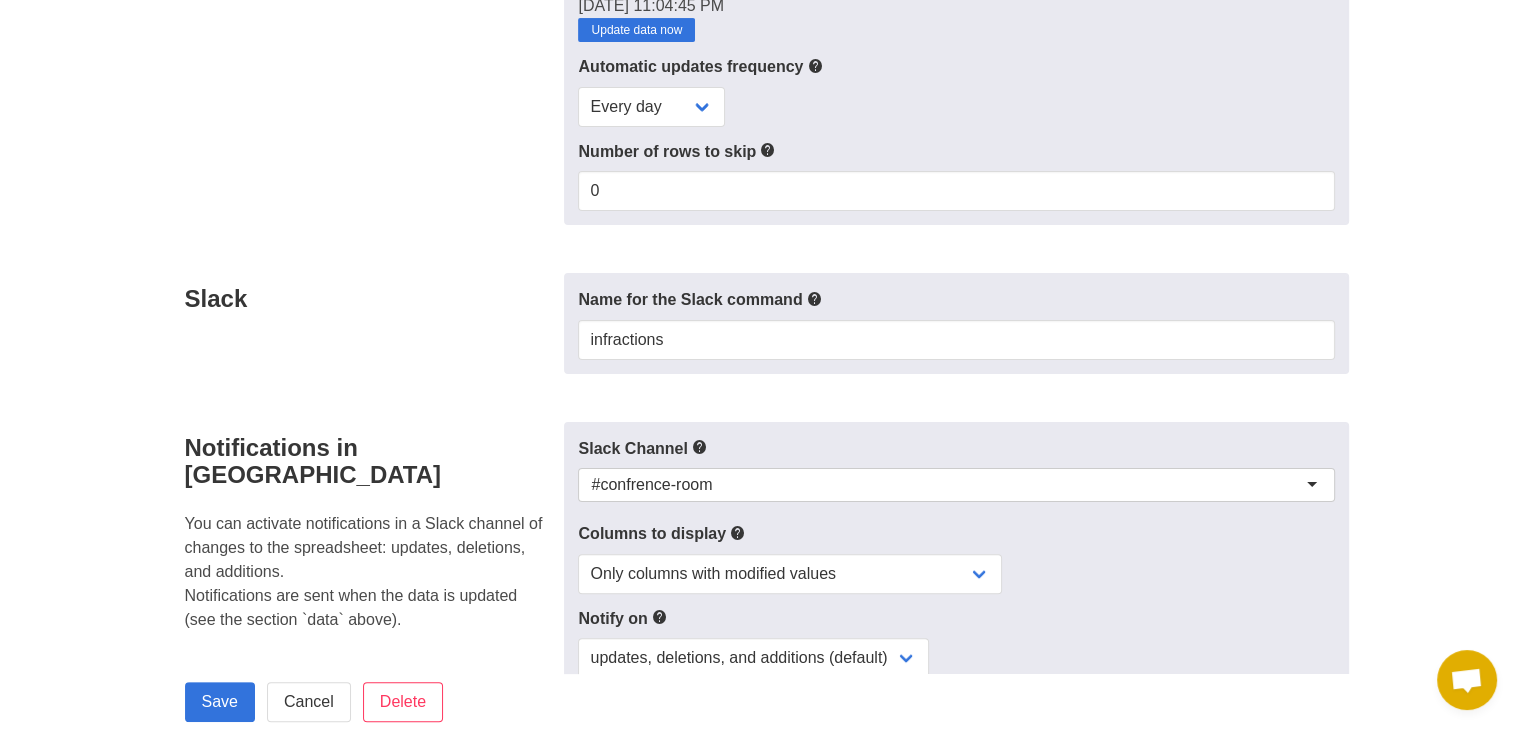 scroll, scrollTop: 400, scrollLeft: 0, axis: vertical 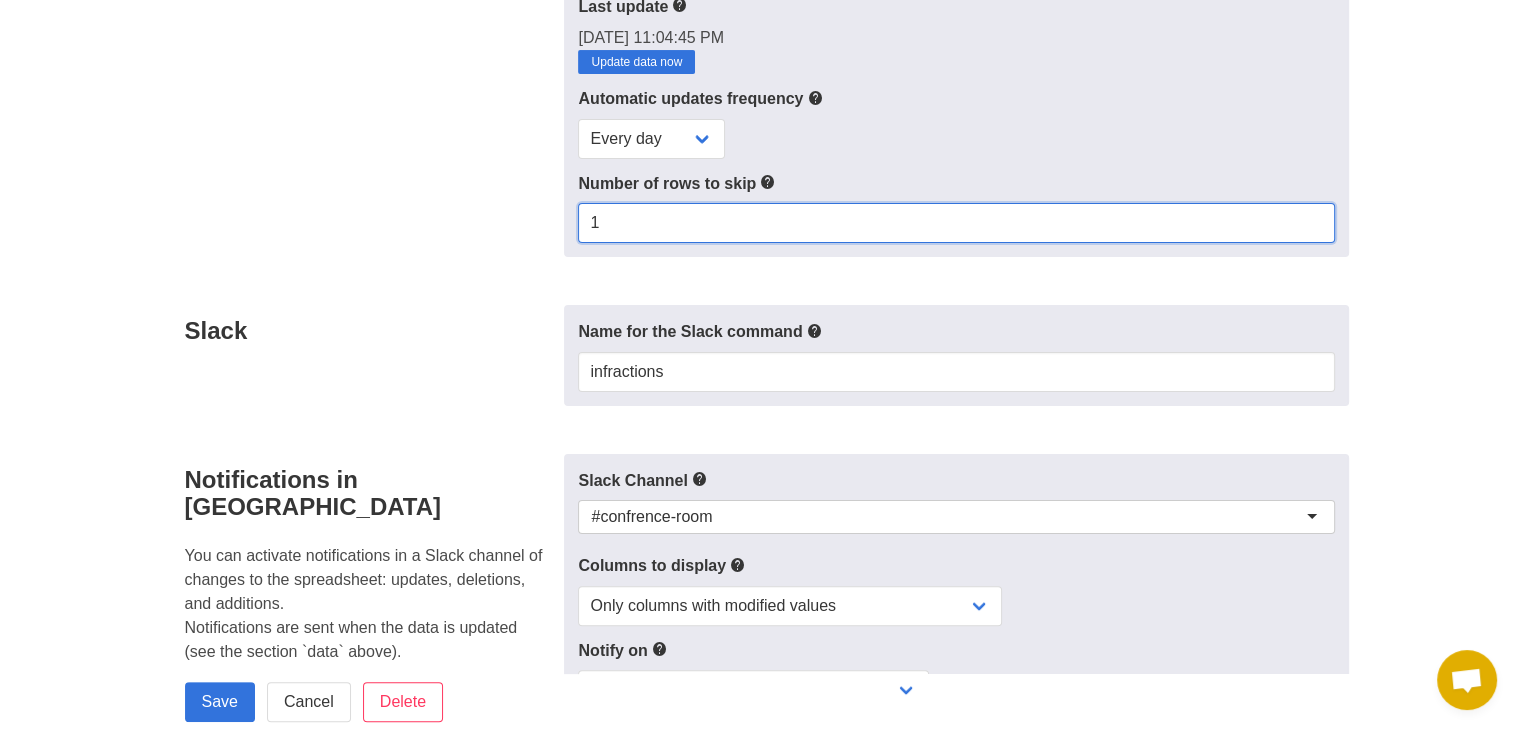 type on "1" 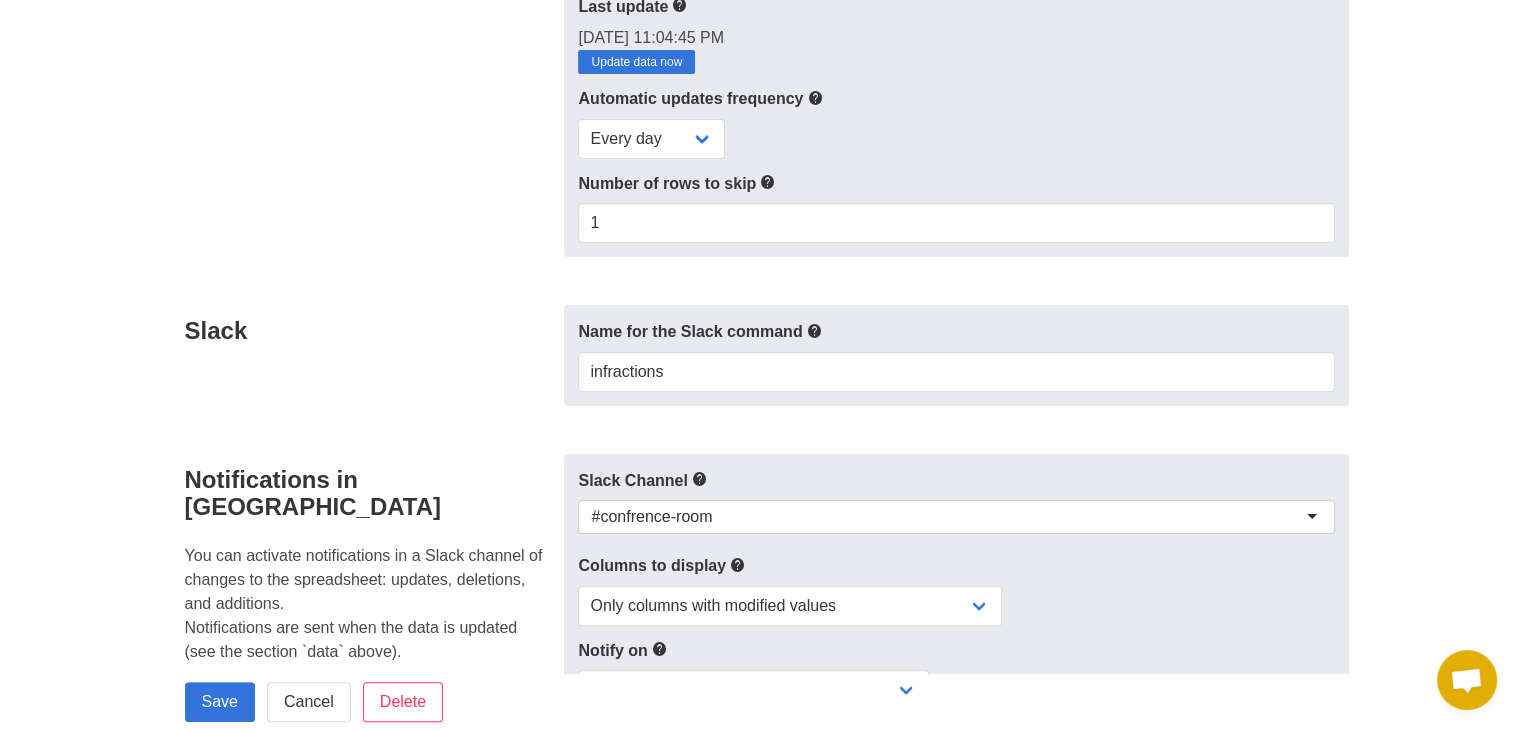 click on "Number of rows to skip" at bounding box center (956, 183) 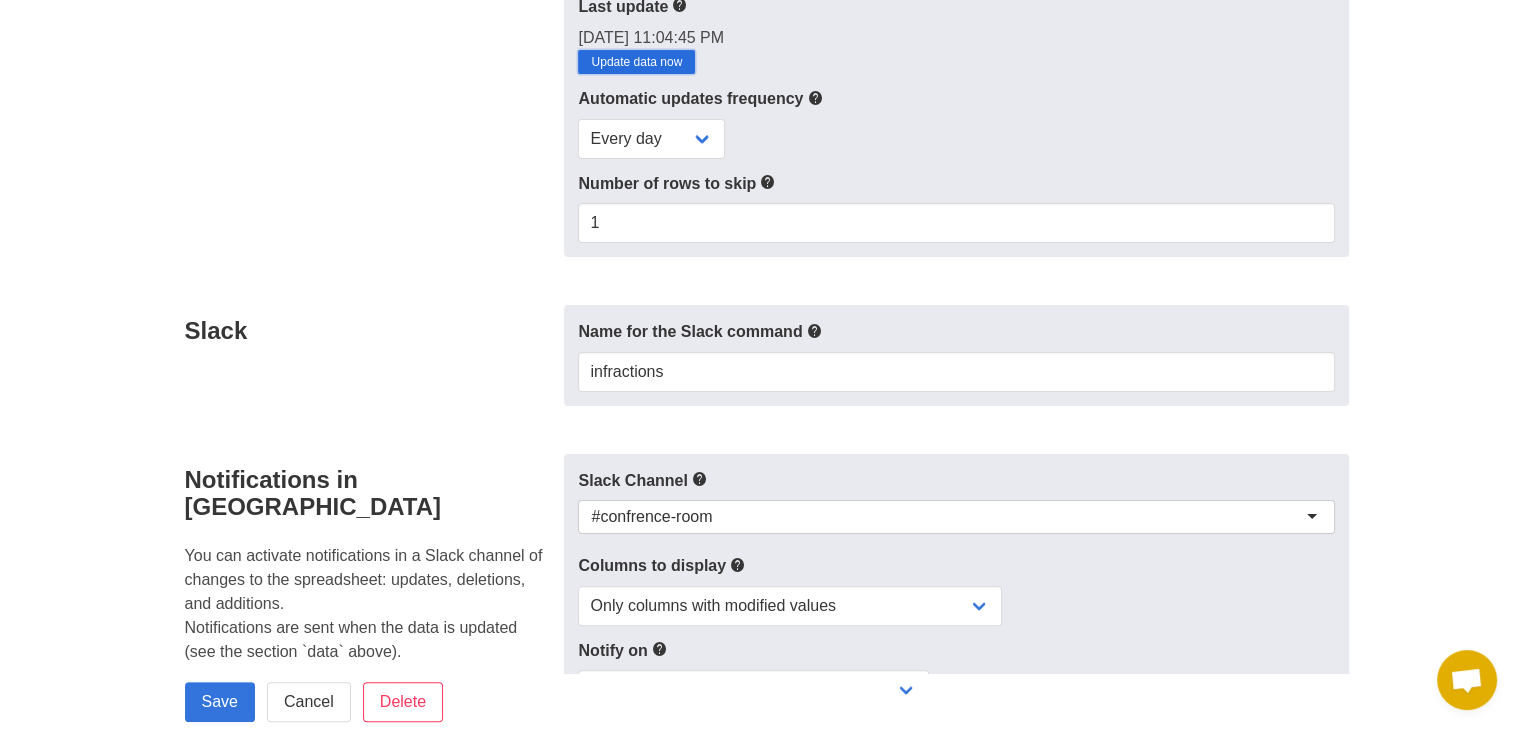 click on "Update data now" at bounding box center [636, 62] 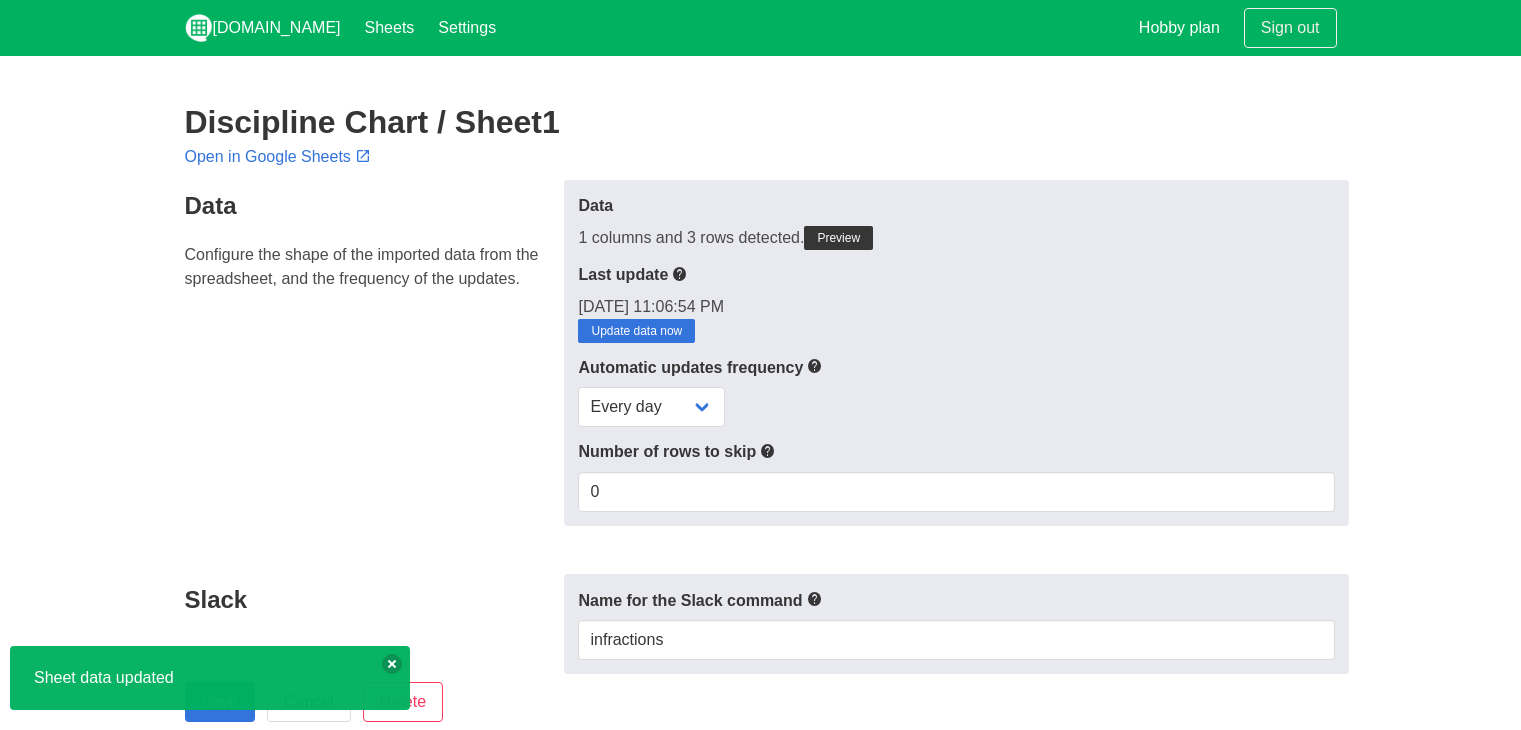 scroll, scrollTop: 0, scrollLeft: 0, axis: both 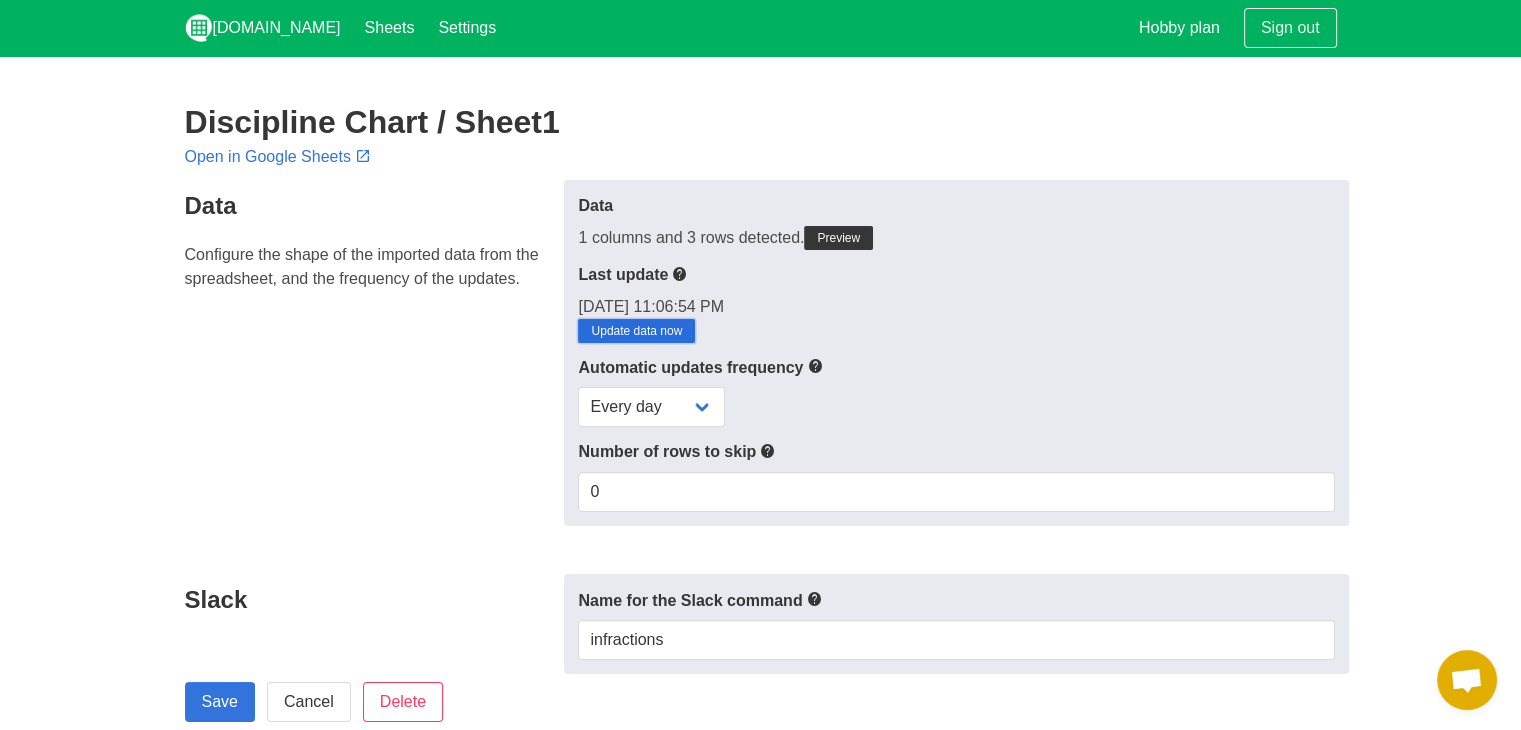 click on "Update data now" at bounding box center [636, 331] 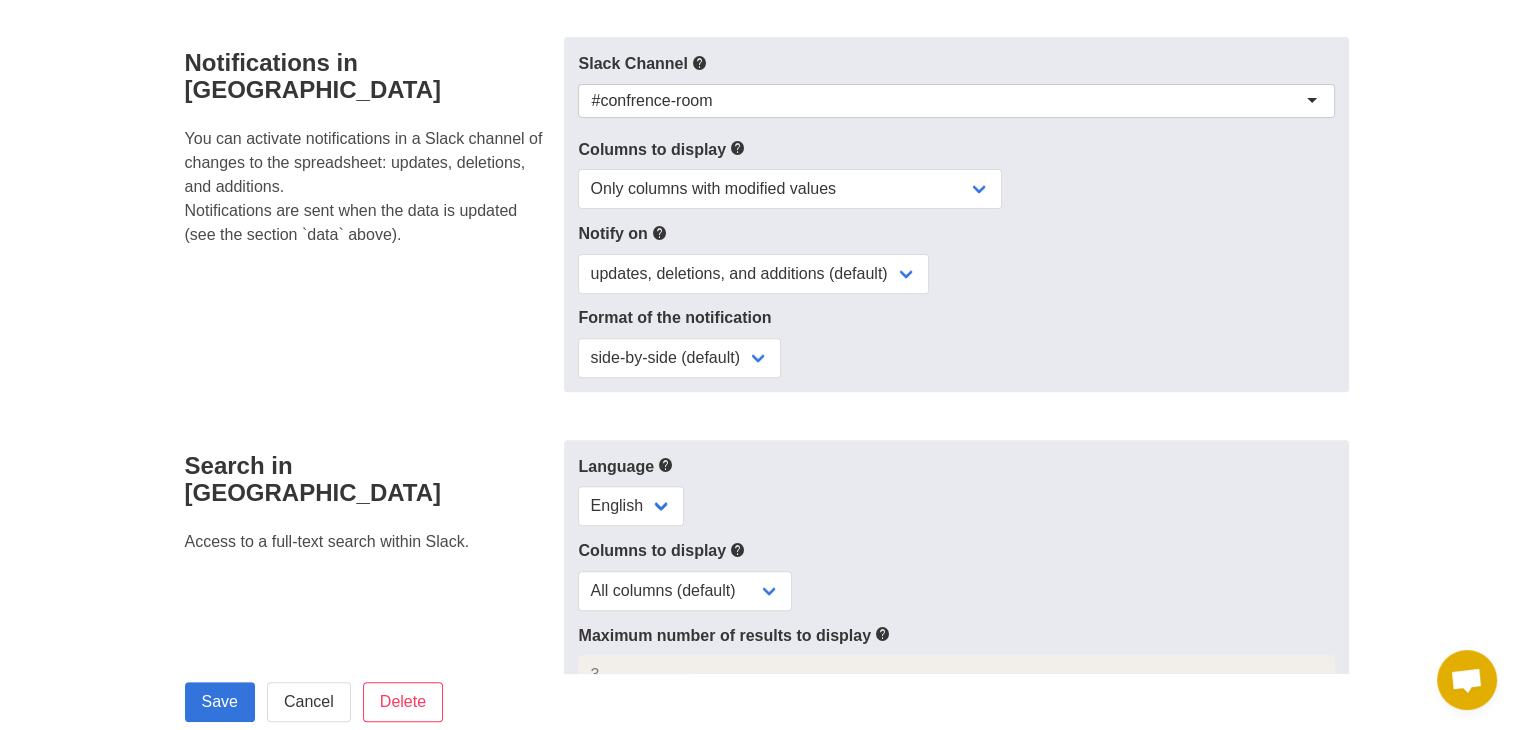 scroll, scrollTop: 632, scrollLeft: 0, axis: vertical 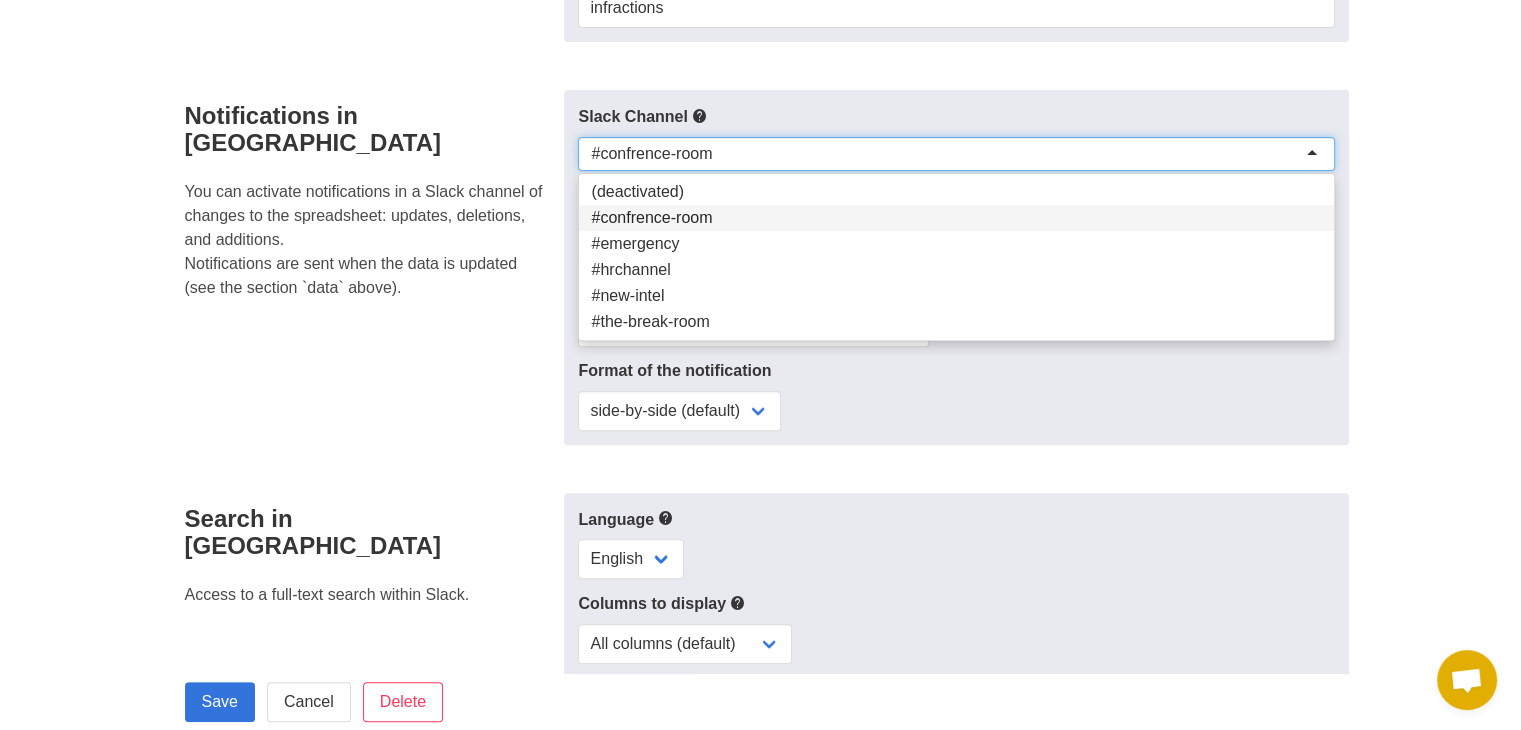 click on "#confrence-room" at bounding box center [651, 154] 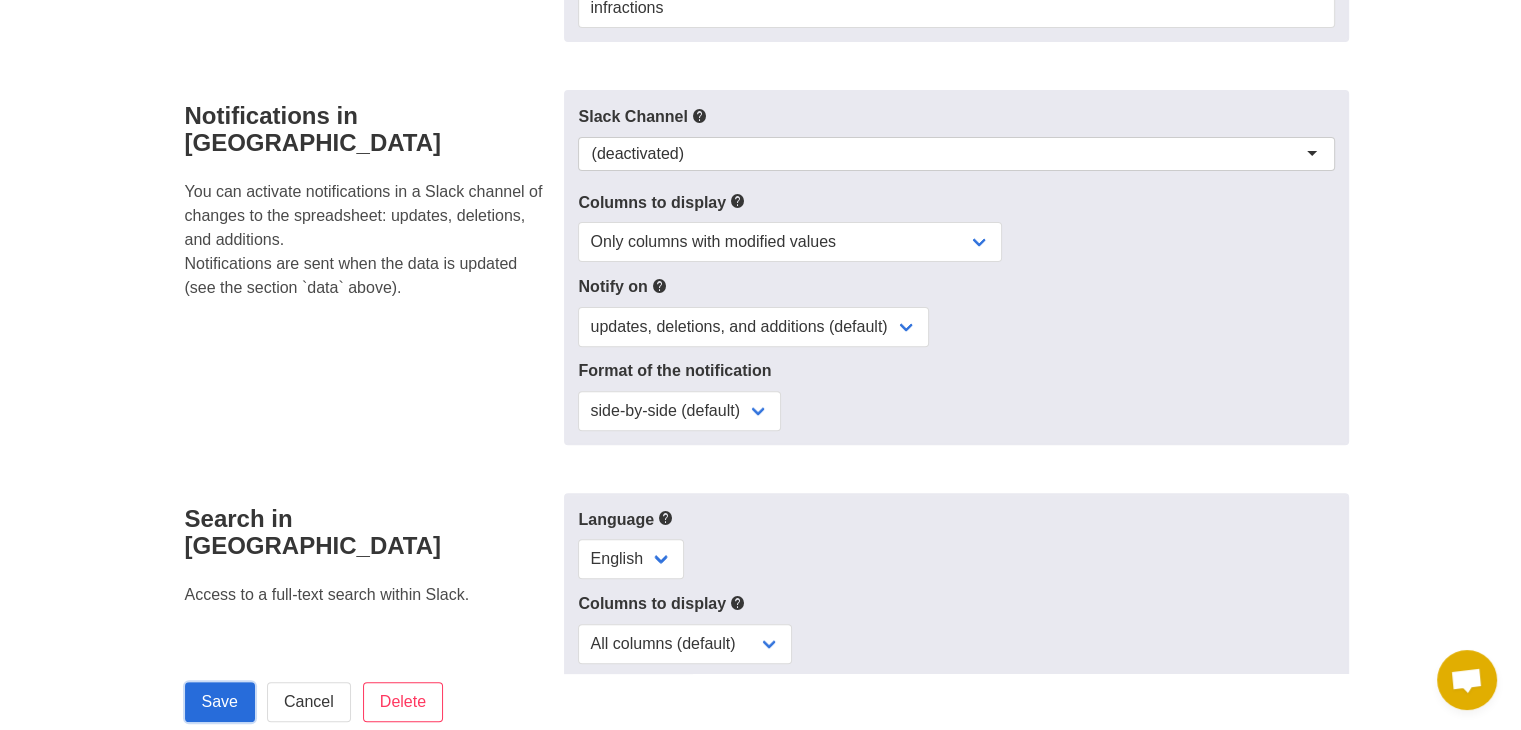 click on "Save" at bounding box center [220, 702] 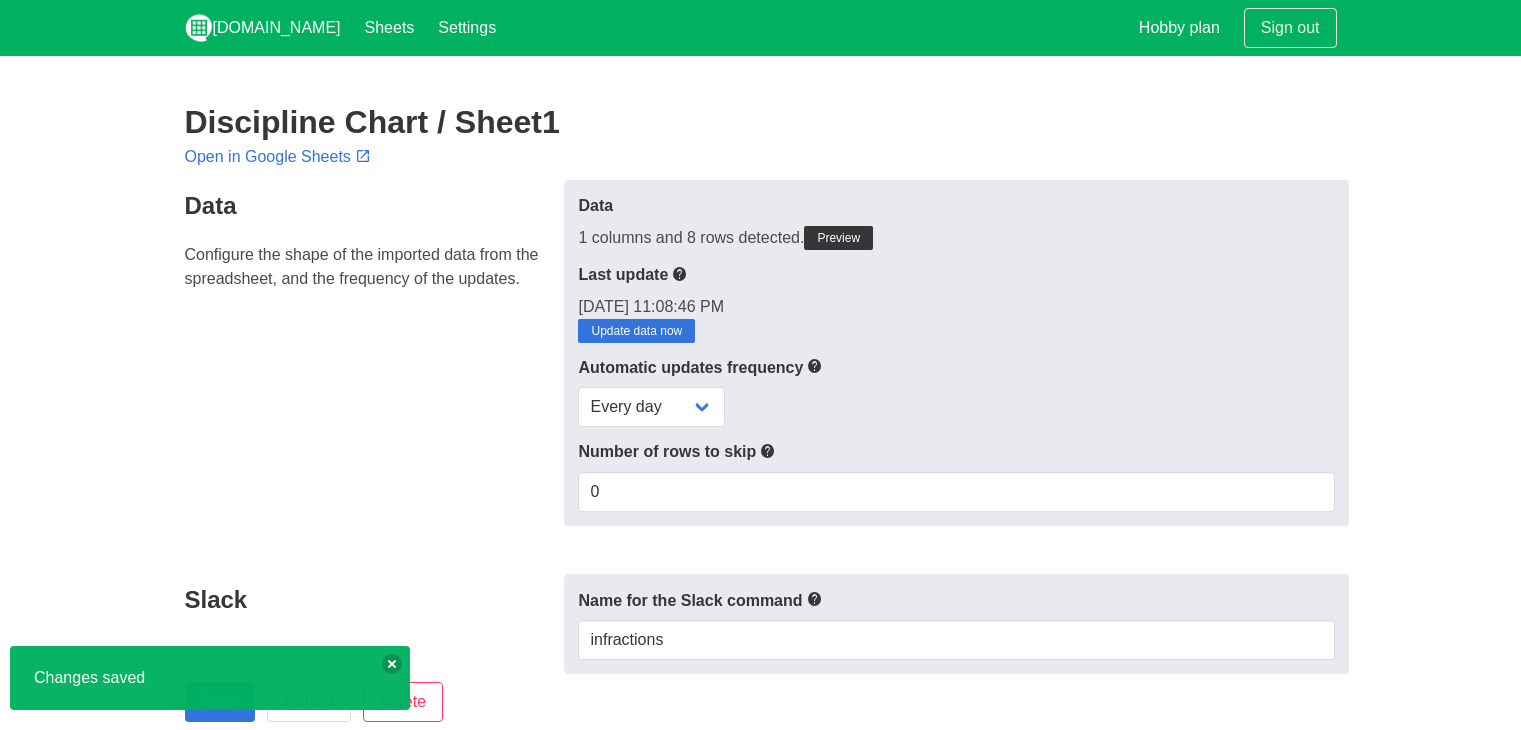 scroll, scrollTop: 0, scrollLeft: 0, axis: both 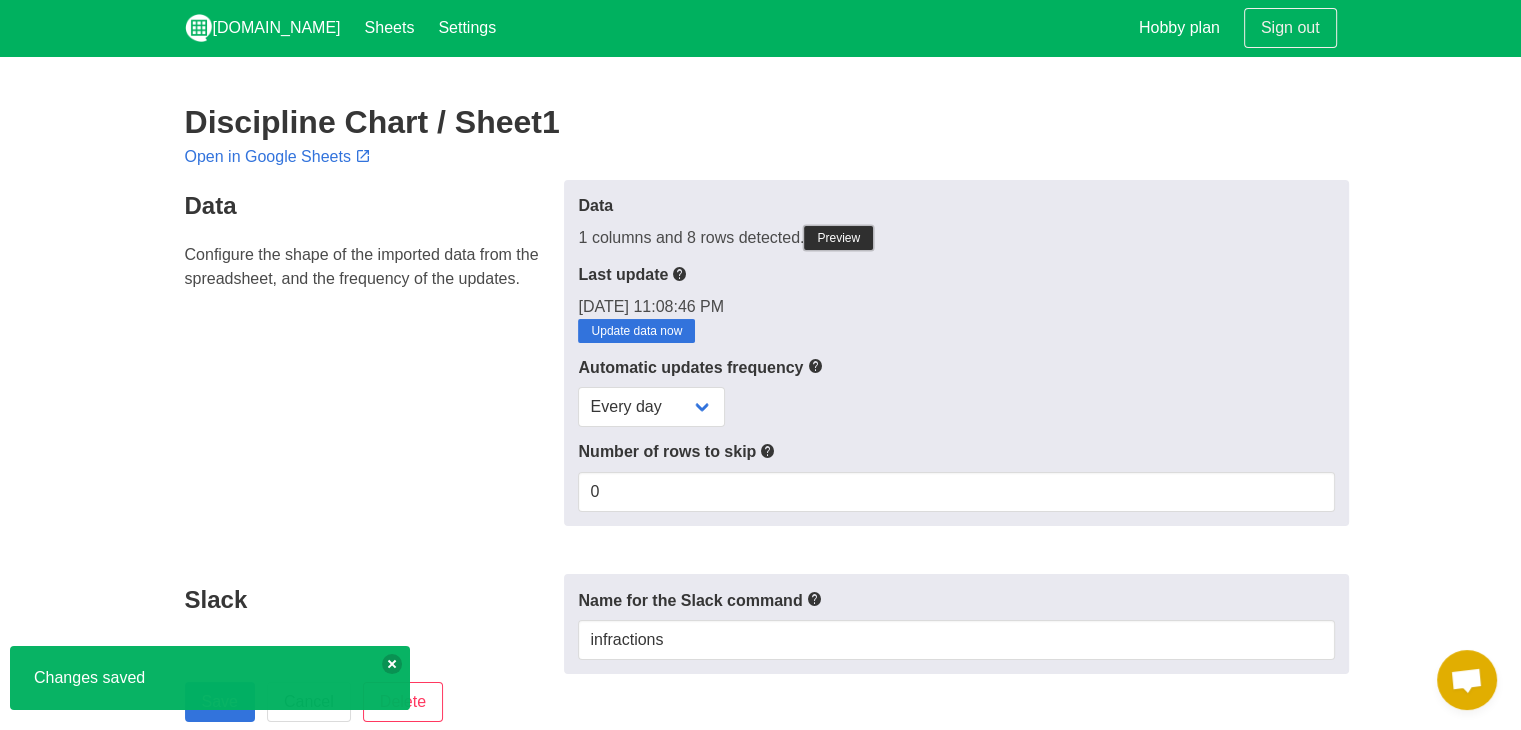 click on "Preview" at bounding box center (838, 238) 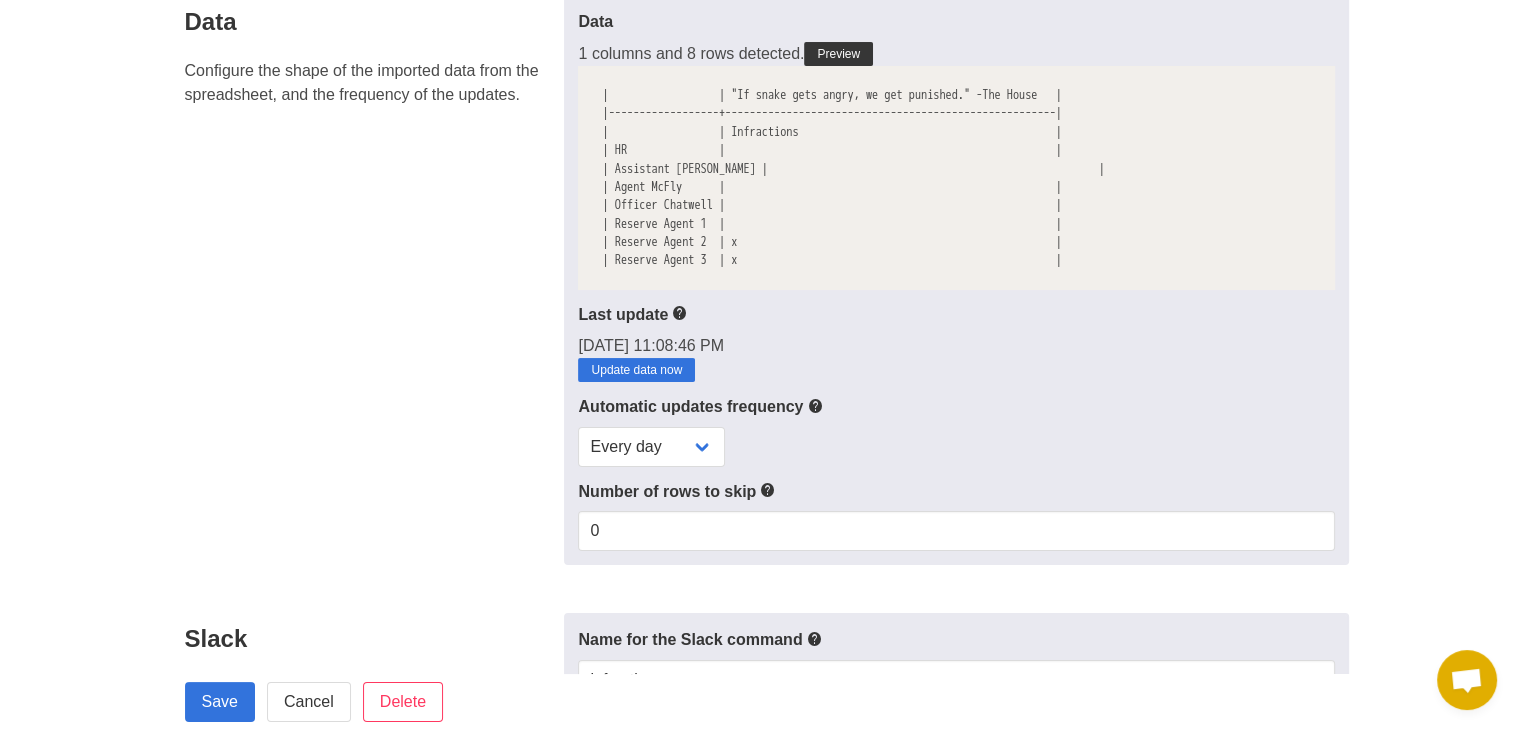 scroll, scrollTop: 300, scrollLeft: 0, axis: vertical 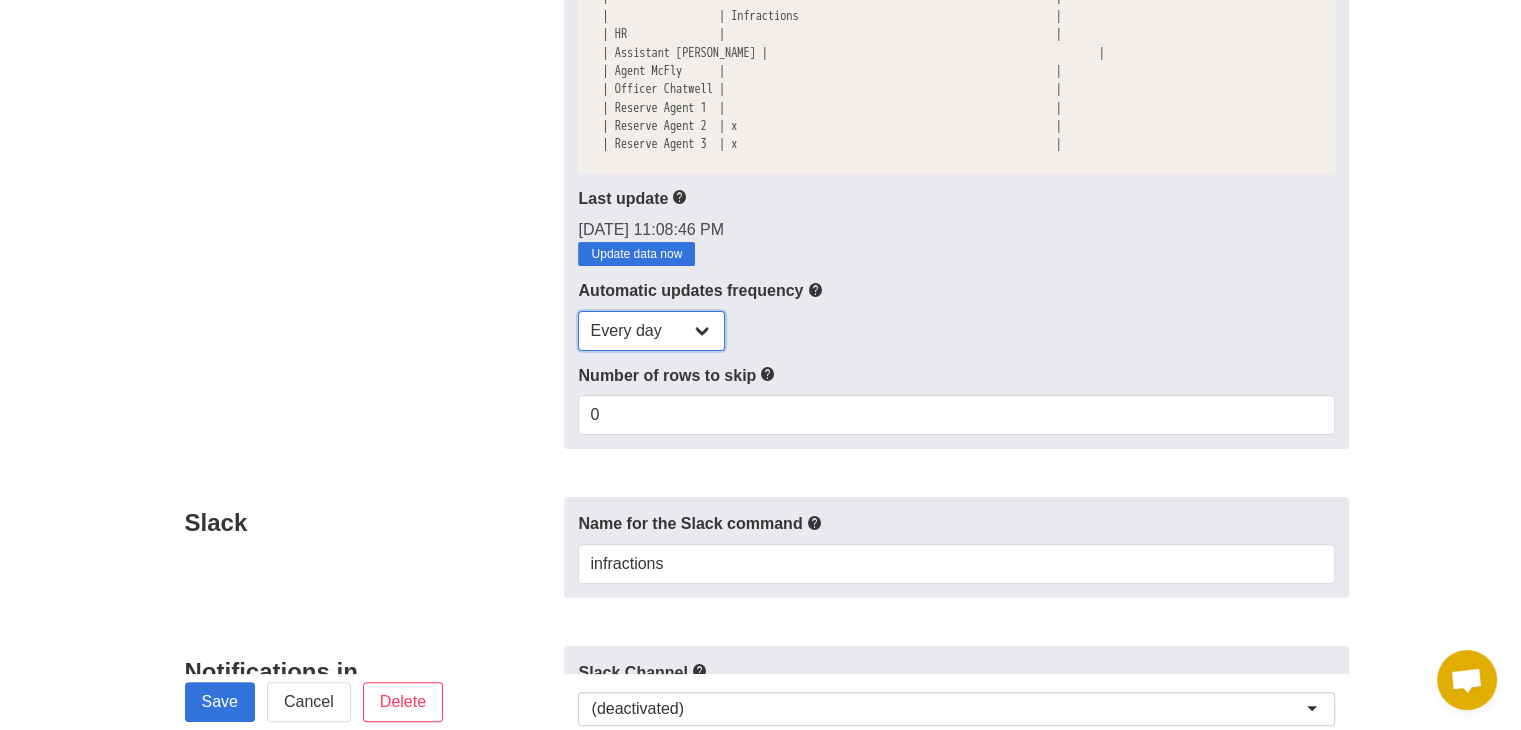 click on "Every day
Every hour
Every 30 min
Every 15 min" at bounding box center [651, 331] 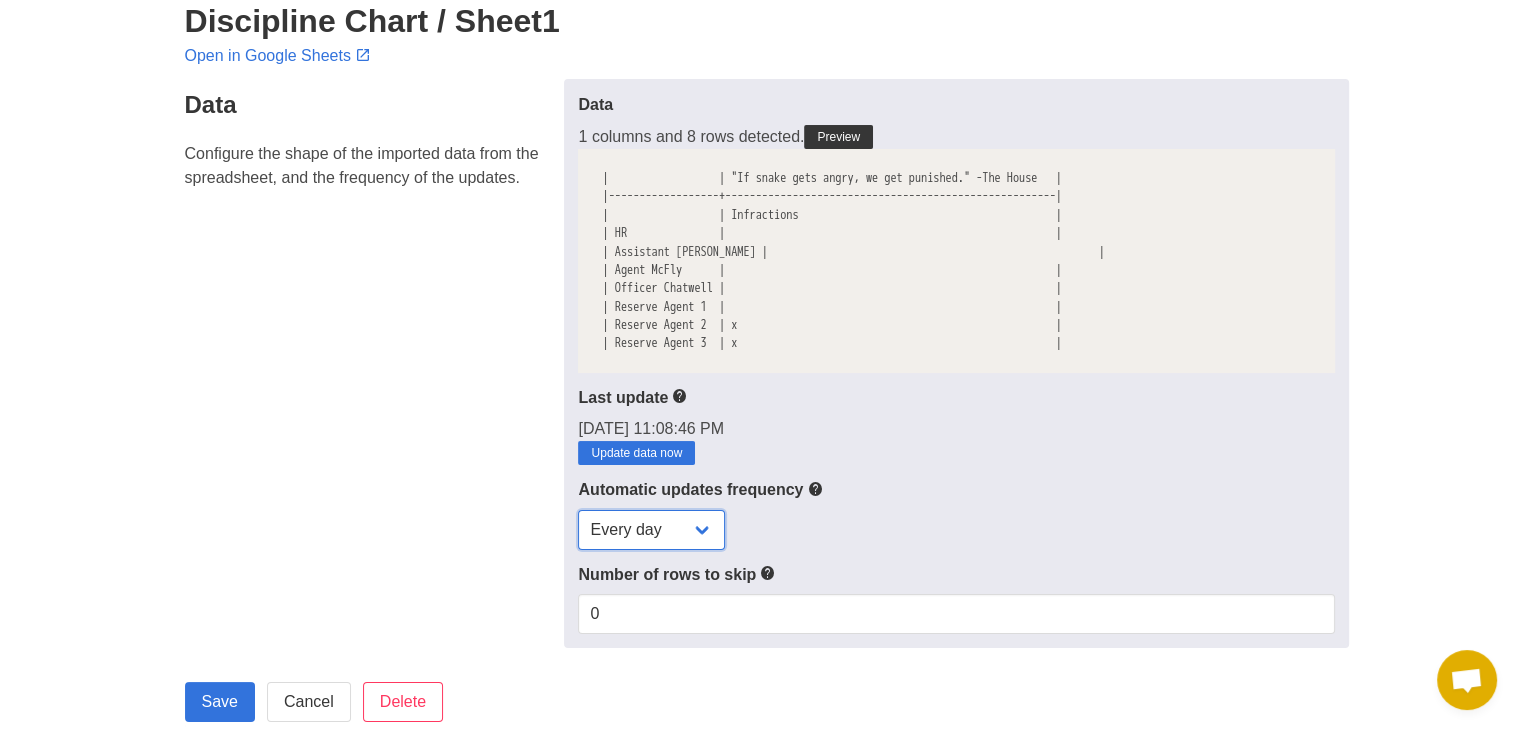 scroll, scrollTop: 100, scrollLeft: 0, axis: vertical 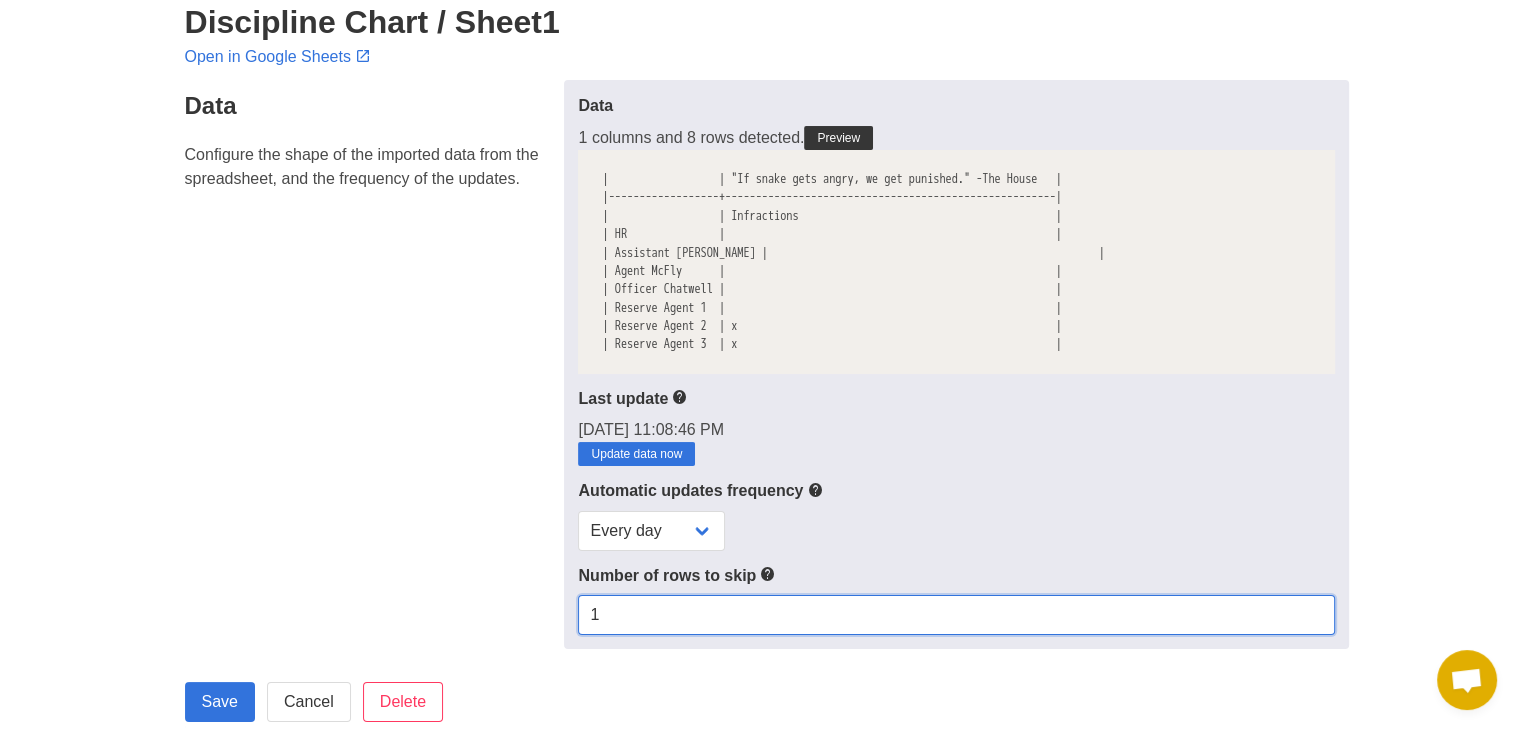 click on "1" at bounding box center (956, 615) 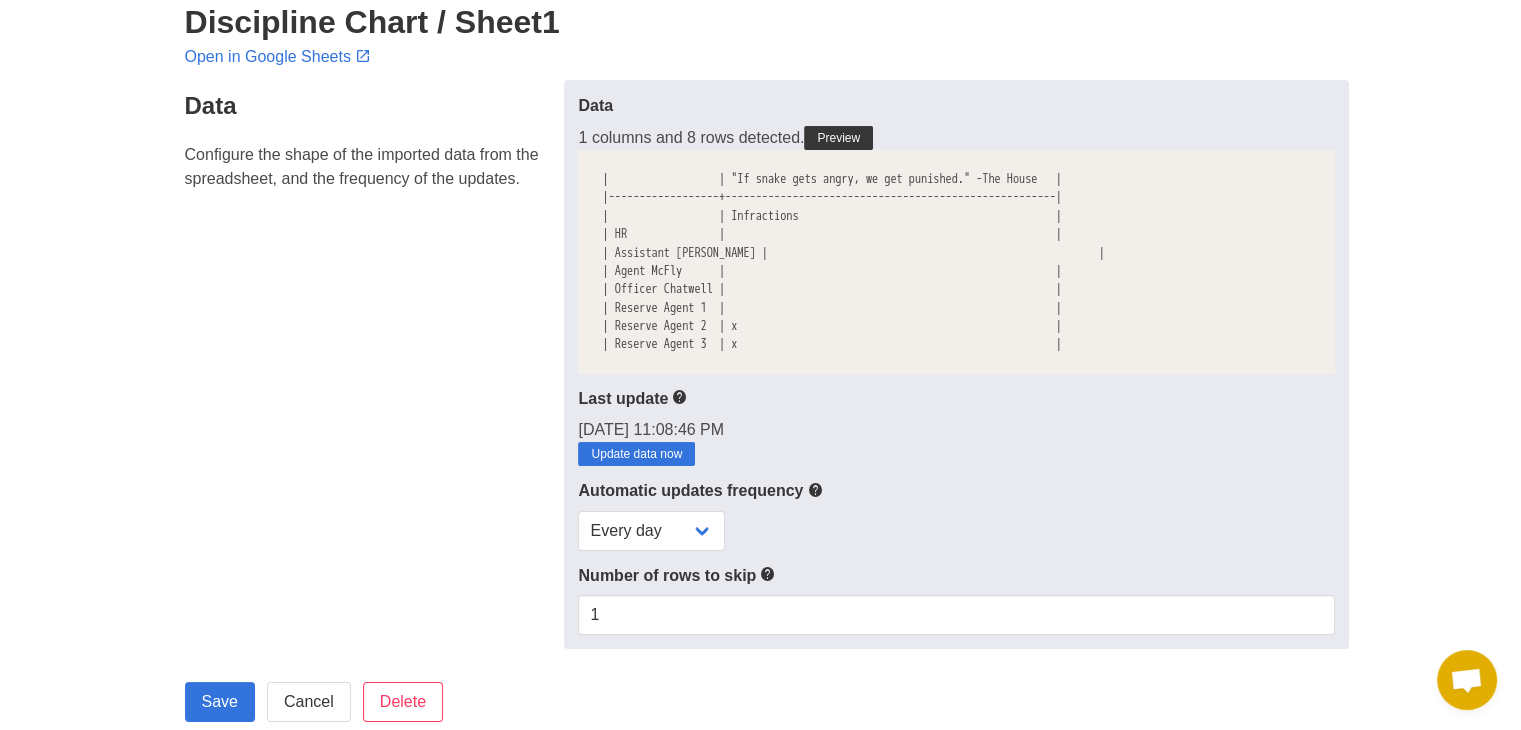 click on "Number of rows to skip" at bounding box center (956, 575) 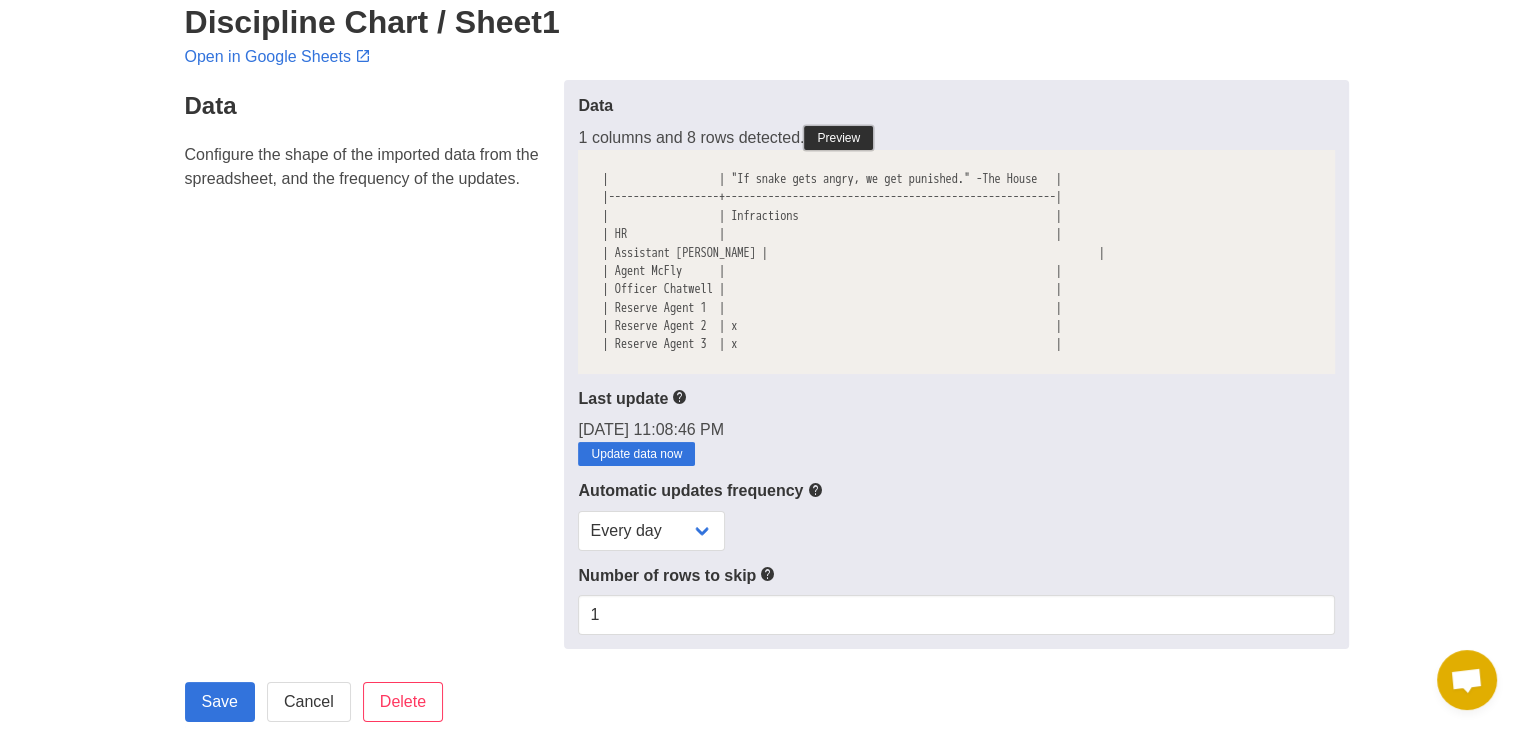 click on "Preview" at bounding box center (838, 138) 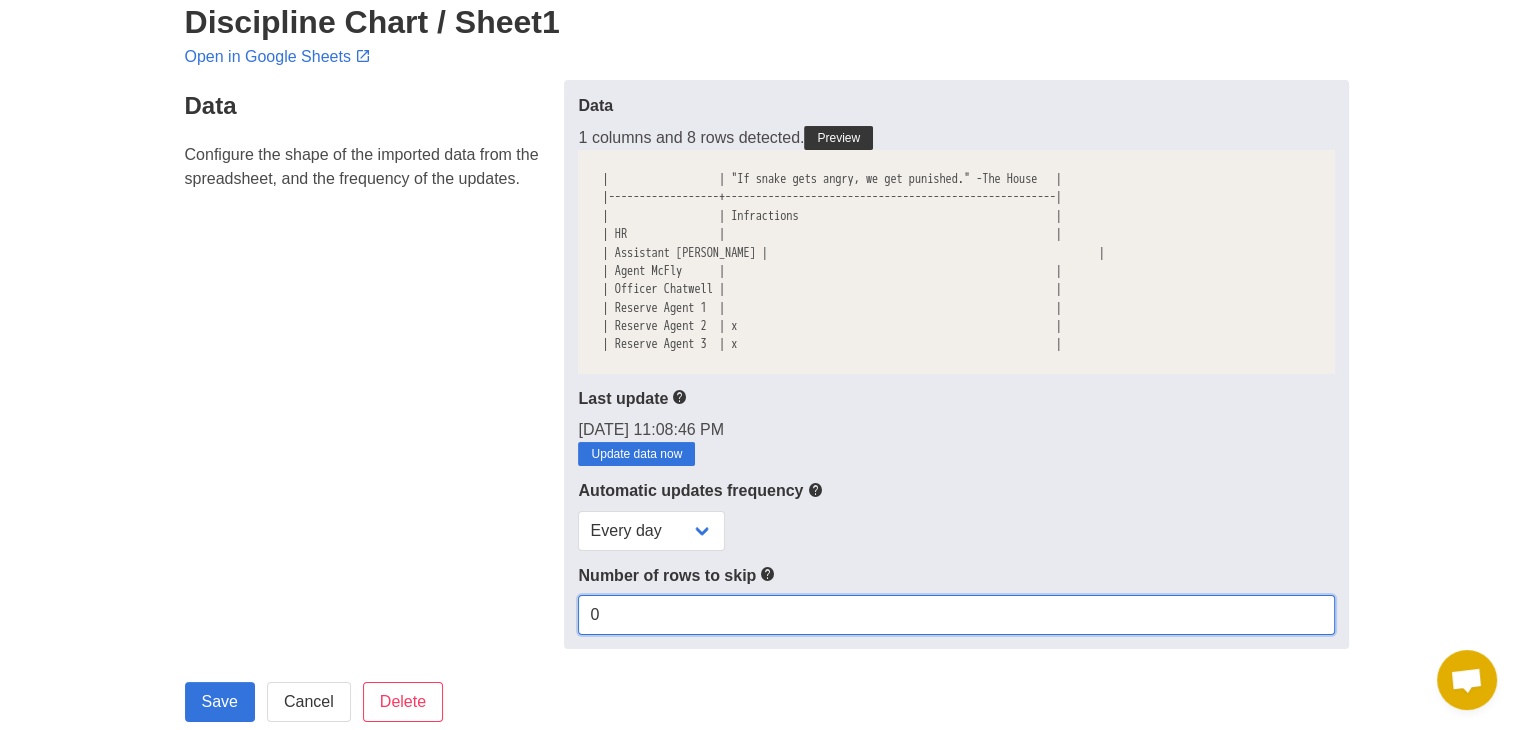 type on "0" 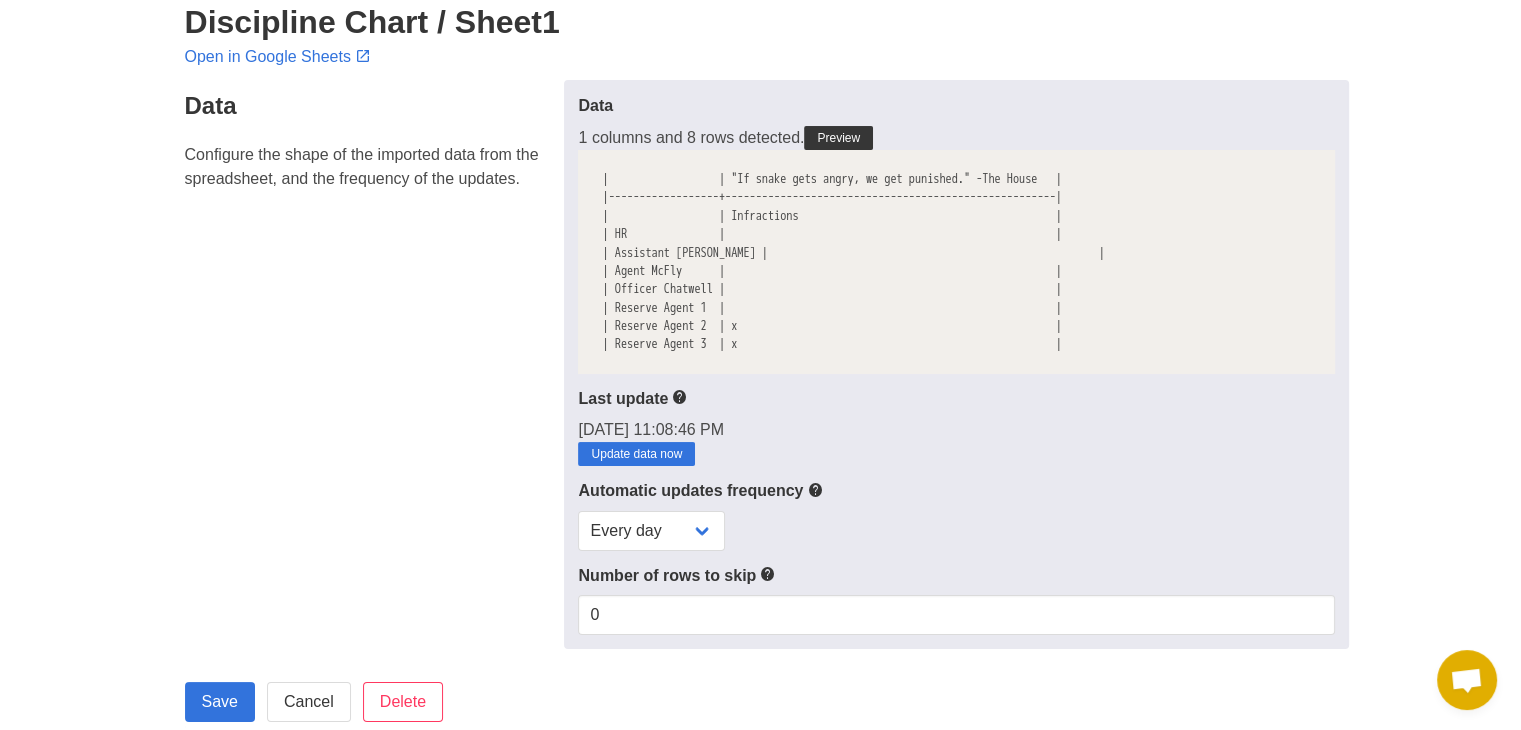 click on "Data
1 columns and 8 rows detected.
Preview
|                  | "If snake gets angry, we get punished." -The House   |
|------------------+------------------------------------------------------|
|                  | Infractions                                          |
| HR               |                                                      |
| Assistant Fisher |                                                      |
| Agent McFly      |                                                      |
| Officer Chatwell |                                                      |
| Reserve Agent 1  |                                                      |
| Reserve Agent 2  | x                                                    |
| Reserve Agent 3  | x                                                    |
0" at bounding box center [956, 364] 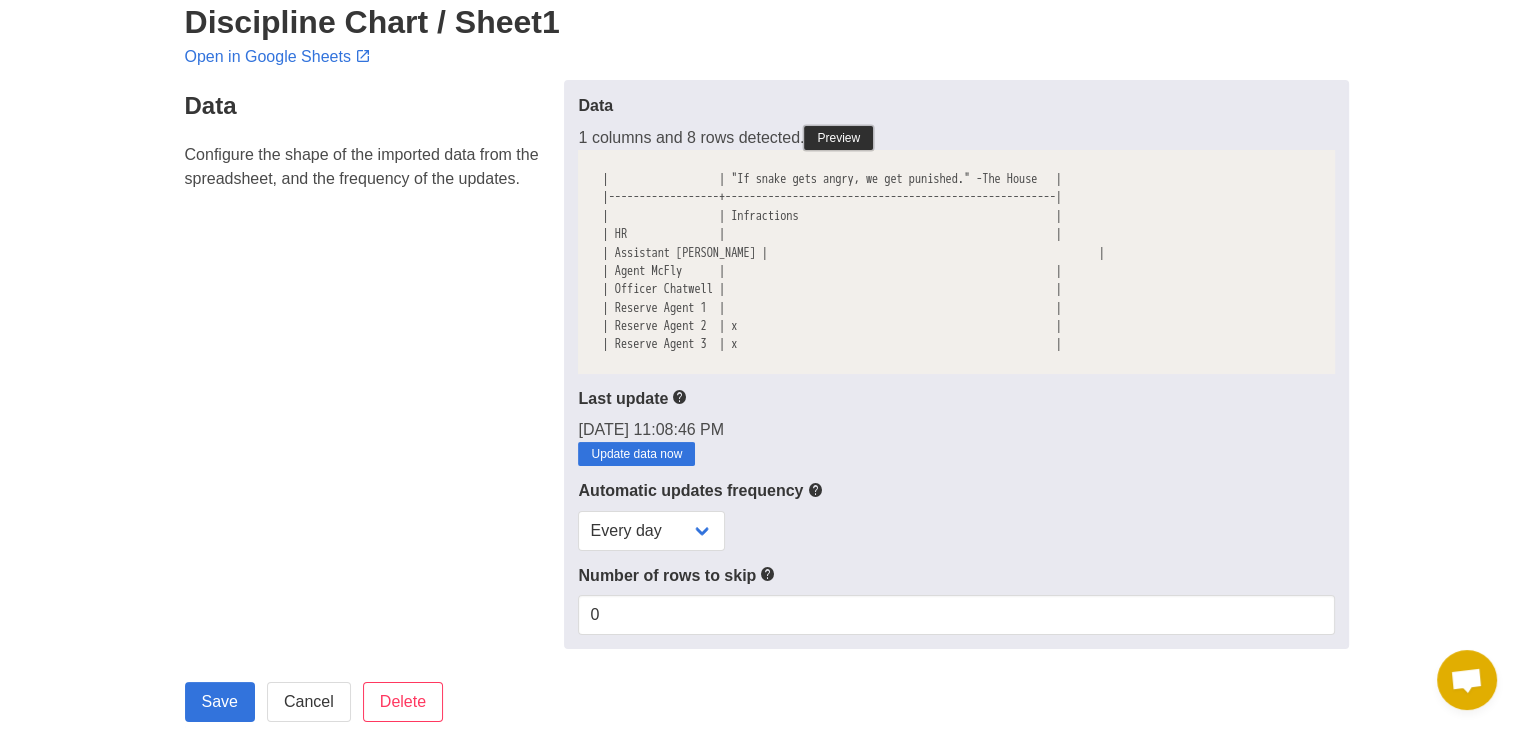 click on "Preview" at bounding box center [838, 138] 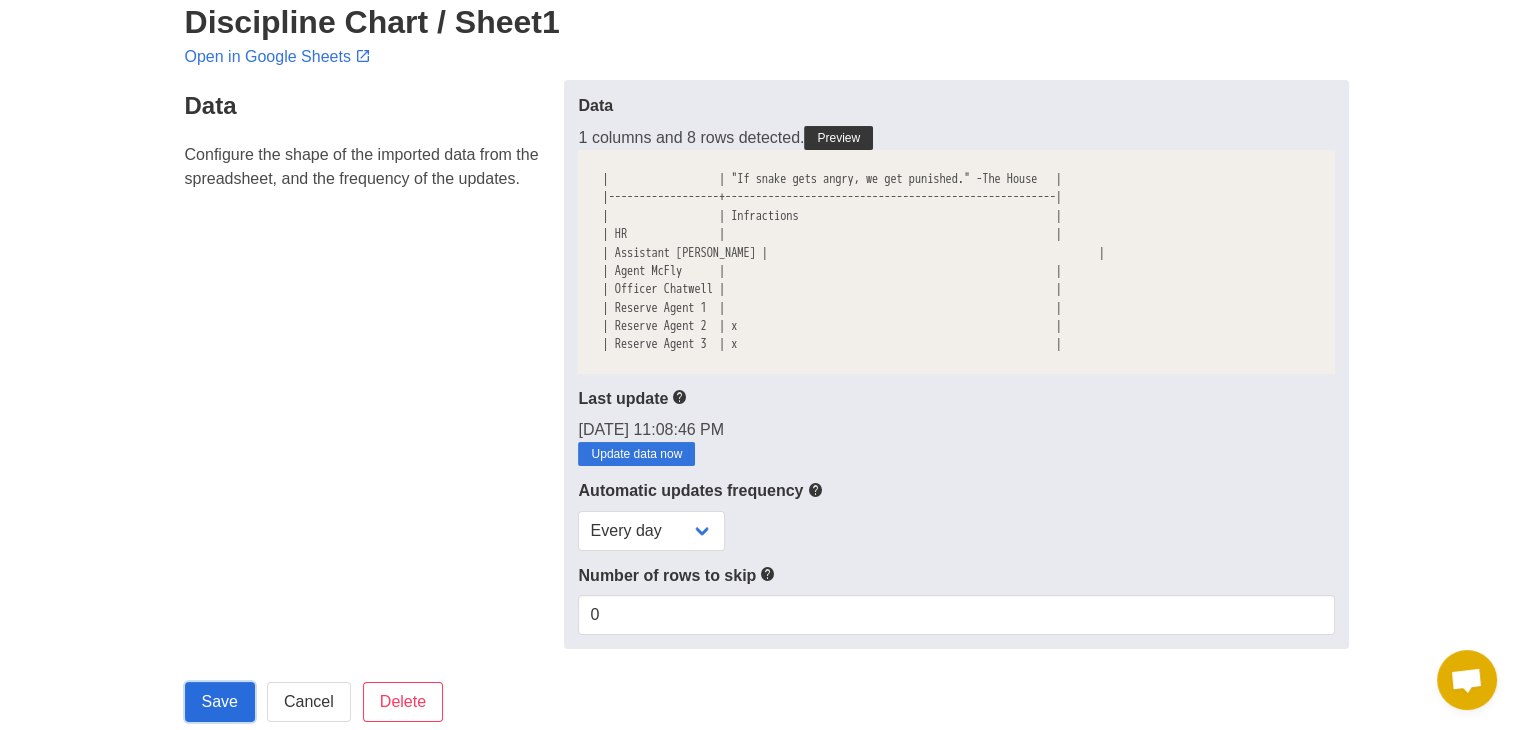 click on "Save" at bounding box center [220, 702] 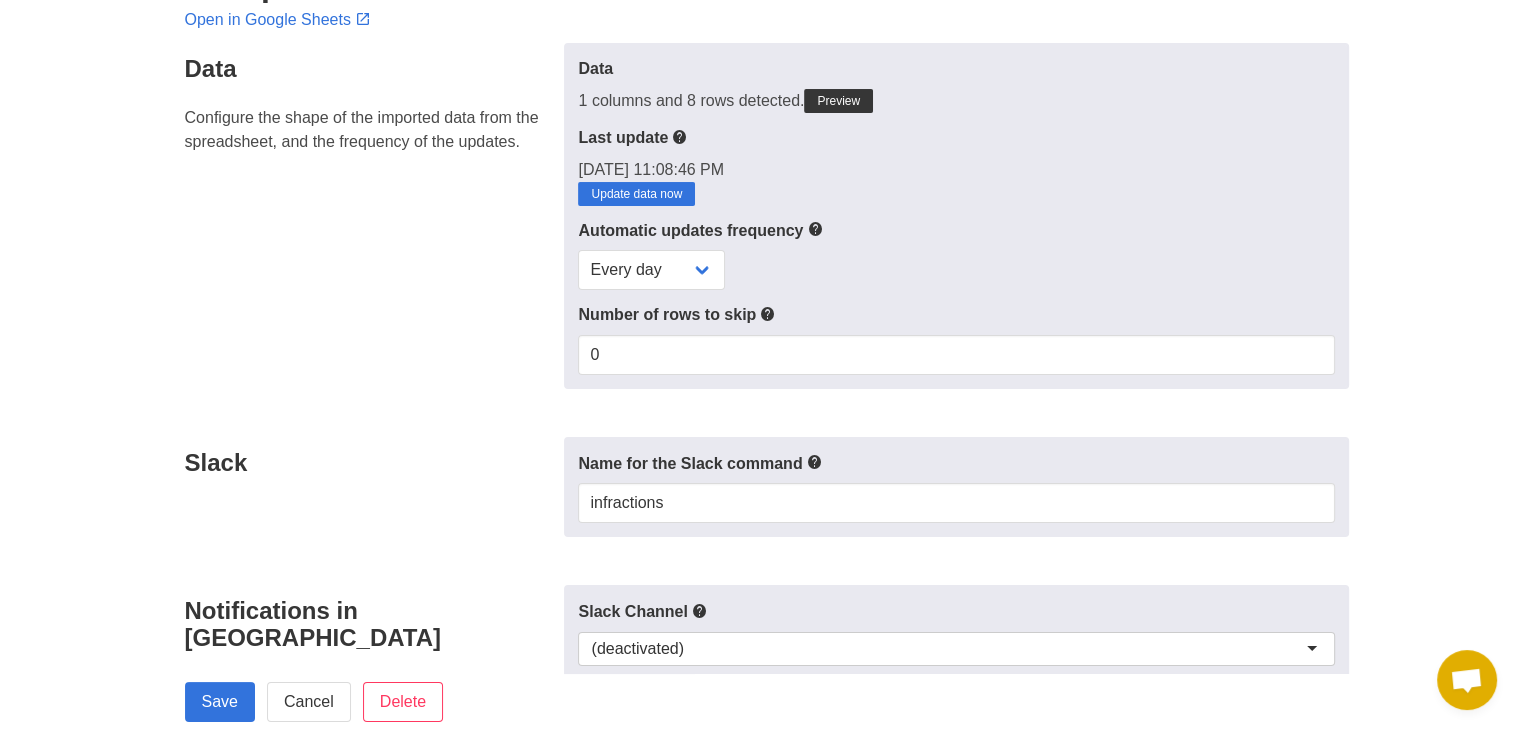 scroll, scrollTop: 0, scrollLeft: 0, axis: both 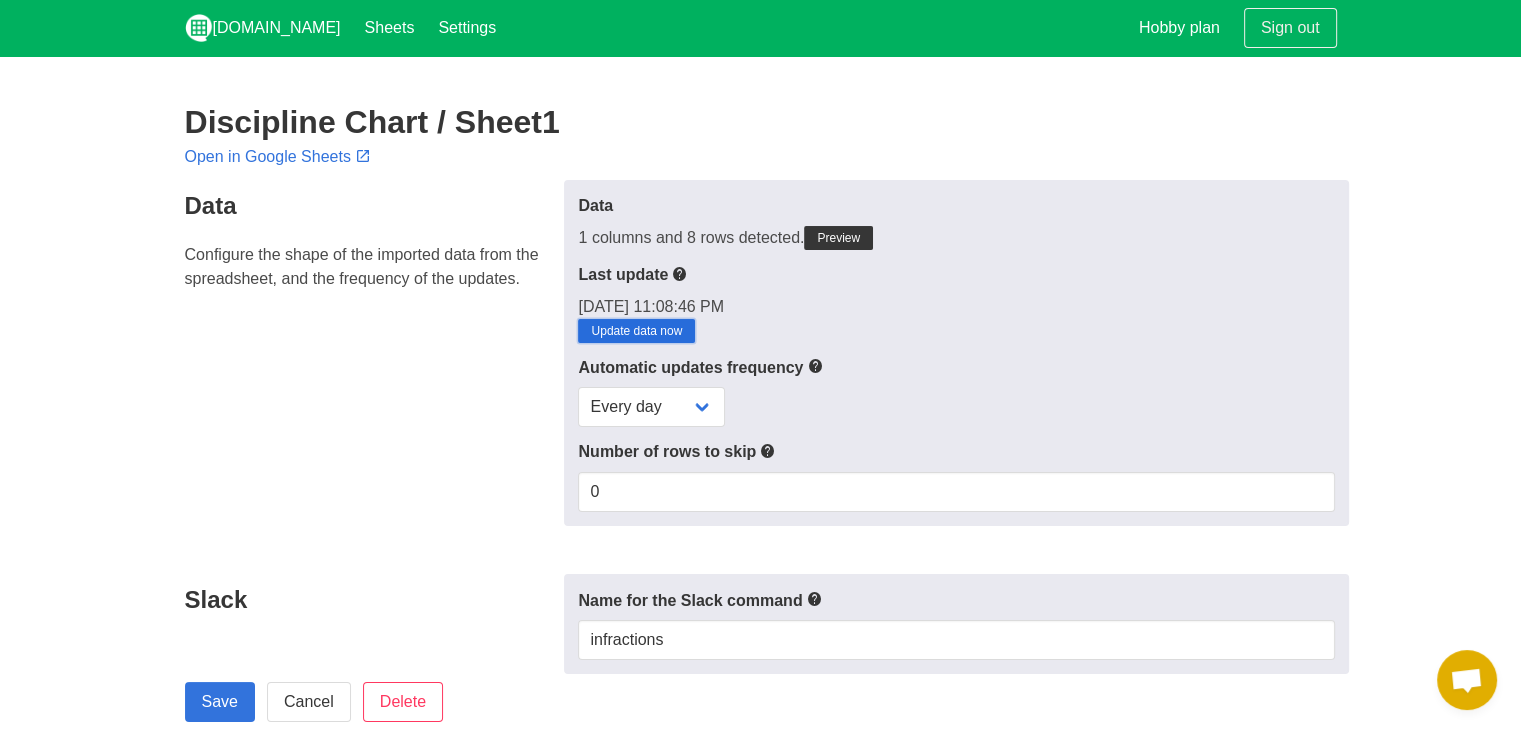 click on "Update data now" at bounding box center [636, 331] 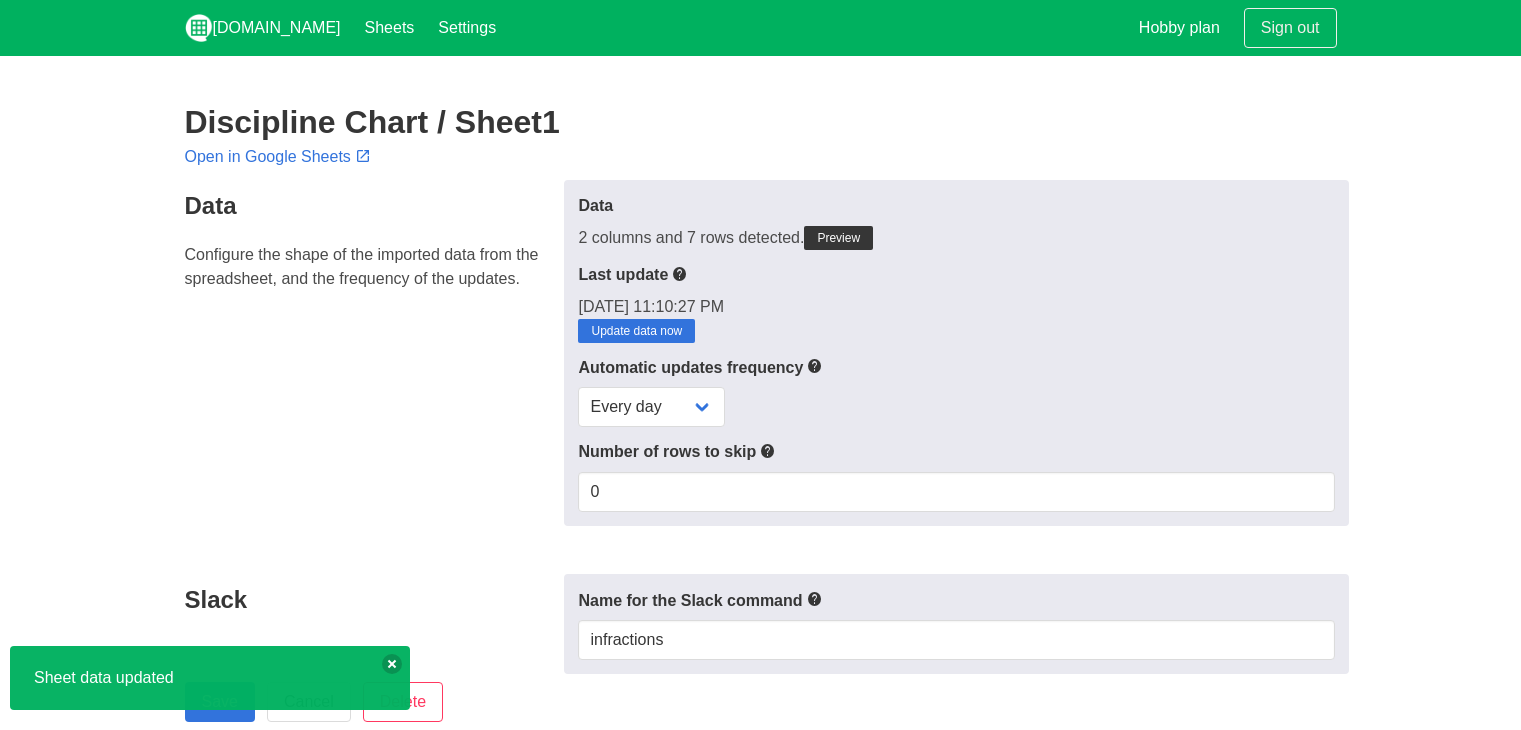 scroll, scrollTop: 0, scrollLeft: 0, axis: both 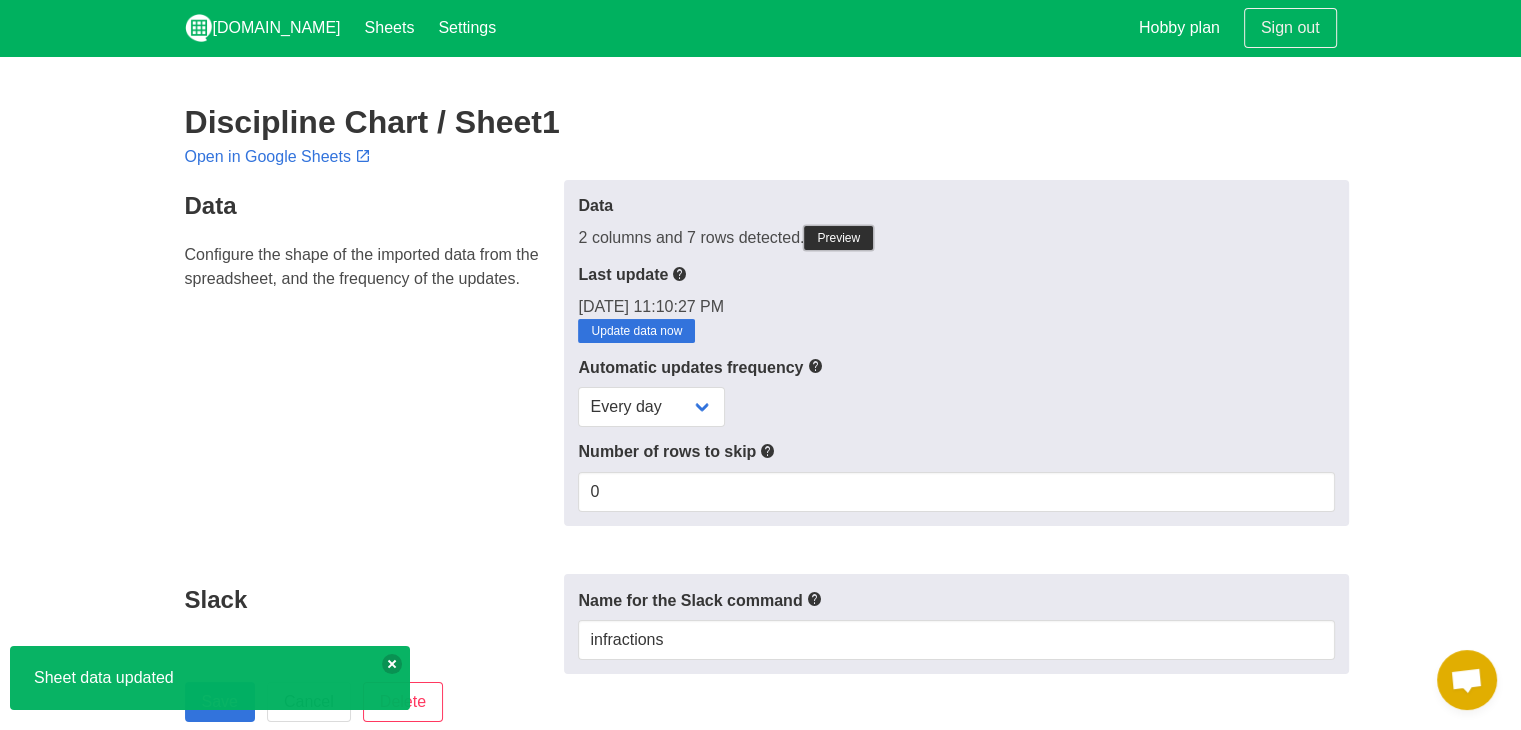 click on "Preview" at bounding box center (838, 238) 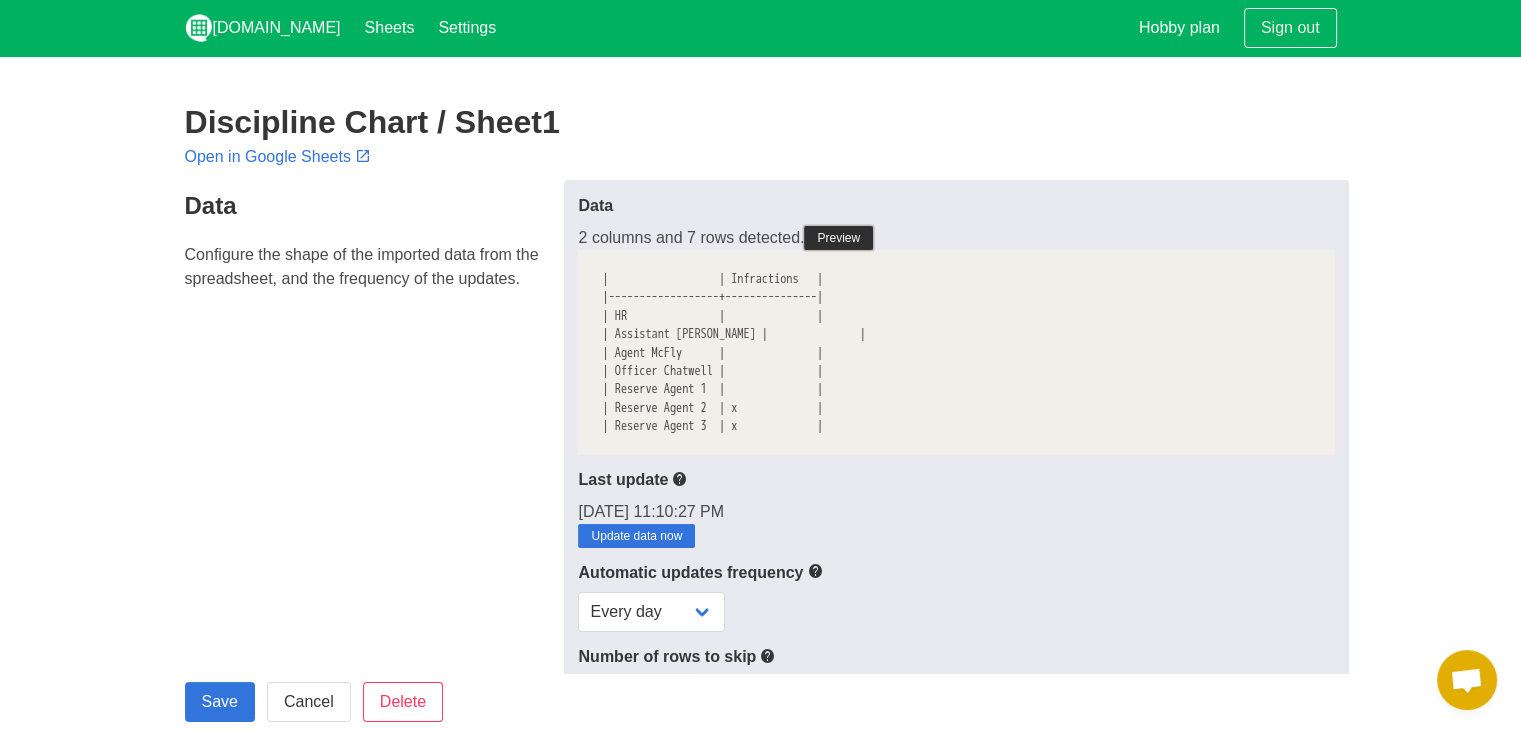 click on "Preview" at bounding box center [838, 238] 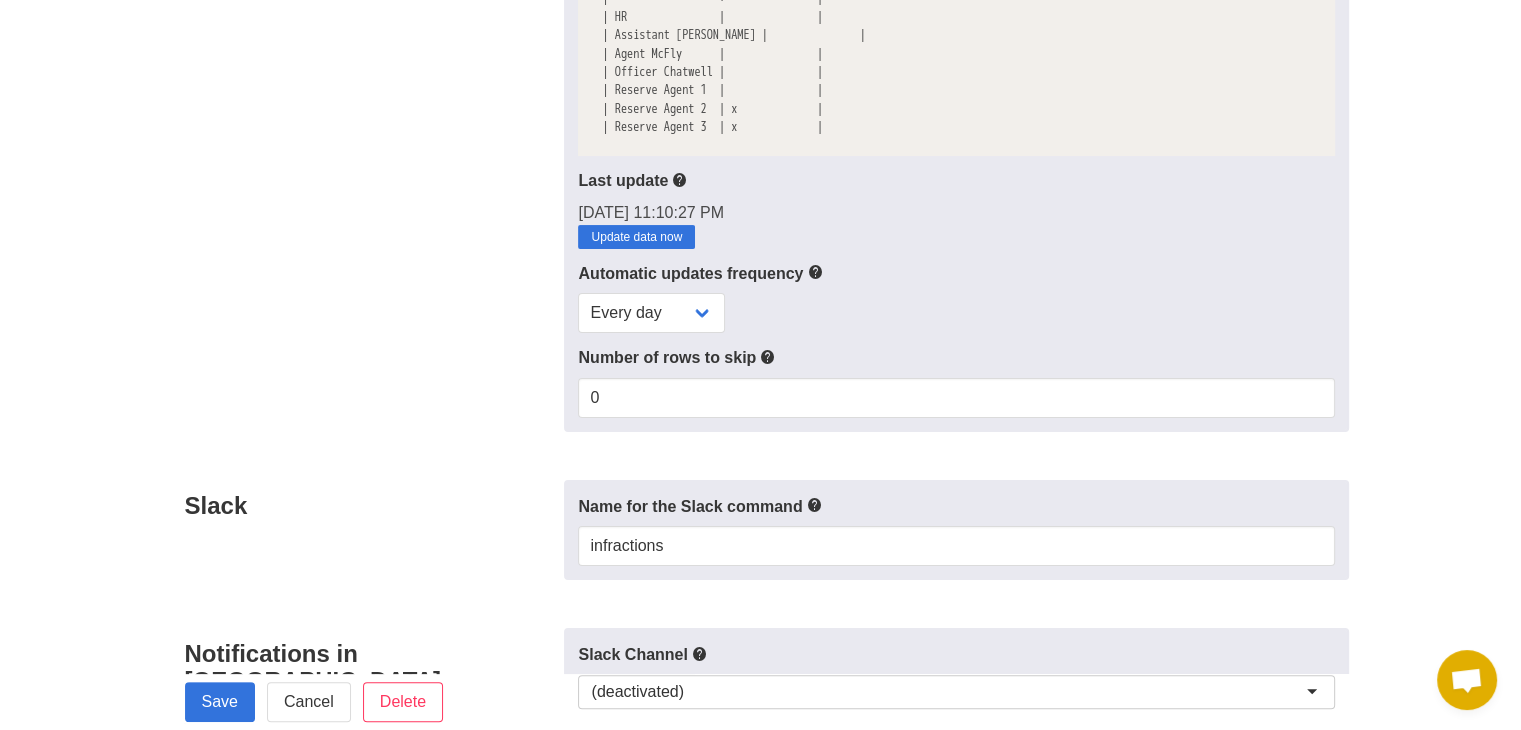 scroll, scrollTop: 300, scrollLeft: 0, axis: vertical 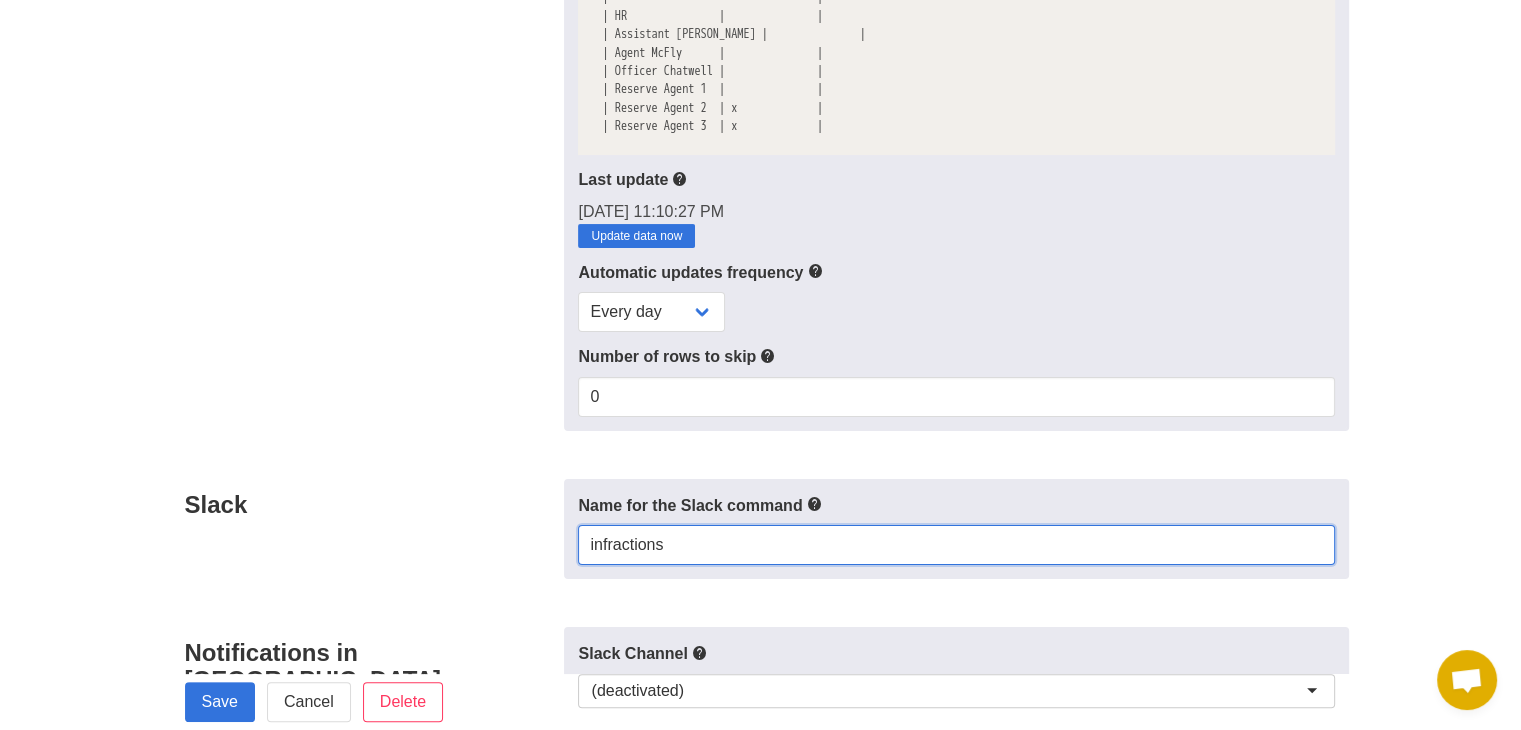 drag, startPoint x: 754, startPoint y: 543, endPoint x: 520, endPoint y: 505, distance: 237.0654 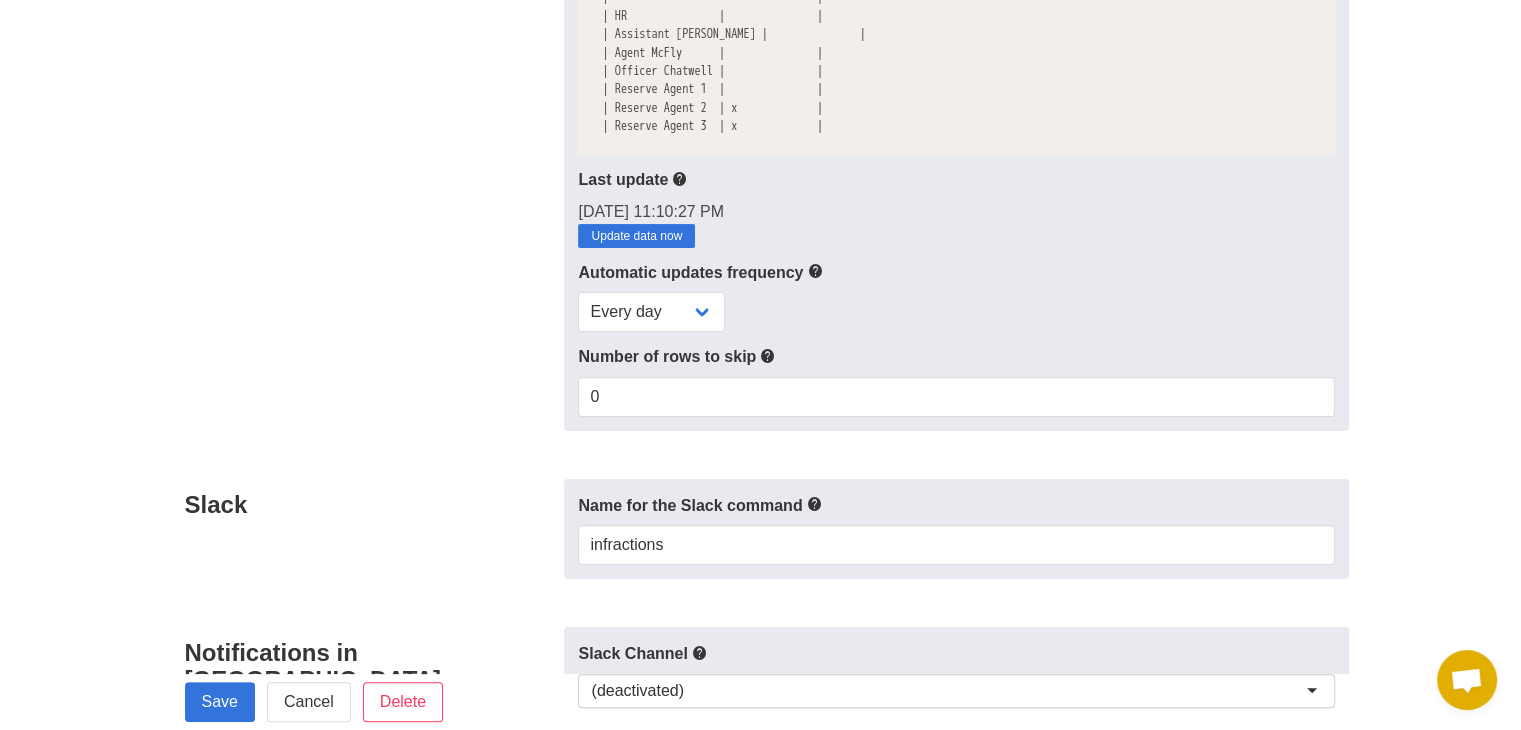 click on "Slack" at bounding box center [369, 504] 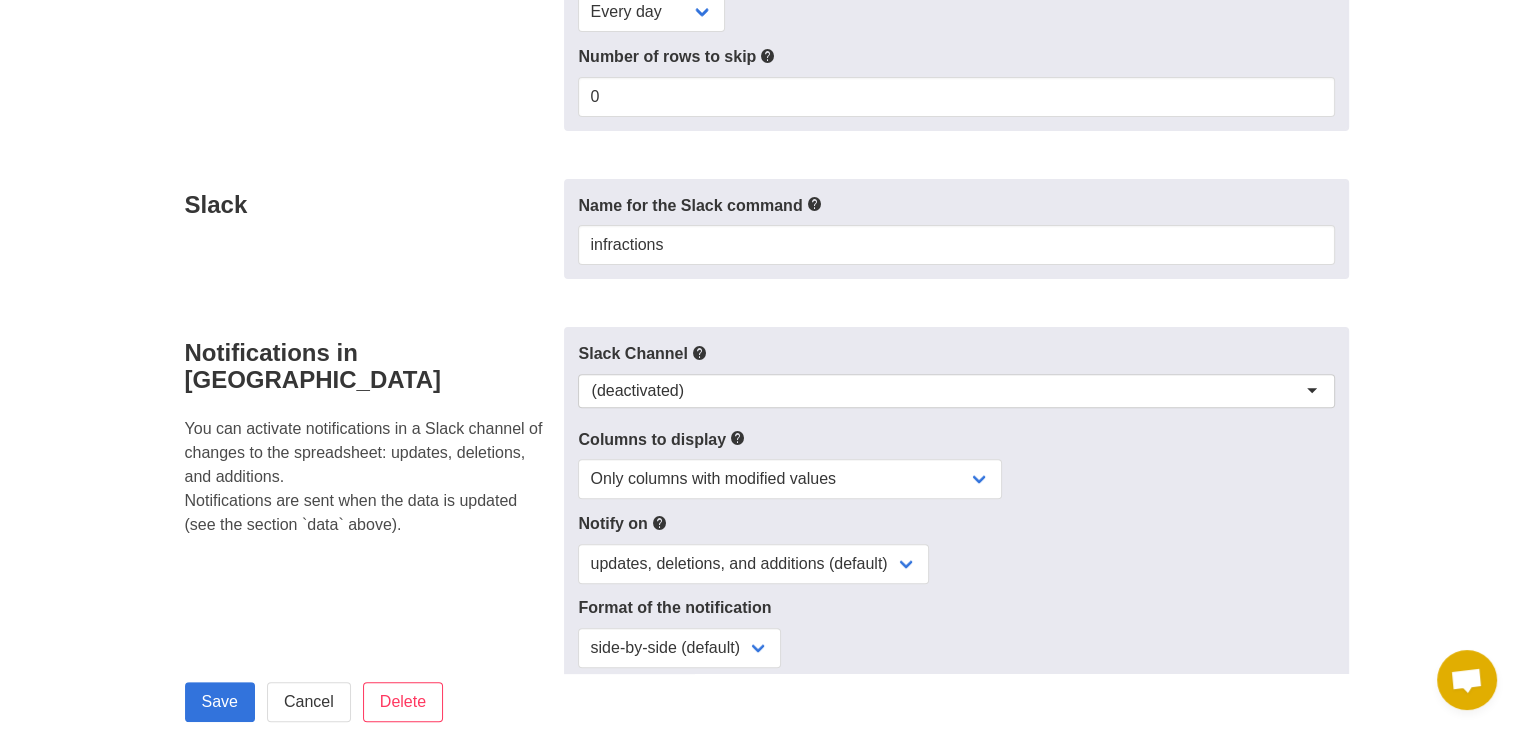 scroll, scrollTop: 700, scrollLeft: 0, axis: vertical 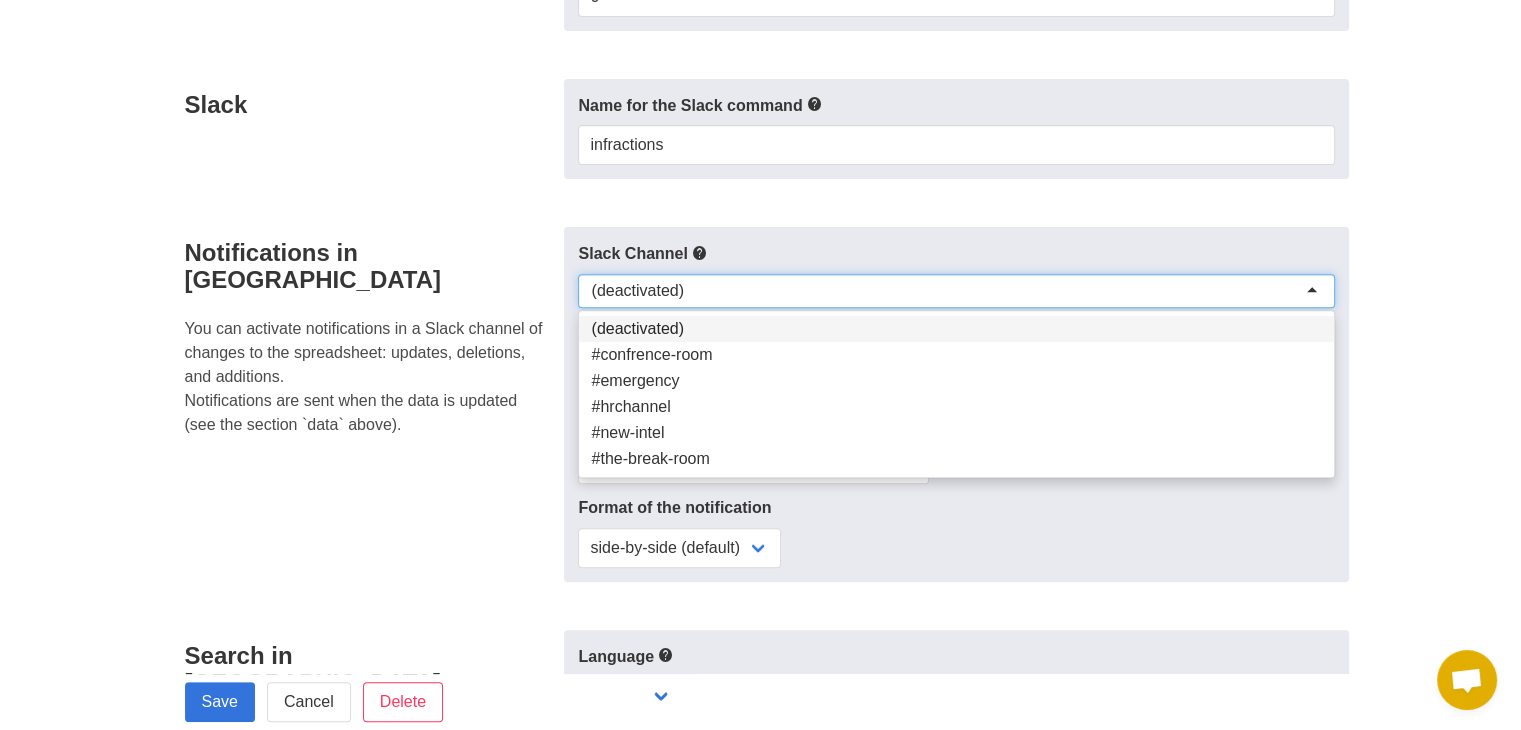 click on "(deactivated)" at bounding box center [956, 291] 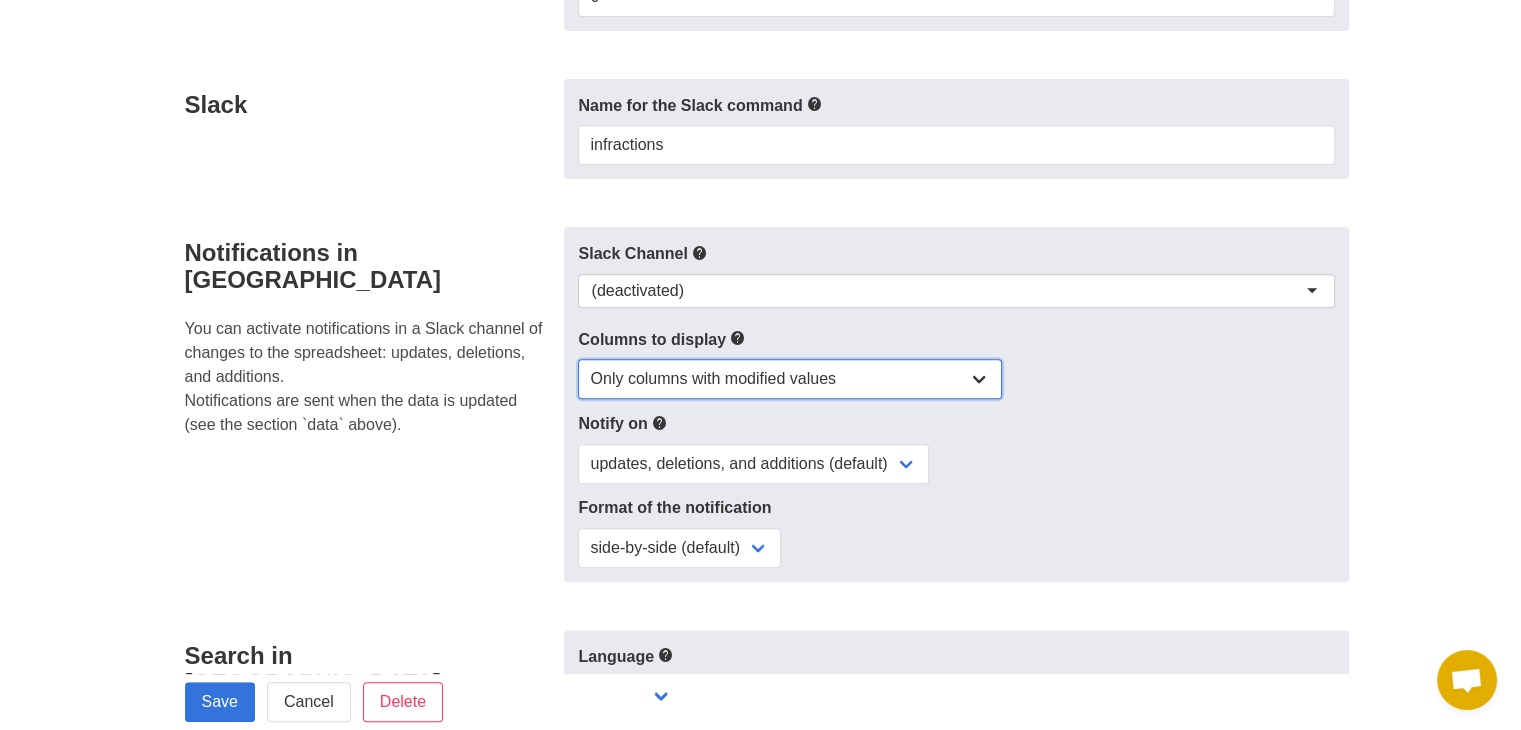click on "All columns (default)
Only columns with modified values
Columns with modified values and selected columns
Only selected columns" at bounding box center [790, 379] 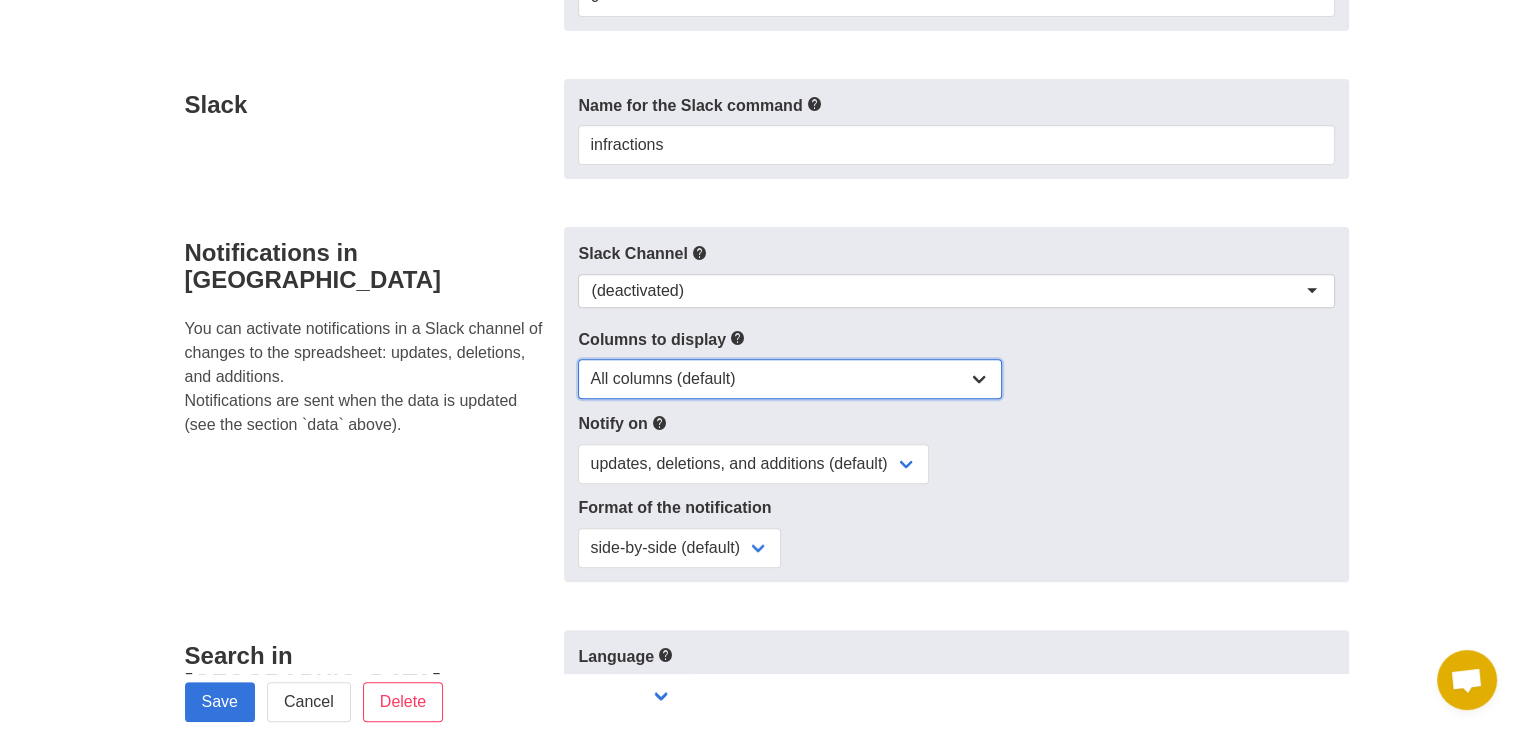 click on "All columns (default)
Only columns with modified values
Columns with modified values and selected columns
Only selected columns" at bounding box center [790, 379] 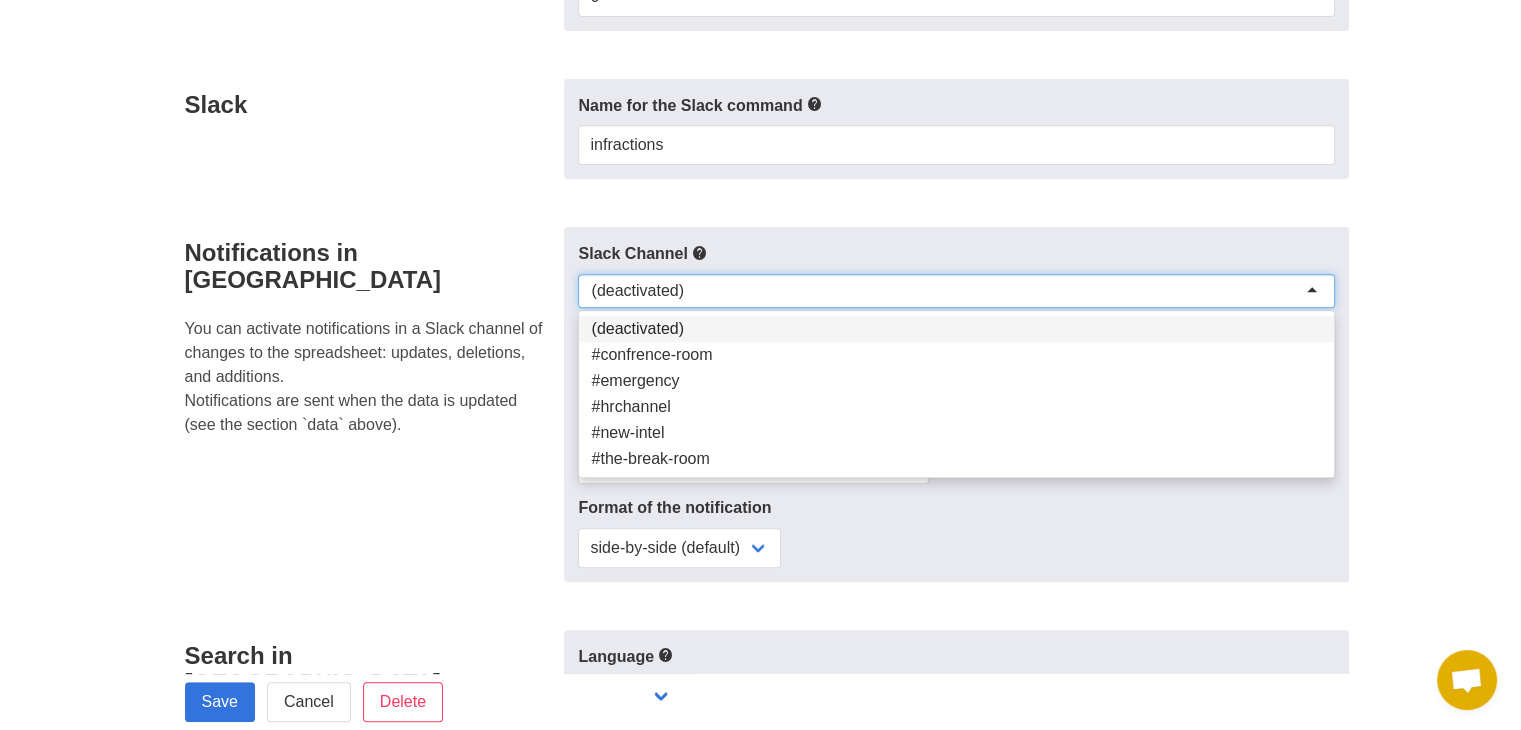 click on "(deactivated)" at bounding box center (956, 291) 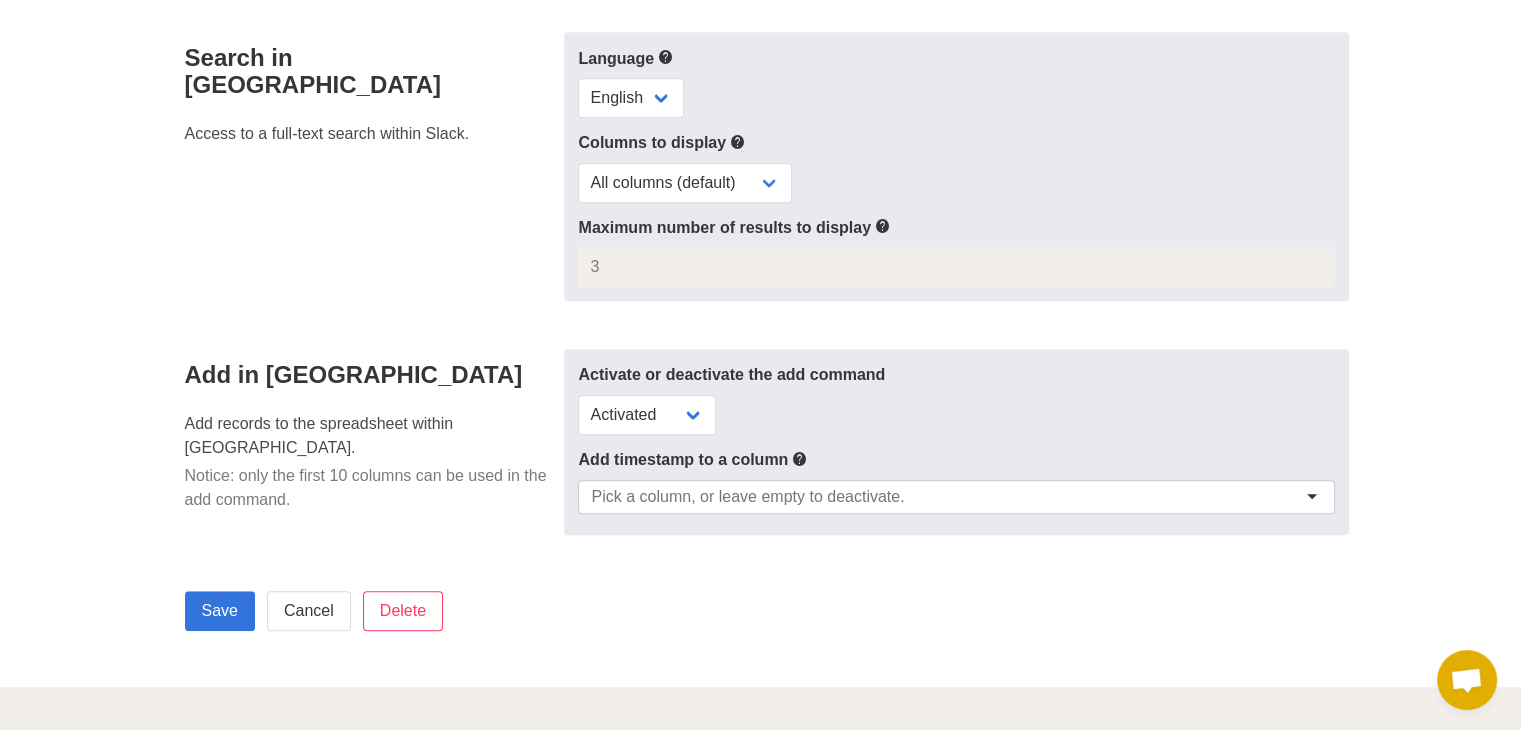 scroll, scrollTop: 1300, scrollLeft: 0, axis: vertical 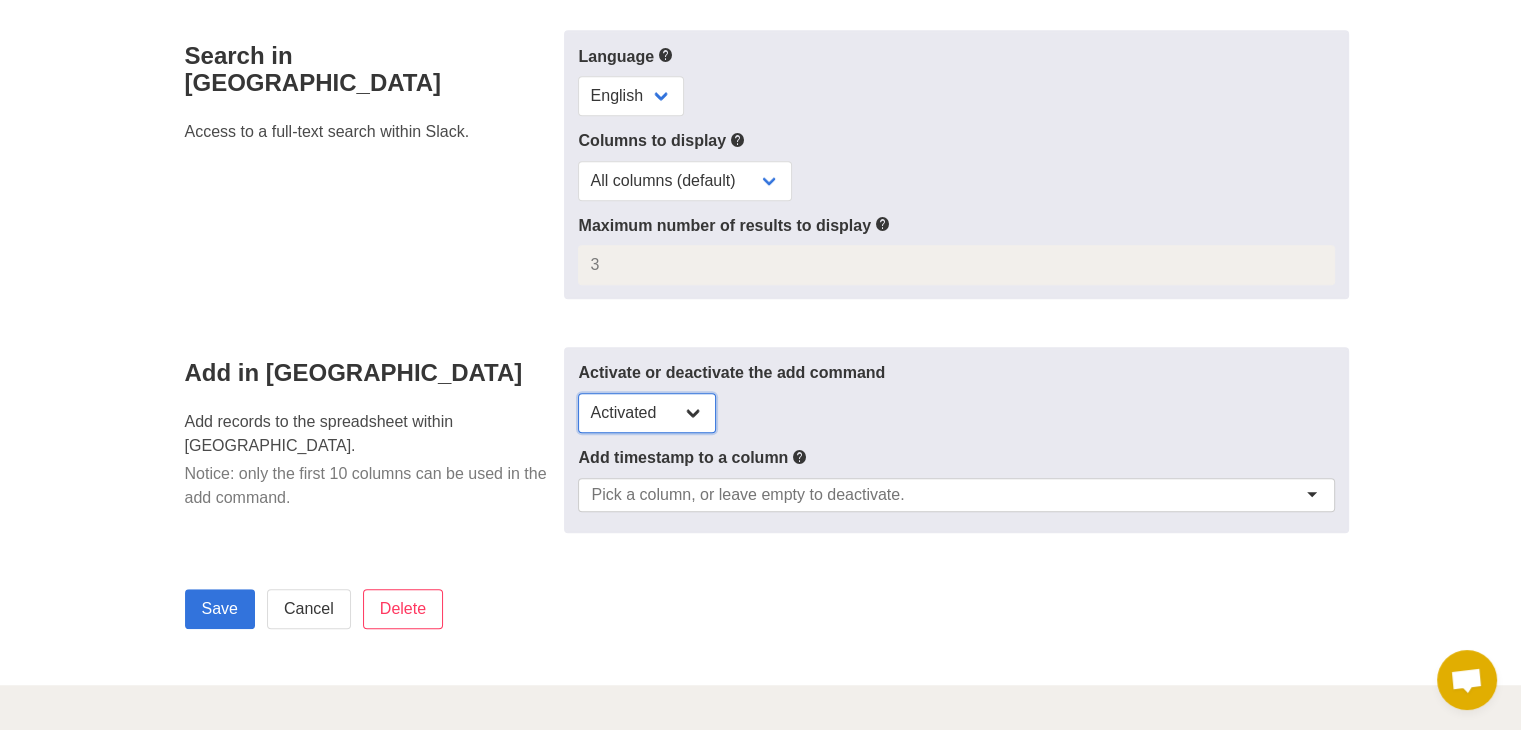 click on "Activated
Deactivated" at bounding box center (647, 413) 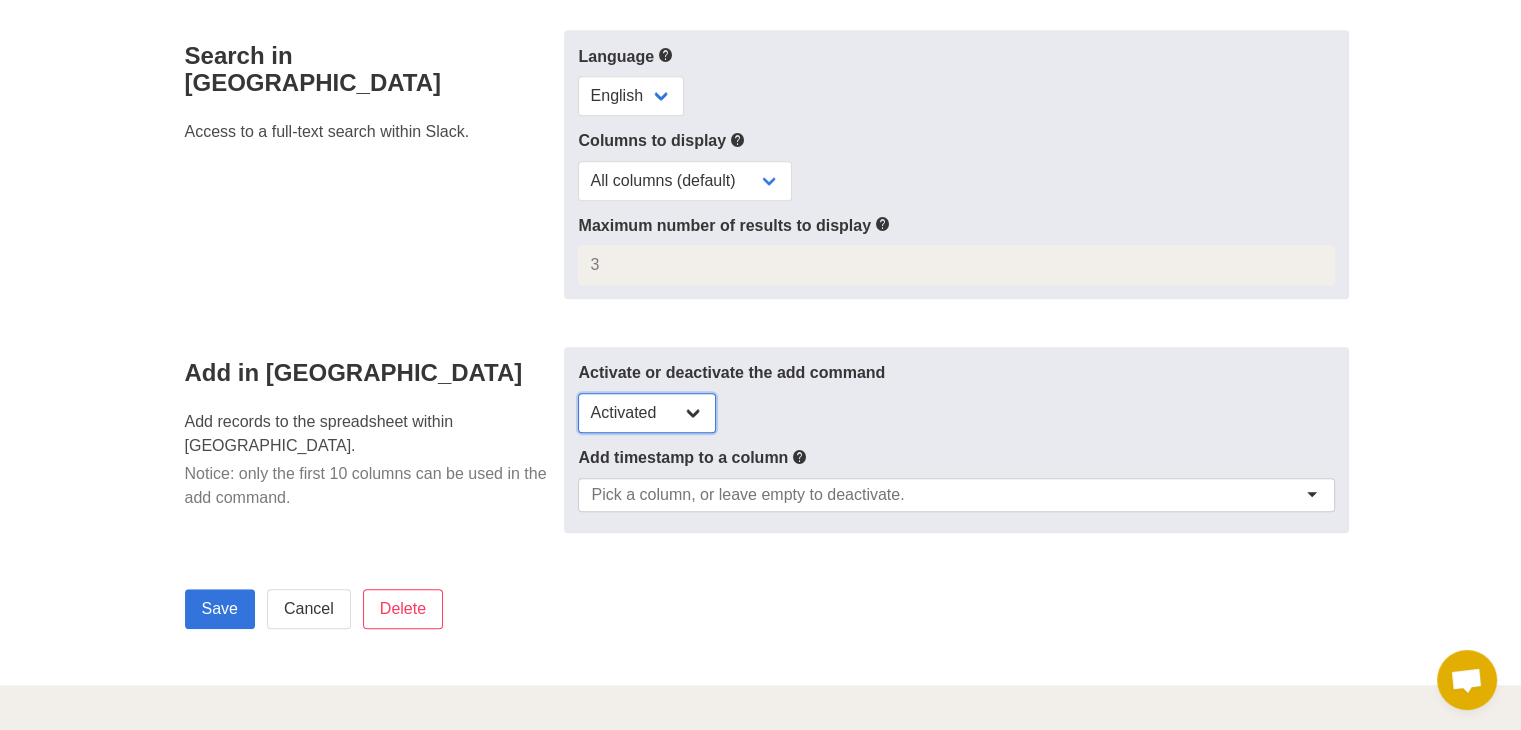 click on "Activated
Deactivated" at bounding box center [647, 413] 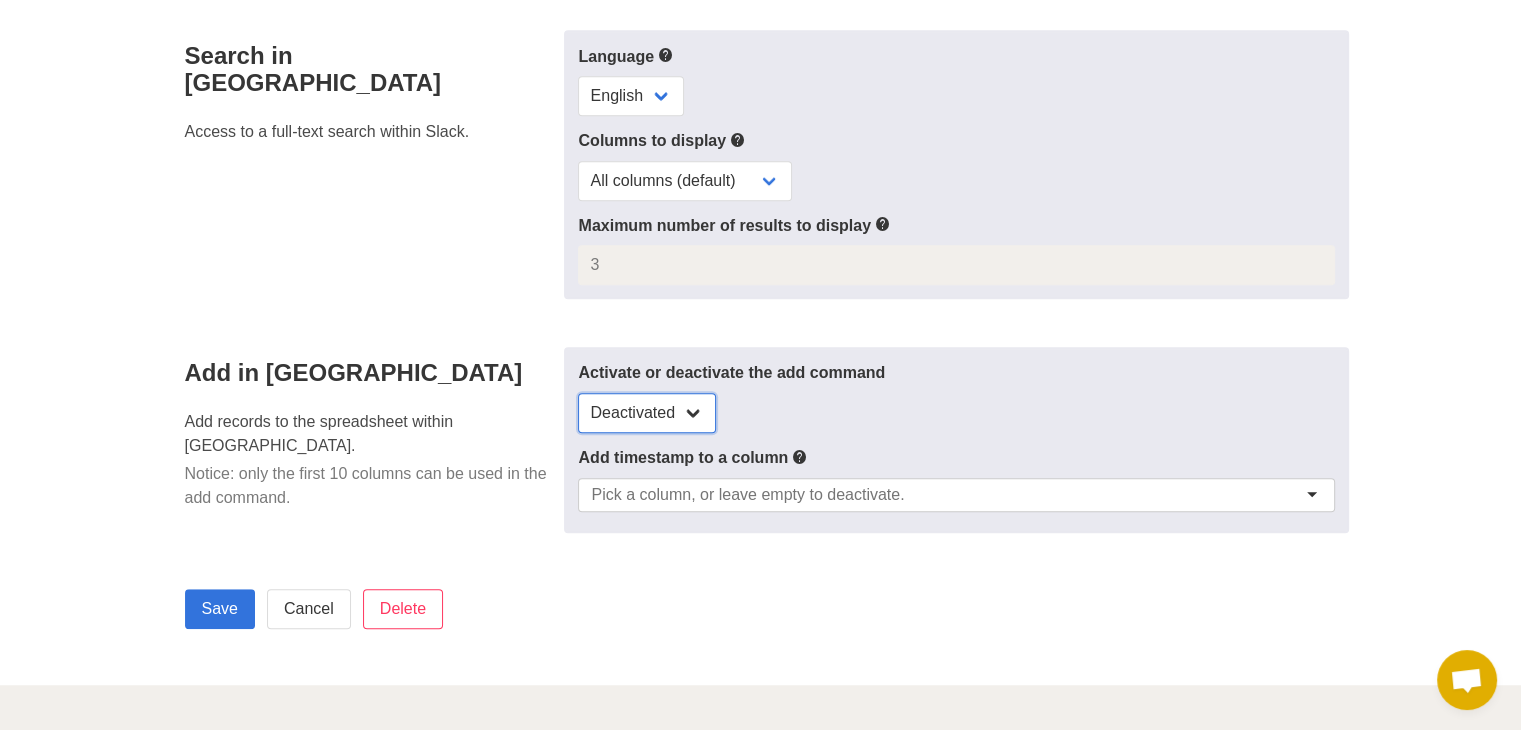 click on "Activated
Deactivated" at bounding box center [647, 413] 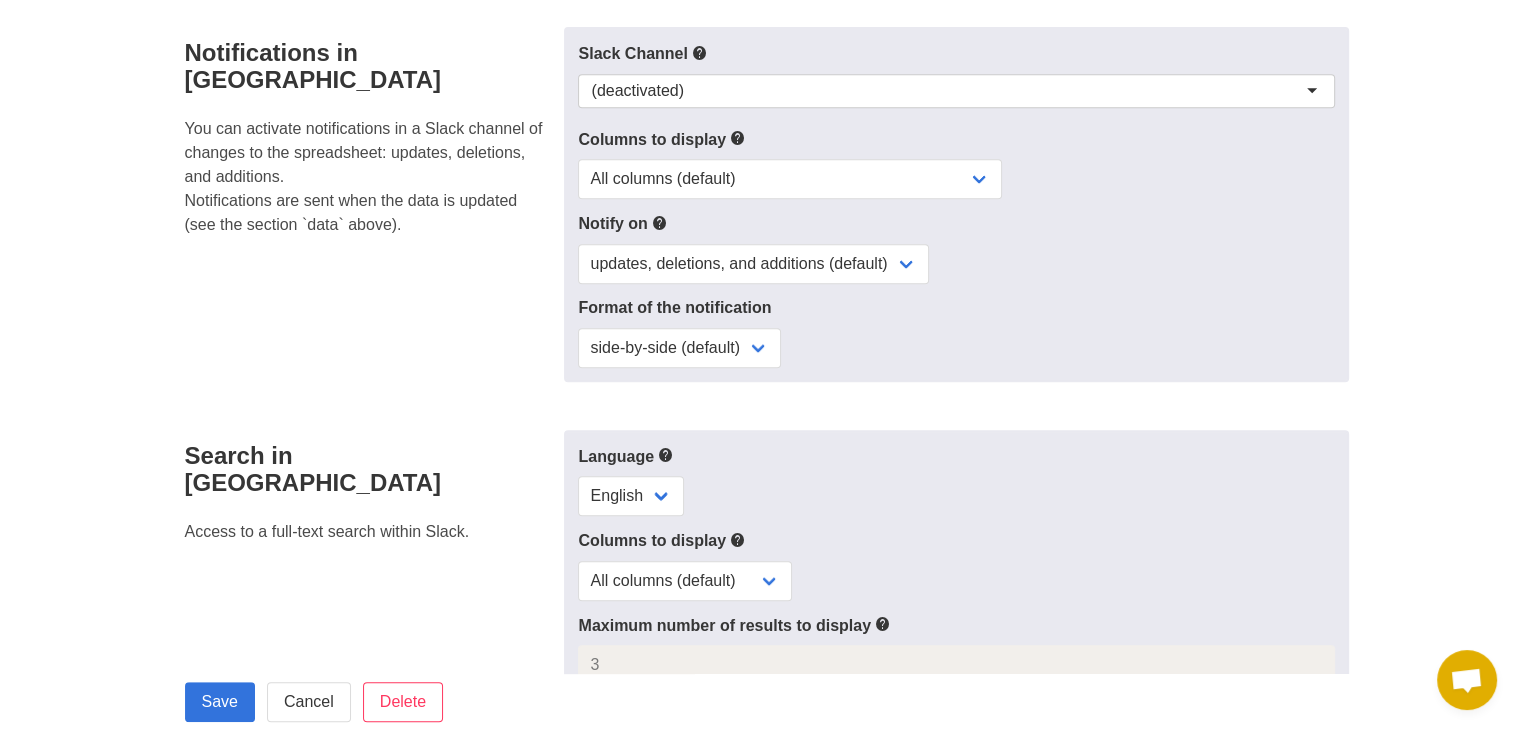 scroll, scrollTop: 800, scrollLeft: 0, axis: vertical 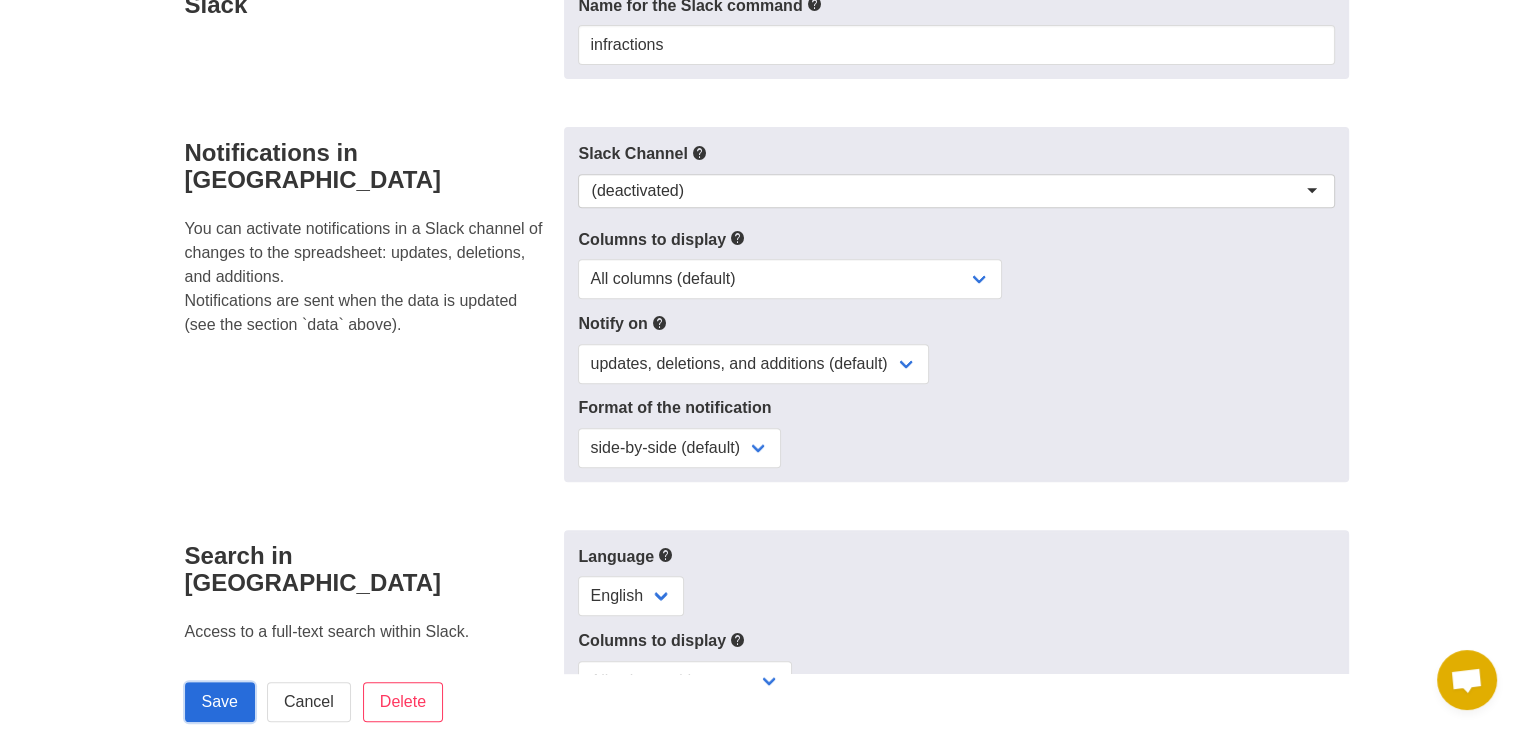click on "Save" at bounding box center (220, 702) 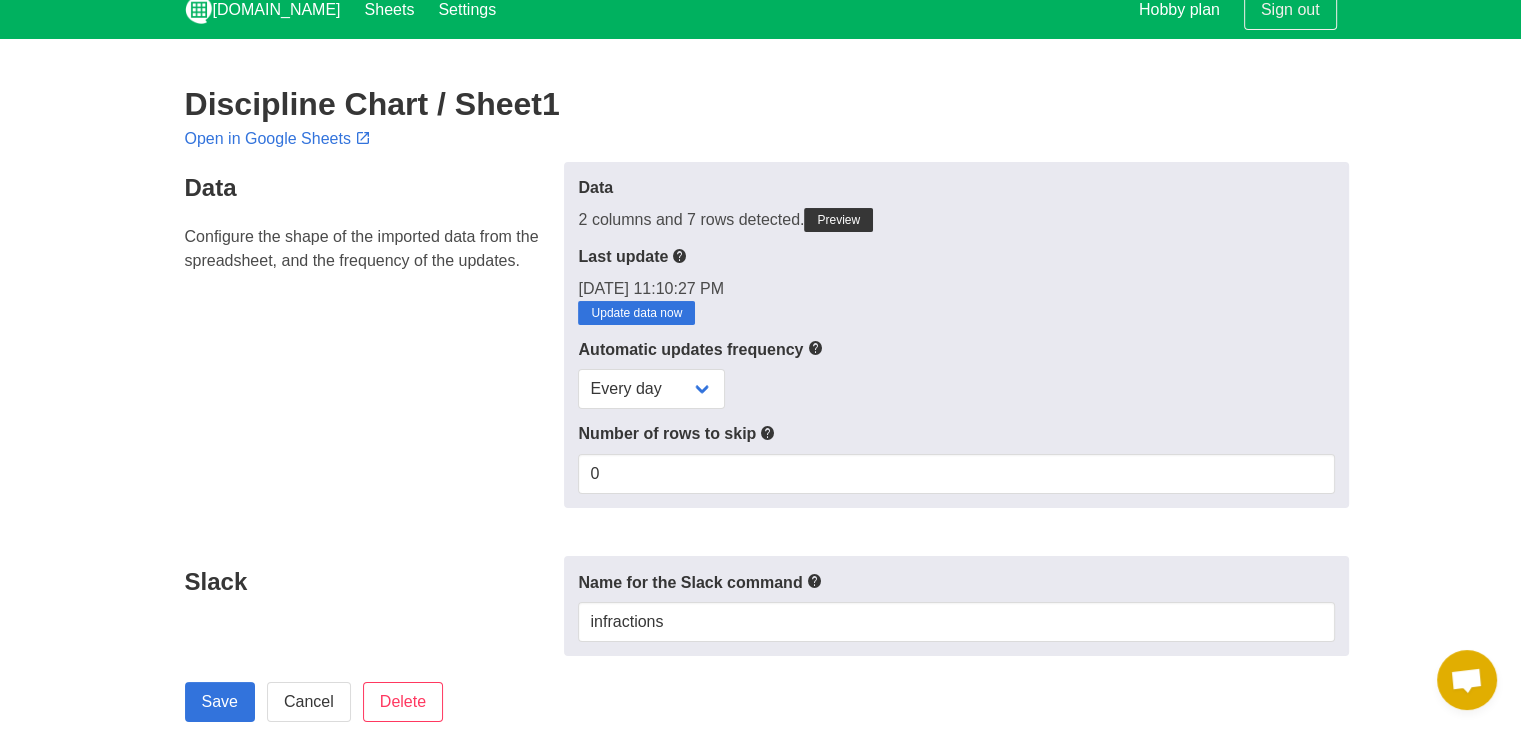 scroll, scrollTop: 0, scrollLeft: 0, axis: both 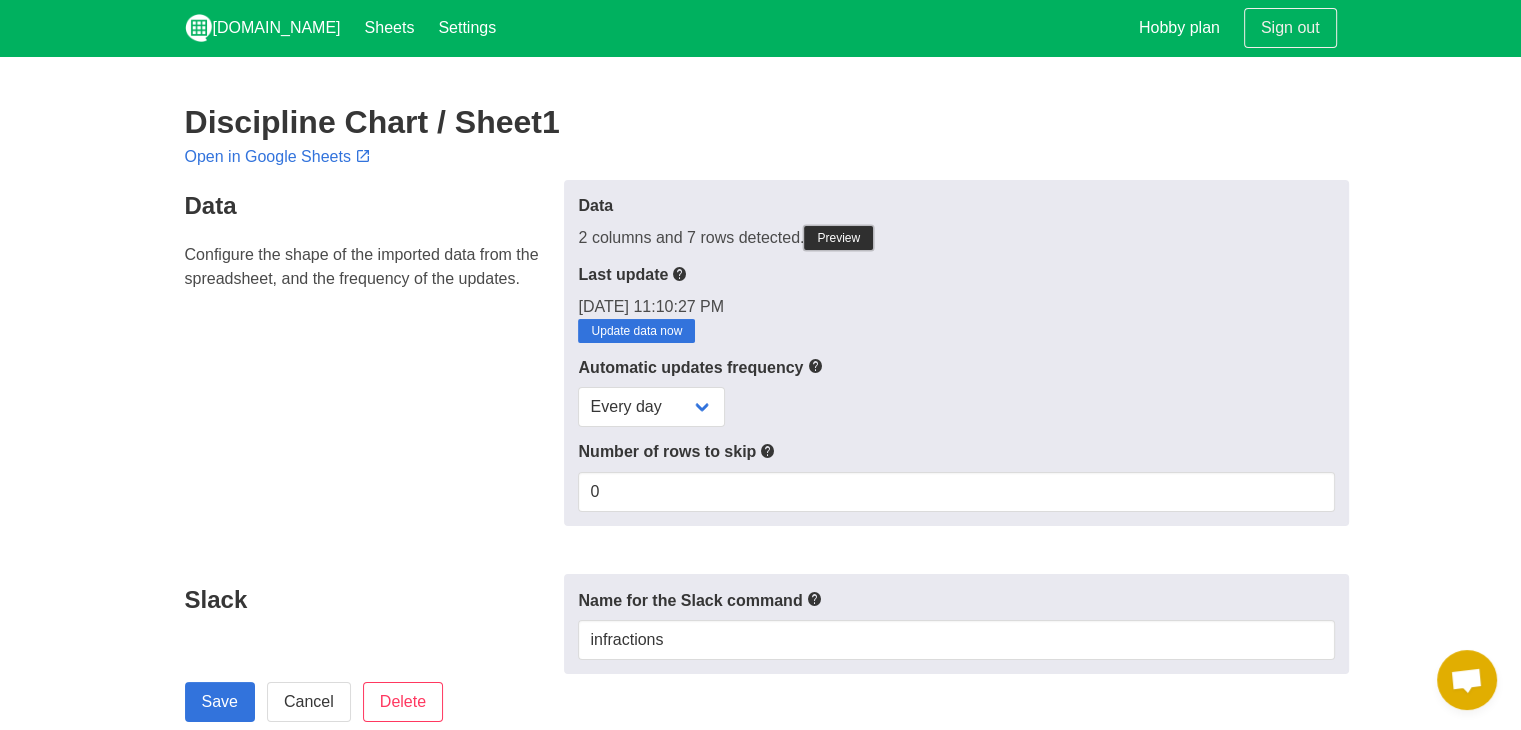 click on "Preview" at bounding box center (838, 238) 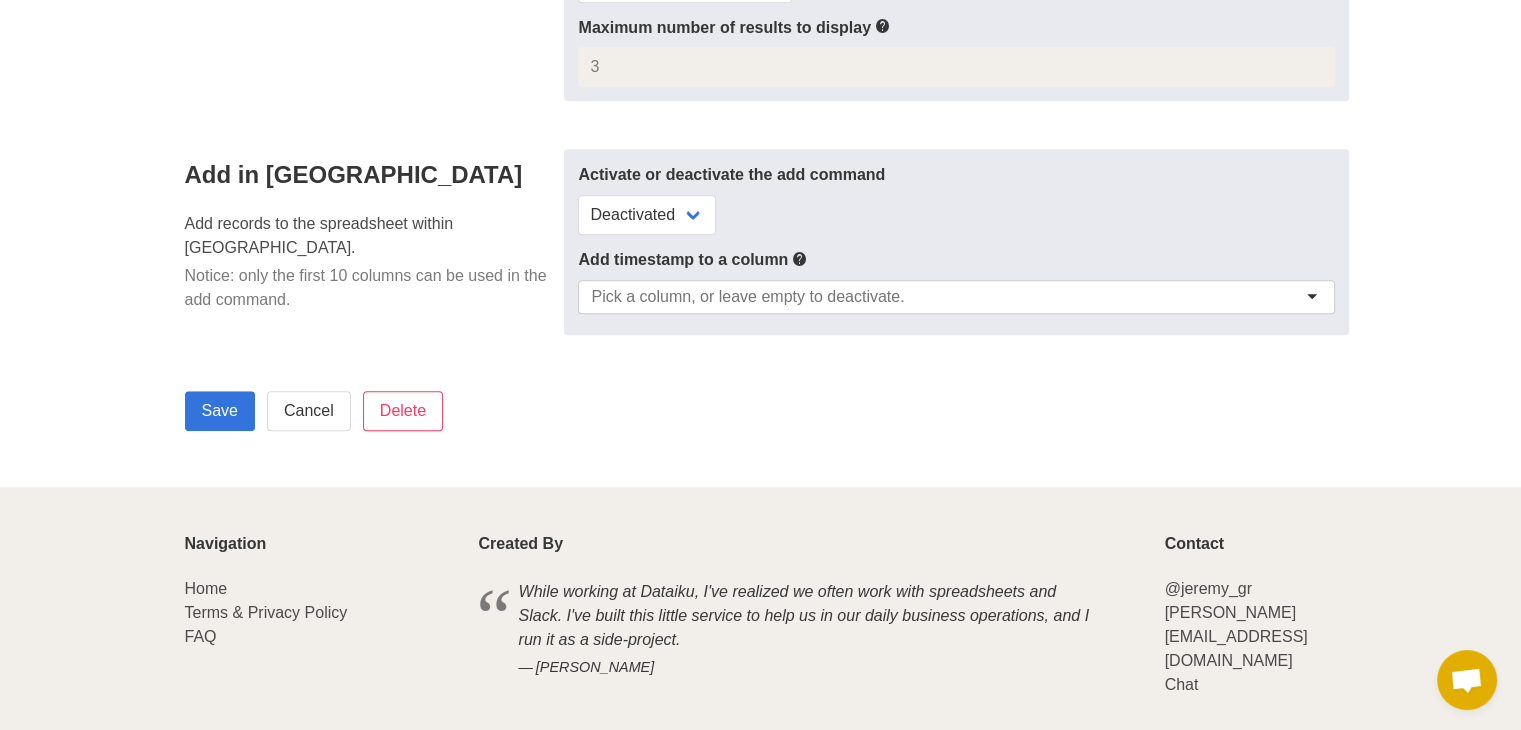 scroll, scrollTop: 1500, scrollLeft: 0, axis: vertical 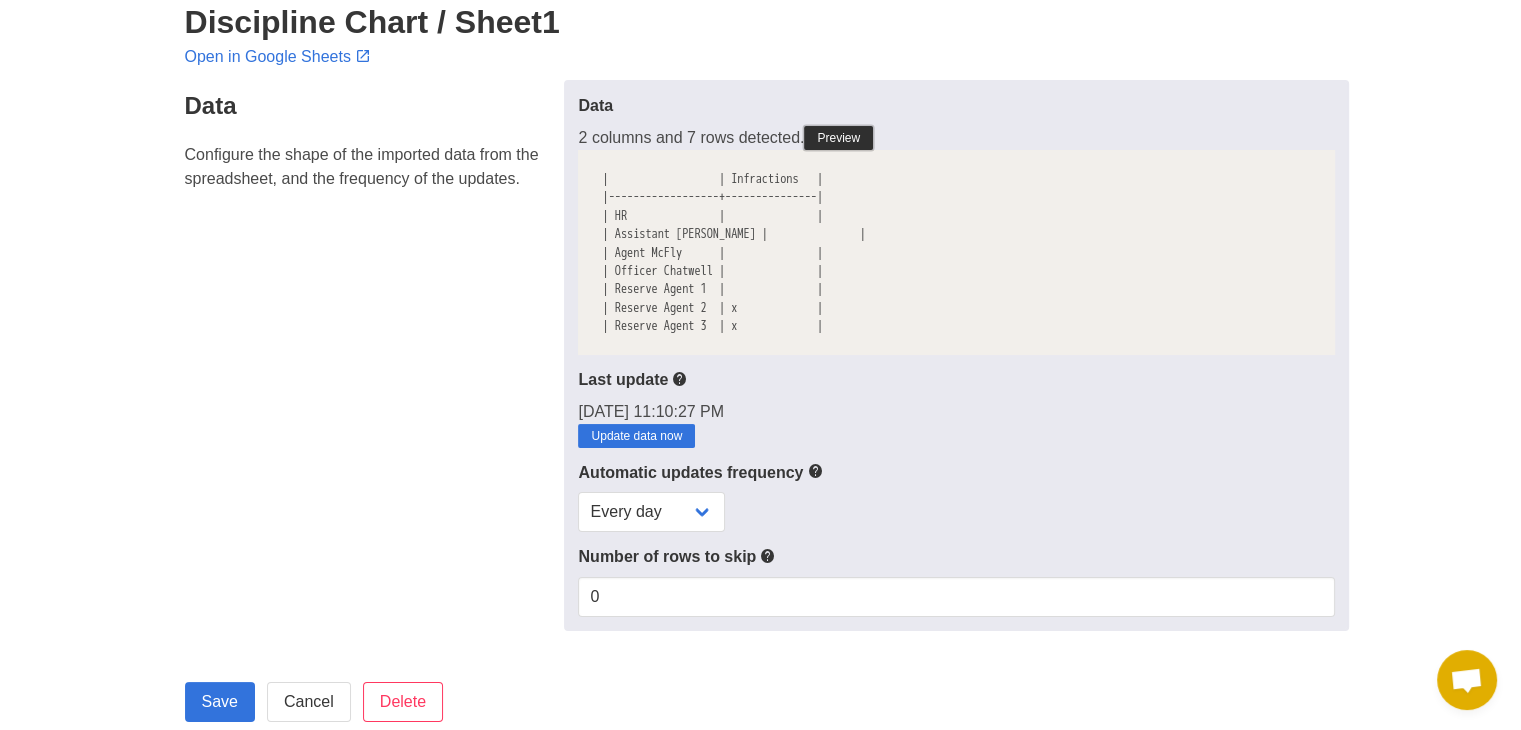 click on "Preview" at bounding box center [838, 138] 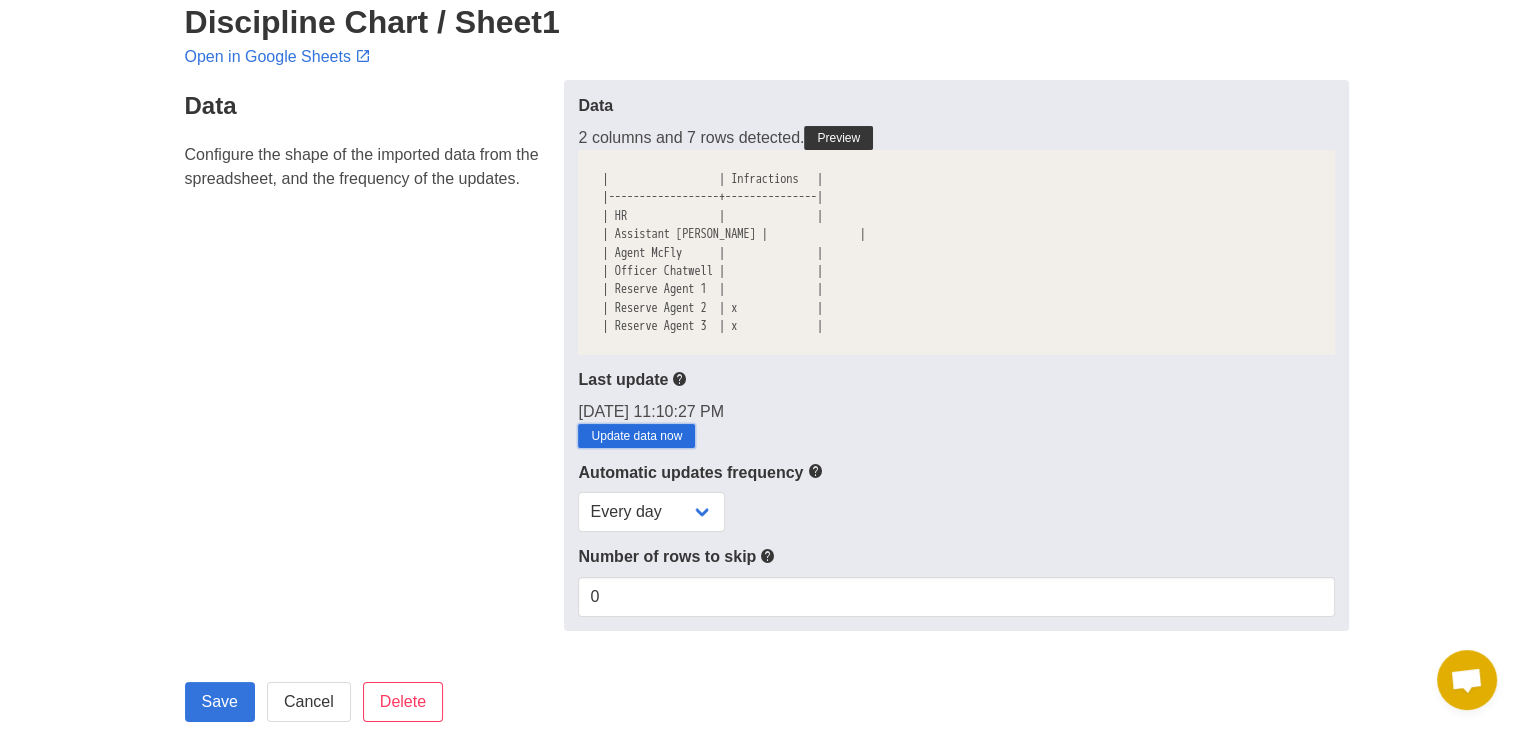 click on "Update data now" at bounding box center [636, 436] 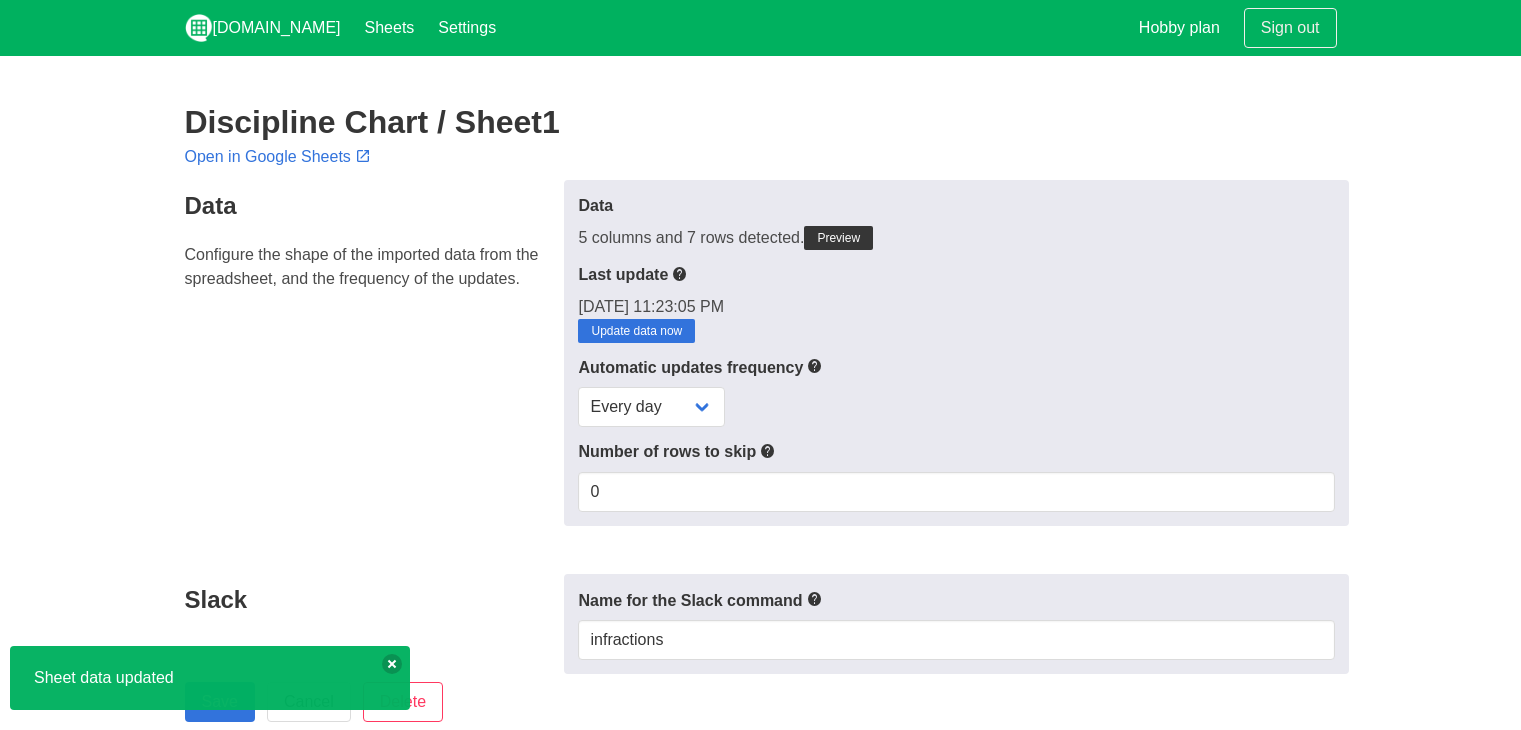 scroll, scrollTop: 0, scrollLeft: 0, axis: both 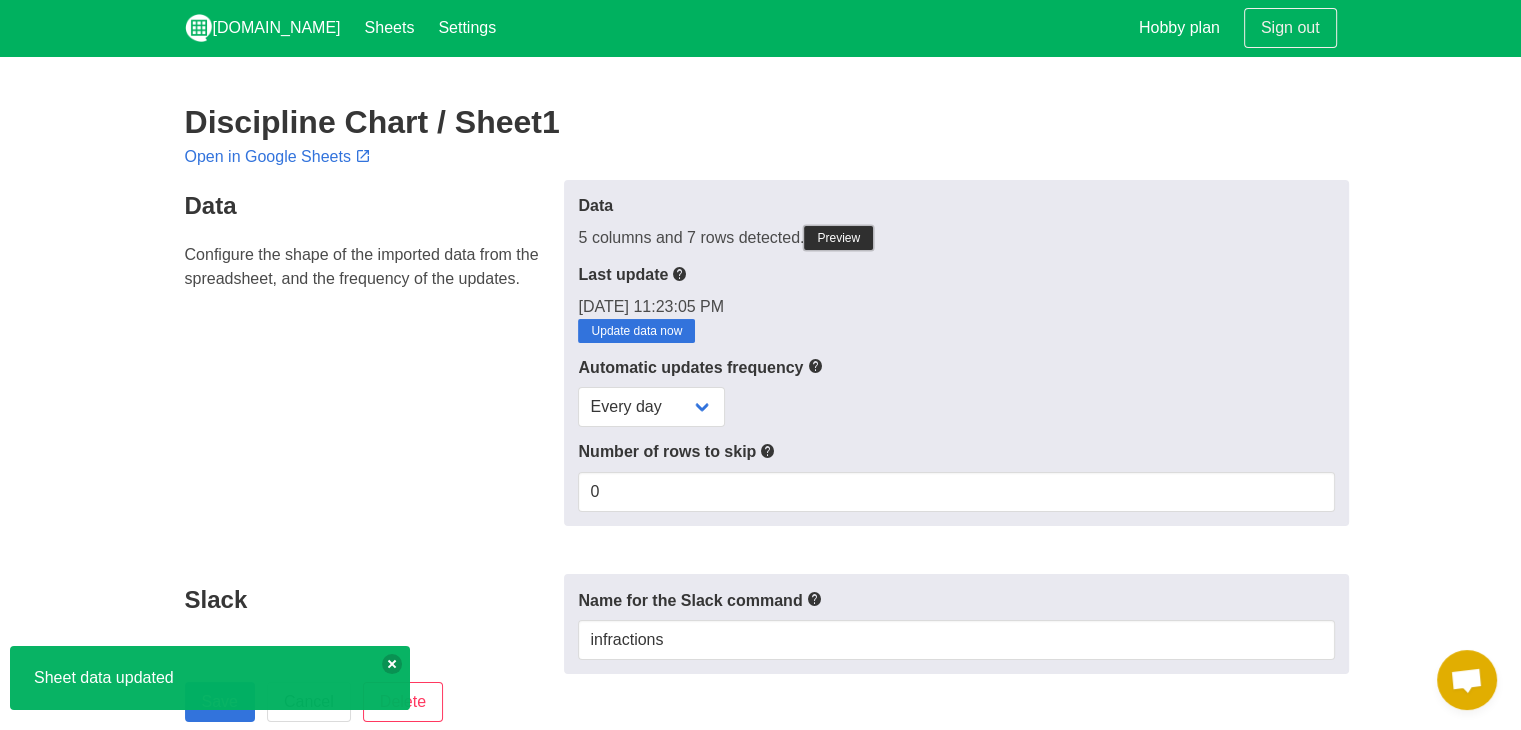 click on "Preview" at bounding box center [838, 238] 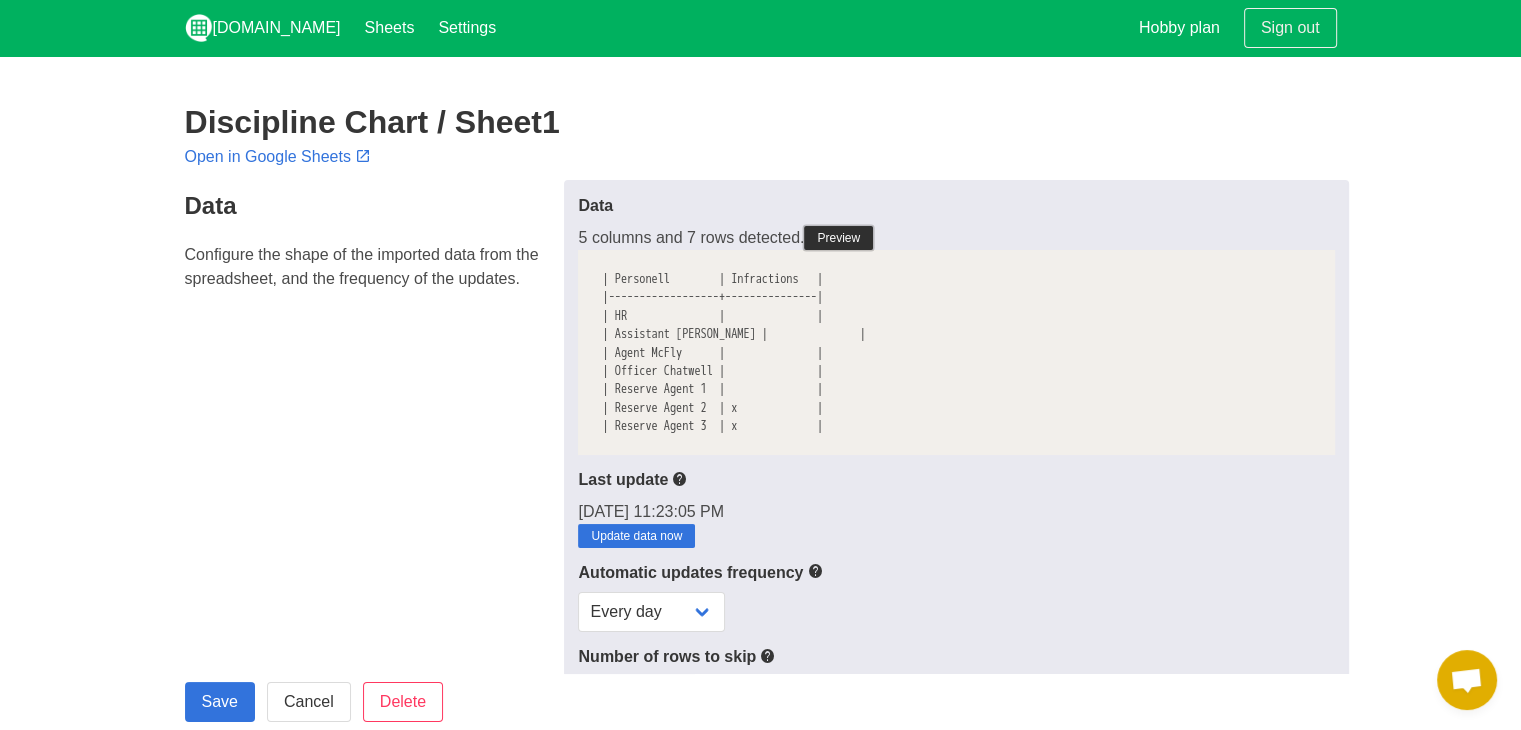 click on "Preview" at bounding box center (838, 238) 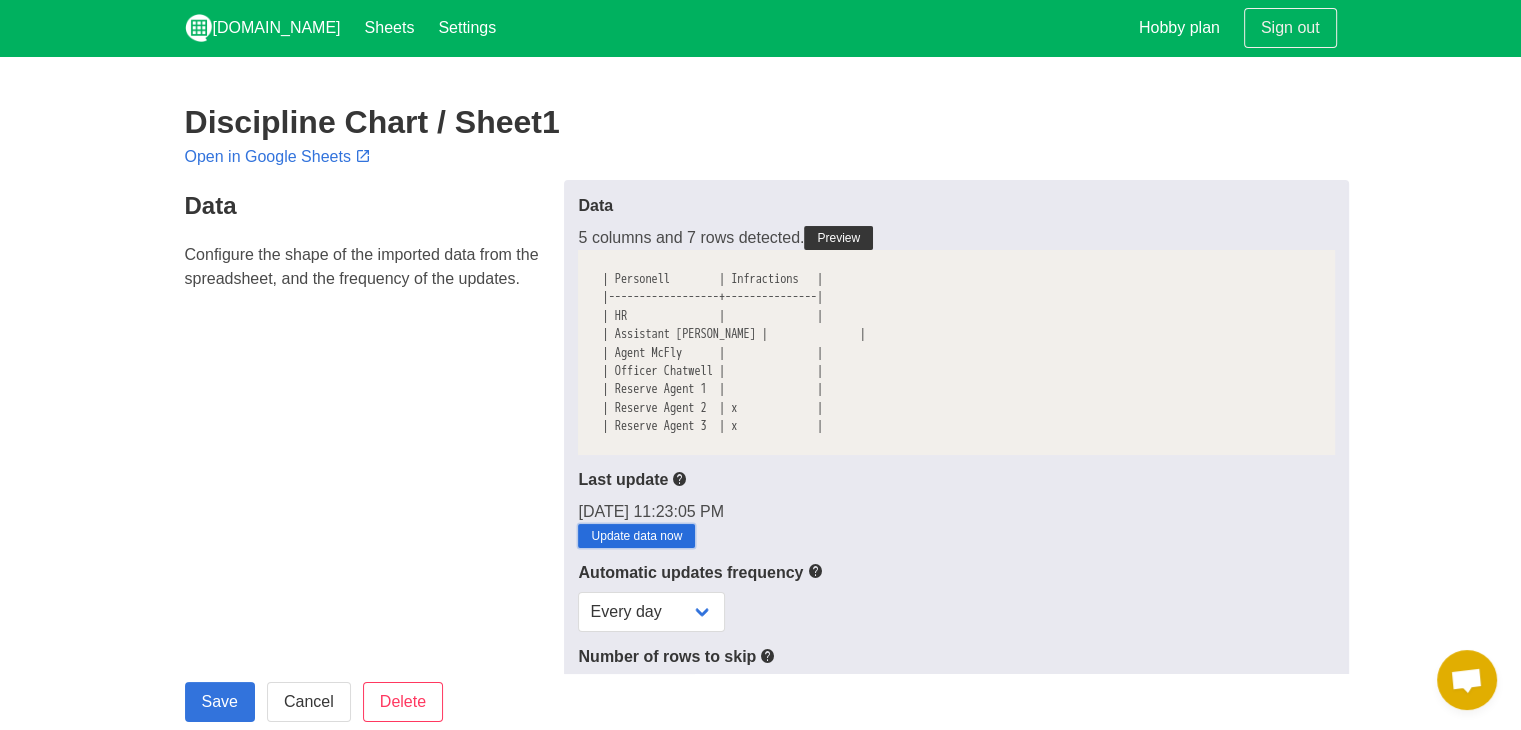 click on "Update data now" at bounding box center [636, 536] 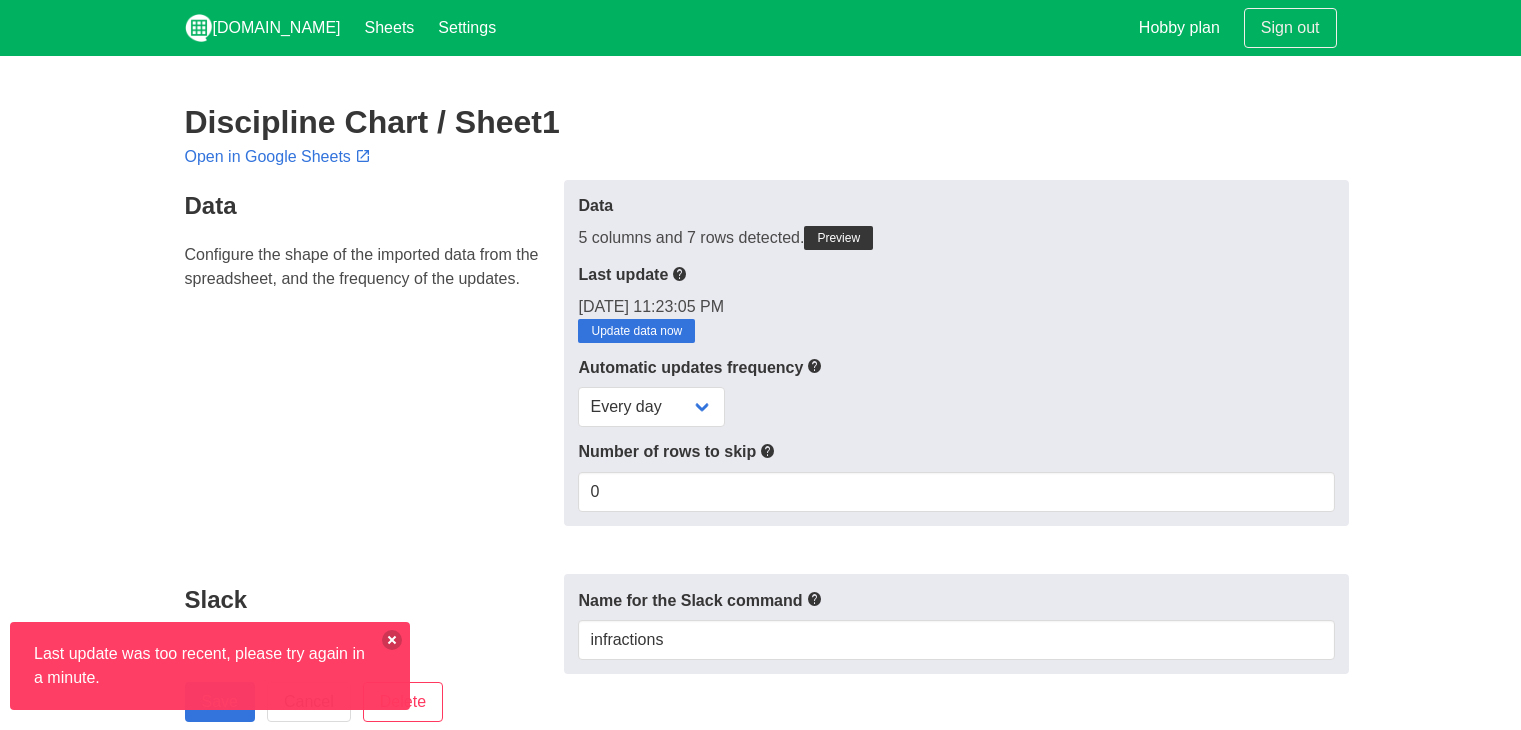 scroll, scrollTop: 0, scrollLeft: 0, axis: both 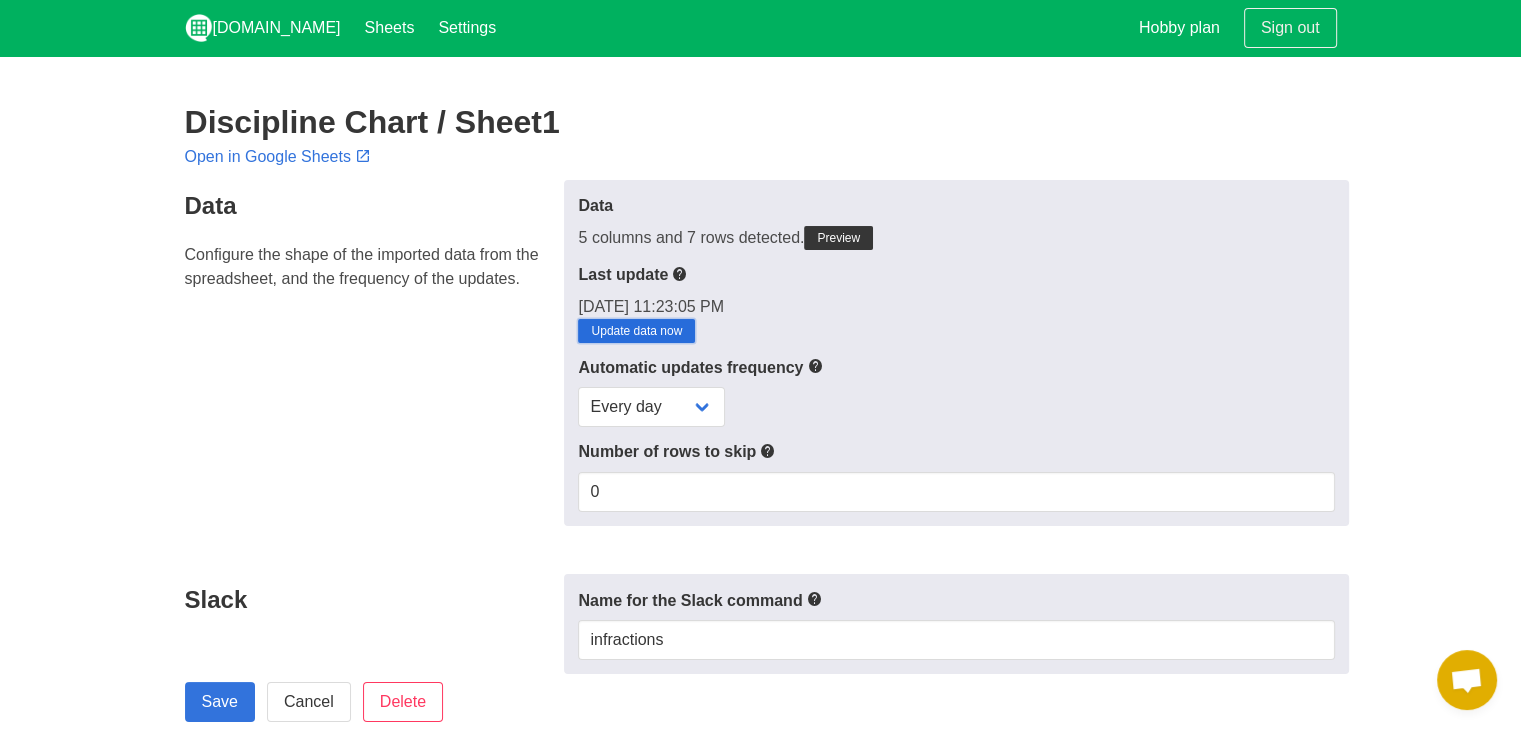 click on "Update data now" at bounding box center [636, 331] 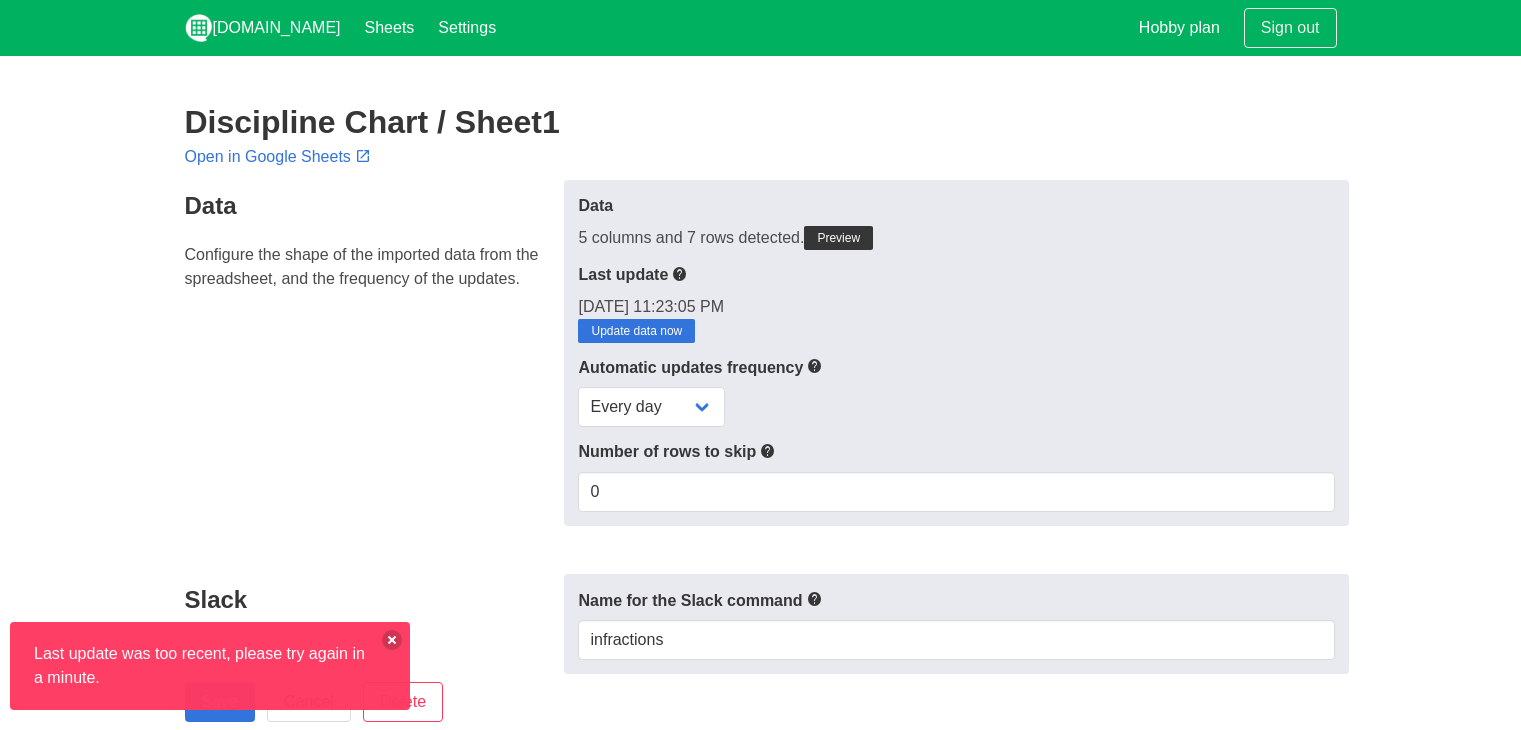 scroll, scrollTop: 0, scrollLeft: 0, axis: both 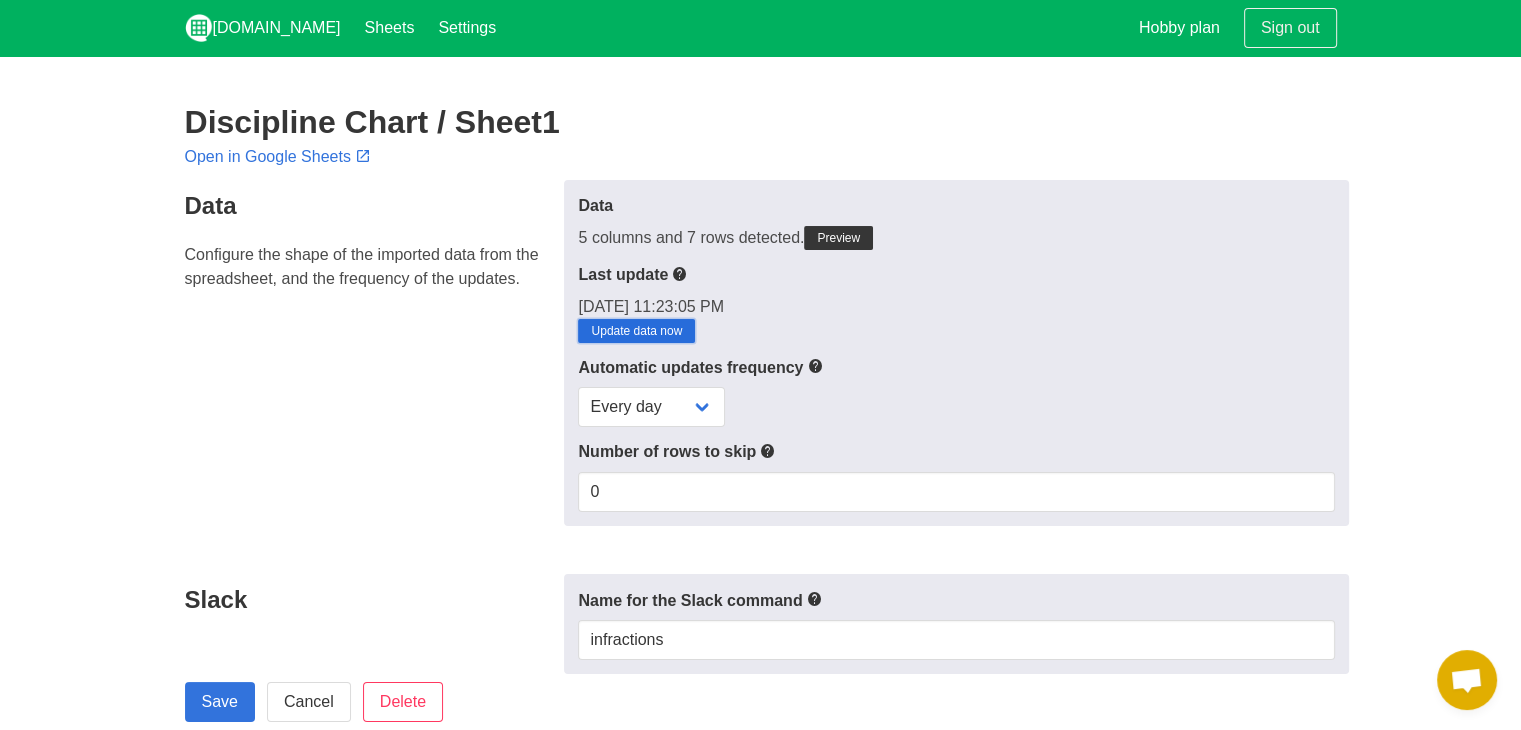 click on "Update data now" at bounding box center [636, 331] 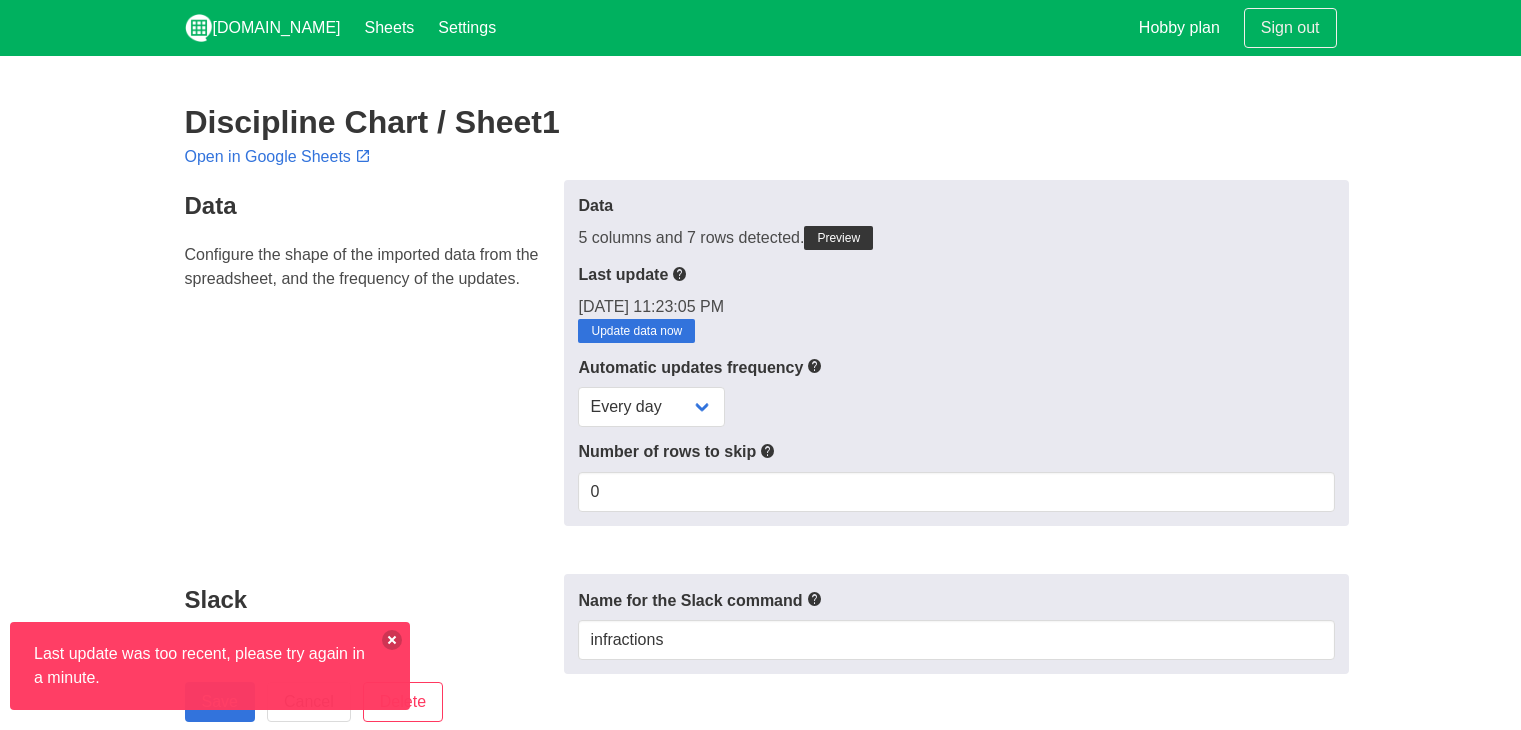 scroll, scrollTop: 0, scrollLeft: 0, axis: both 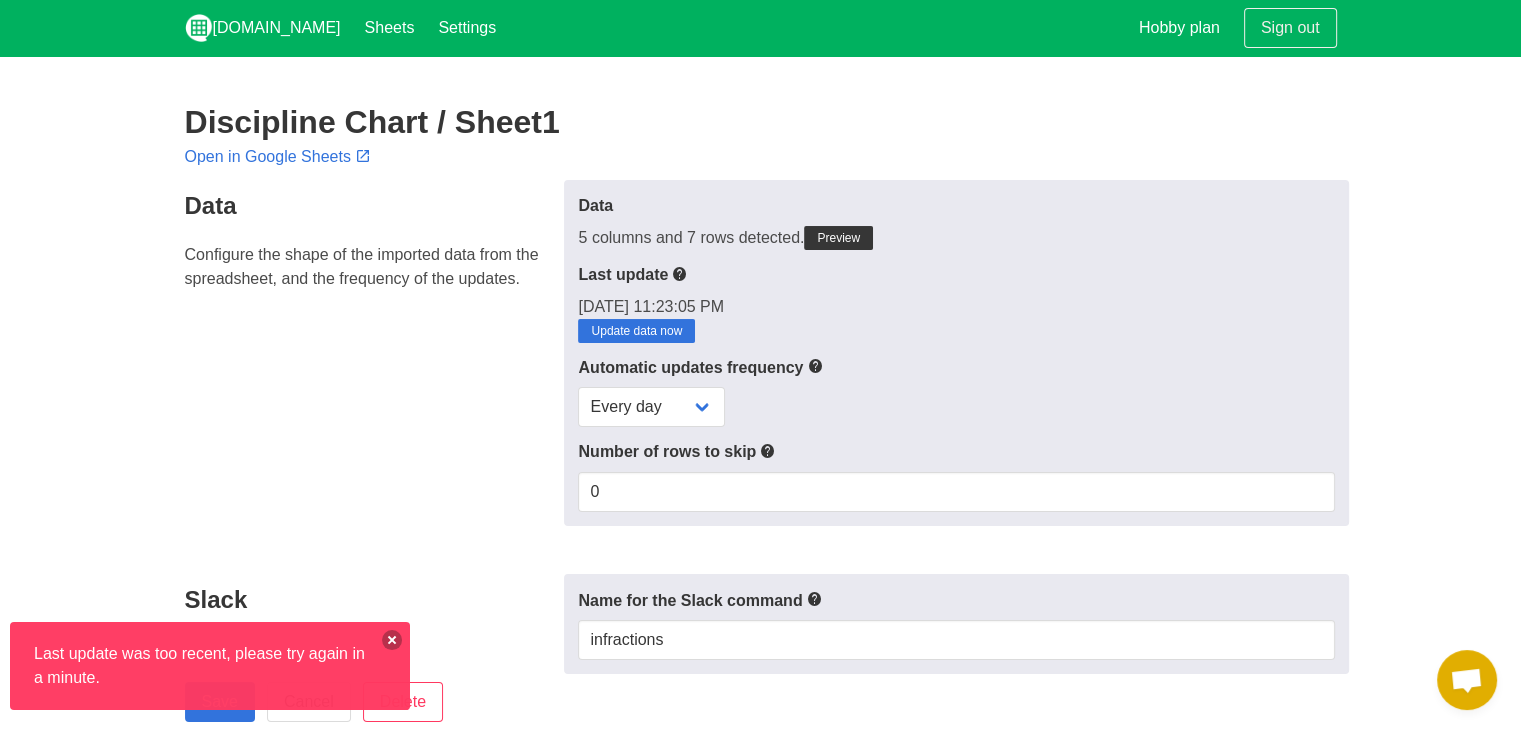 click at bounding box center (392, 640) 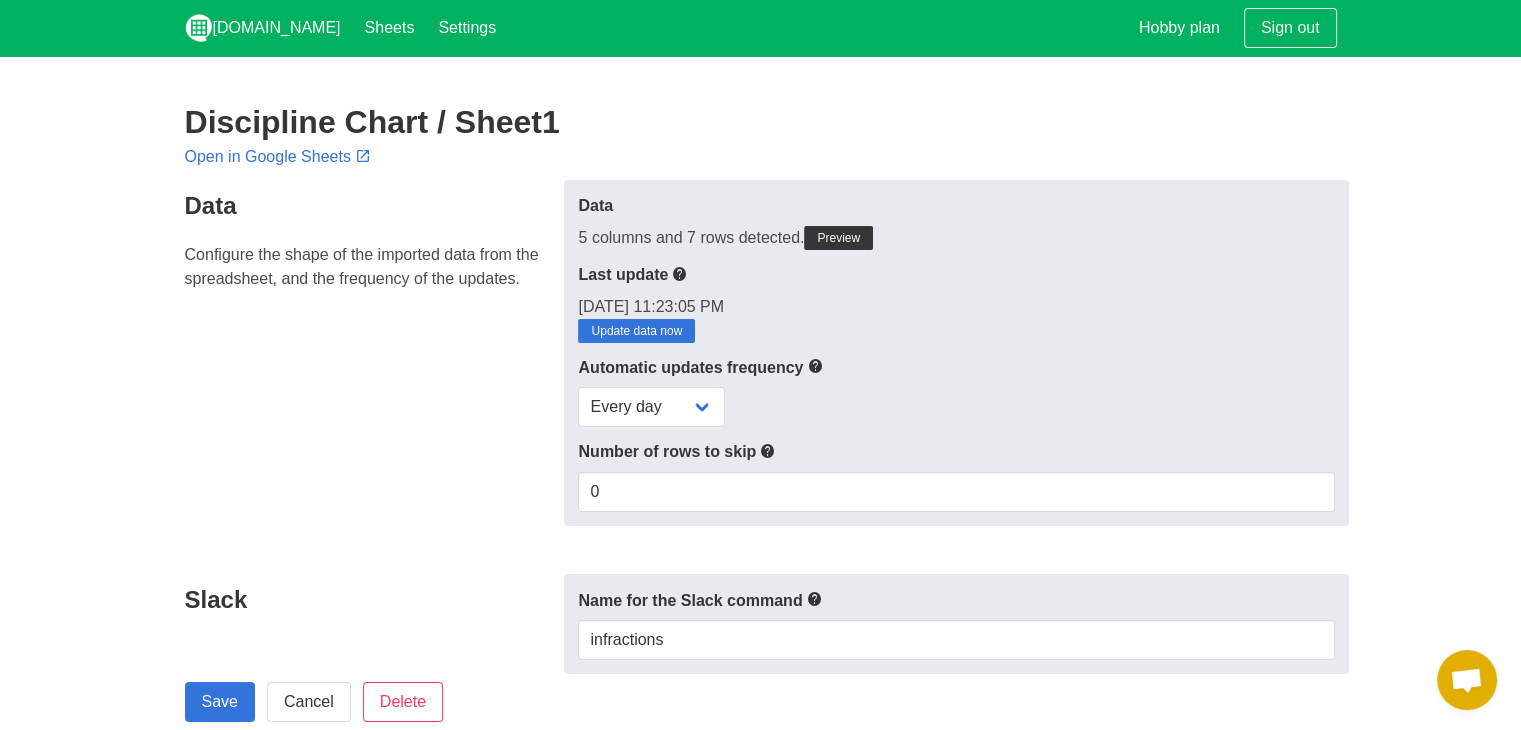 click at bounding box center (1467, 680) 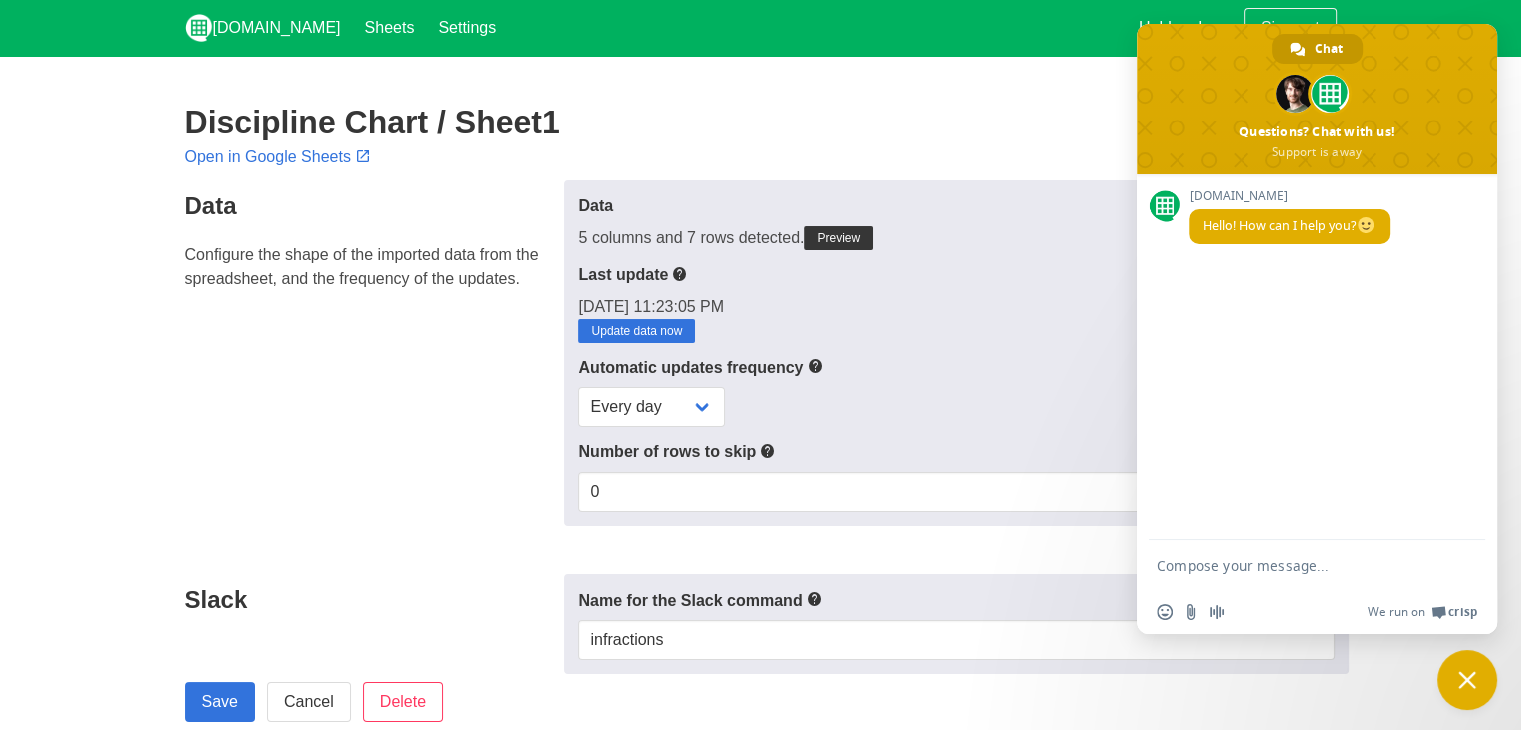 click on "Data
Configure the shape of the imported data from the spreadsheet, and the frequency of the updates." at bounding box center [369, 353] 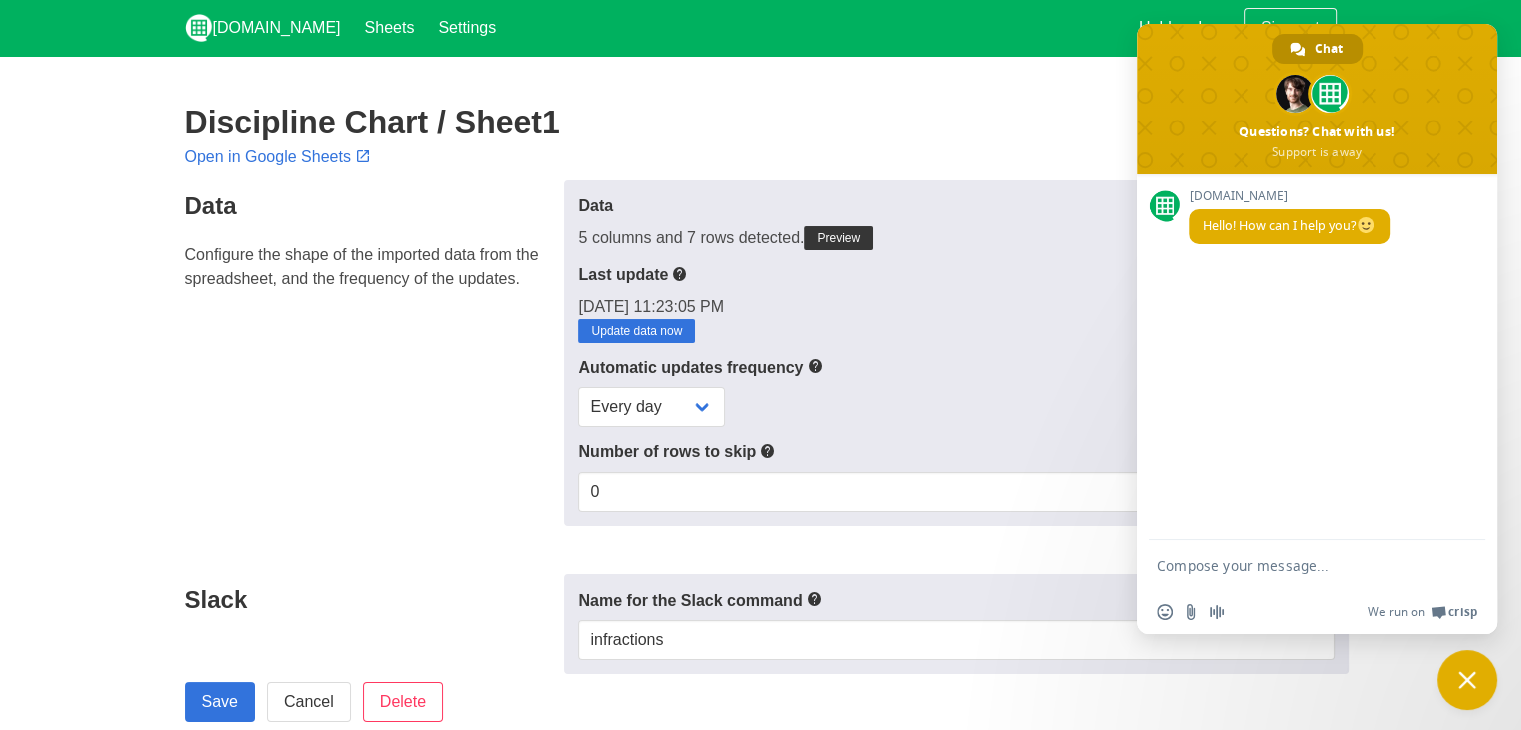 click on "Chat" at bounding box center [1317, 49] 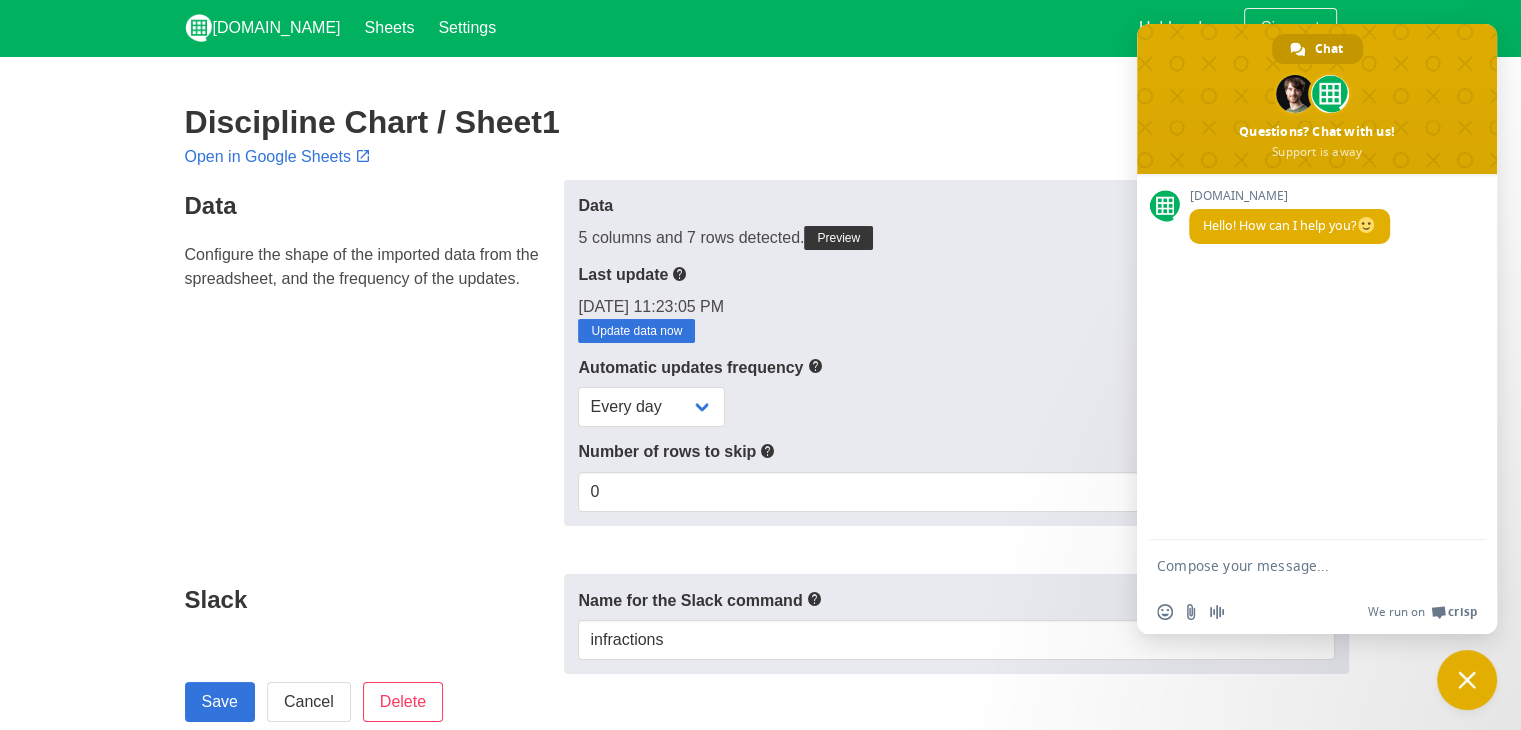 click at bounding box center [1467, 680] 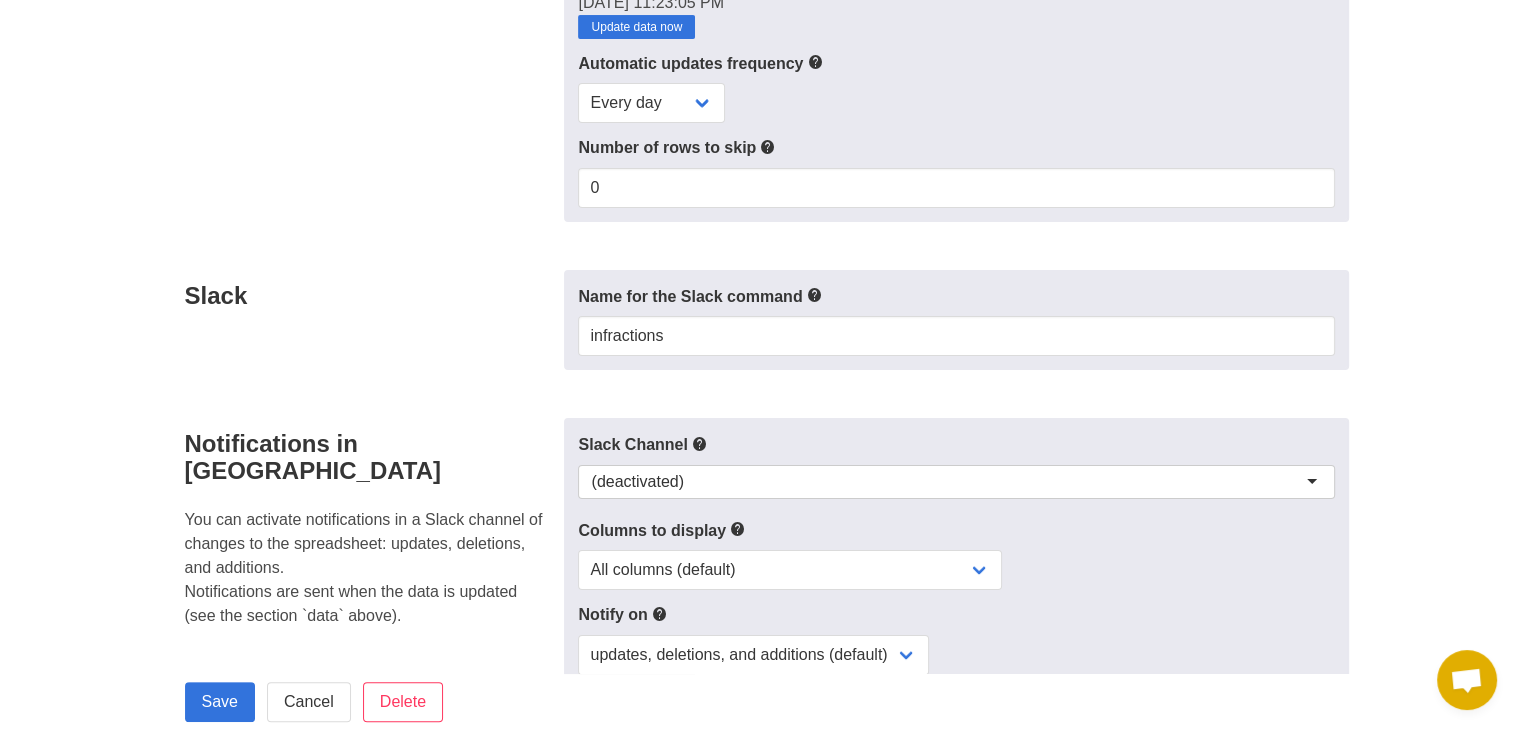 scroll, scrollTop: 100, scrollLeft: 0, axis: vertical 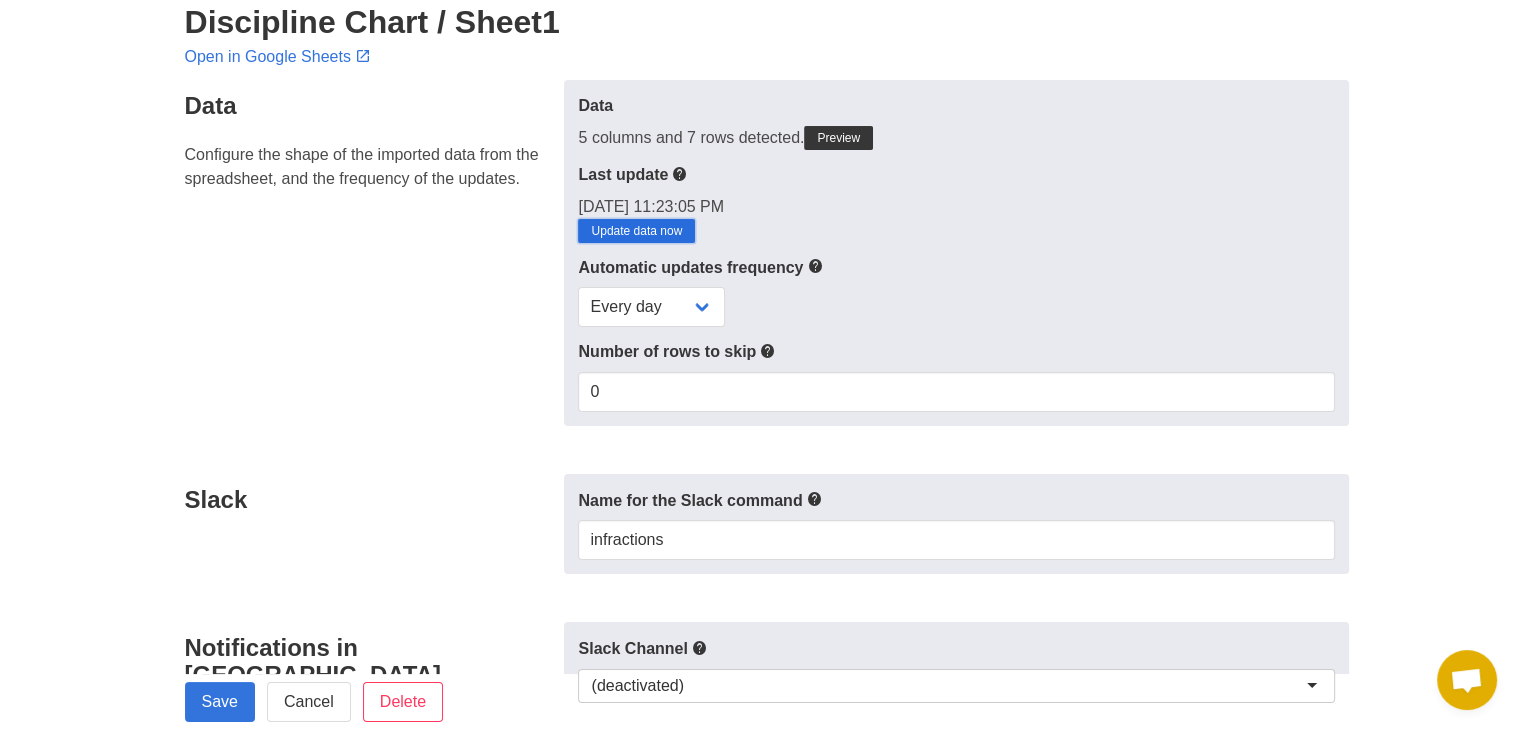 click on "Update data now" at bounding box center (636, 231) 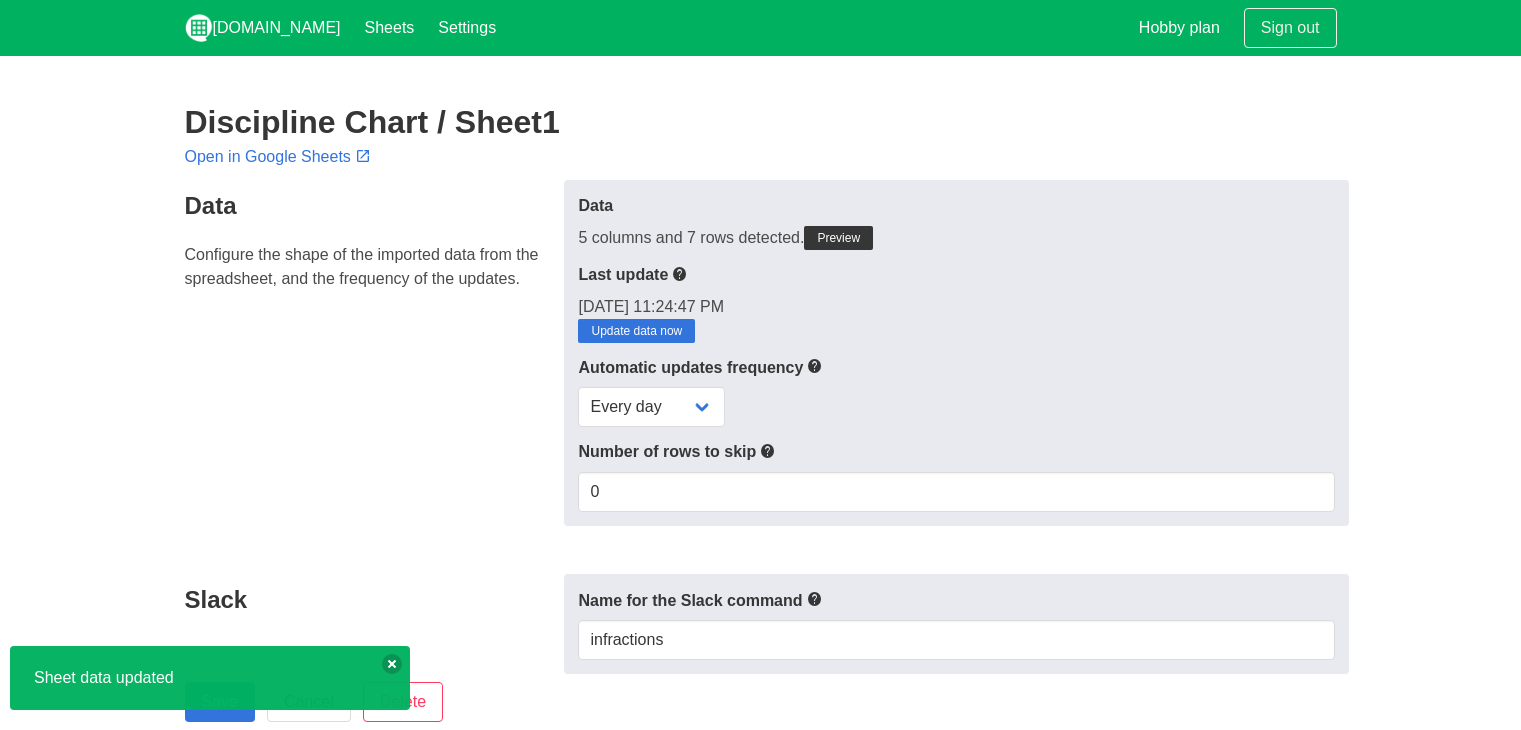 scroll, scrollTop: 0, scrollLeft: 0, axis: both 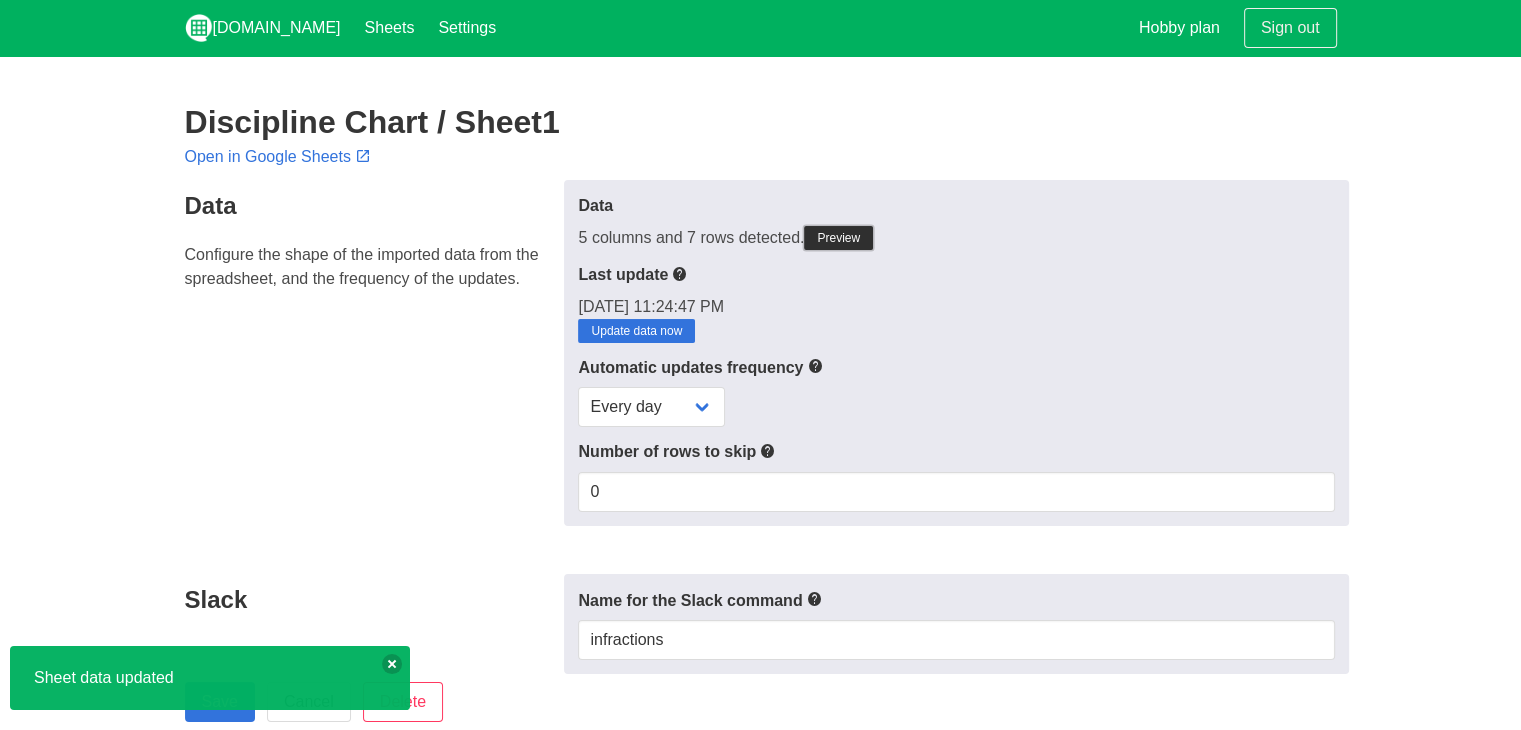 click on "Preview" at bounding box center (838, 238) 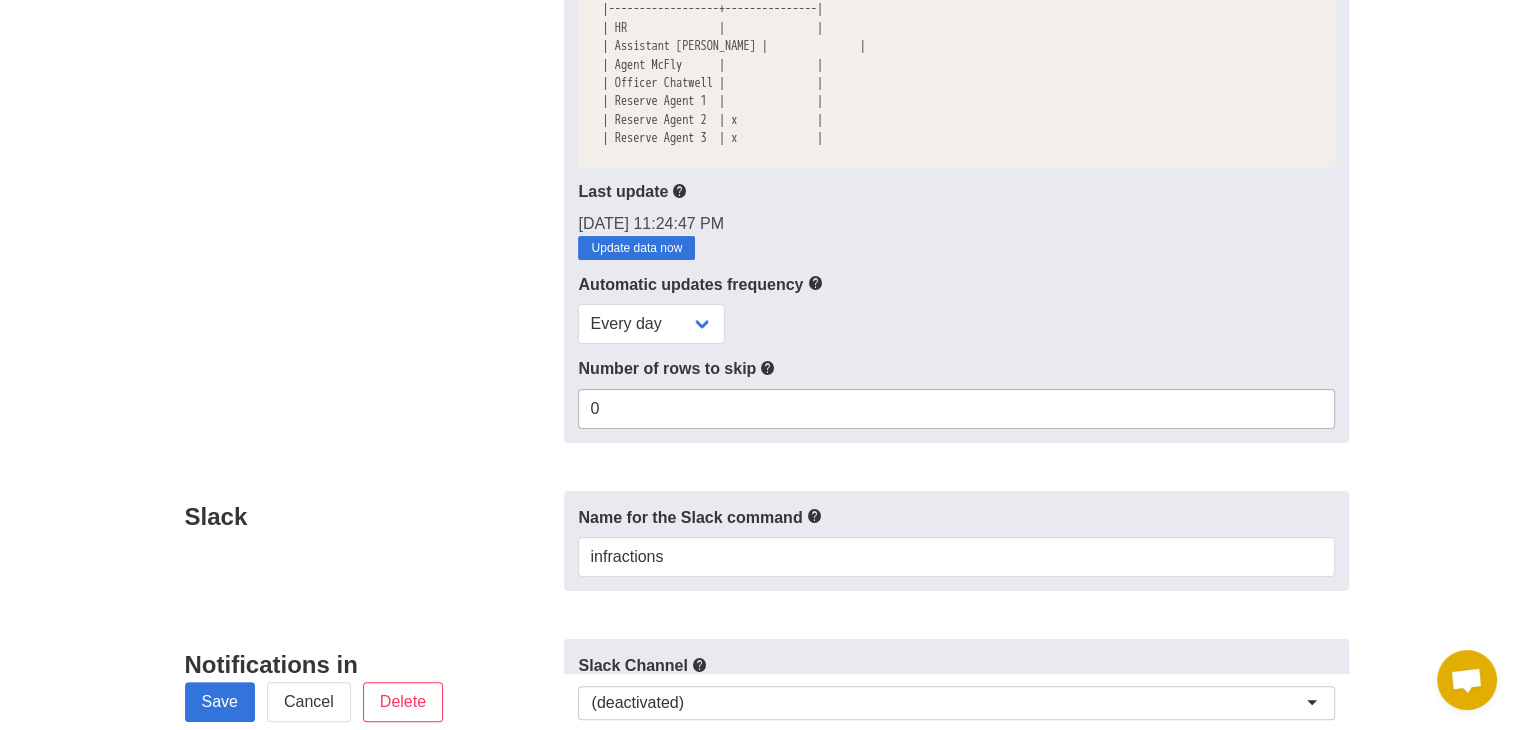 scroll, scrollTop: 300, scrollLeft: 0, axis: vertical 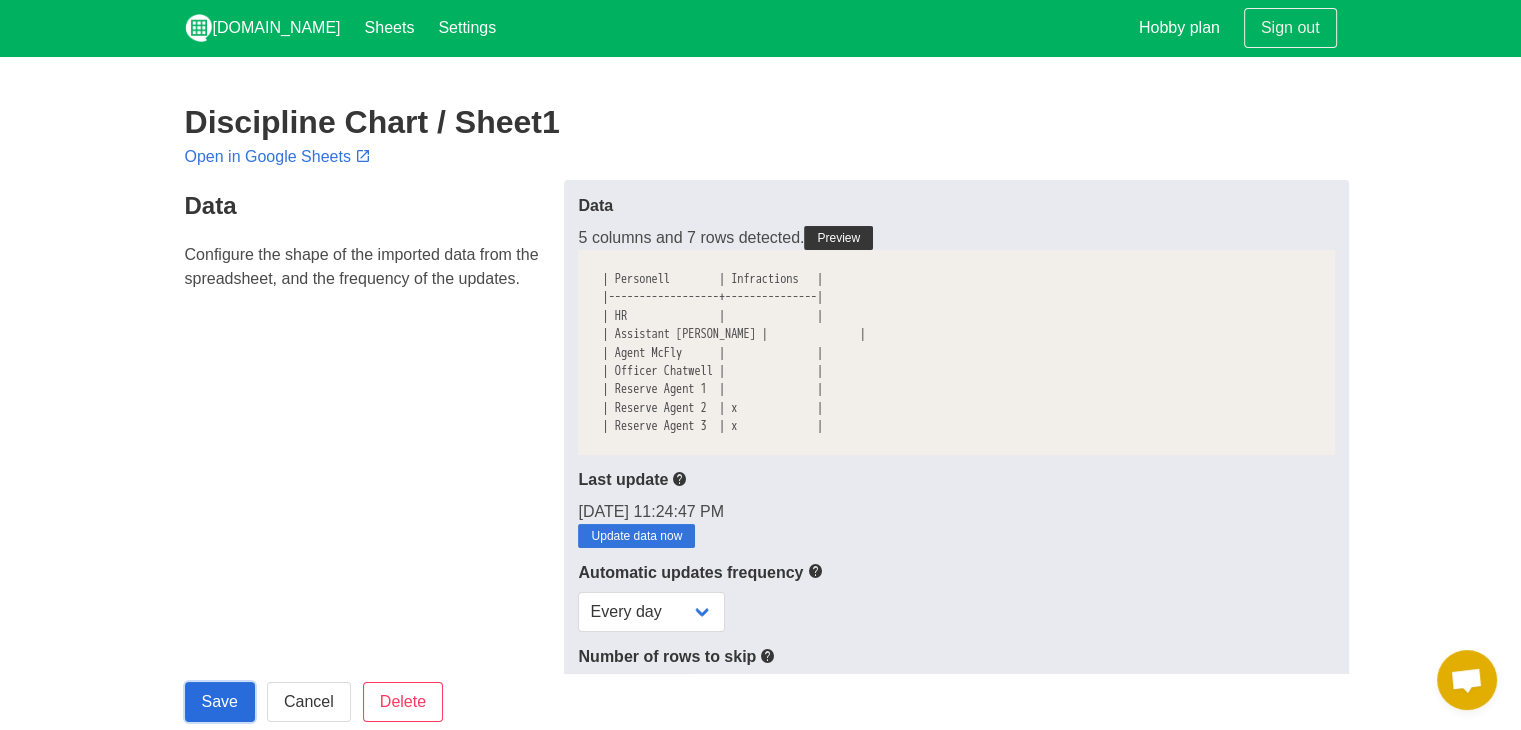 click on "Save" at bounding box center [220, 702] 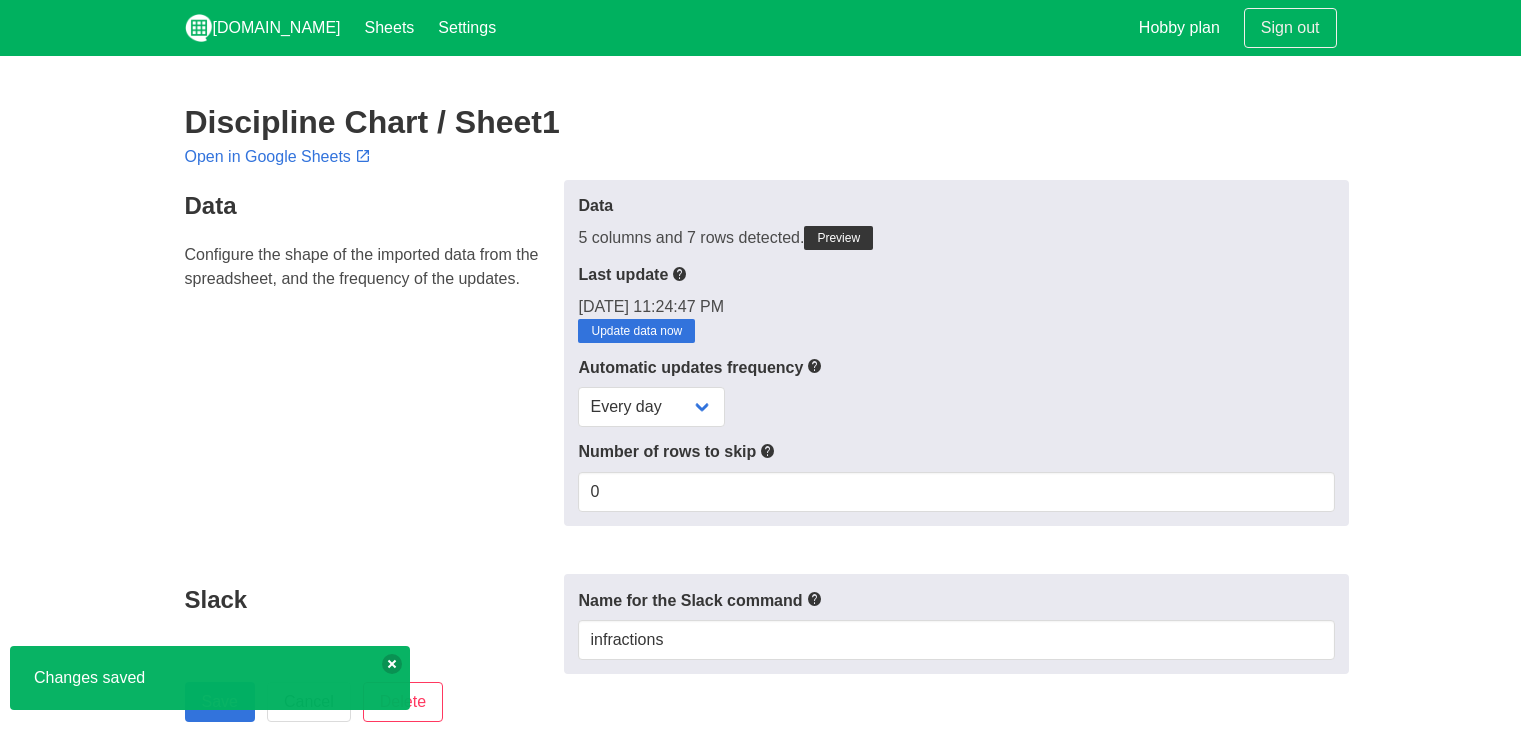 scroll, scrollTop: 0, scrollLeft: 0, axis: both 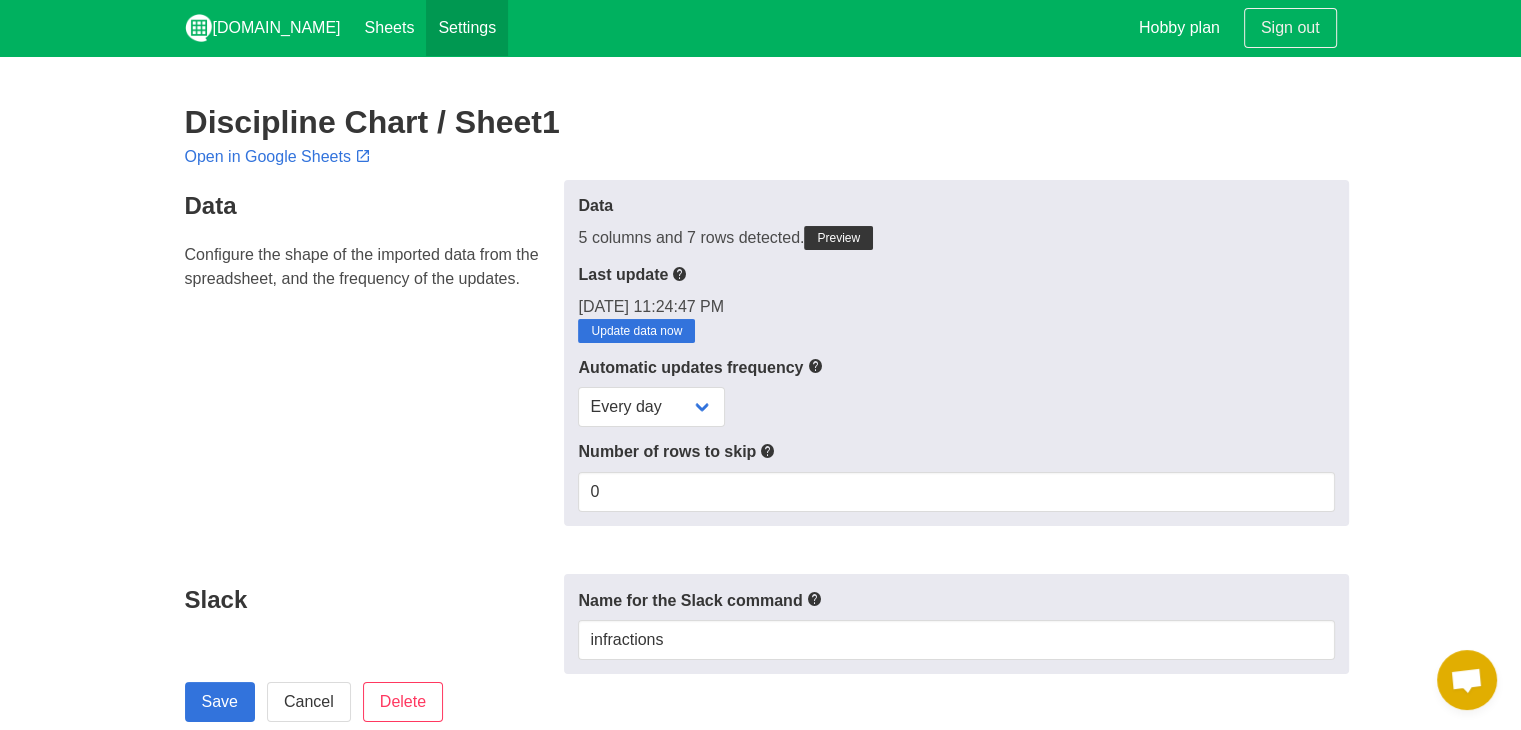 click on "Settings" at bounding box center (467, 28) 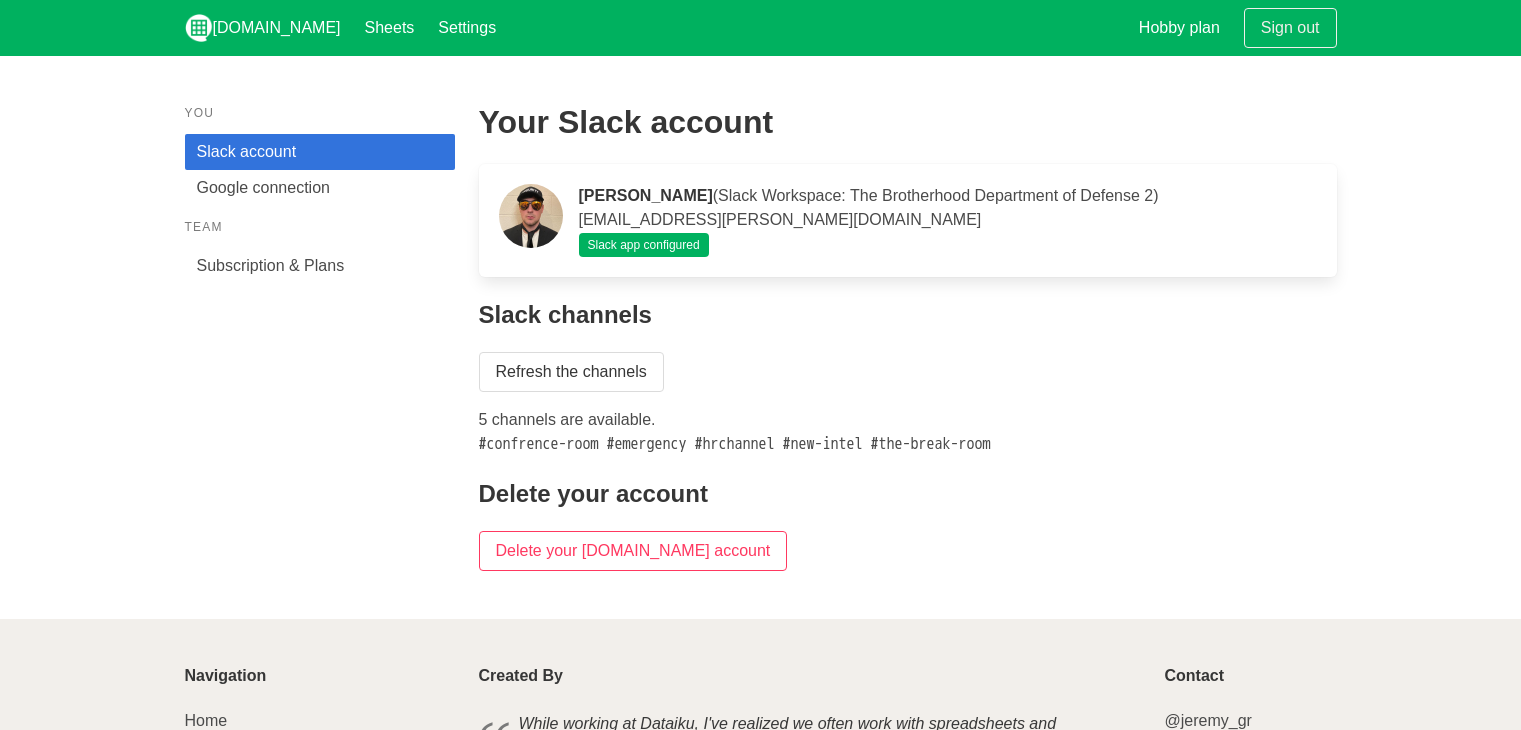 scroll, scrollTop: 0, scrollLeft: 0, axis: both 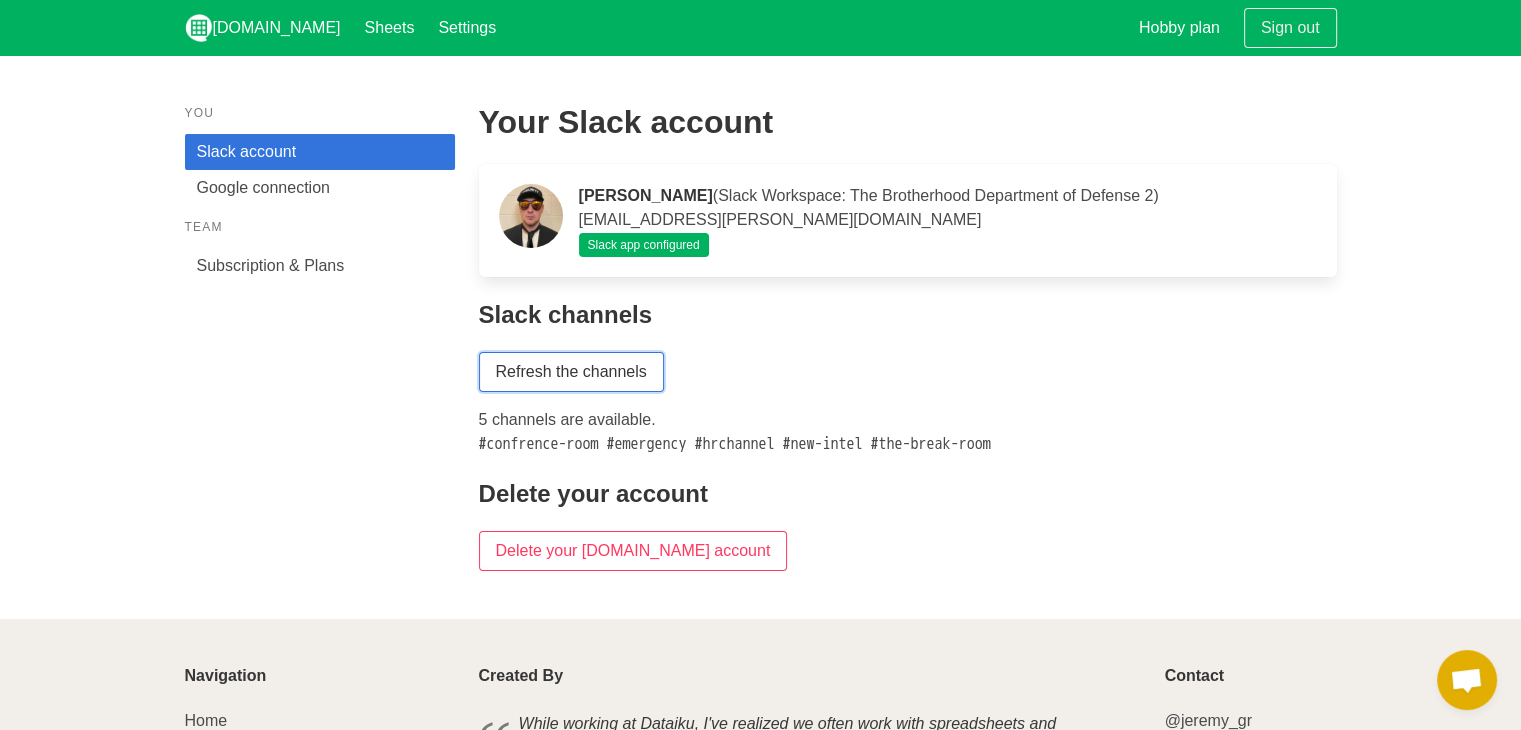 click on "Refresh the channels" at bounding box center (571, 372) 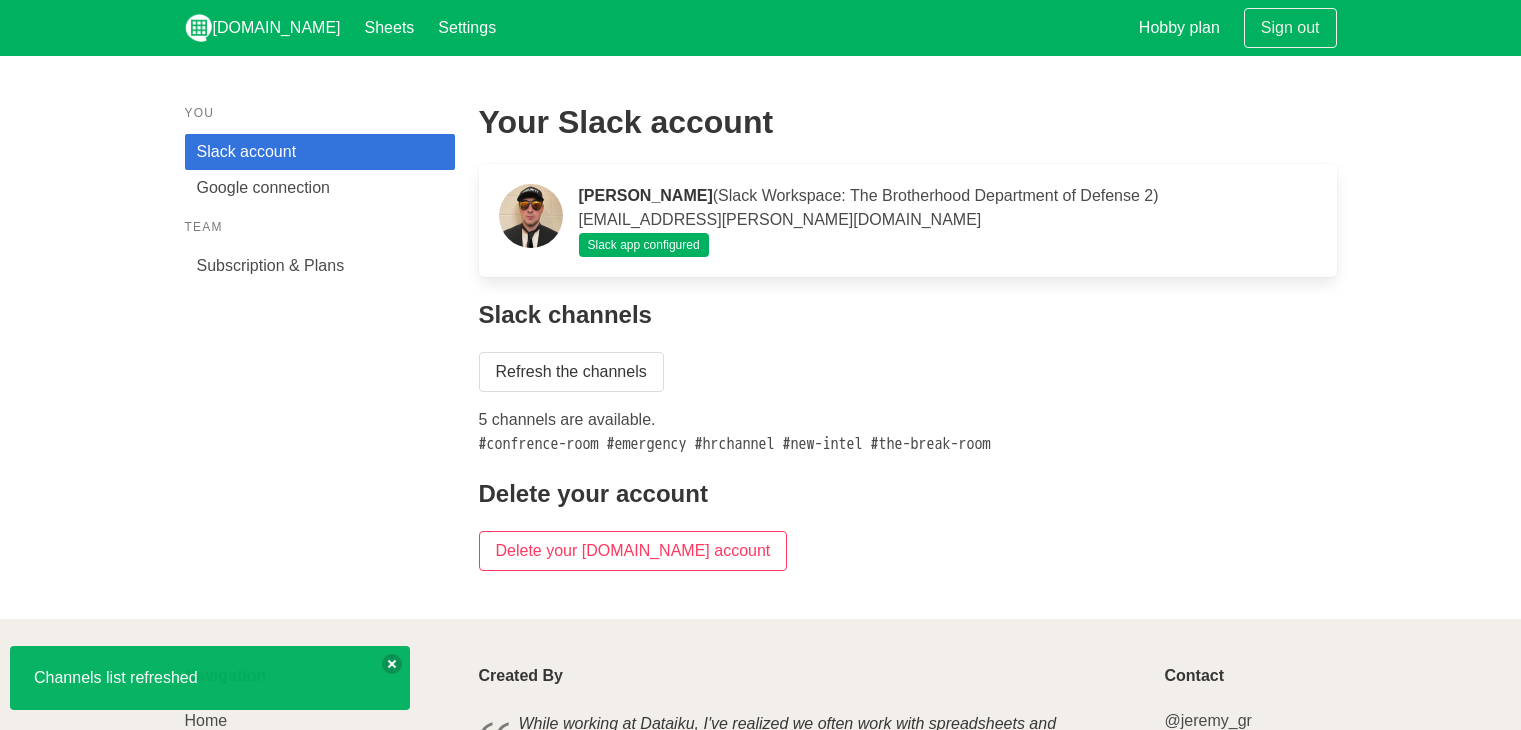 scroll, scrollTop: 0, scrollLeft: 0, axis: both 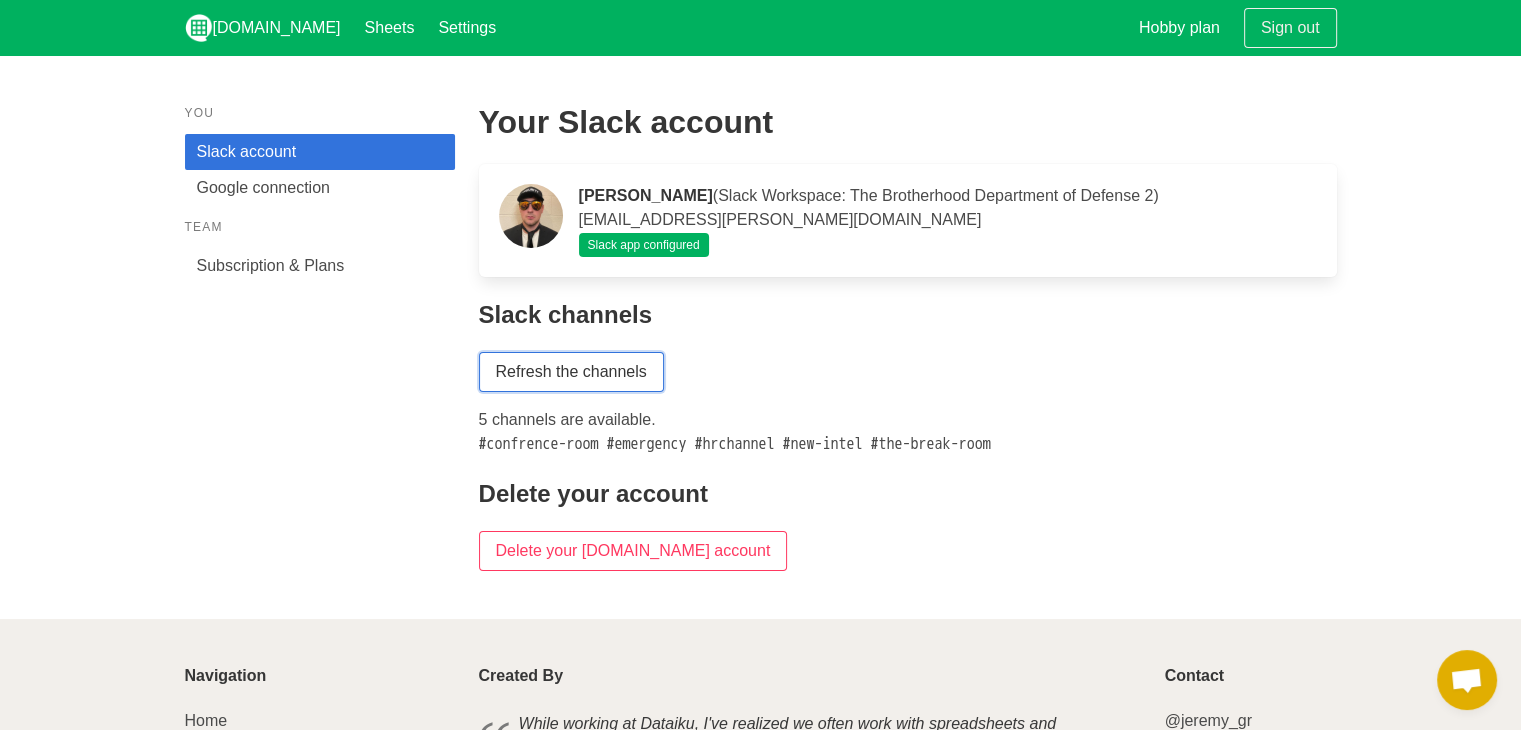 click on "Refresh the channels" at bounding box center (571, 372) 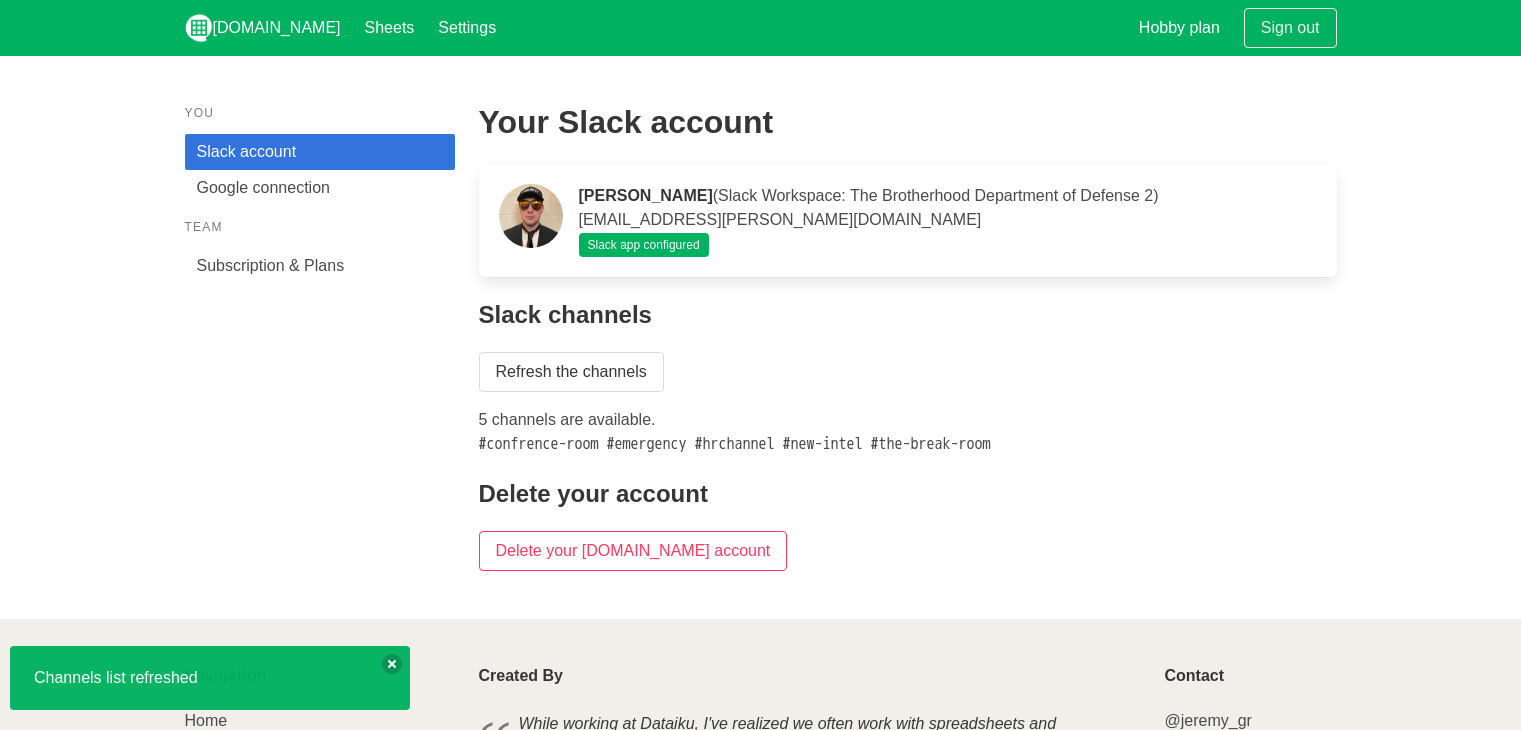 scroll, scrollTop: 0, scrollLeft: 0, axis: both 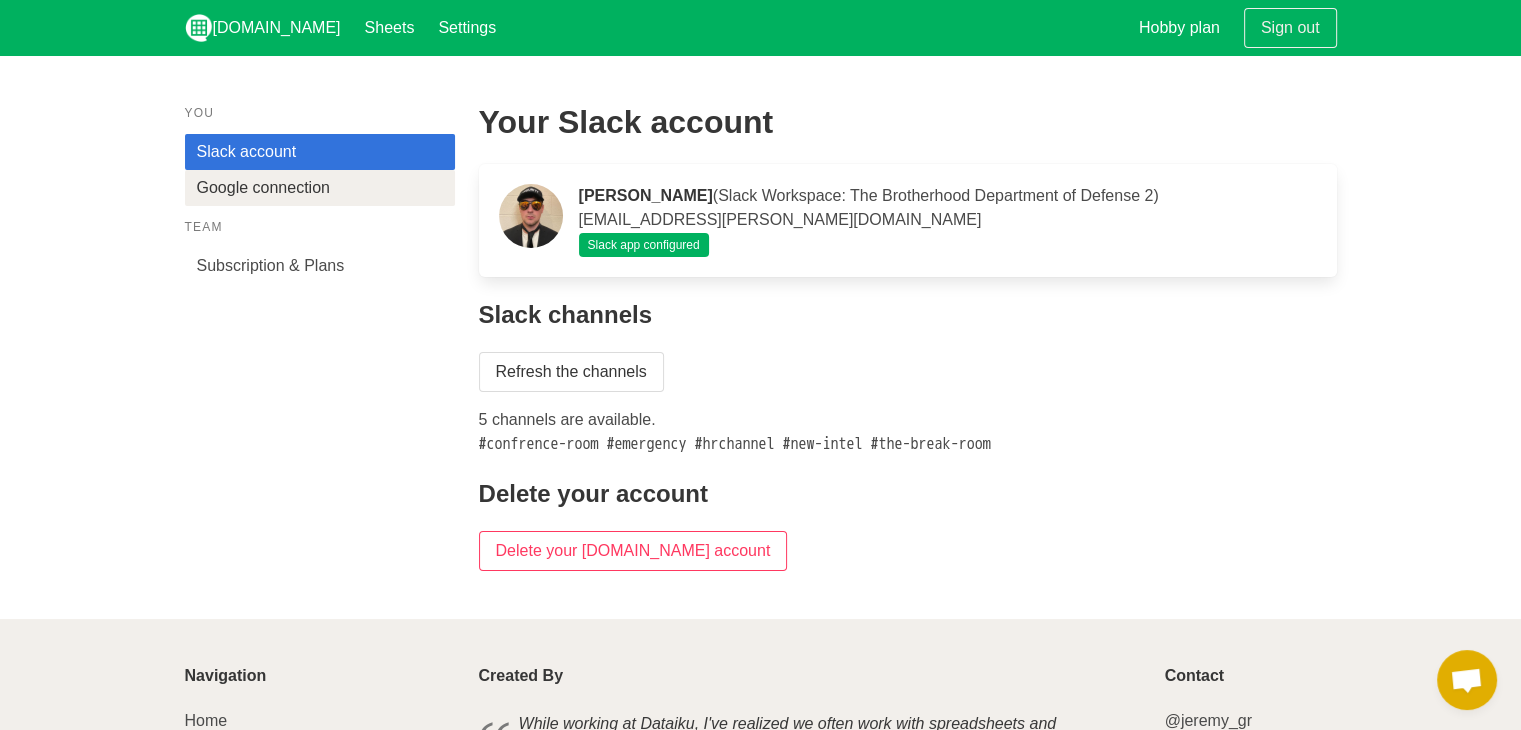 click on "Google connection" at bounding box center (320, 188) 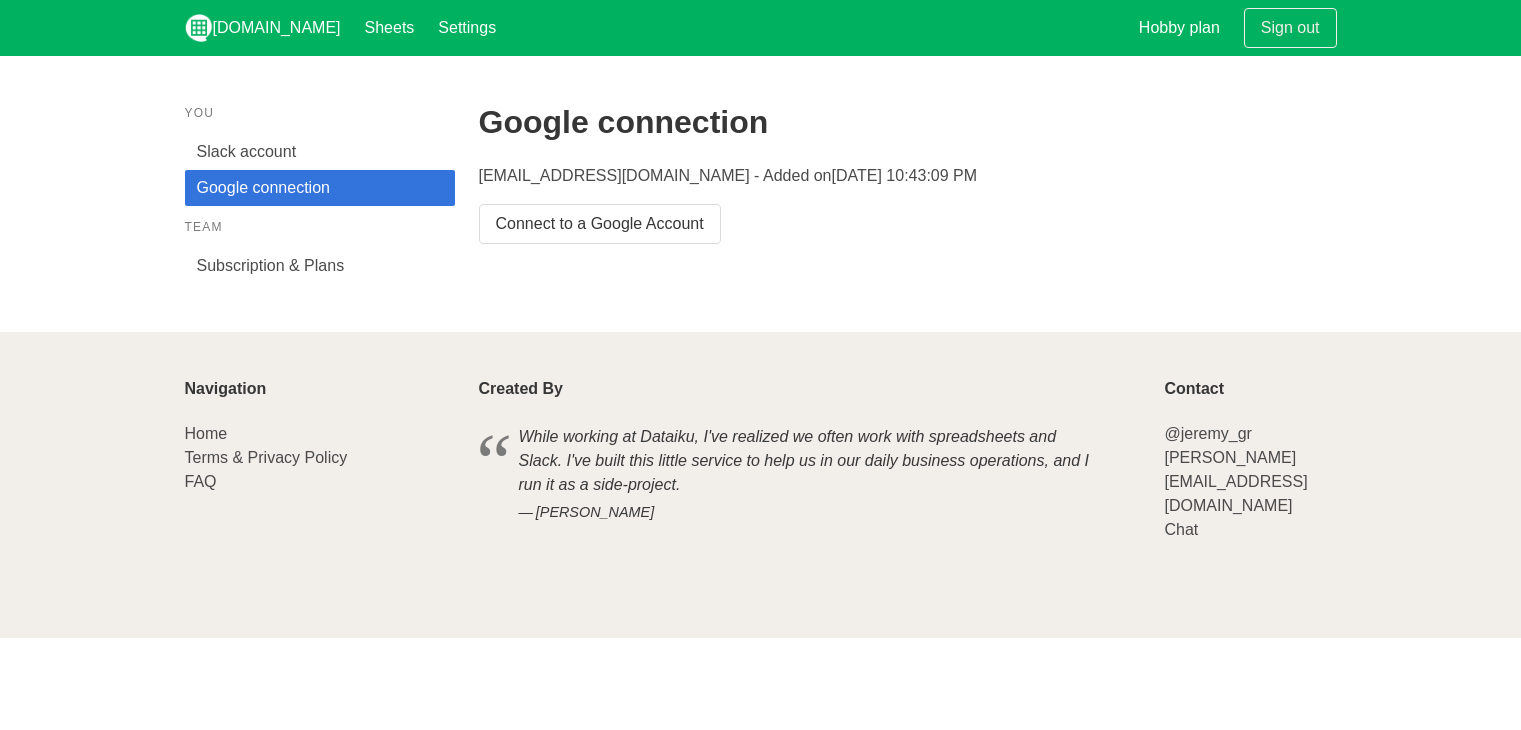 scroll, scrollTop: 0, scrollLeft: 0, axis: both 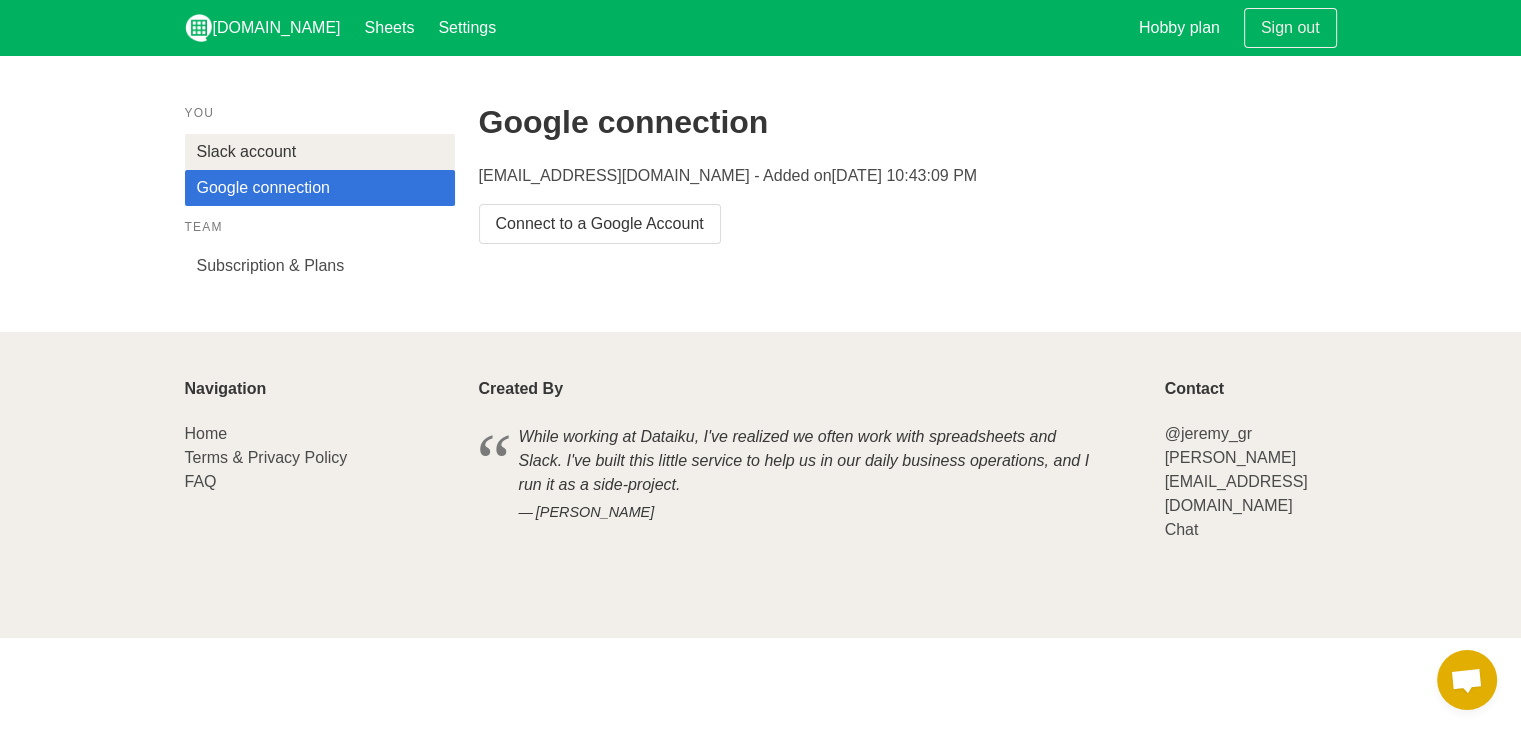 click on "Slack account" at bounding box center [320, 152] 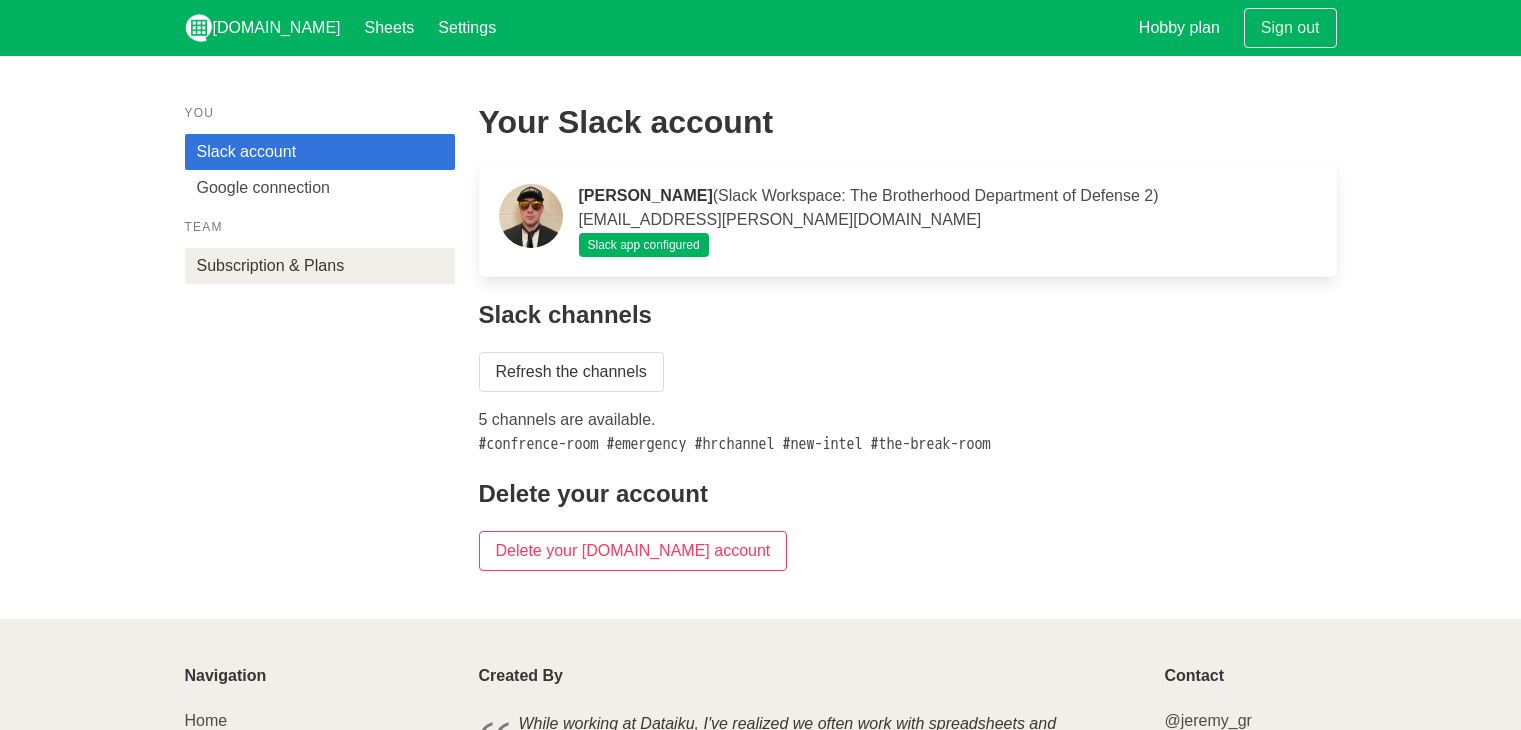 scroll, scrollTop: 0, scrollLeft: 0, axis: both 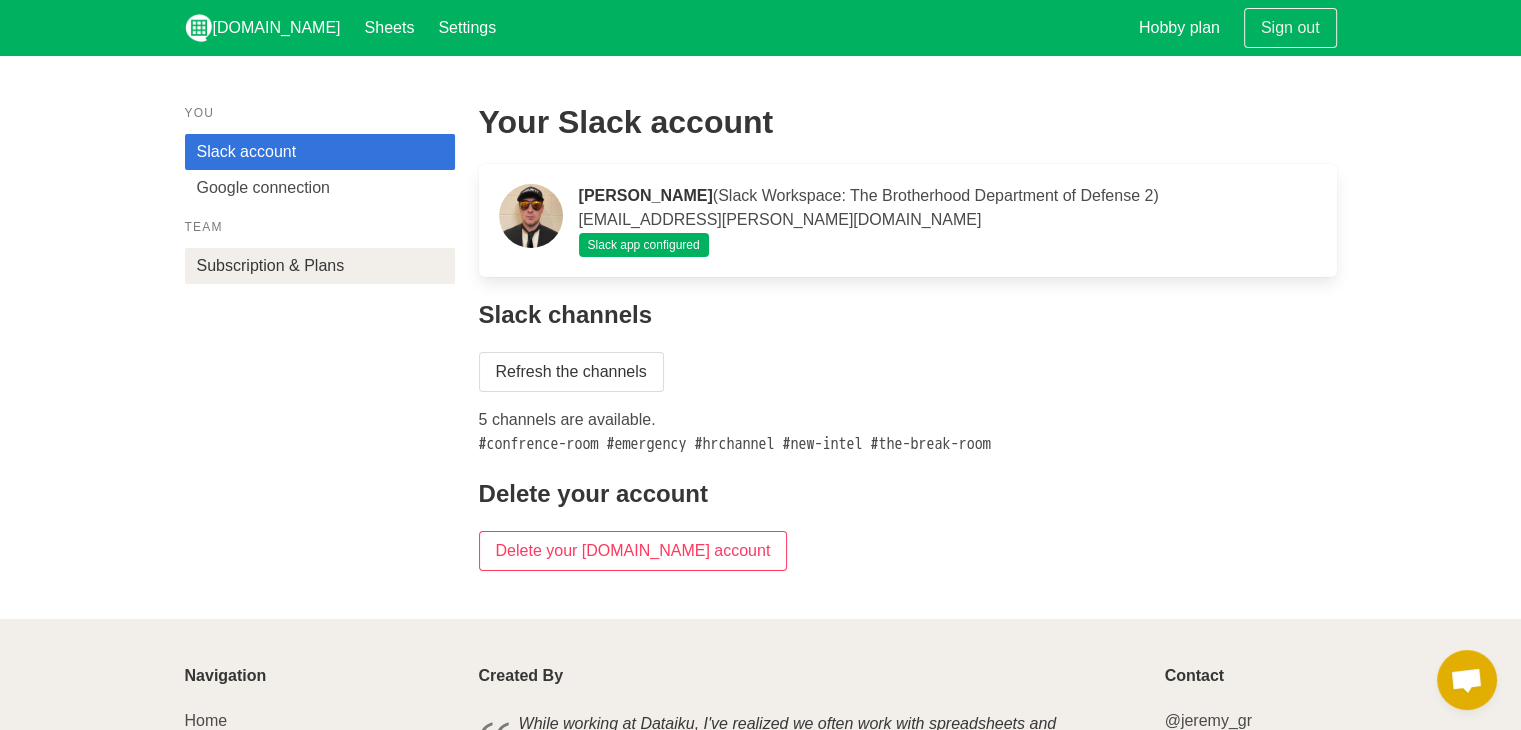 click on "Subscription & Plans" at bounding box center (320, 266) 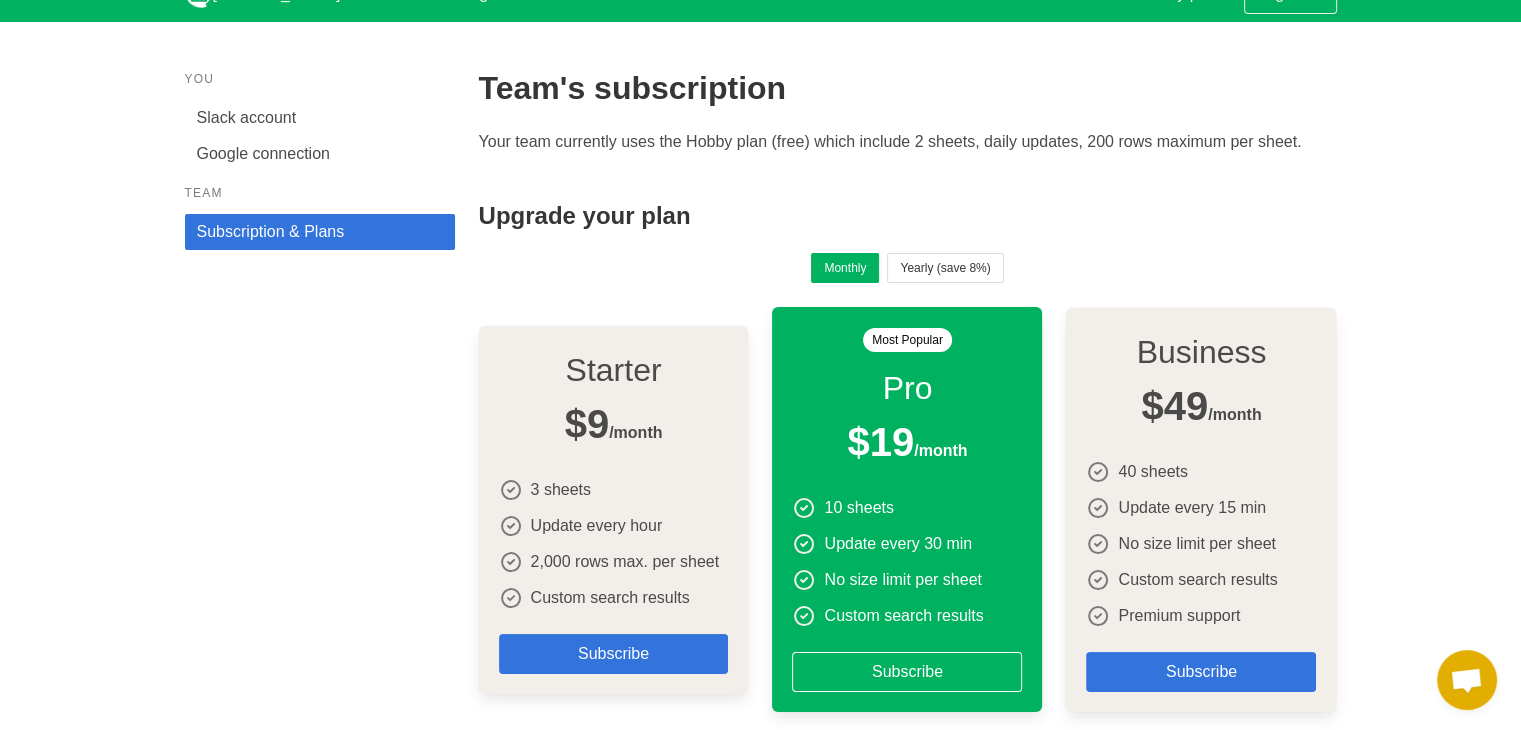 scroll, scrollTop: 0, scrollLeft: 0, axis: both 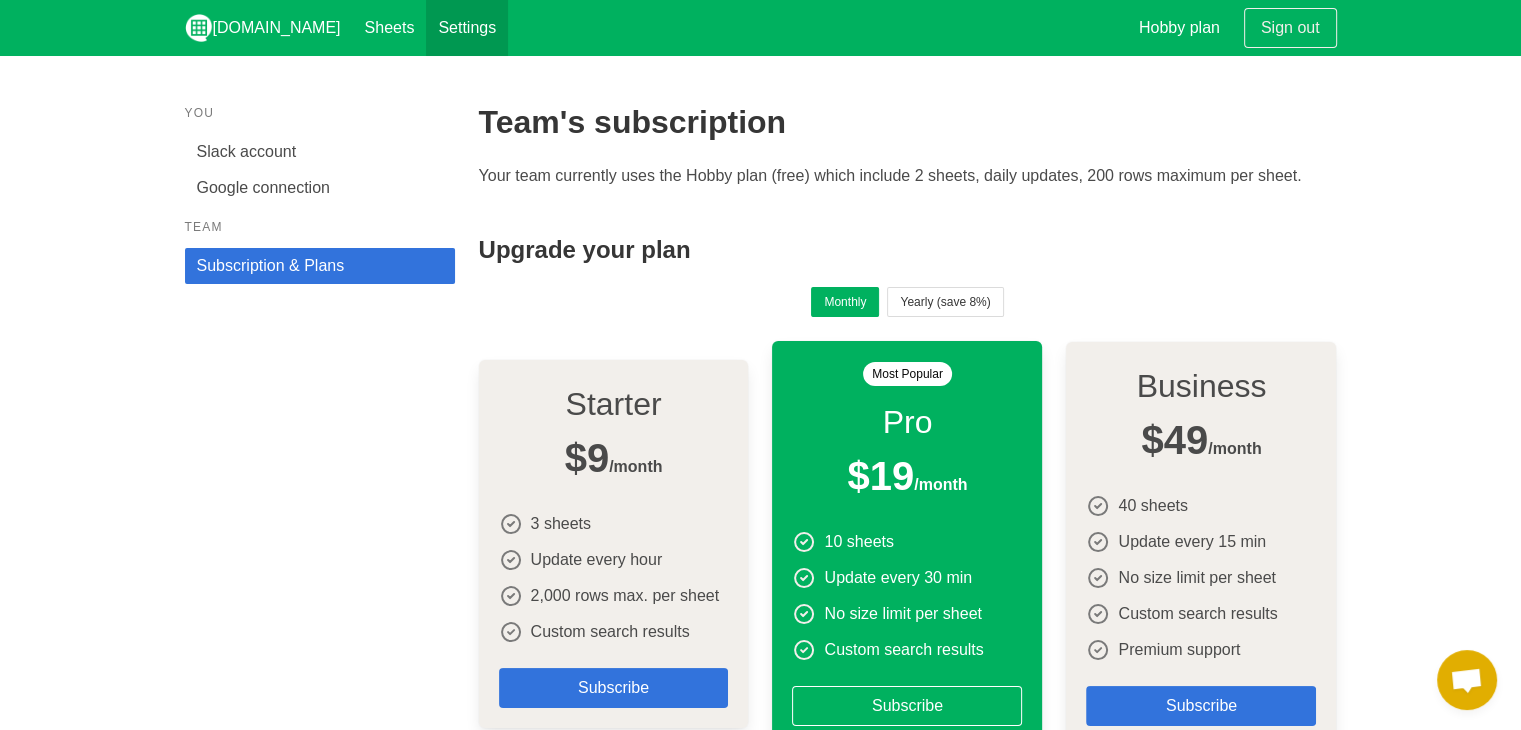 click on "Settings" at bounding box center (467, 28) 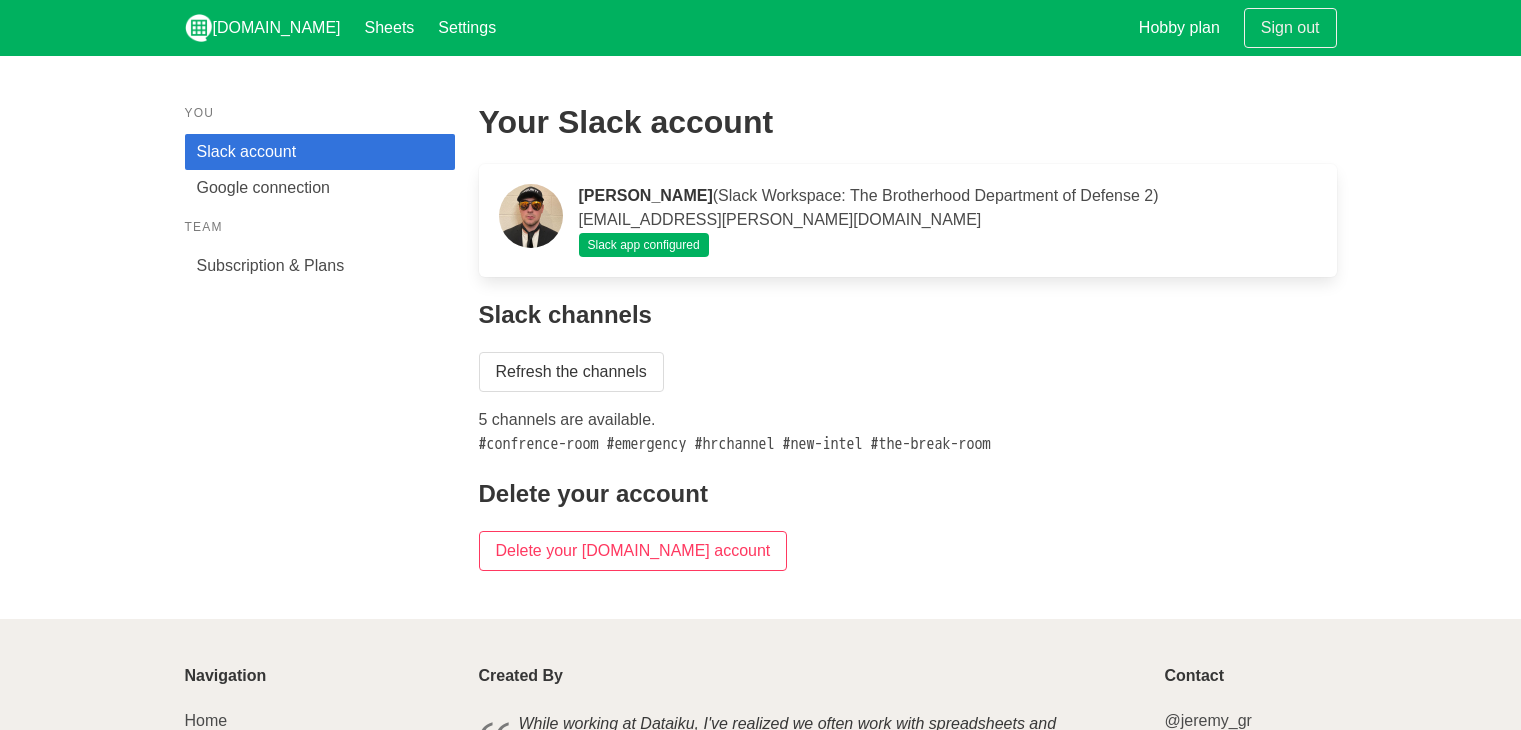 scroll, scrollTop: 0, scrollLeft: 0, axis: both 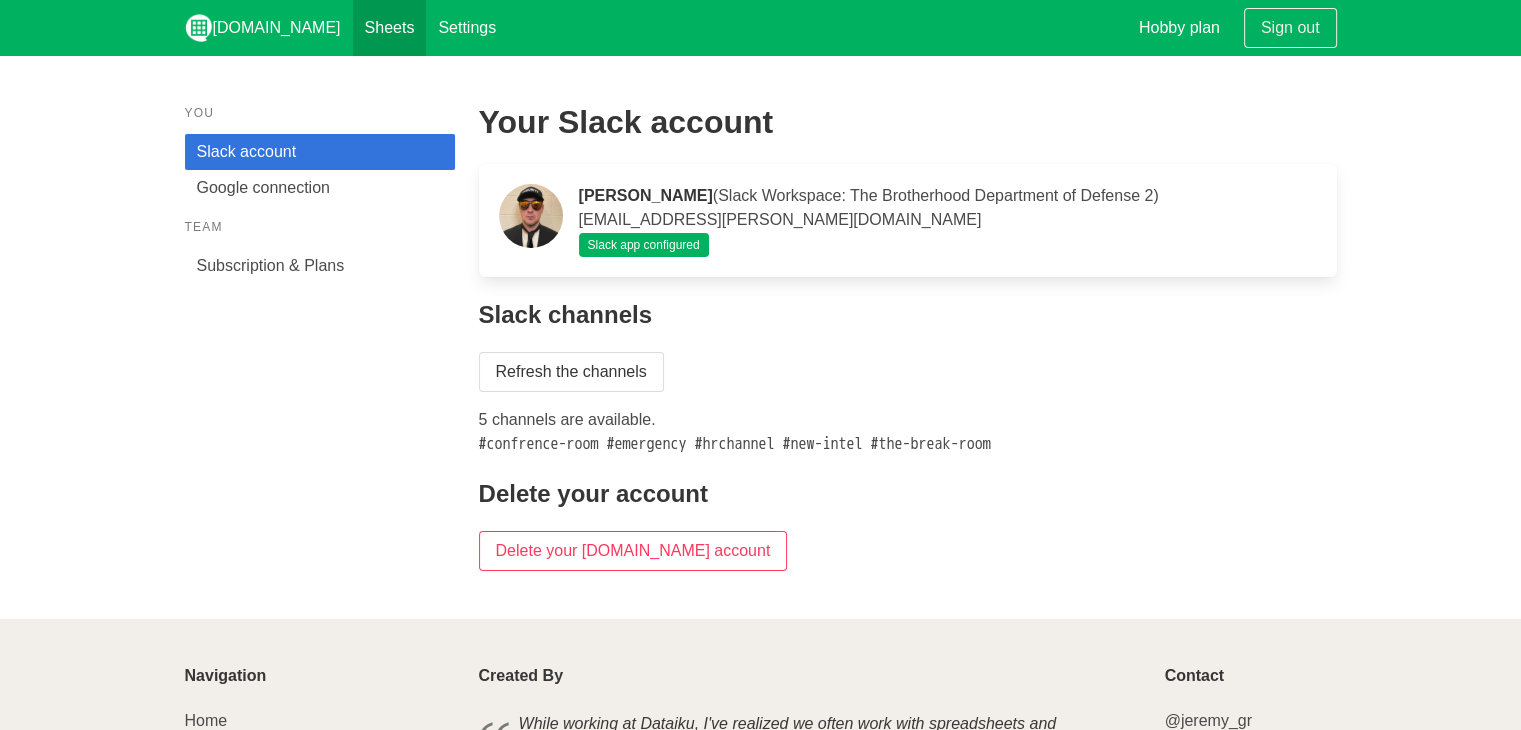 click on "Sheets" at bounding box center [390, 28] 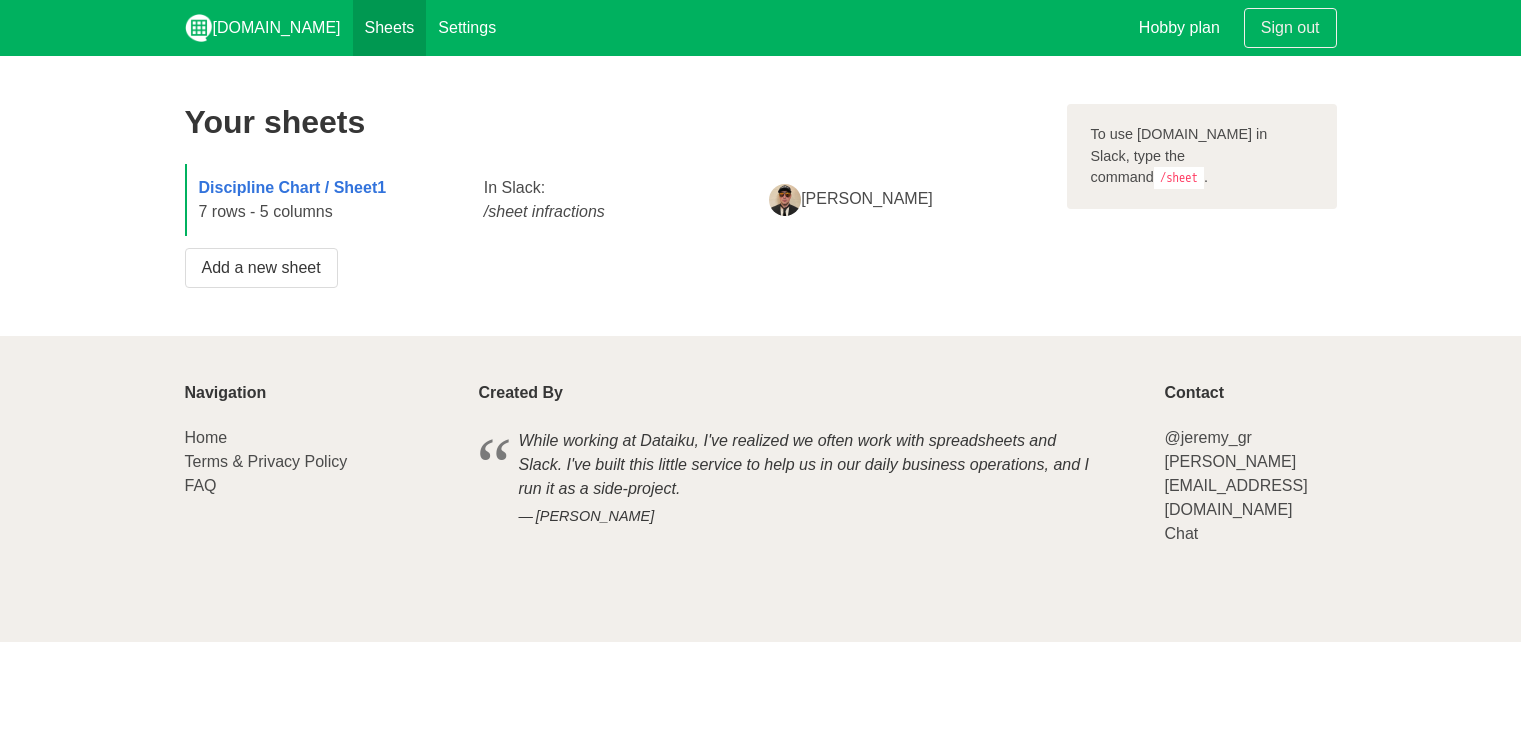 scroll, scrollTop: 0, scrollLeft: 0, axis: both 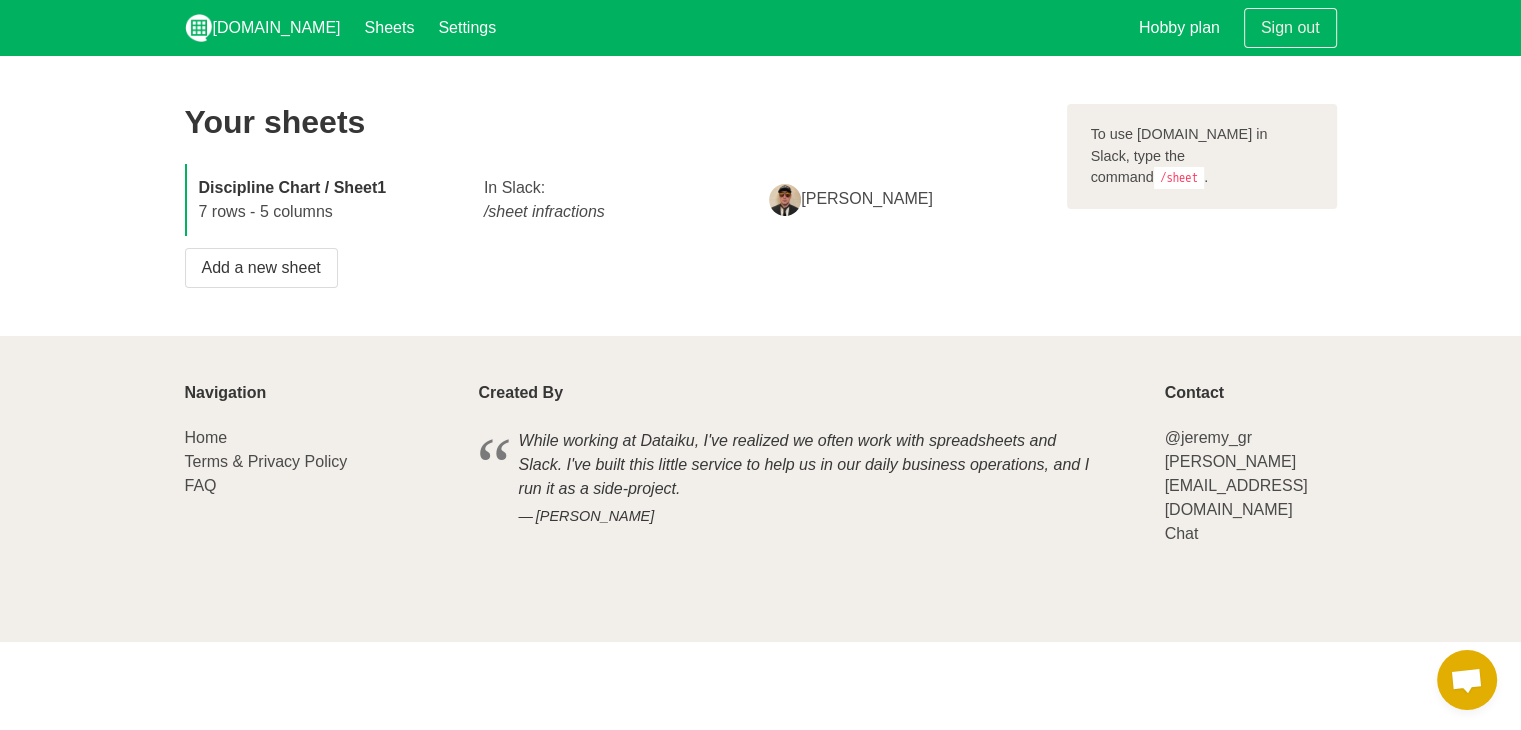 click on "Discipline Chart / Sheet1" at bounding box center (293, 187) 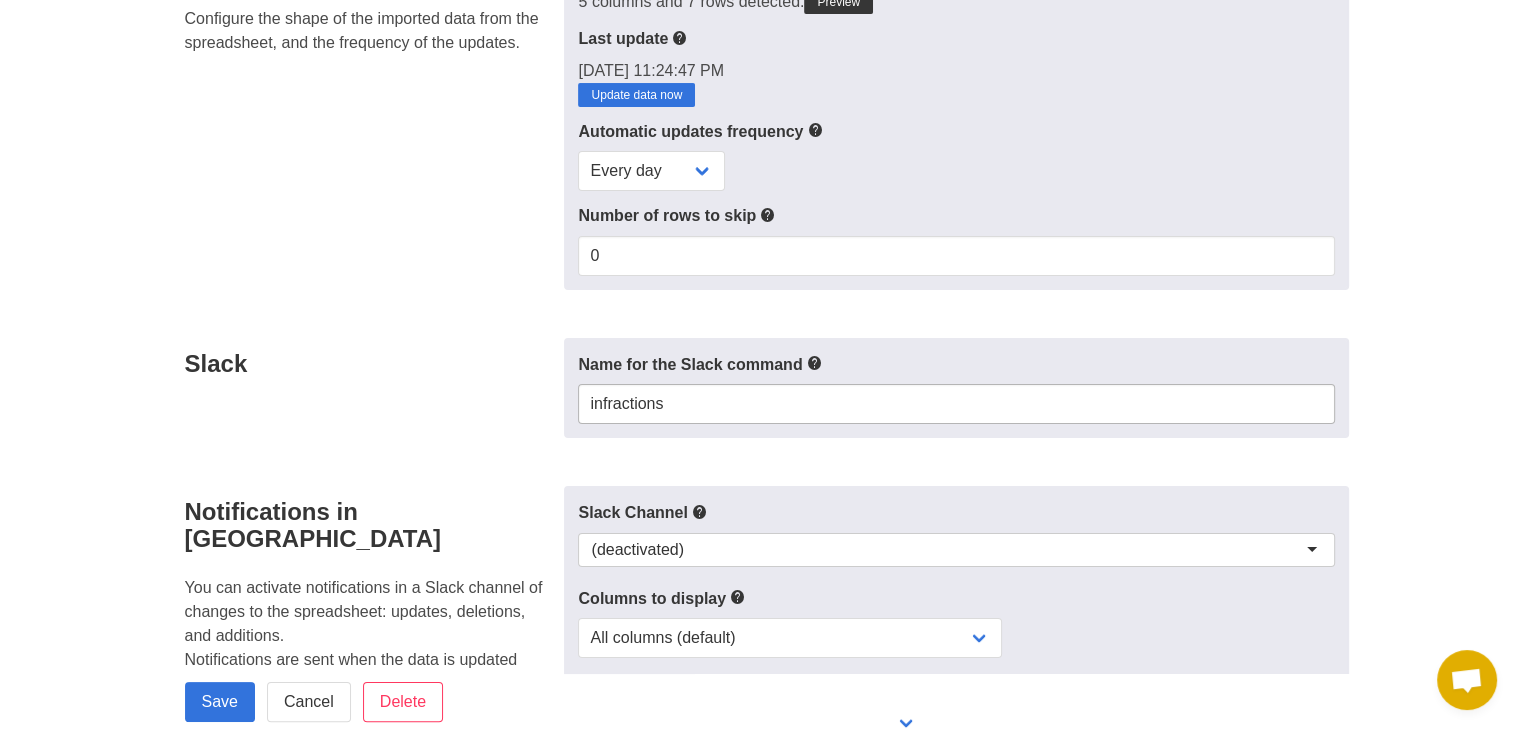 scroll, scrollTop: 300, scrollLeft: 0, axis: vertical 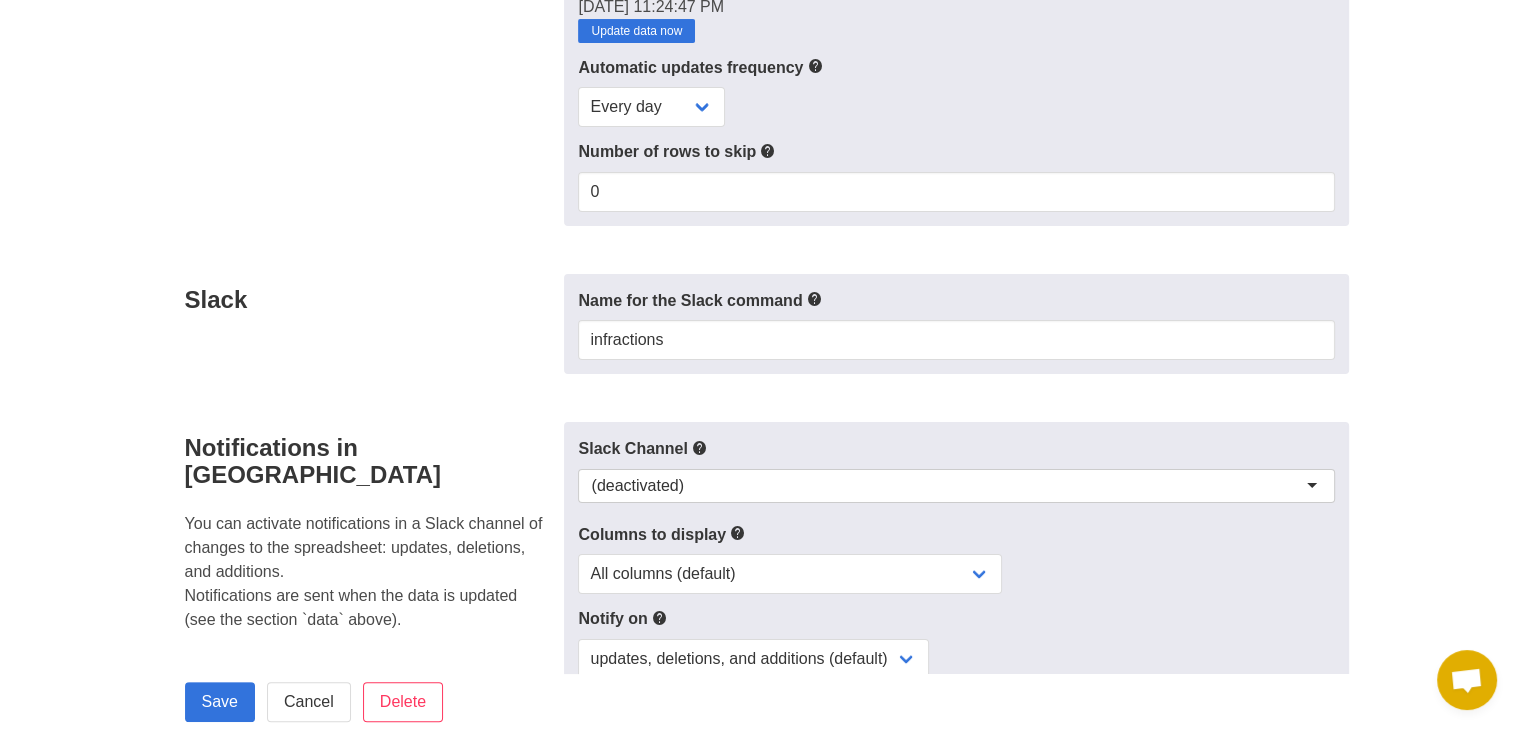 click on "(deactivated)" at bounding box center [956, 486] 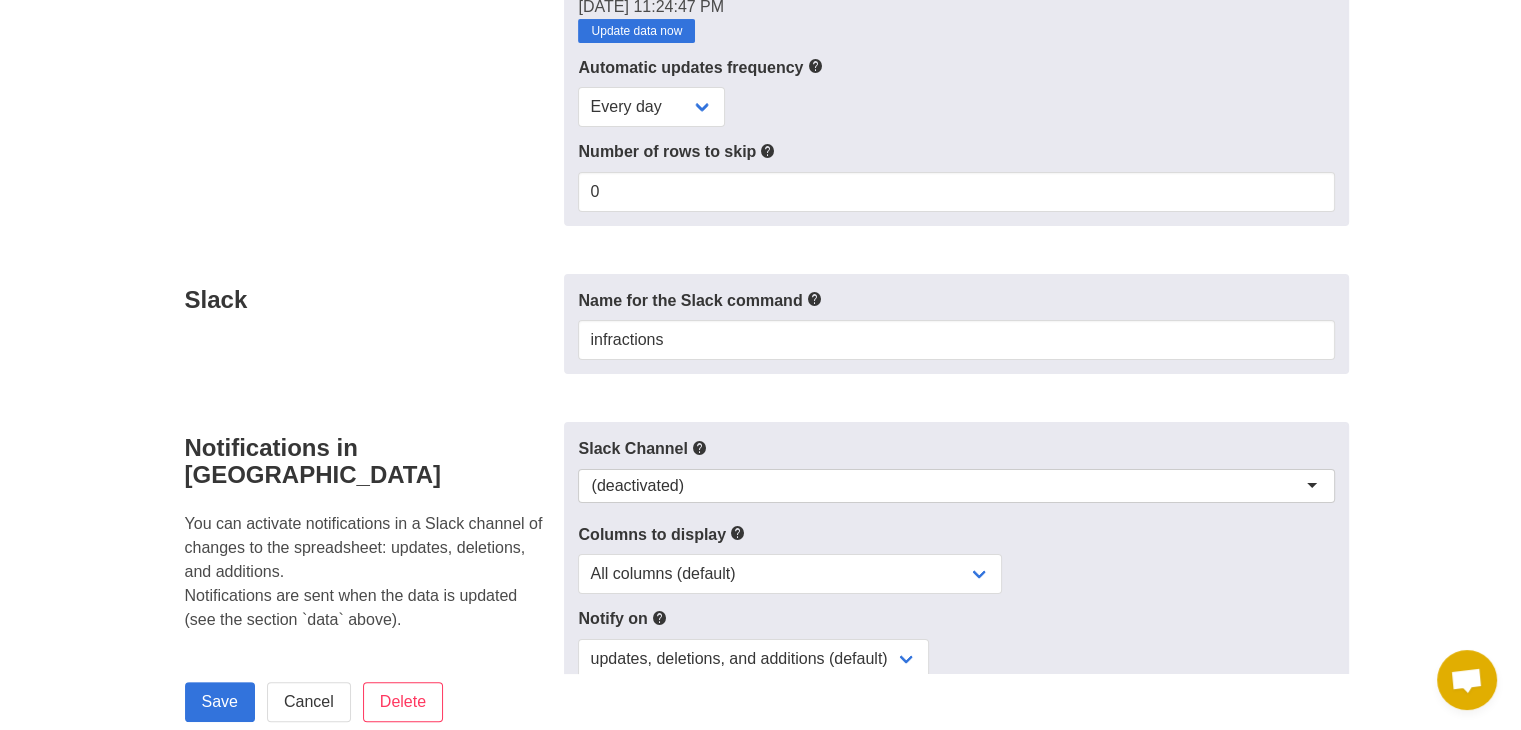 click on "Slack Channel
(deactivated) (deactivated) (deactivated)
#confrence-room
#emergency
#hrchannel
#new-intel
#the-break-room
Columns to display
All columns (default)" at bounding box center [956, 599] 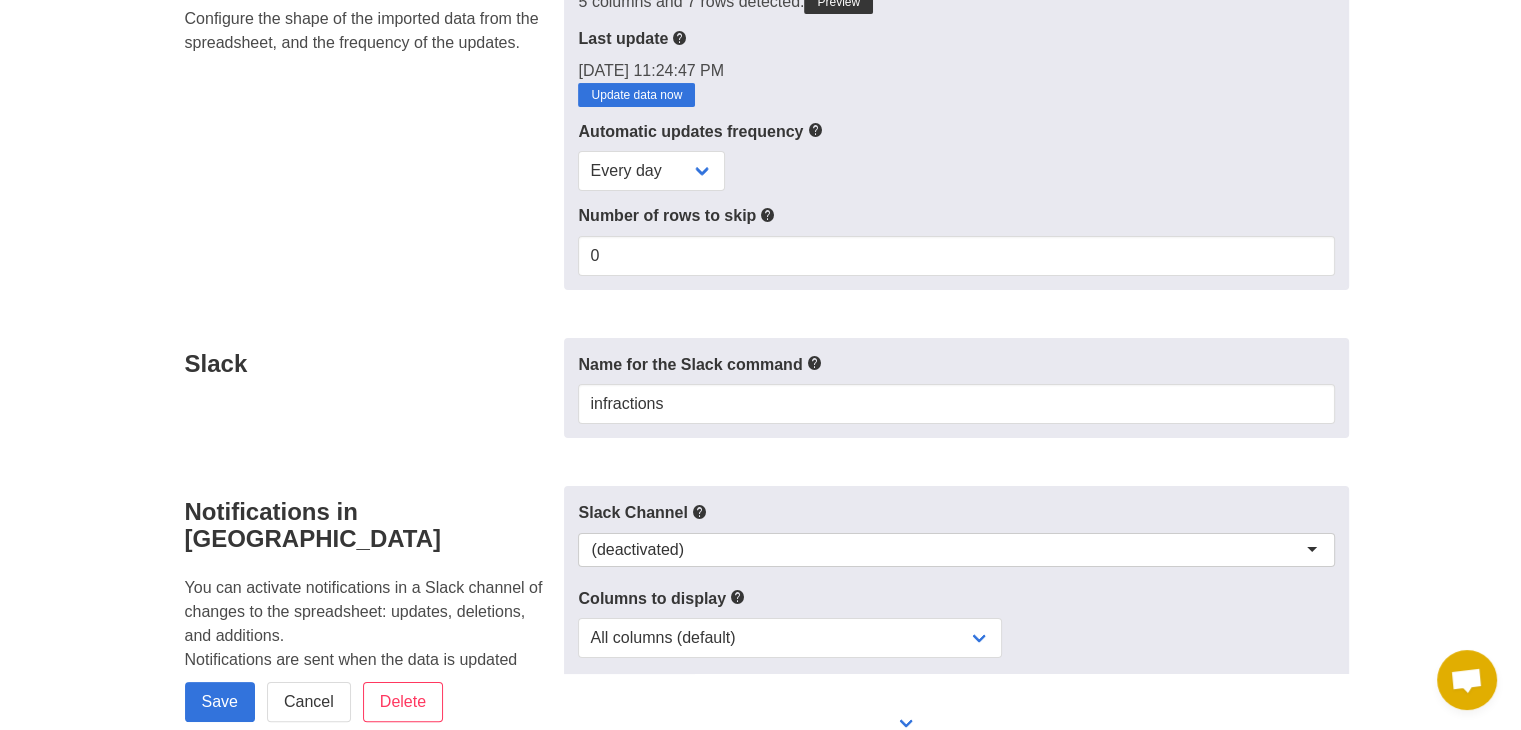 scroll, scrollTop: 0, scrollLeft: 0, axis: both 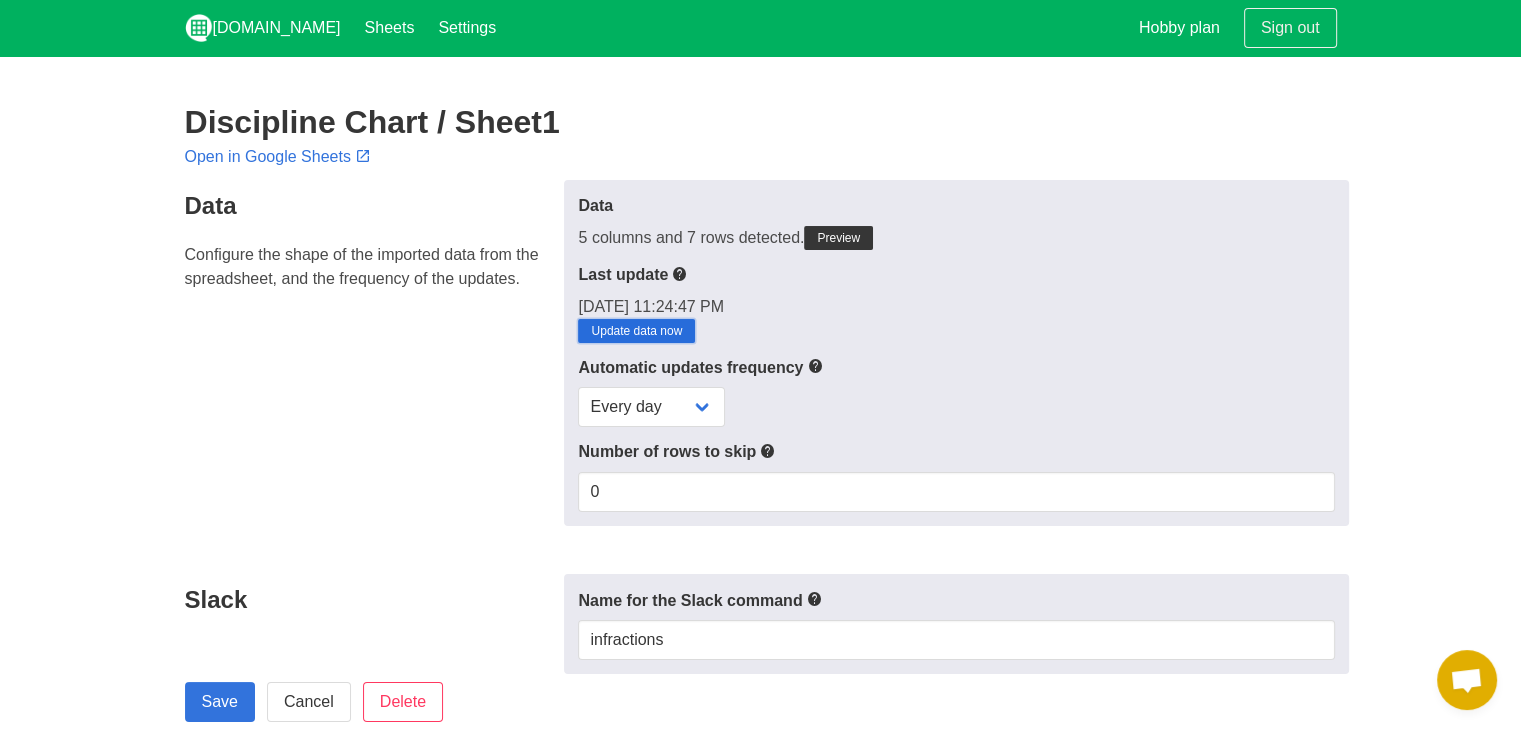 click on "Update data now" at bounding box center (636, 331) 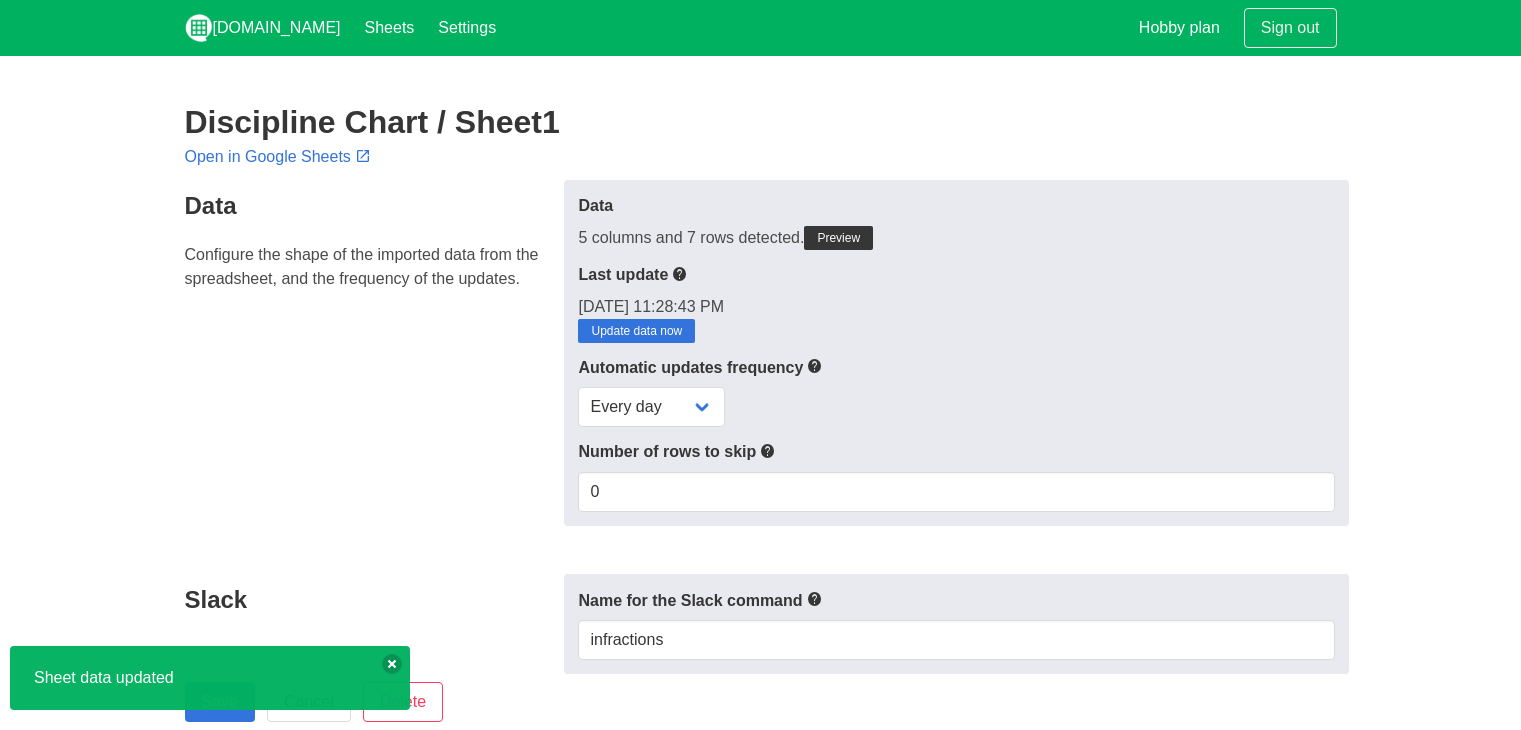 scroll, scrollTop: 0, scrollLeft: 0, axis: both 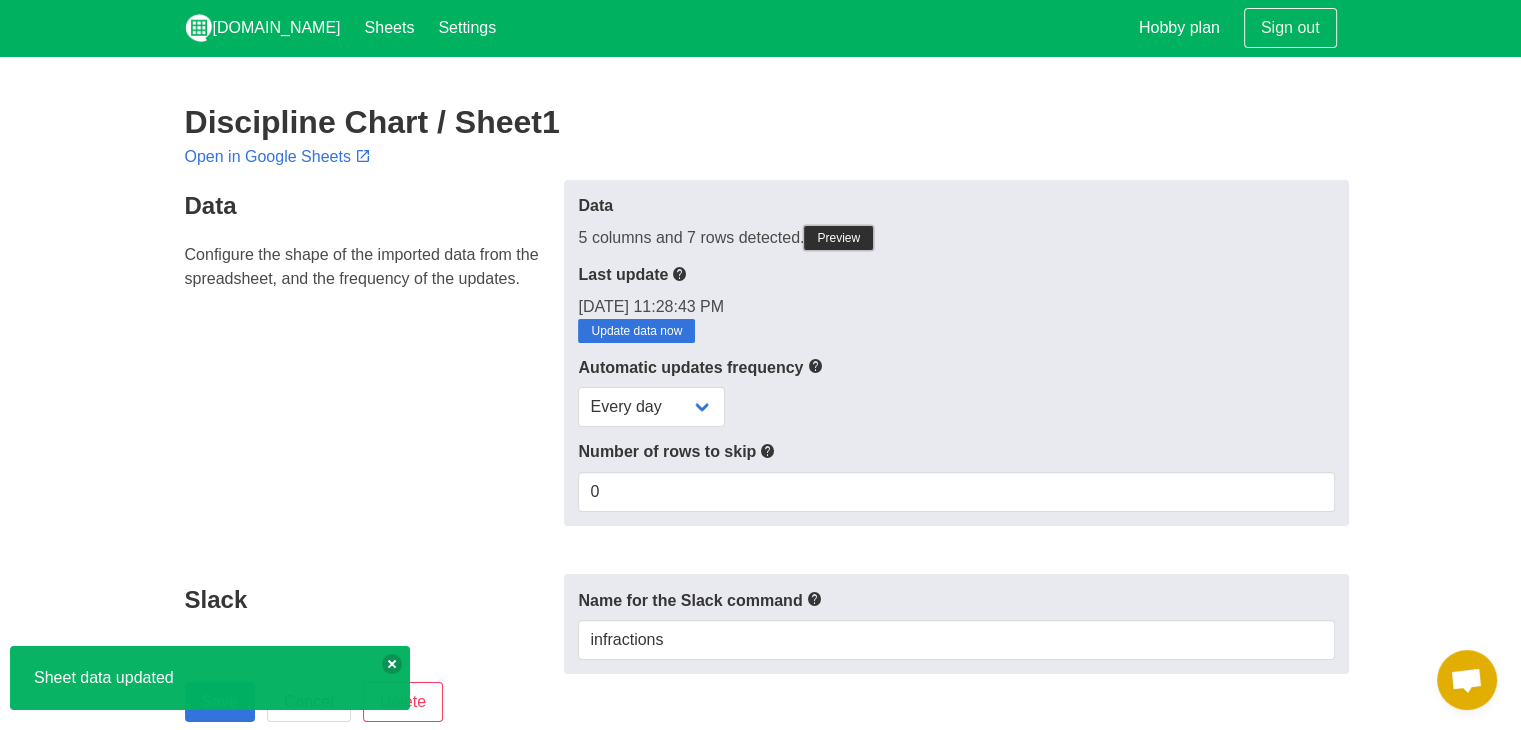 click on "Preview" at bounding box center [838, 238] 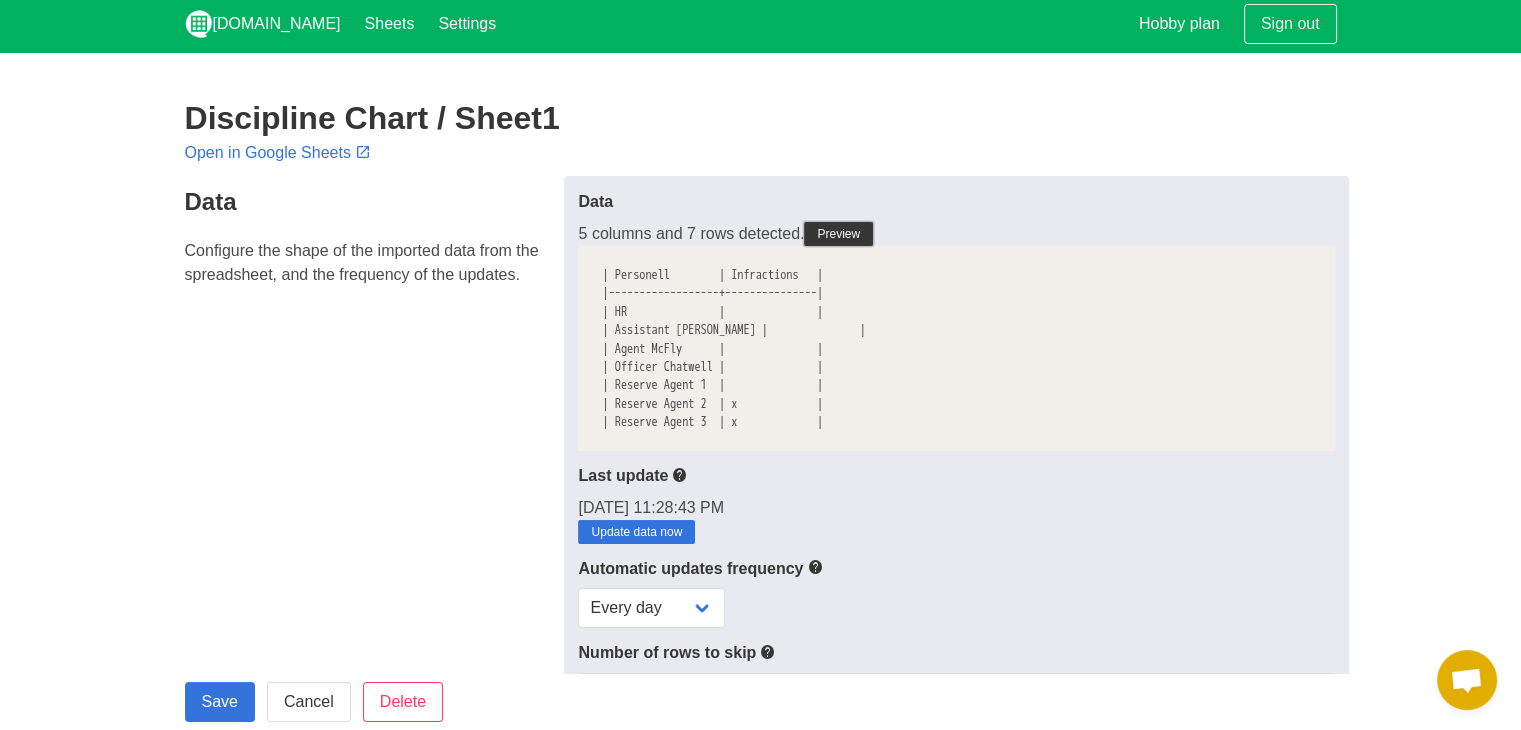 scroll, scrollTop: 0, scrollLeft: 0, axis: both 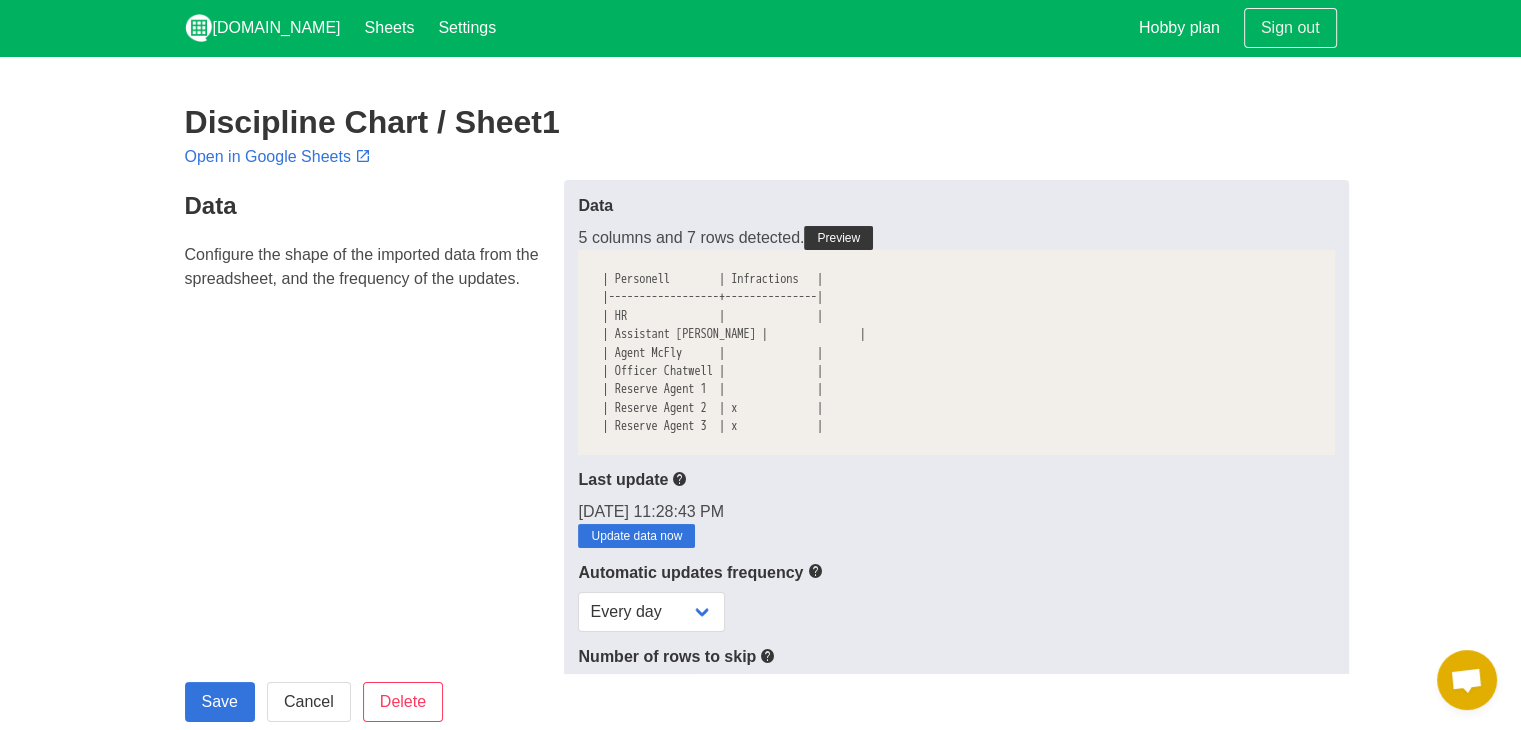 click at bounding box center (1466, 682) 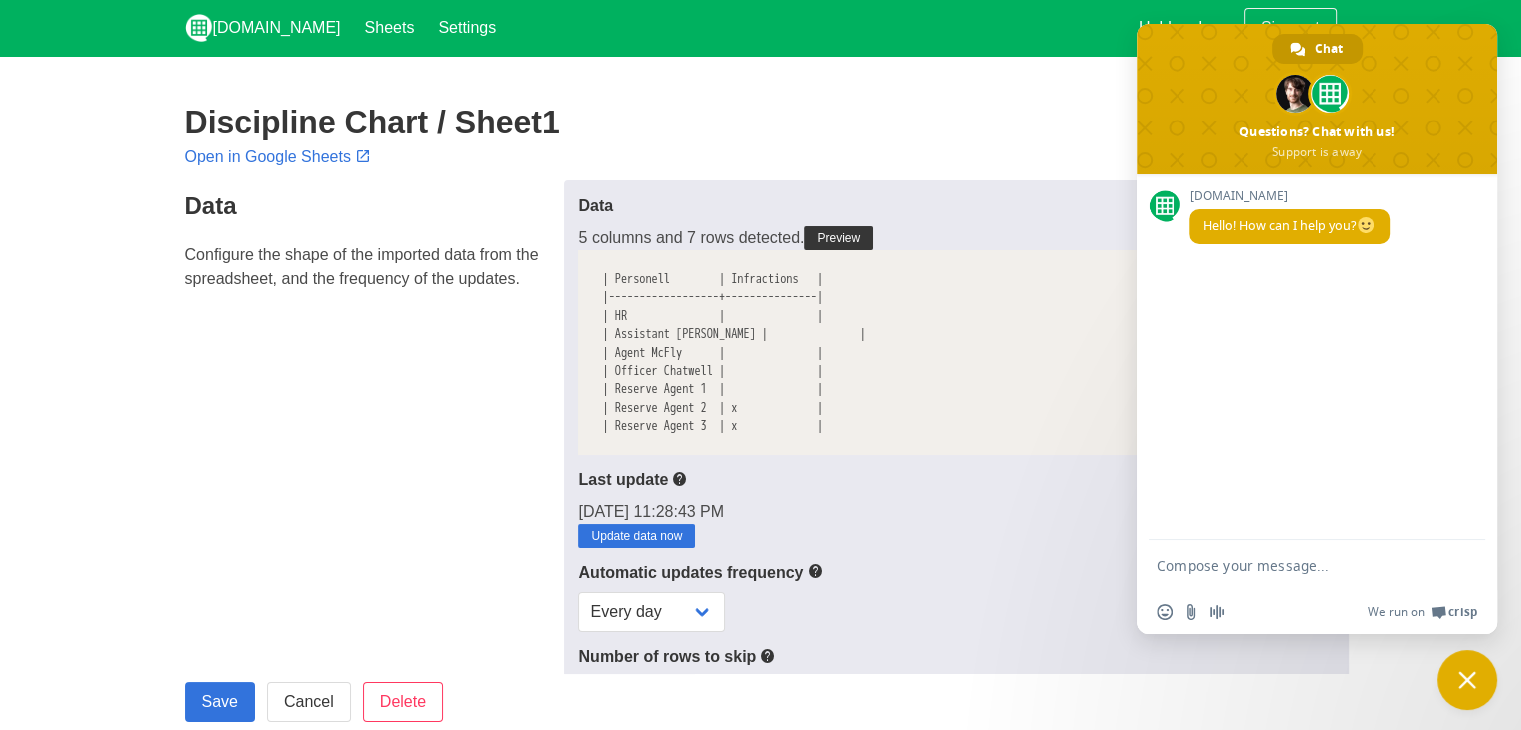 click at bounding box center [1297, 565] 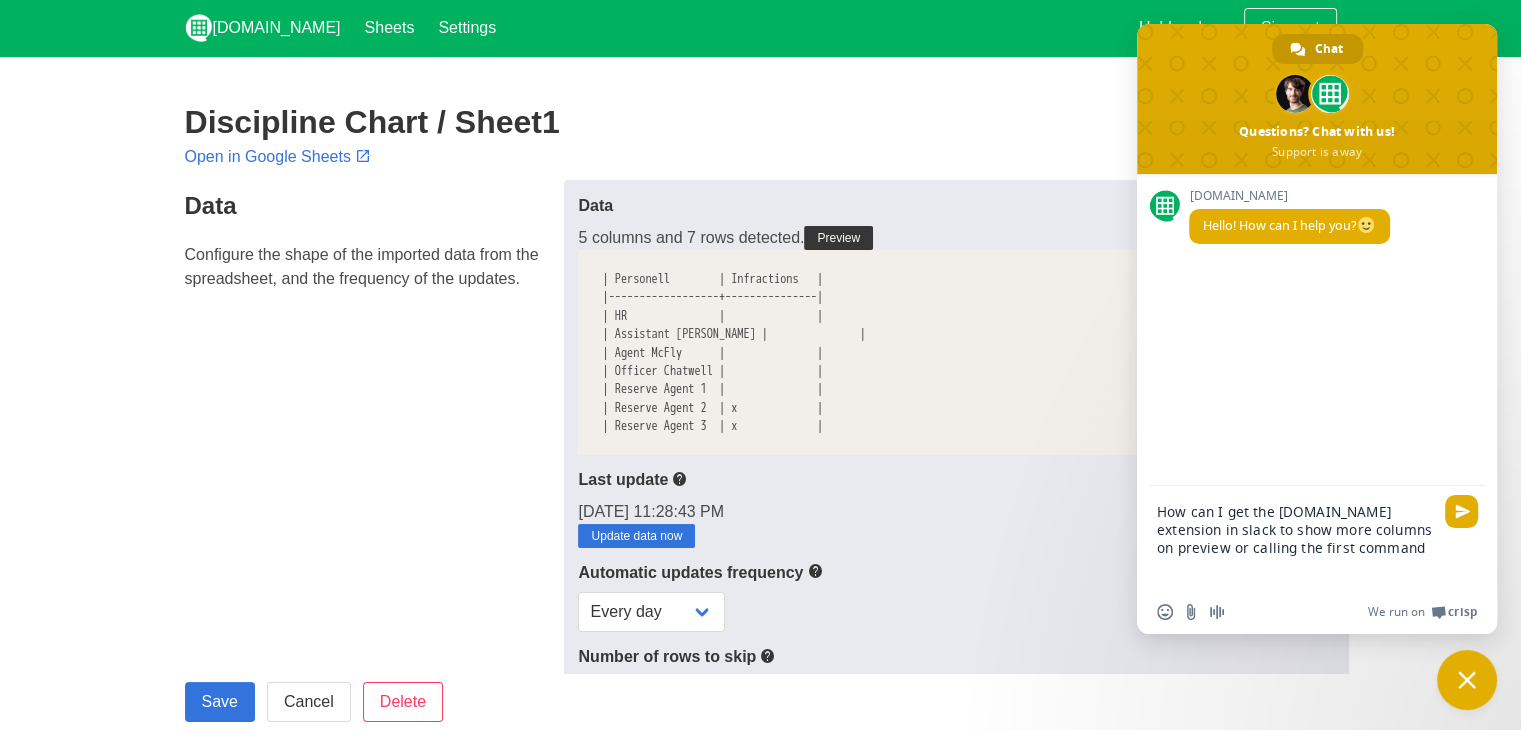 type on "How can I get the sheet.chat extension in slack to show more columns on preview or calling the first command?" 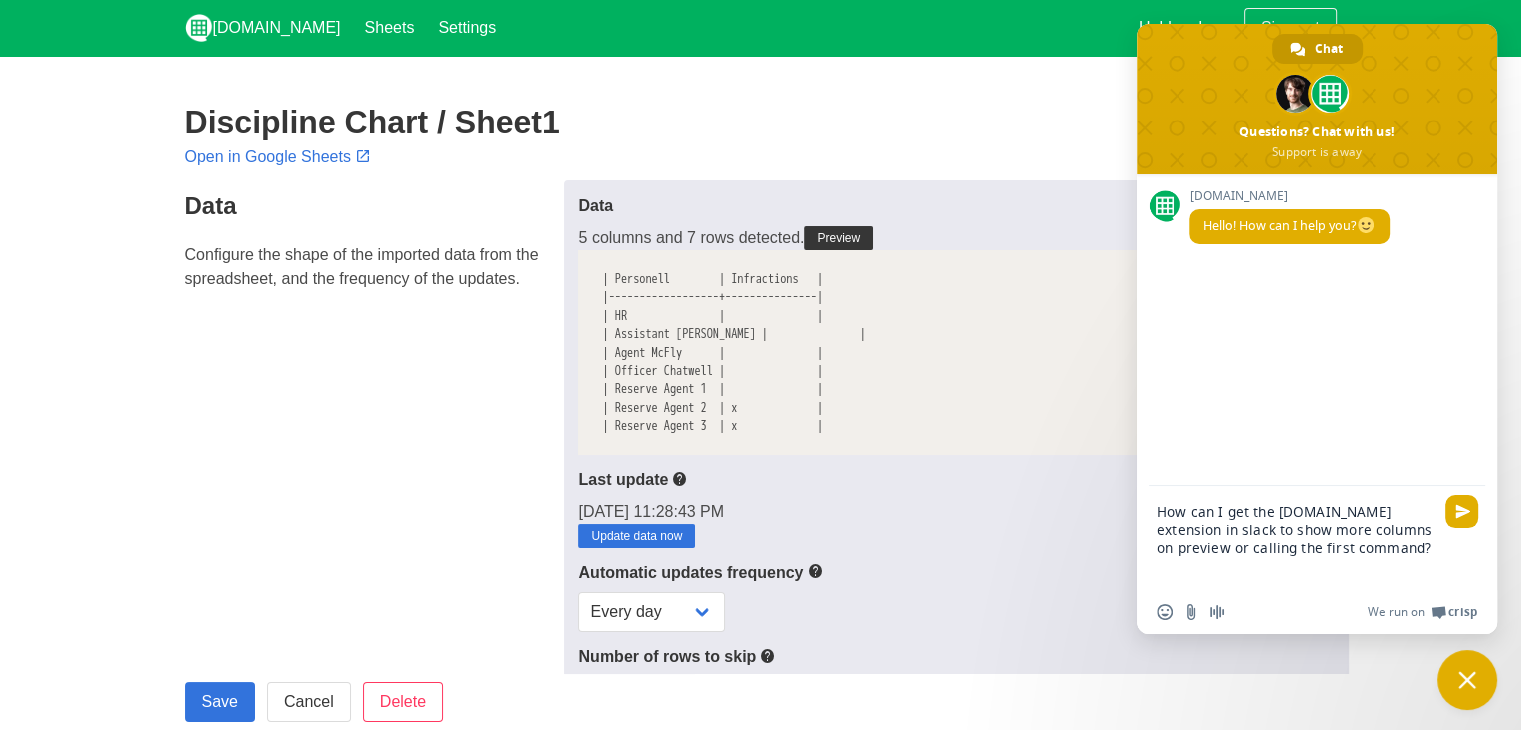 type 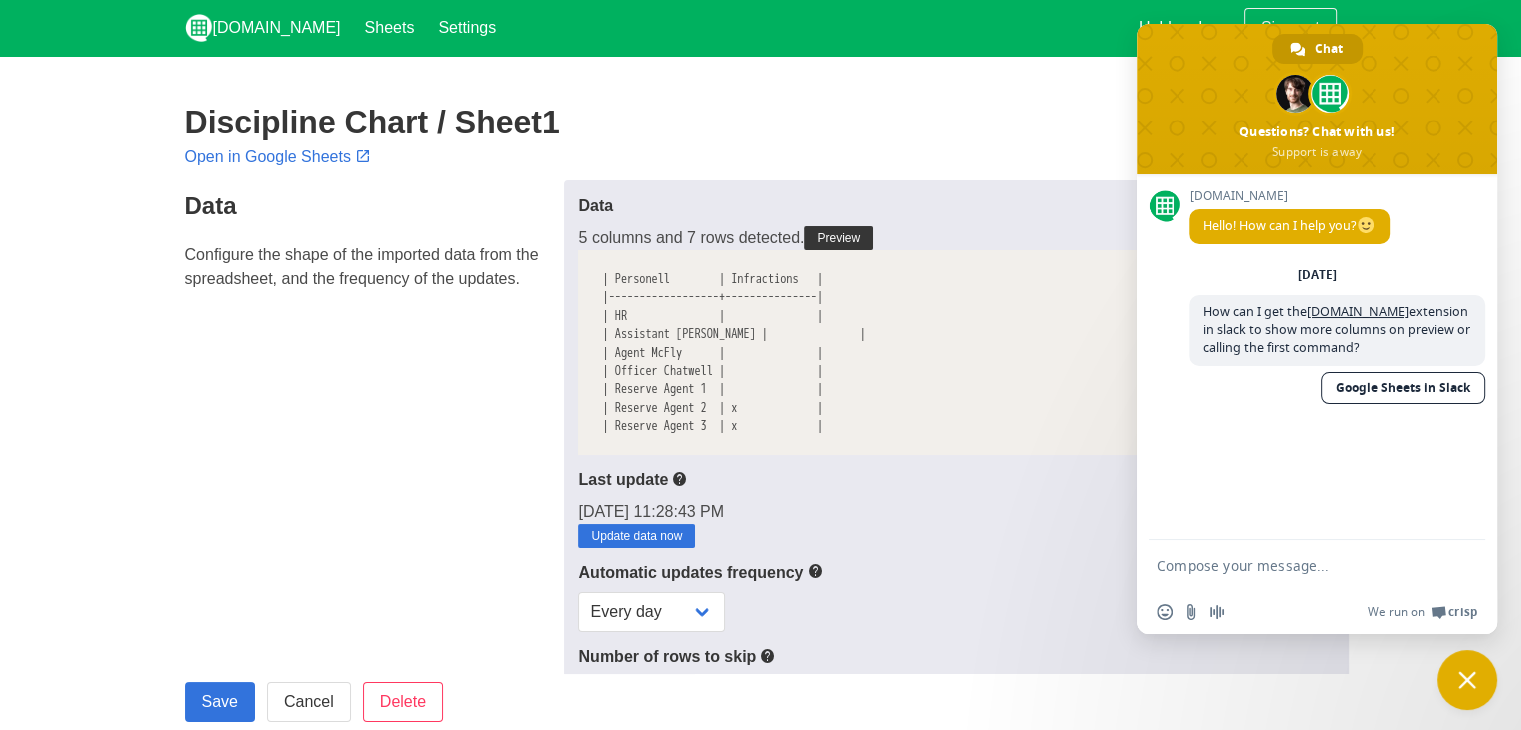 click on "Google Sheets in Slack" at bounding box center (1403, 388) 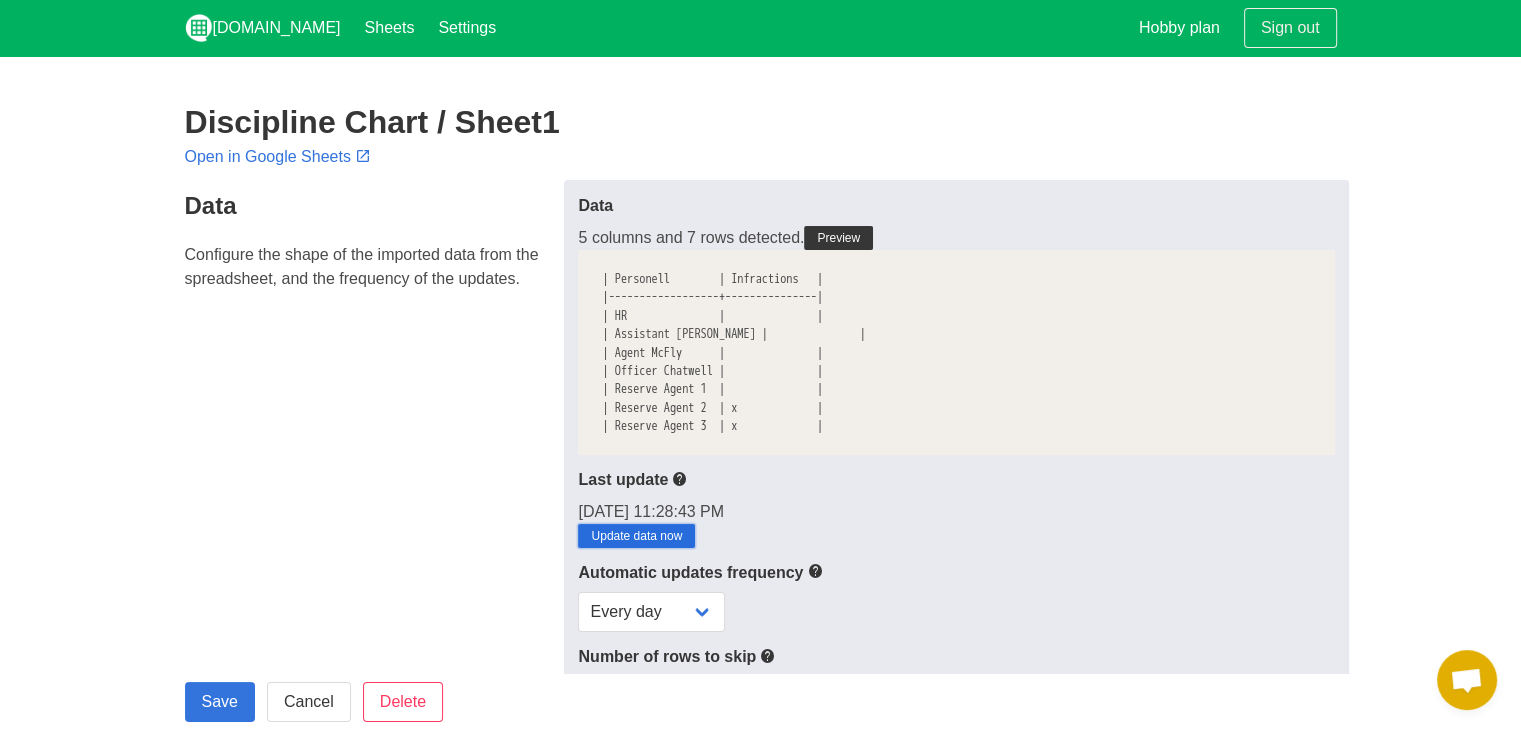 click on "Update data now" at bounding box center [636, 536] 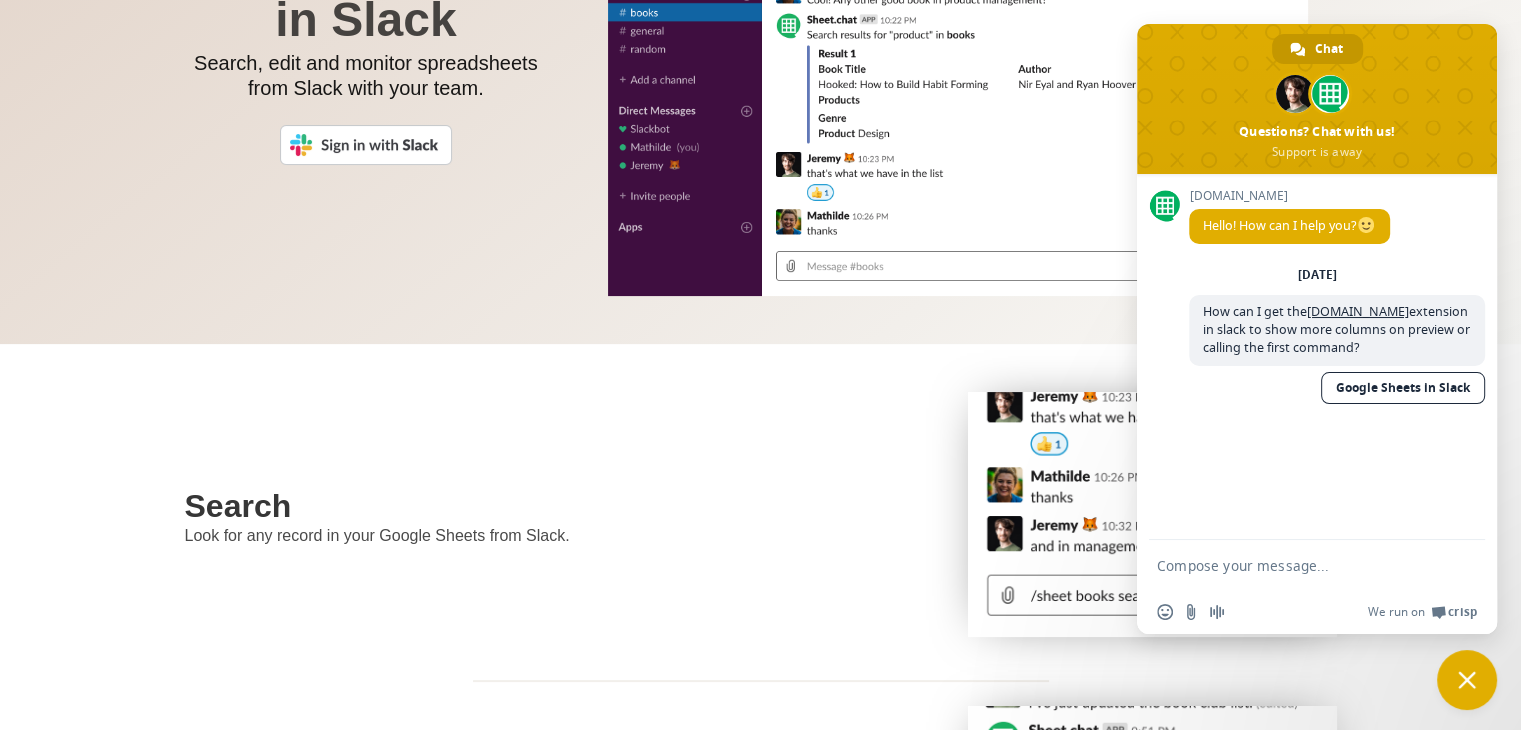 scroll, scrollTop: 0, scrollLeft: 0, axis: both 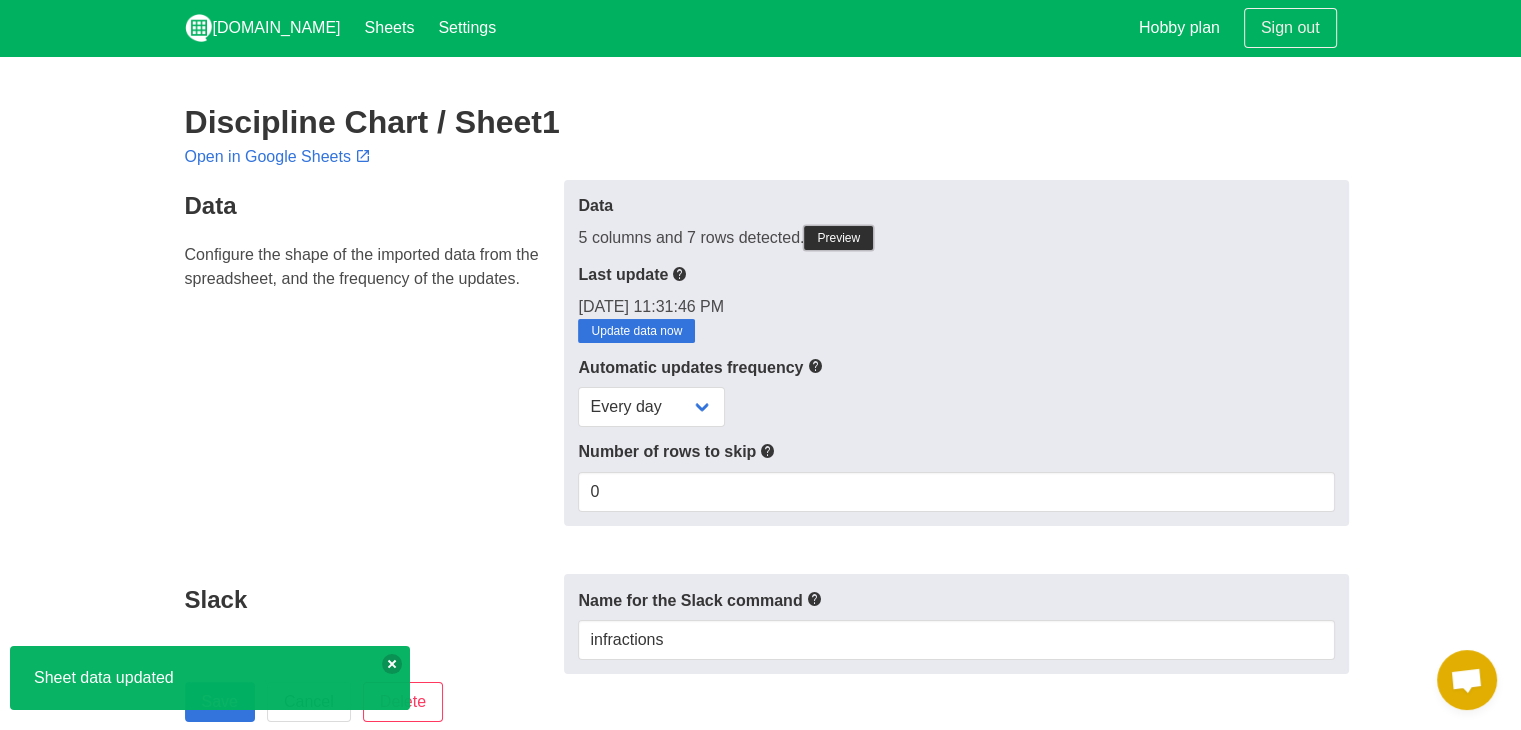click on "Preview" at bounding box center [838, 238] 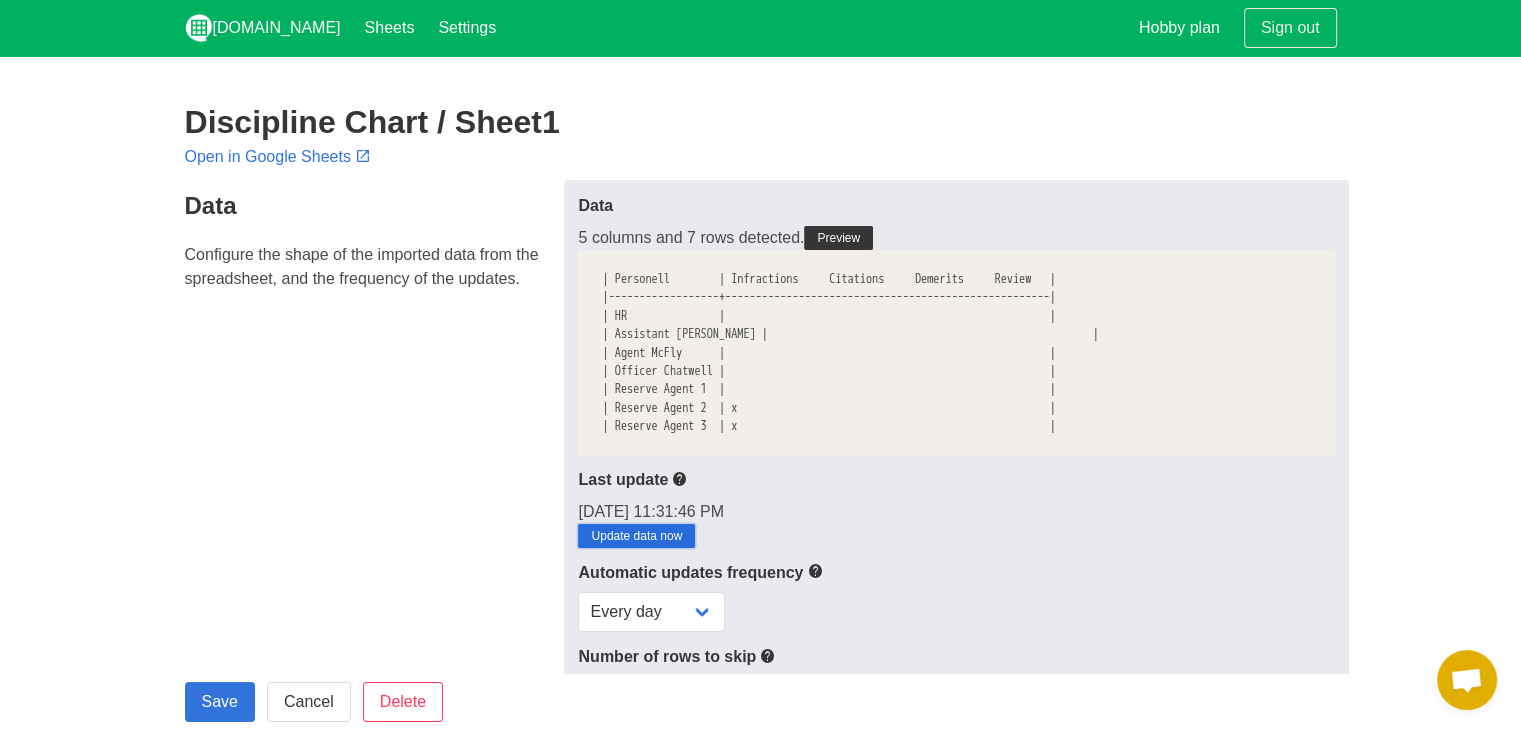 click on "Update data now" at bounding box center [636, 536] 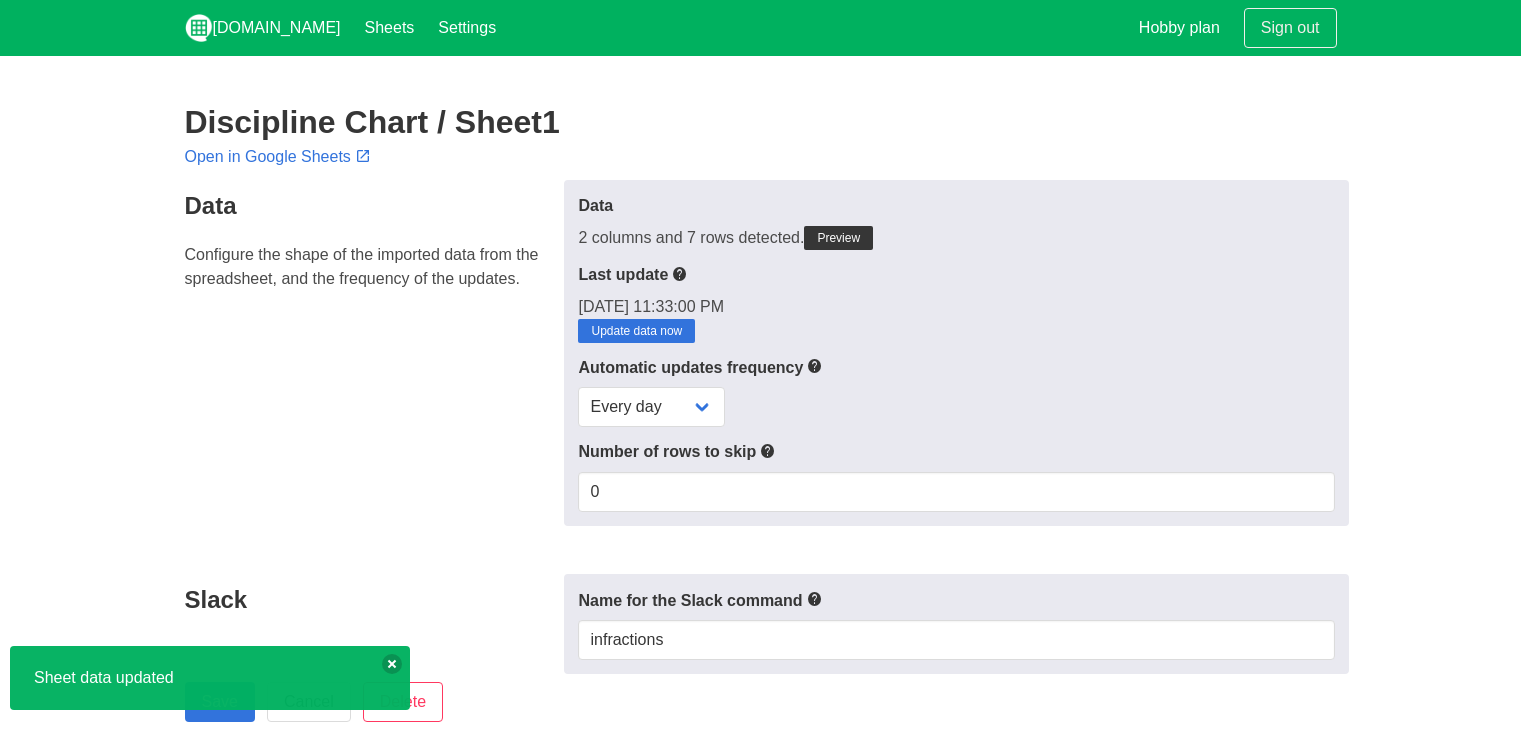 scroll, scrollTop: 0, scrollLeft: 0, axis: both 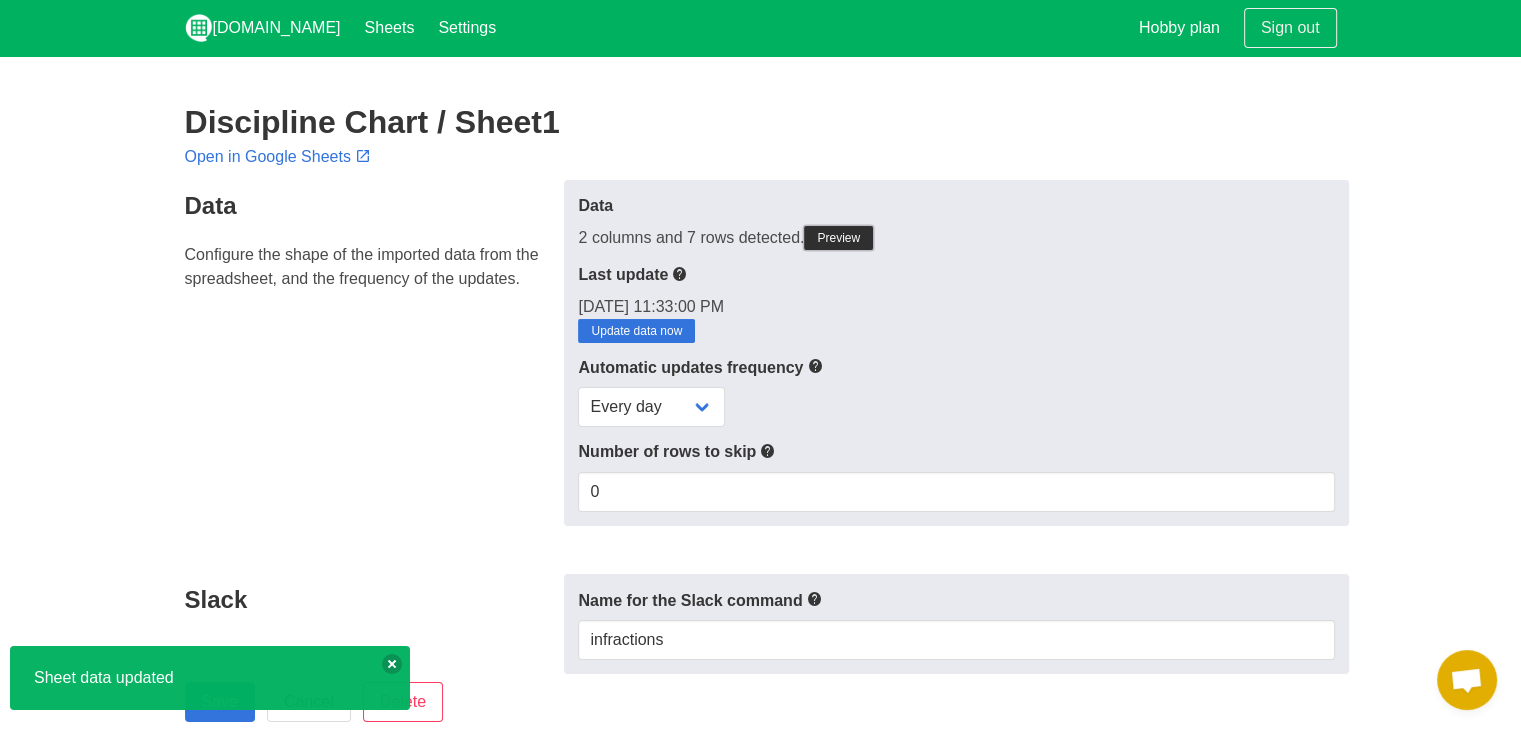 click on "Preview" at bounding box center [838, 238] 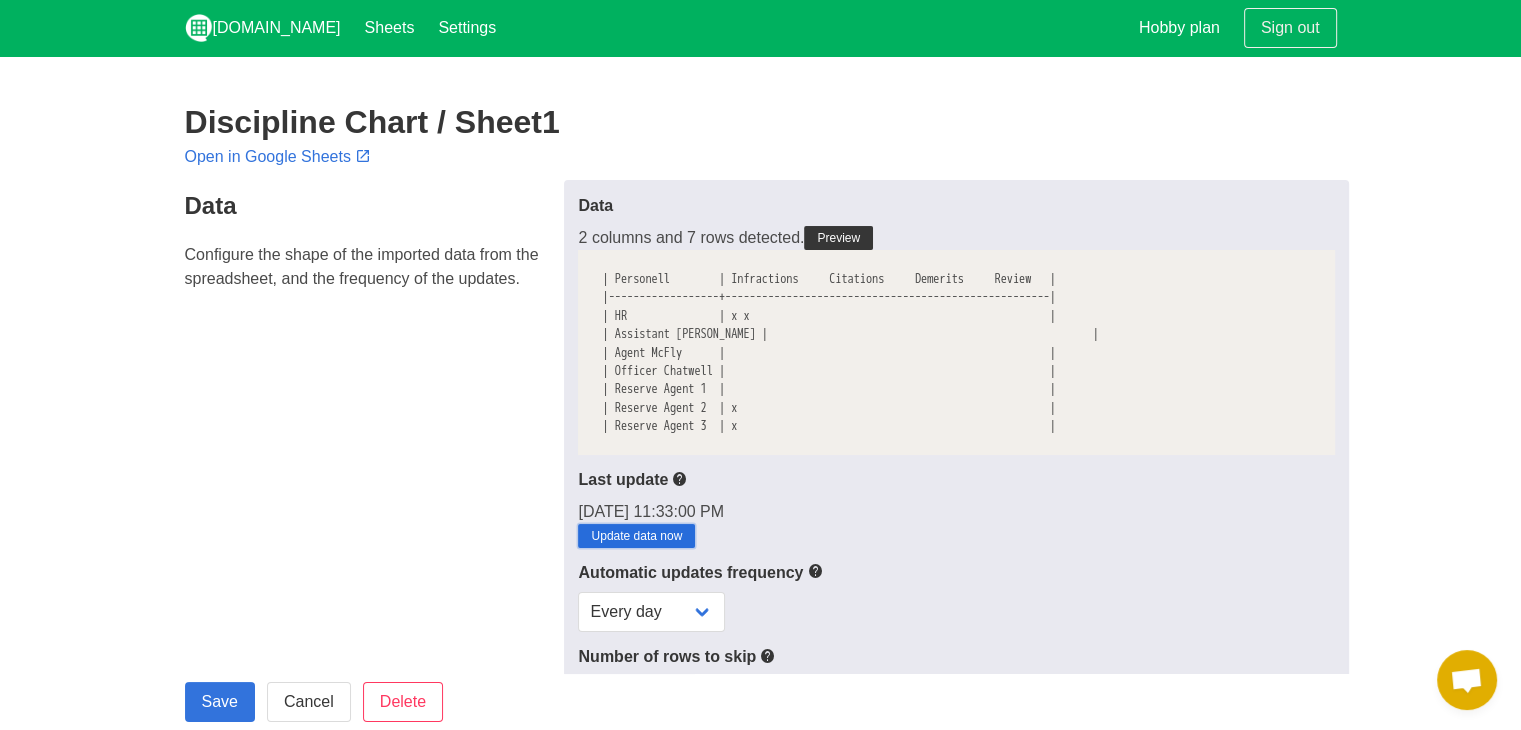 click on "Update data now" at bounding box center (636, 536) 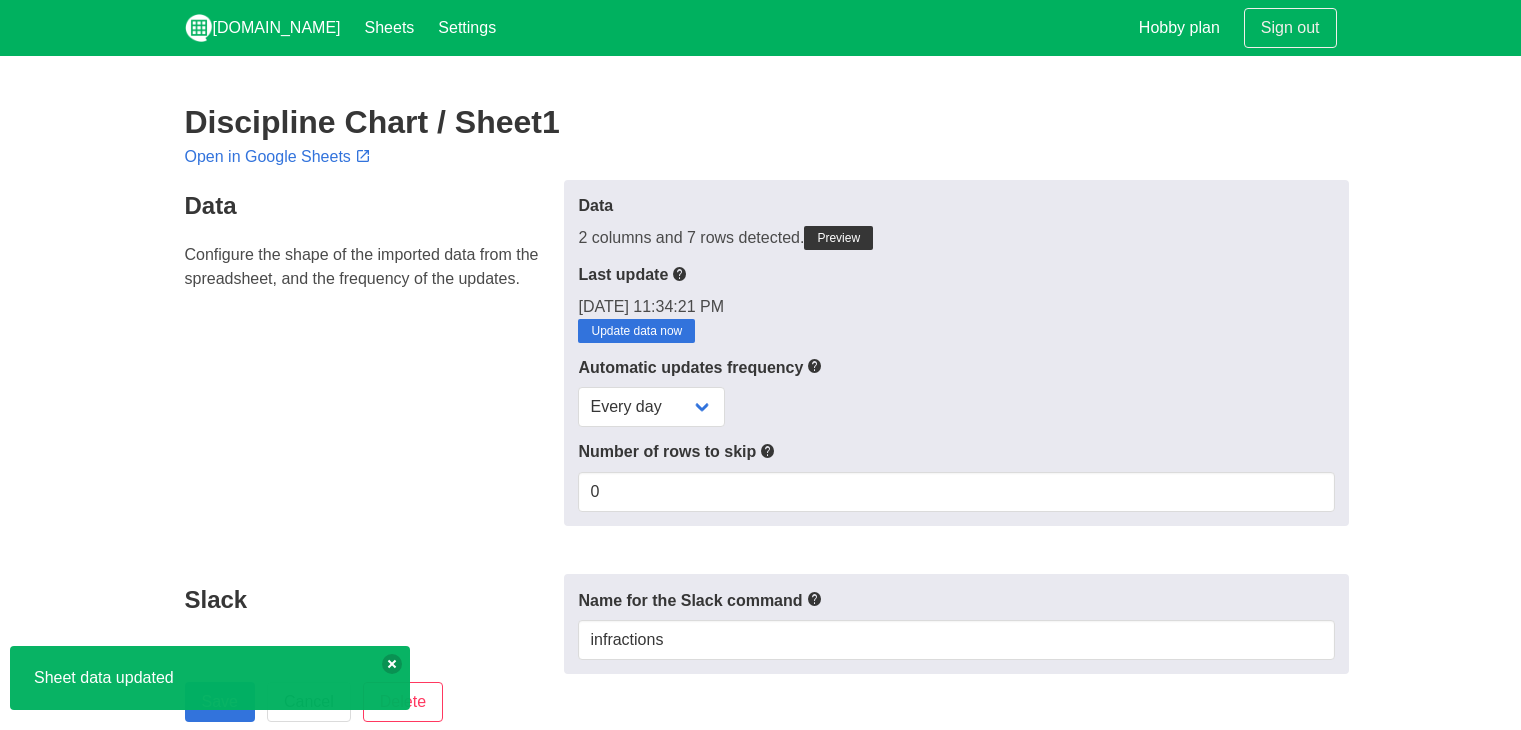scroll, scrollTop: 0, scrollLeft: 0, axis: both 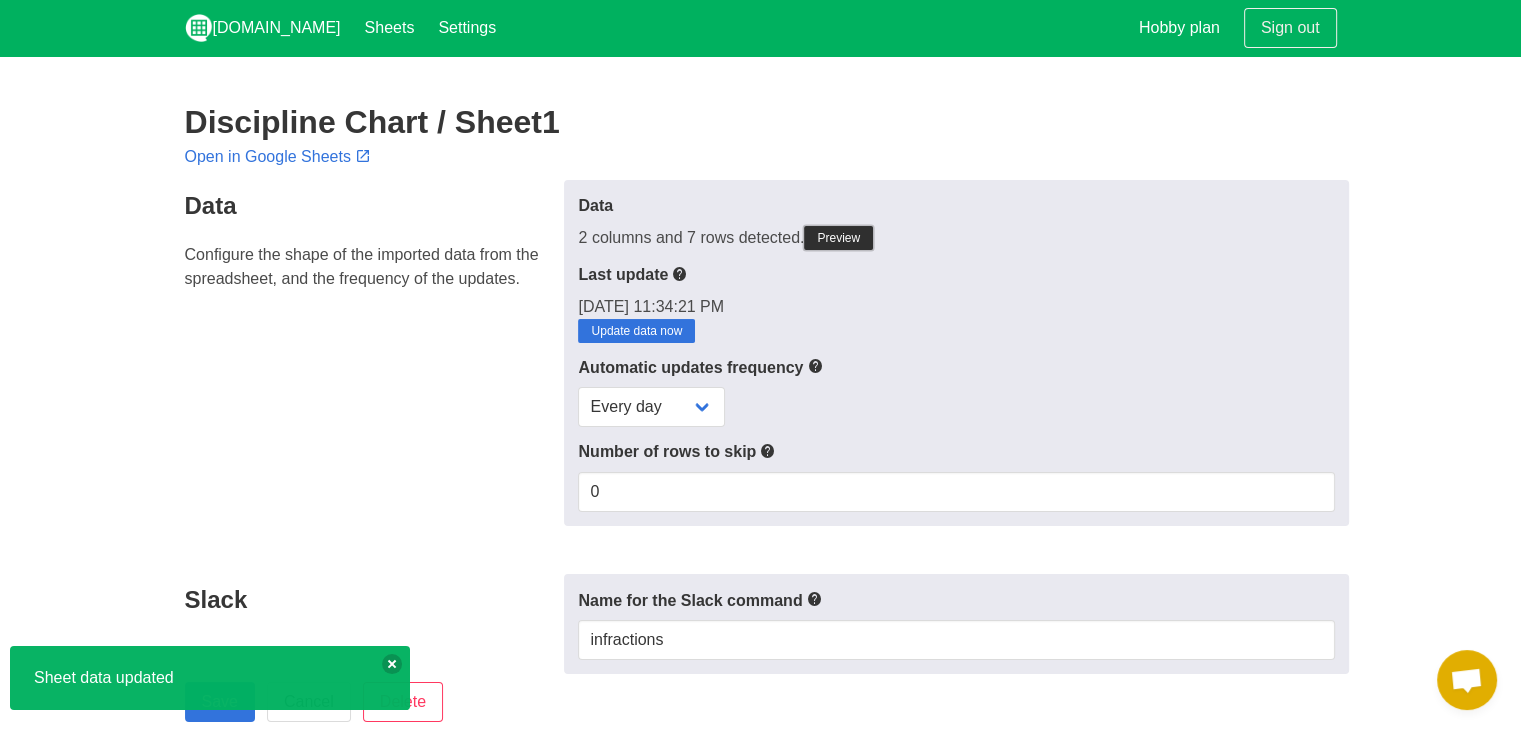 click on "Preview" at bounding box center (838, 238) 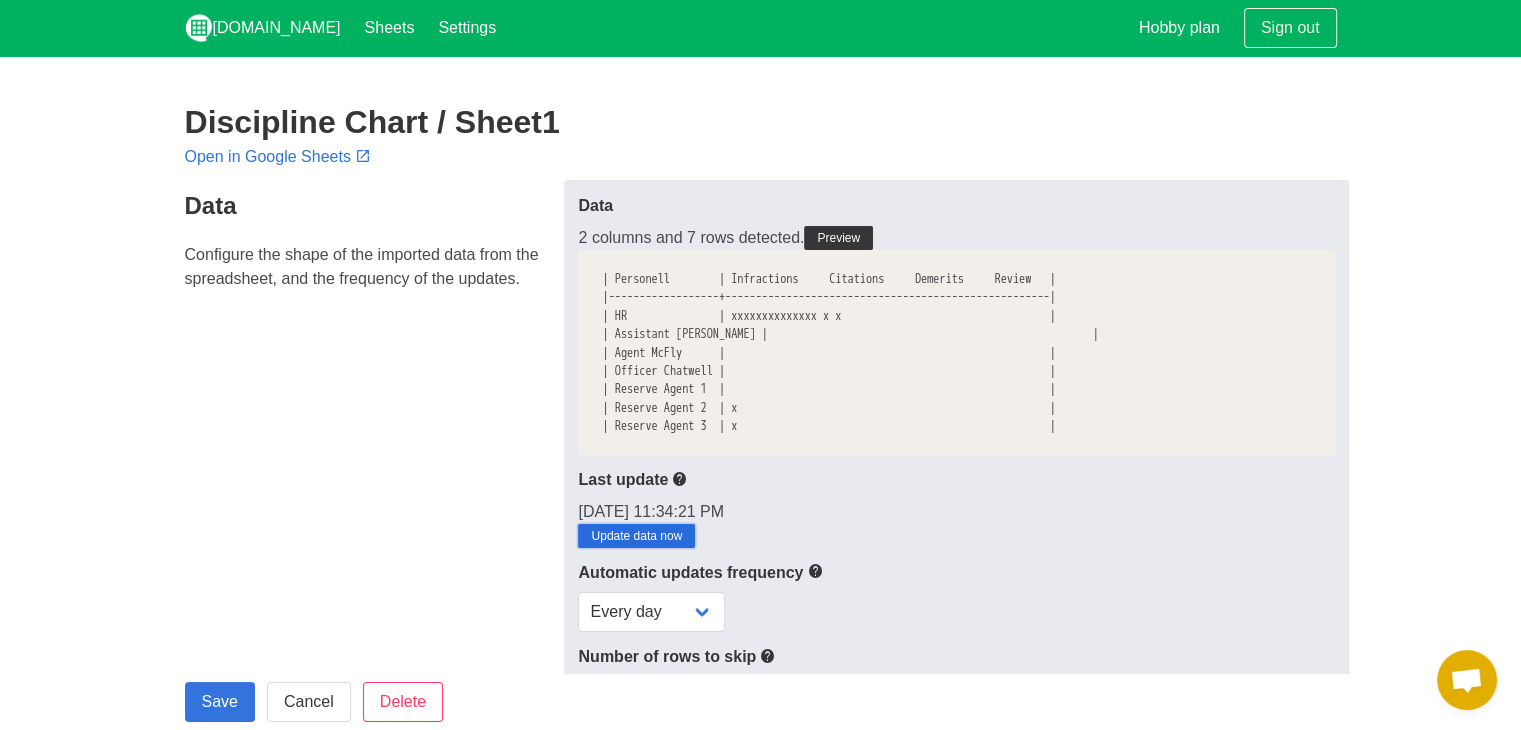click on "Update data now" at bounding box center [636, 536] 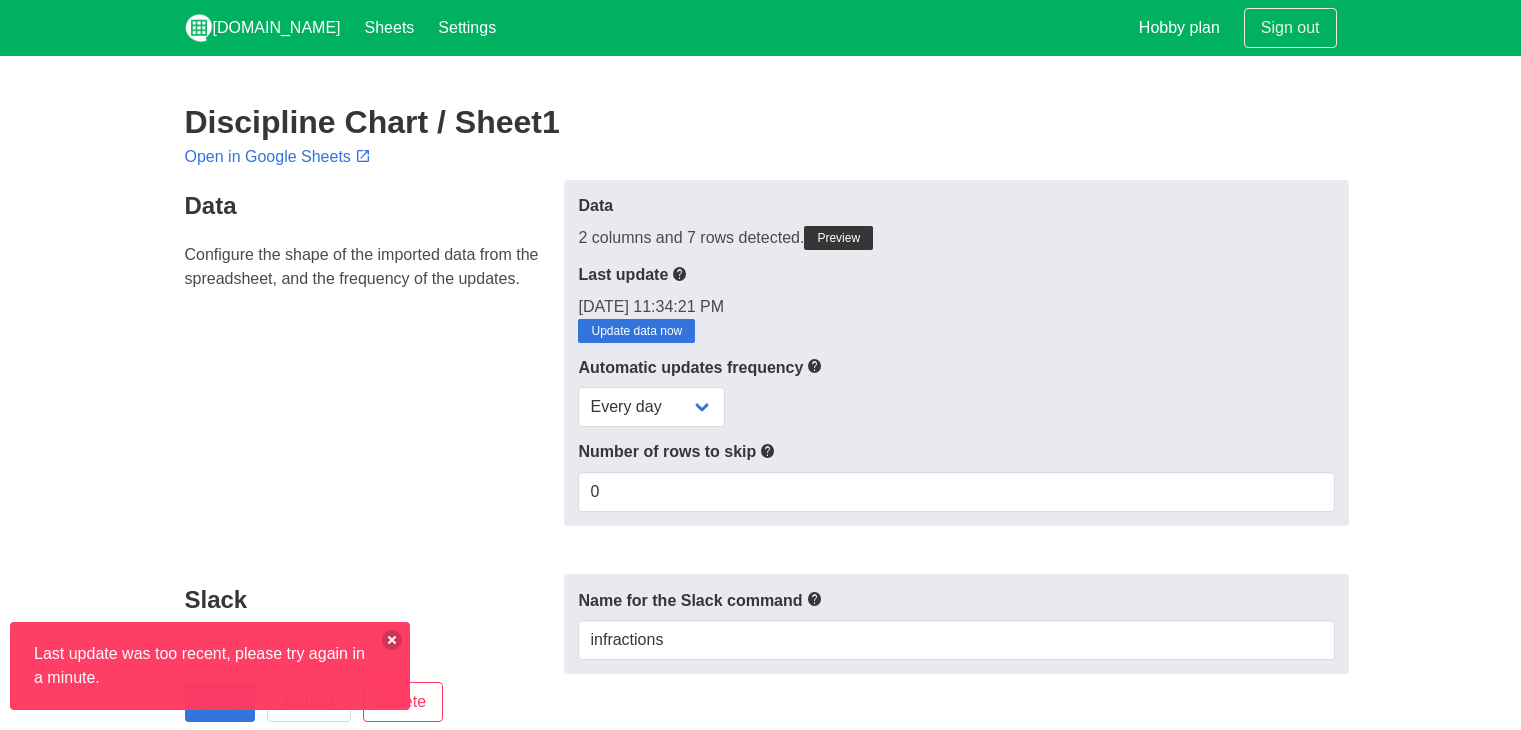 scroll, scrollTop: 0, scrollLeft: 0, axis: both 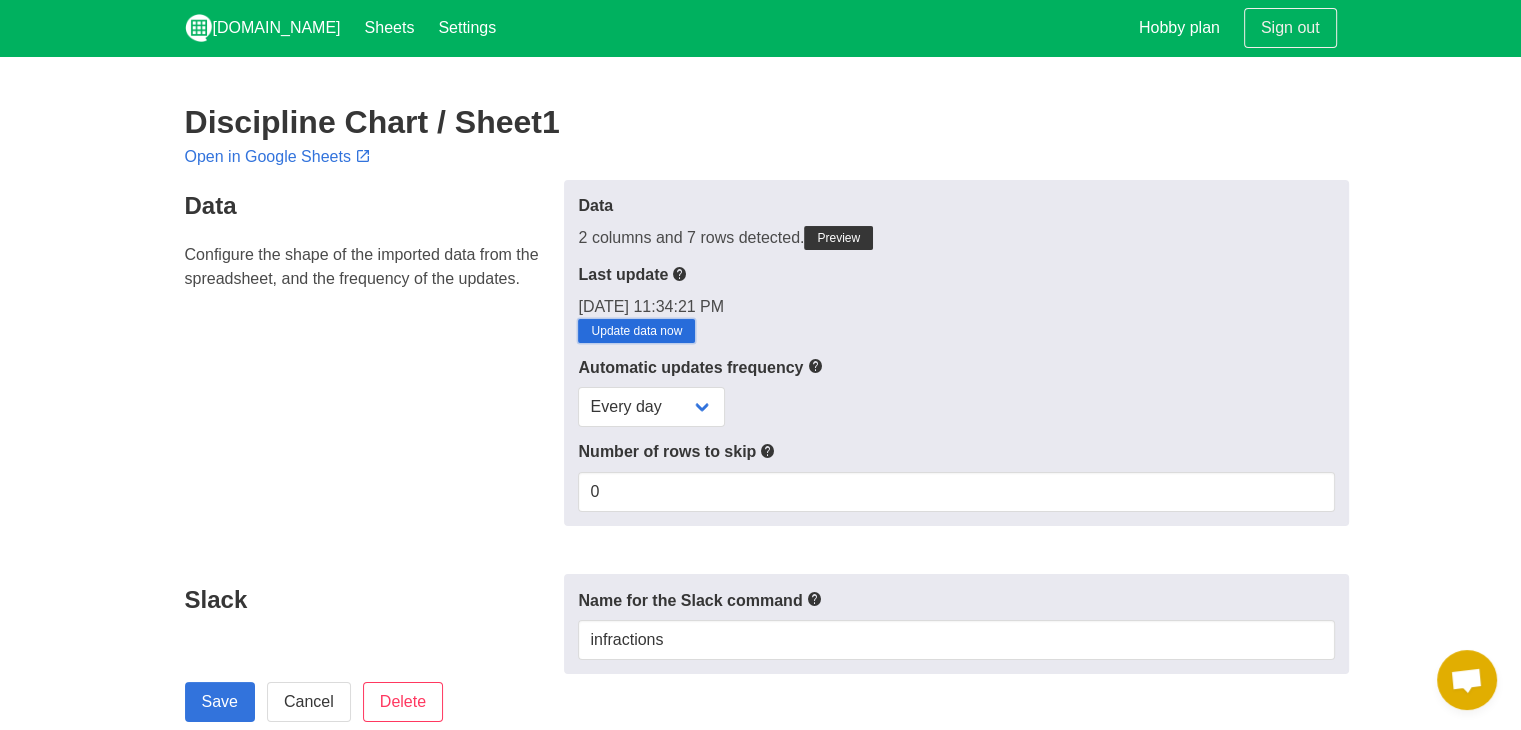 click on "Update data now" at bounding box center [636, 331] 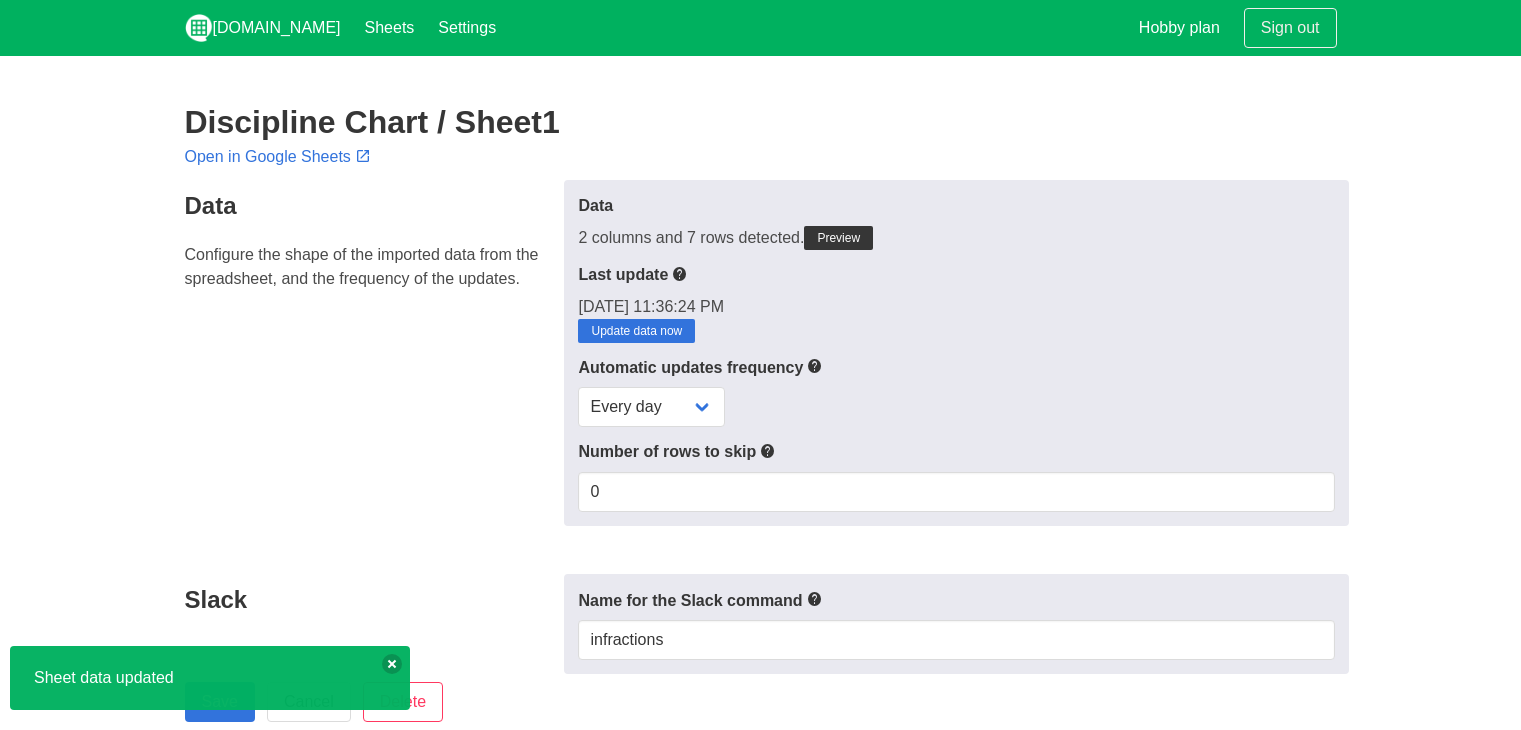 scroll, scrollTop: 0, scrollLeft: 0, axis: both 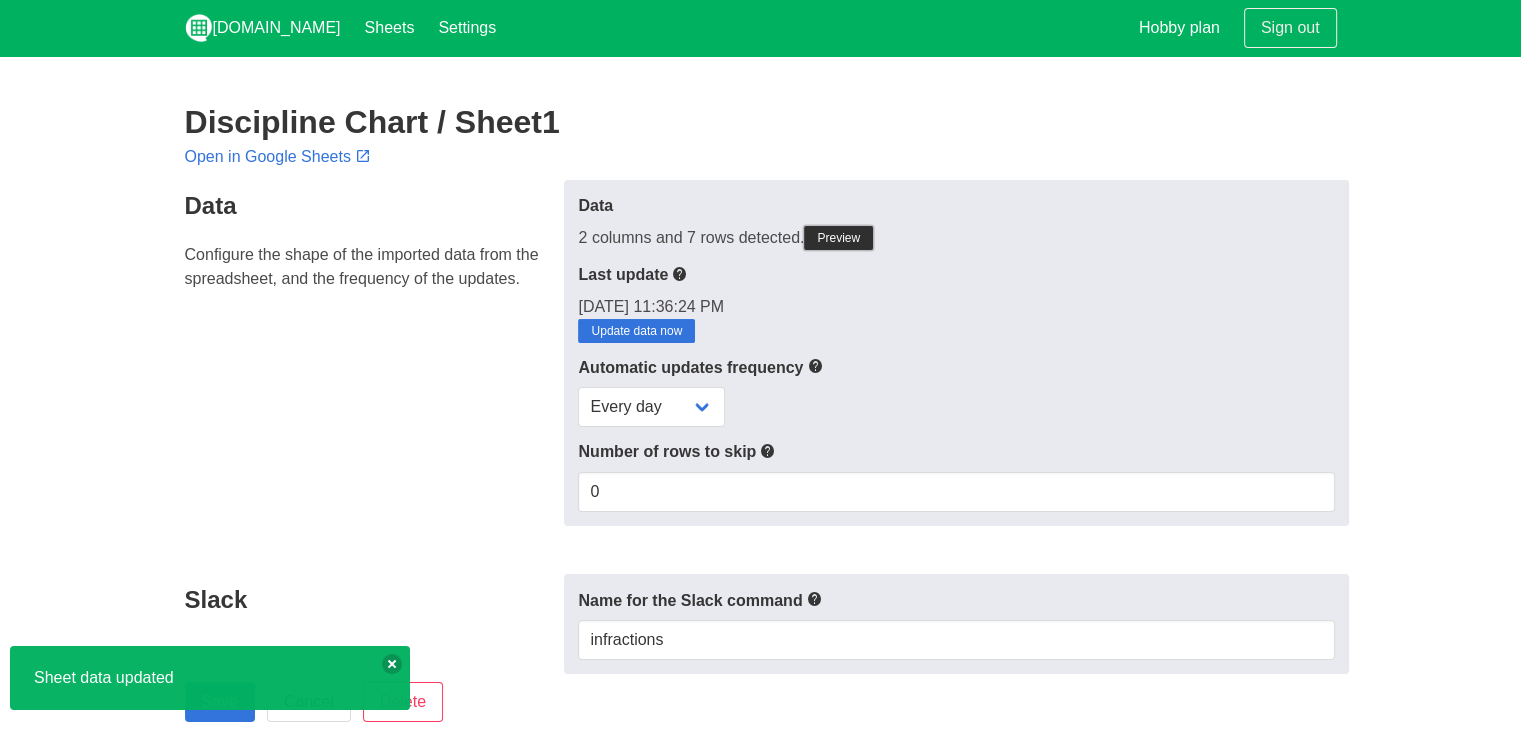 click on "Preview" at bounding box center [838, 238] 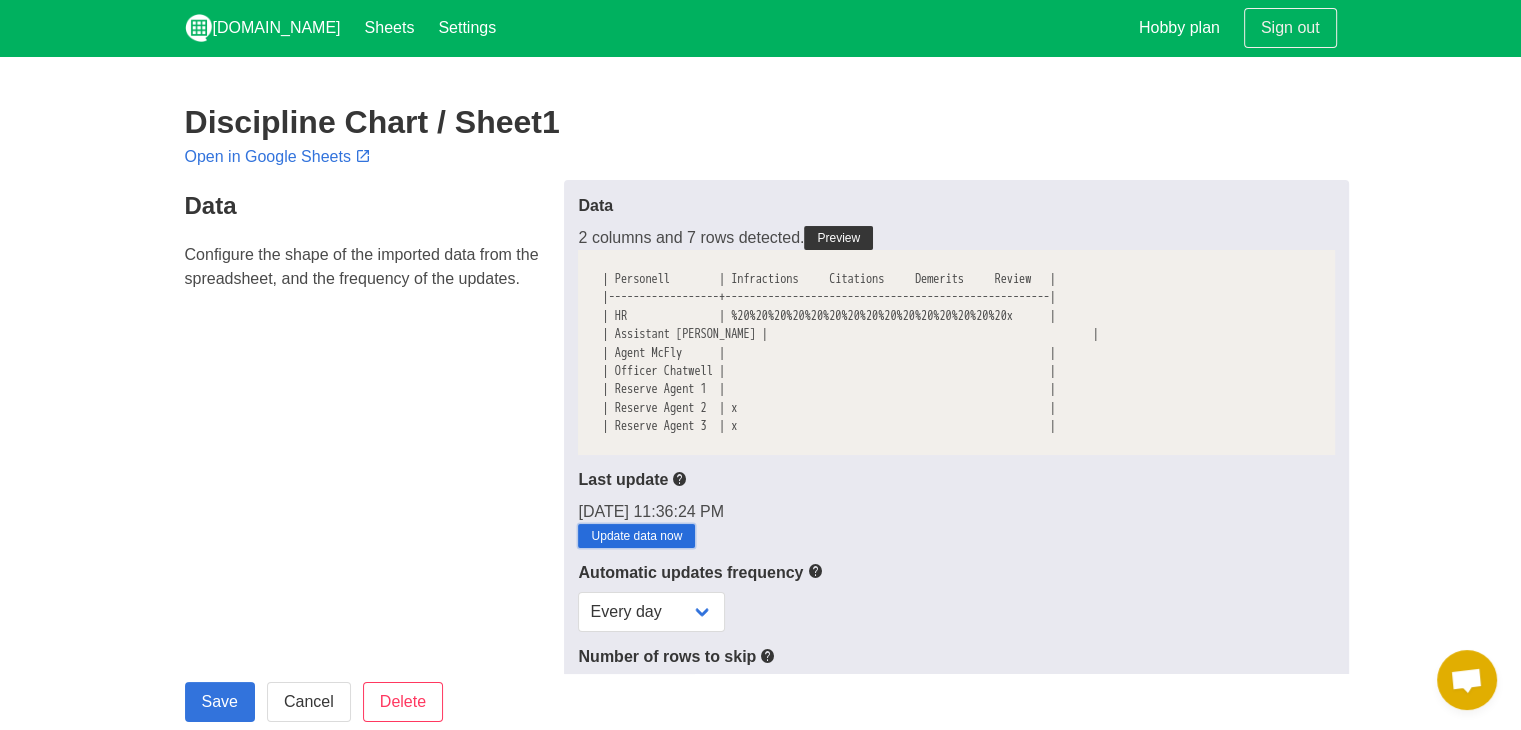 click on "Update data now" at bounding box center [636, 536] 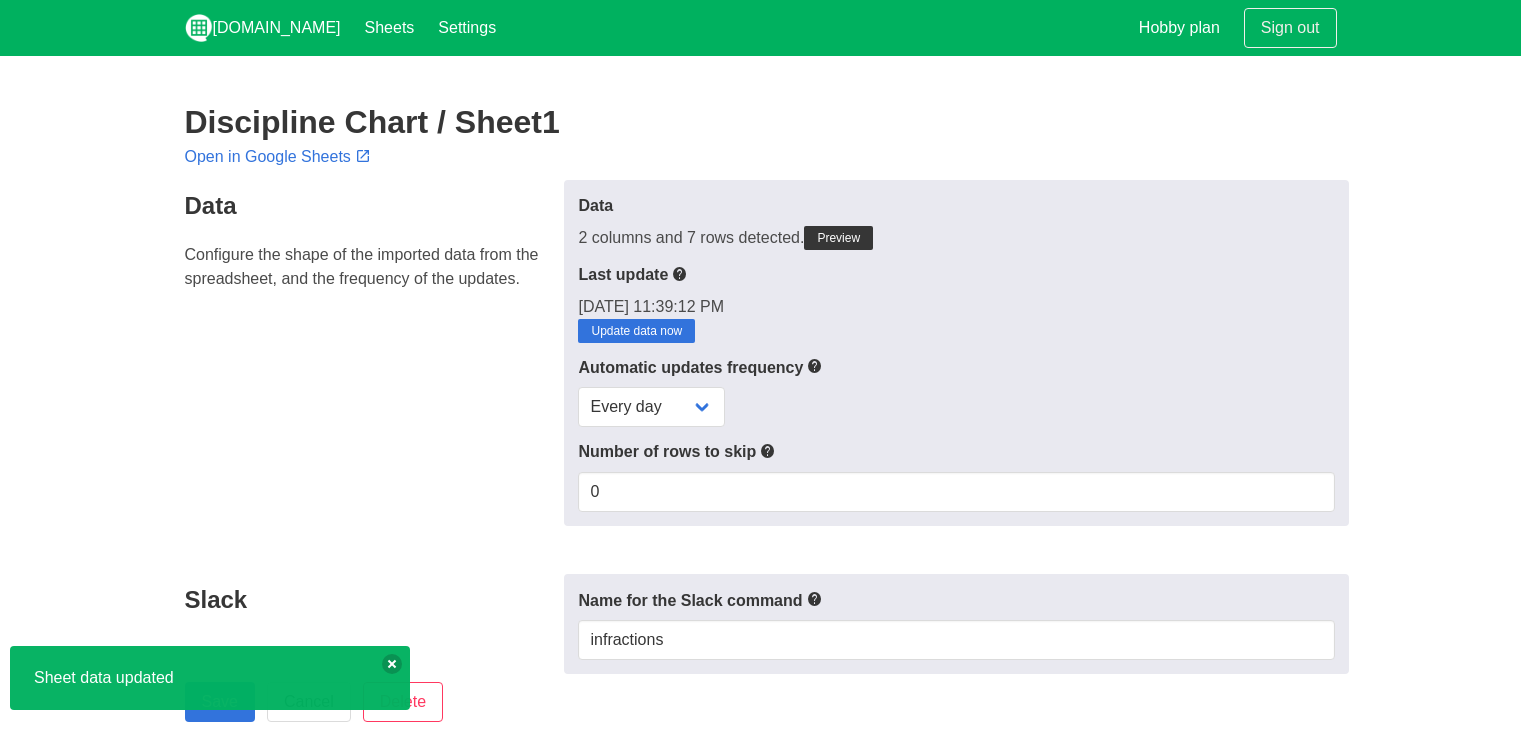 scroll, scrollTop: 0, scrollLeft: 0, axis: both 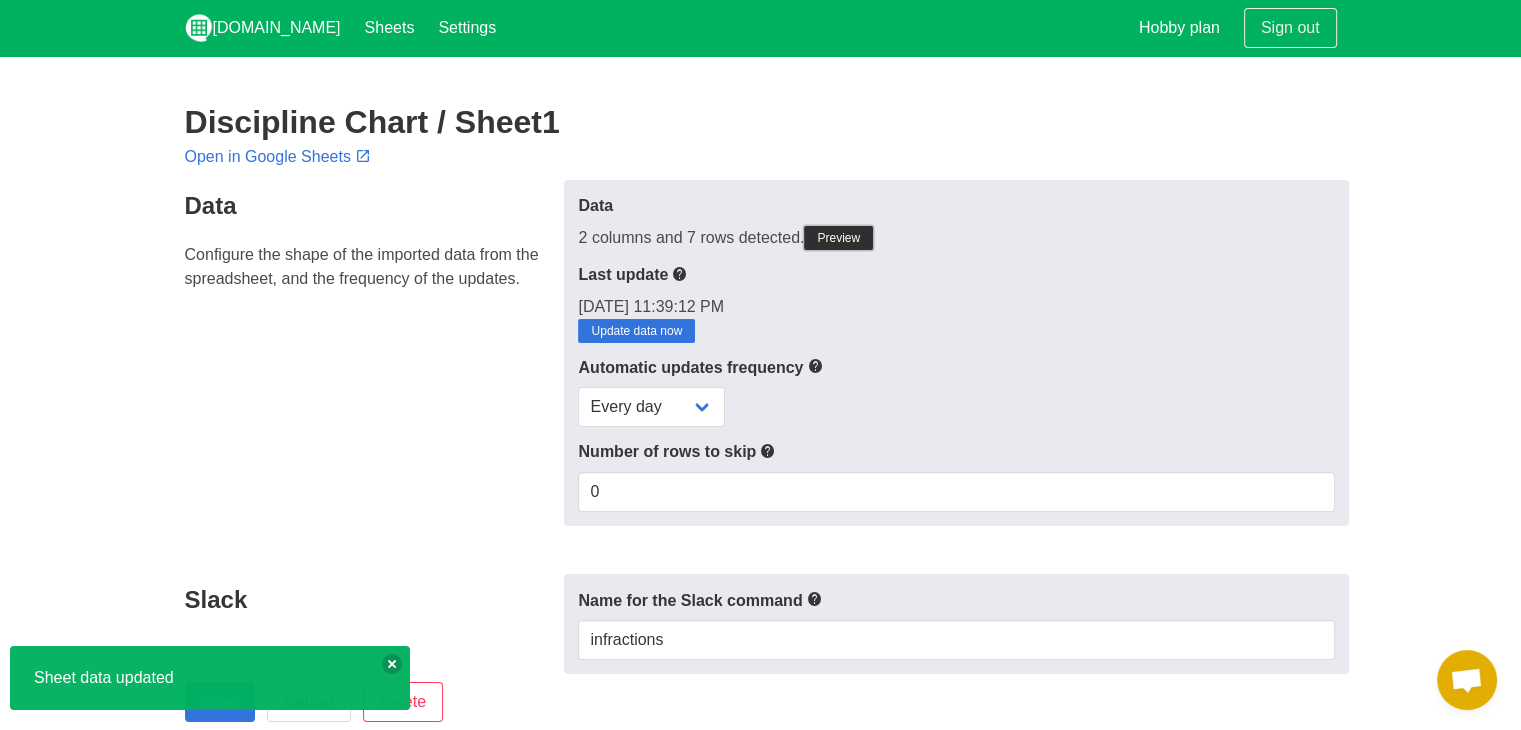 click on "Preview" at bounding box center (838, 238) 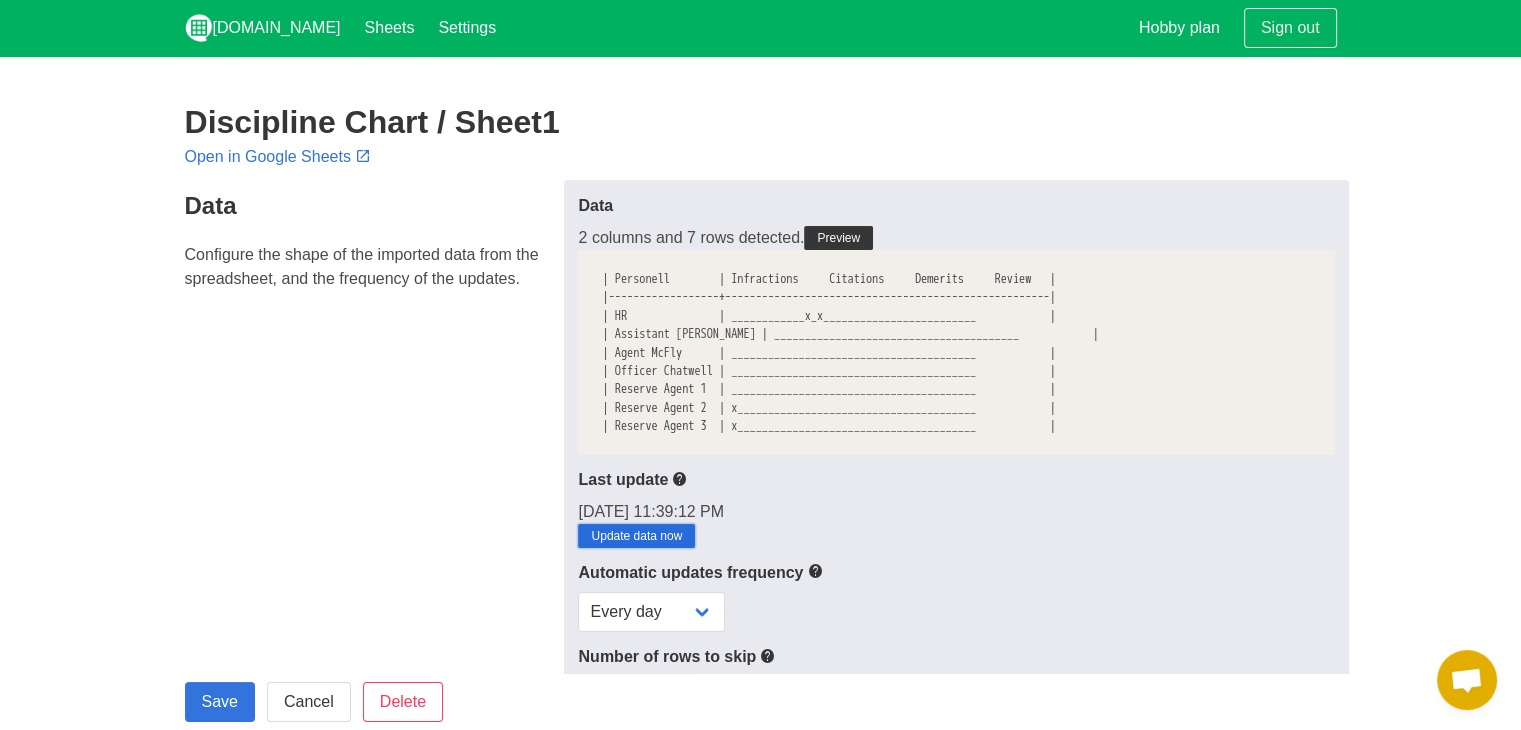 click on "Update data now" at bounding box center (636, 536) 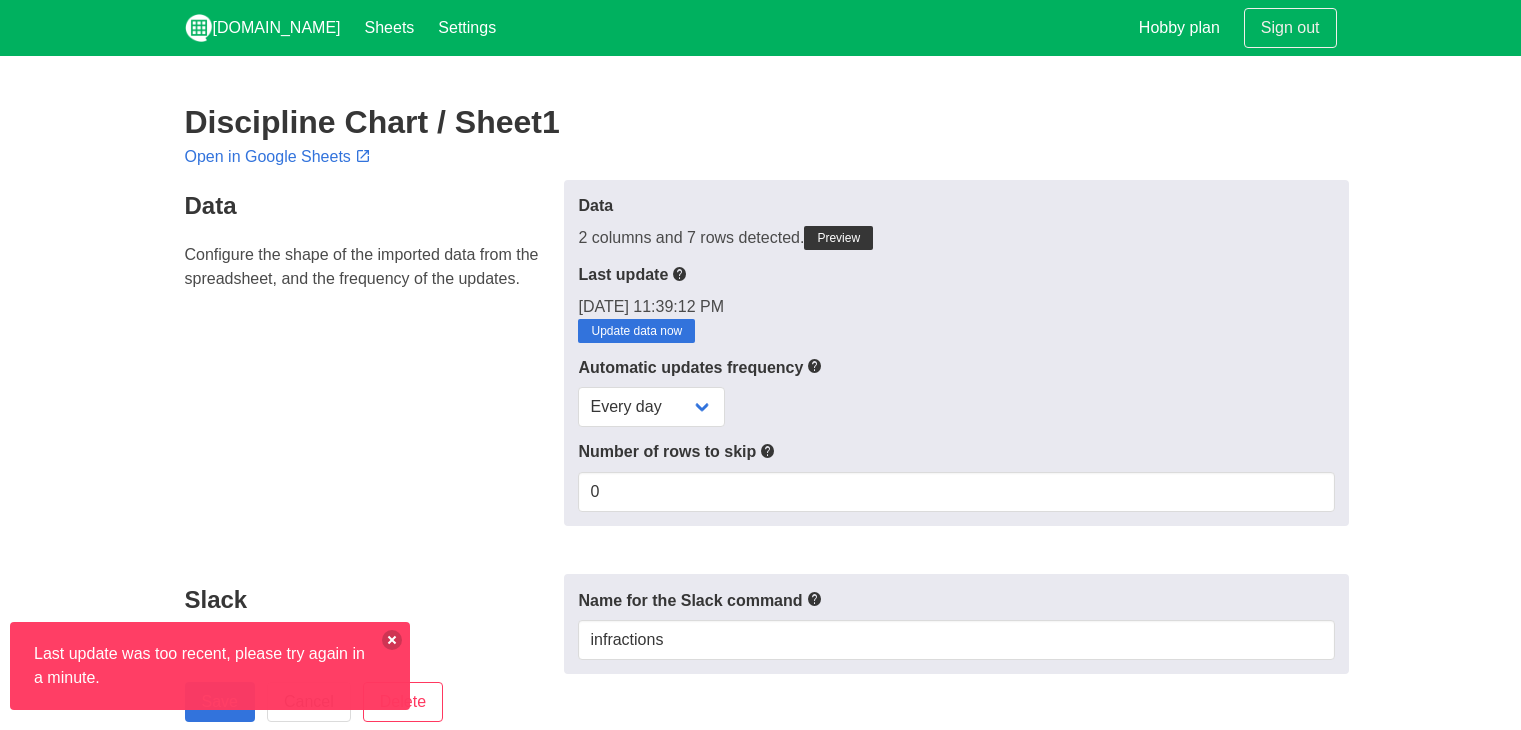 scroll, scrollTop: 0, scrollLeft: 0, axis: both 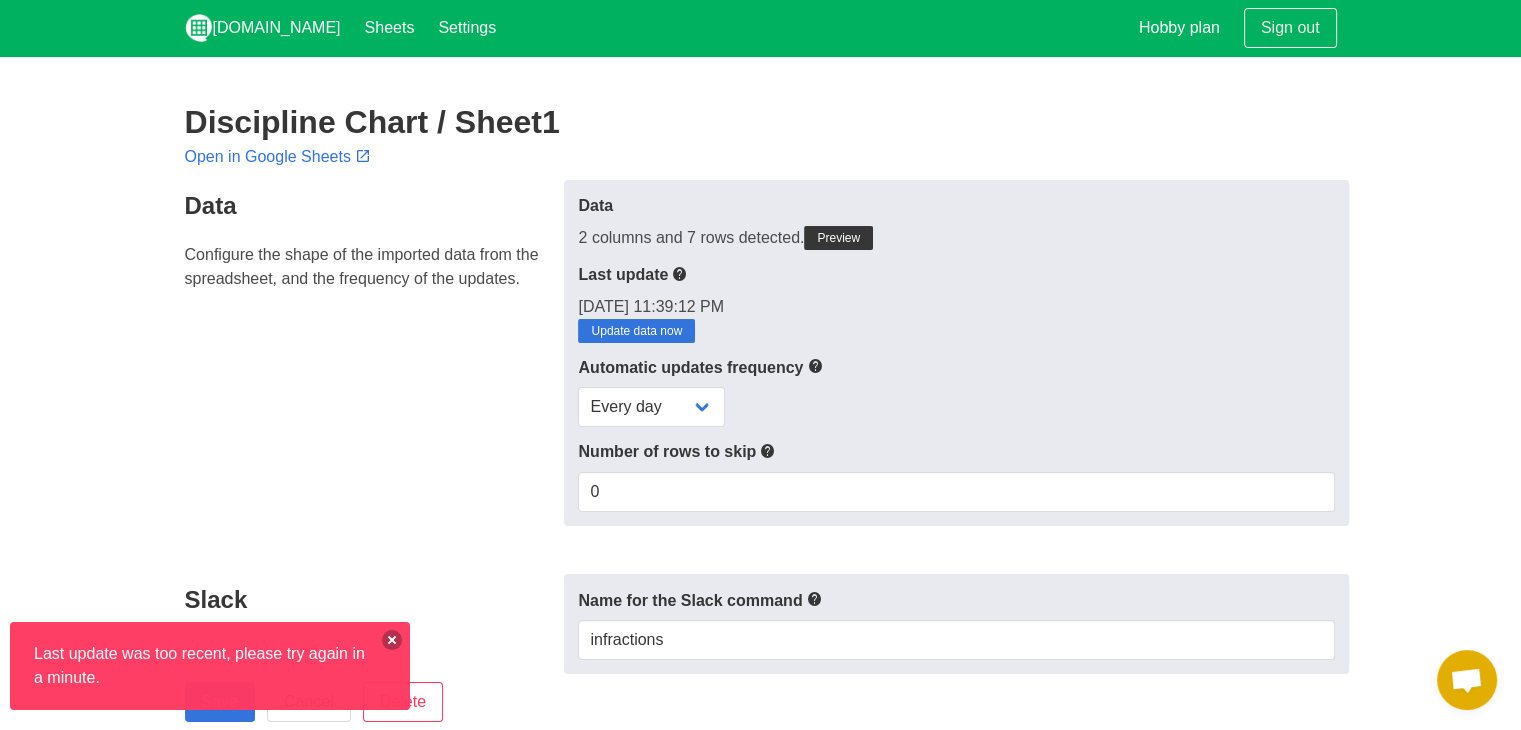 click at bounding box center [392, 640] 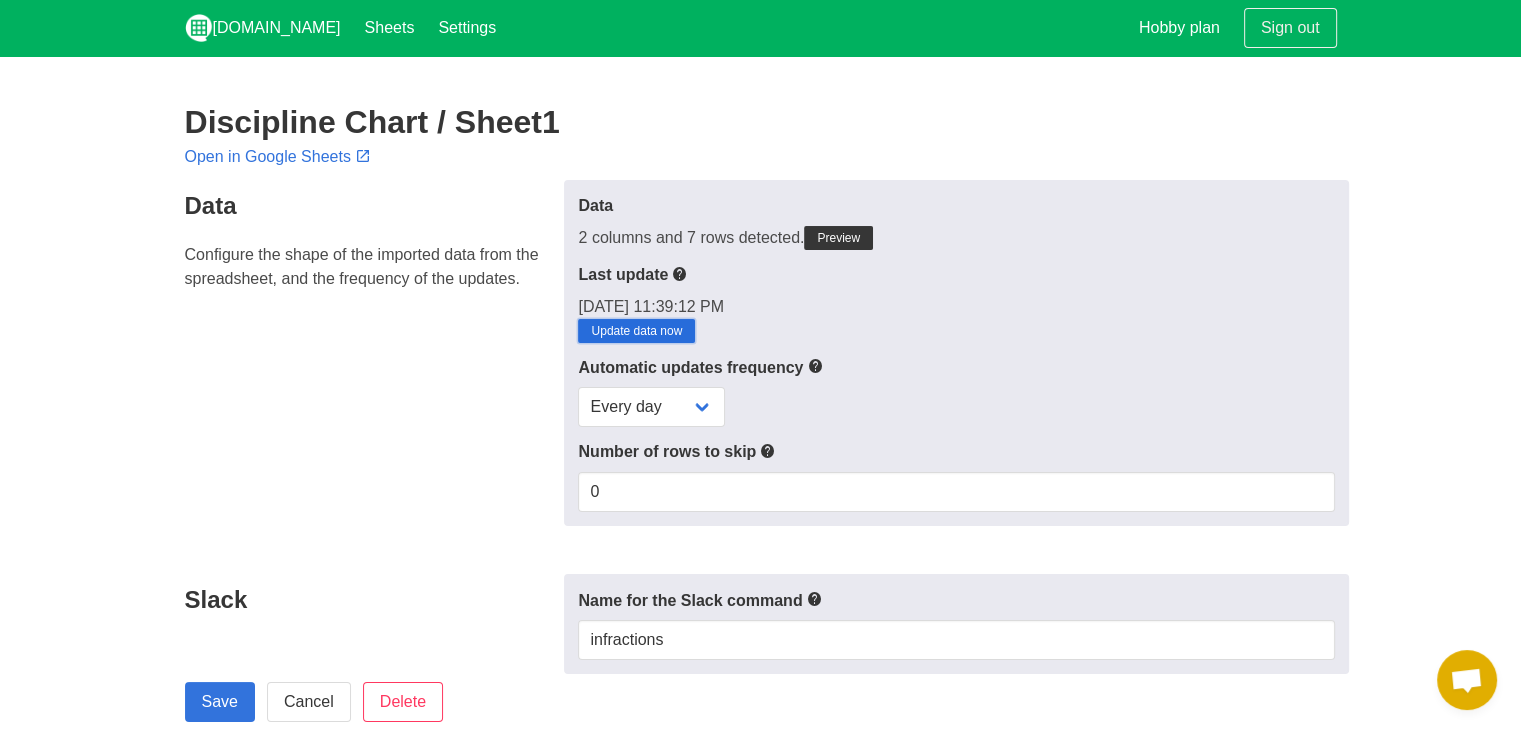 click on "Update data now" at bounding box center [636, 331] 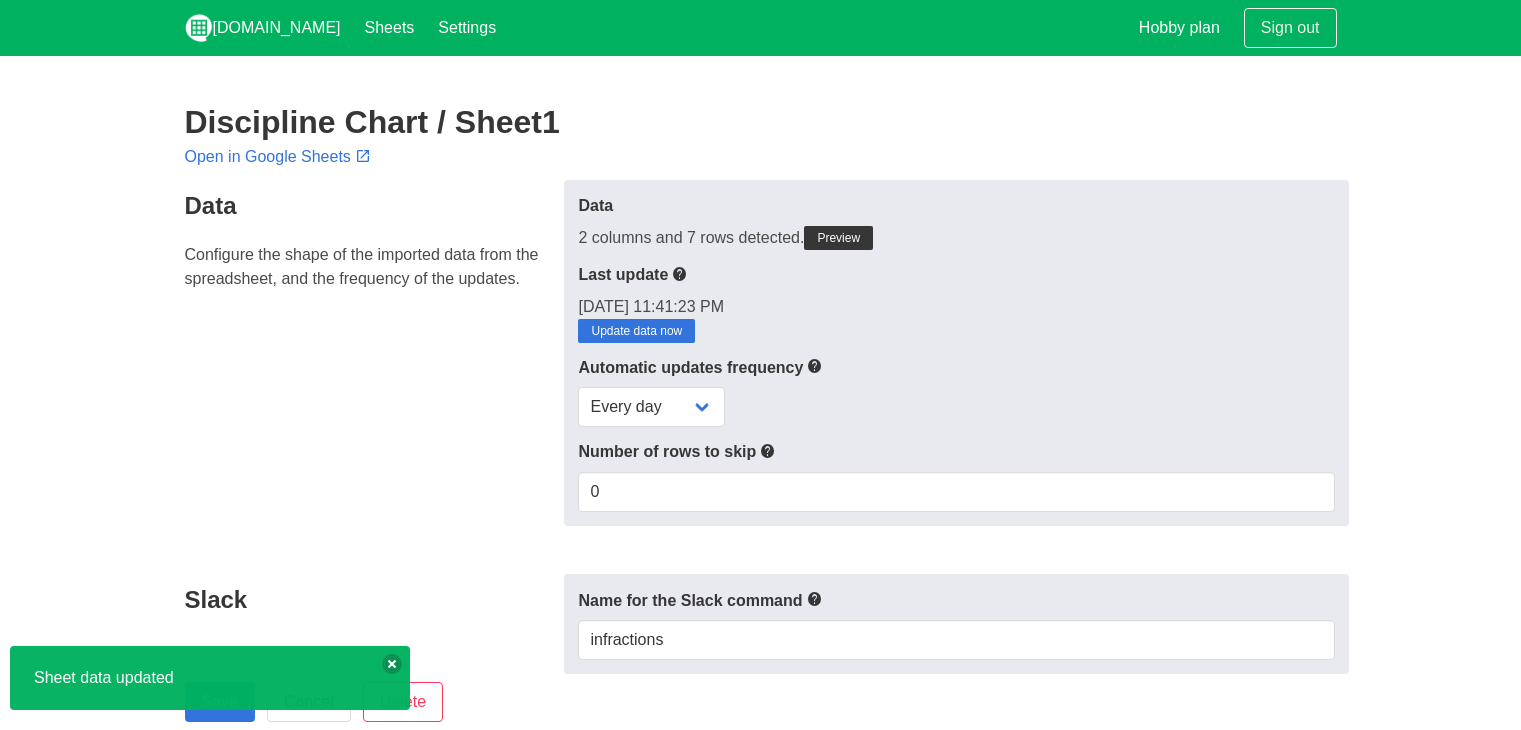 scroll, scrollTop: 0, scrollLeft: 0, axis: both 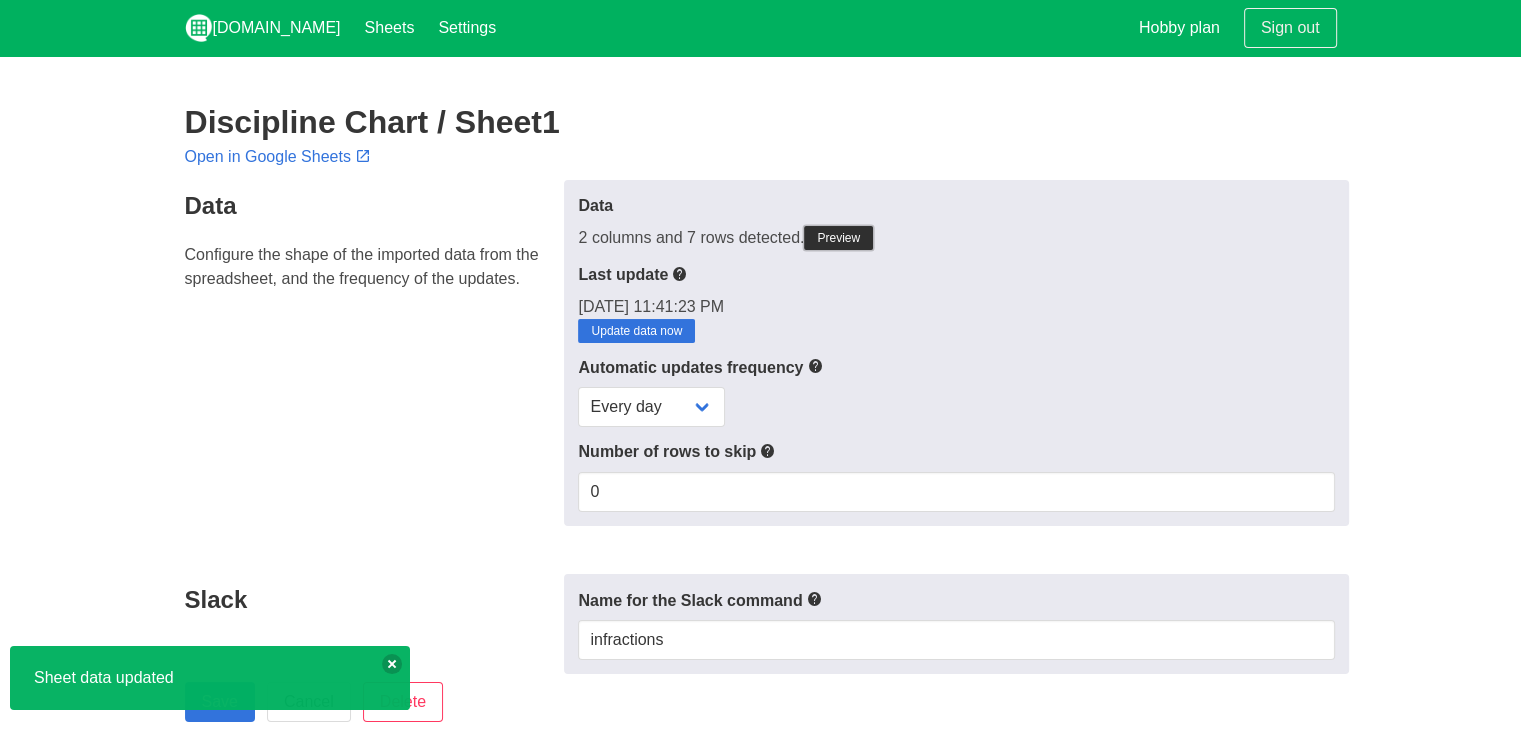 click on "Preview" at bounding box center (838, 238) 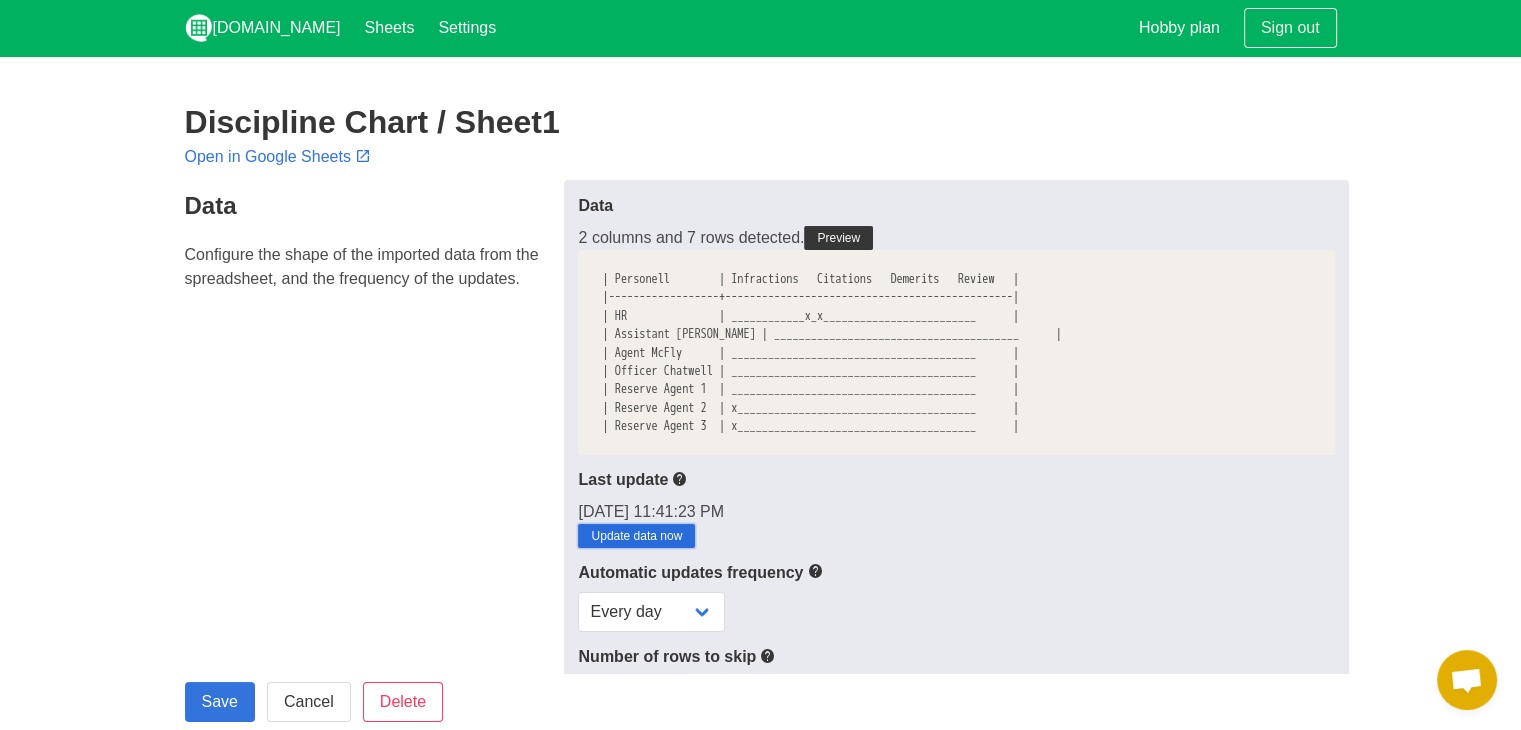 click on "Update data now" at bounding box center [636, 536] 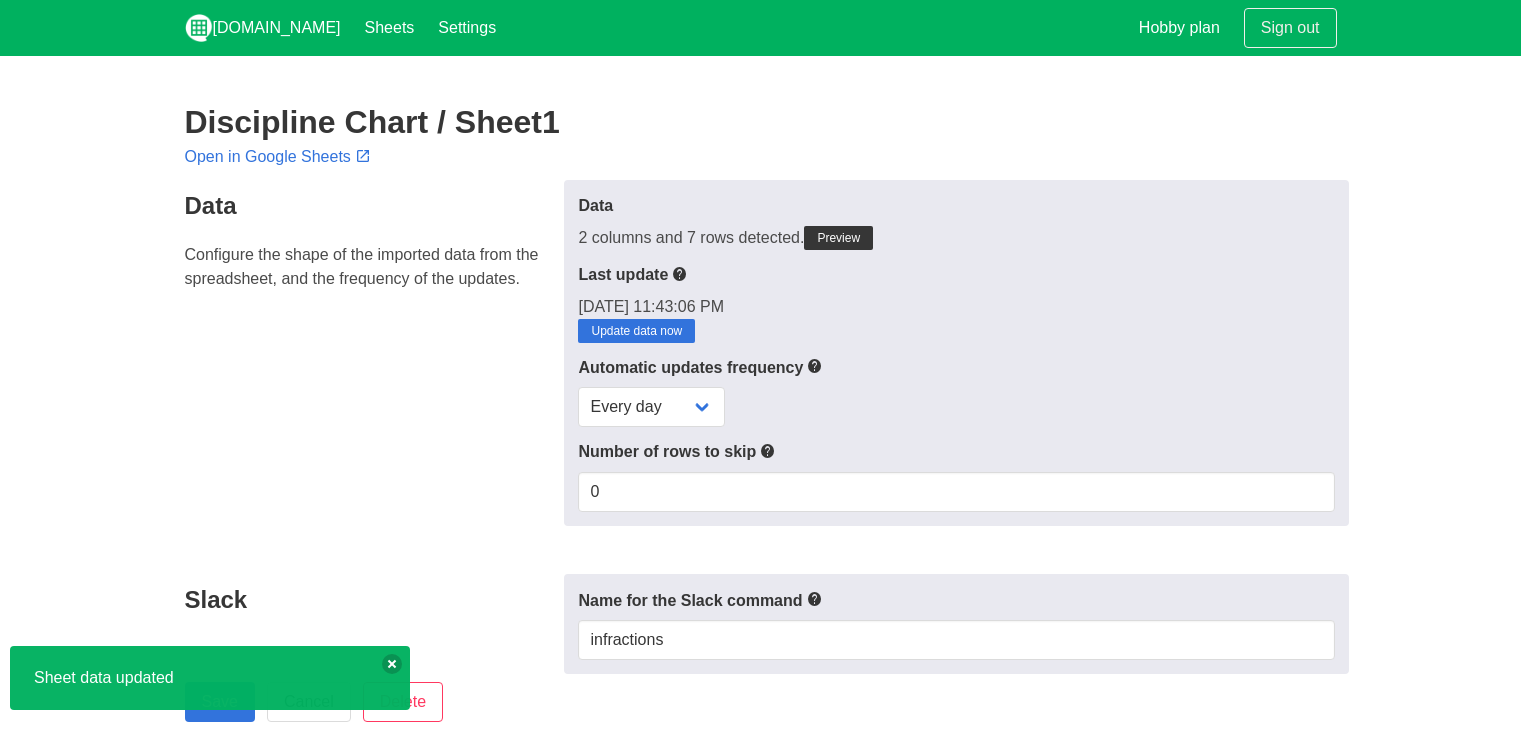 scroll, scrollTop: 0, scrollLeft: 0, axis: both 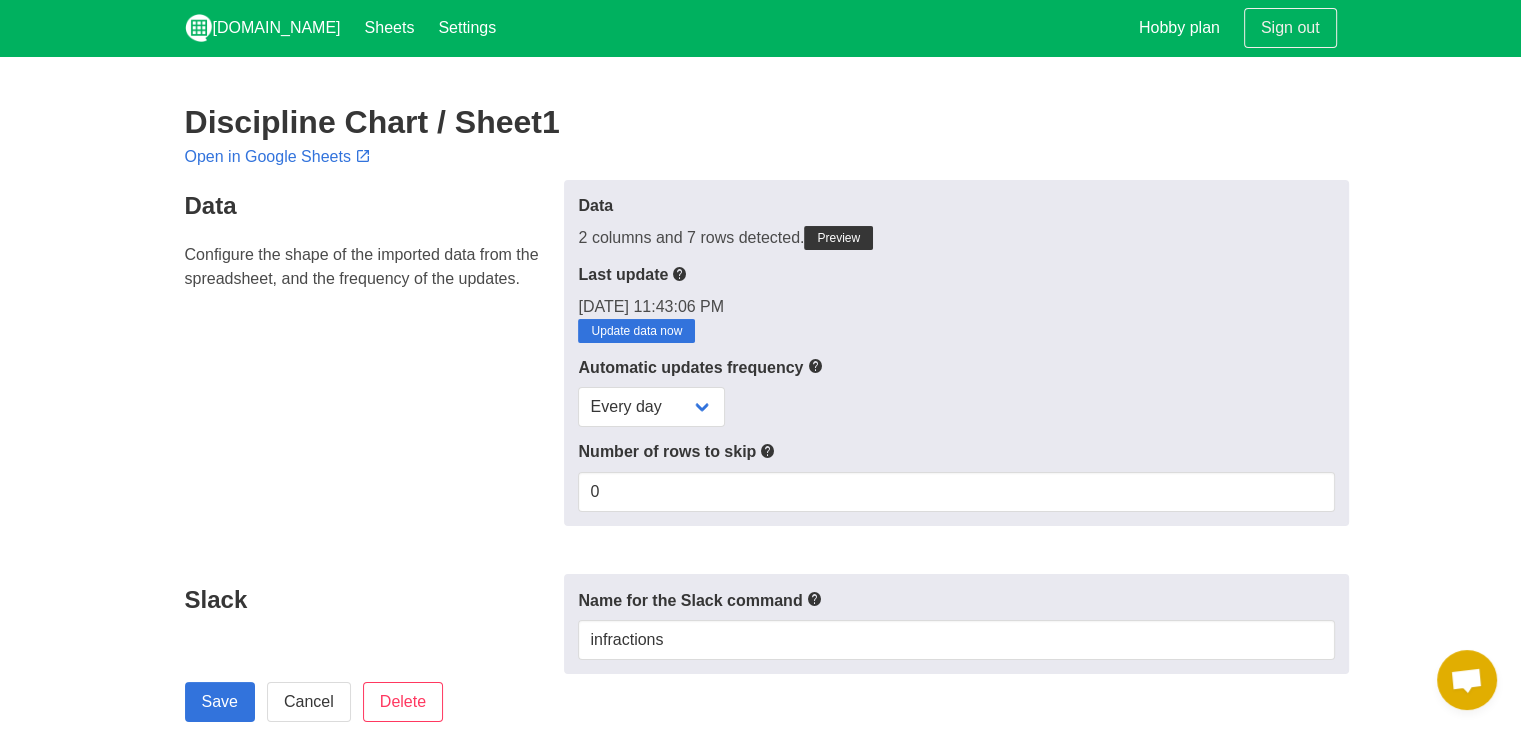 click on "Data
2 columns and 7 rows detected.
[GEOGRAPHIC_DATA]
Last update
[DATE] 11:43:06 PM Update data now
Automatic updates frequency
0" at bounding box center (956, 353) 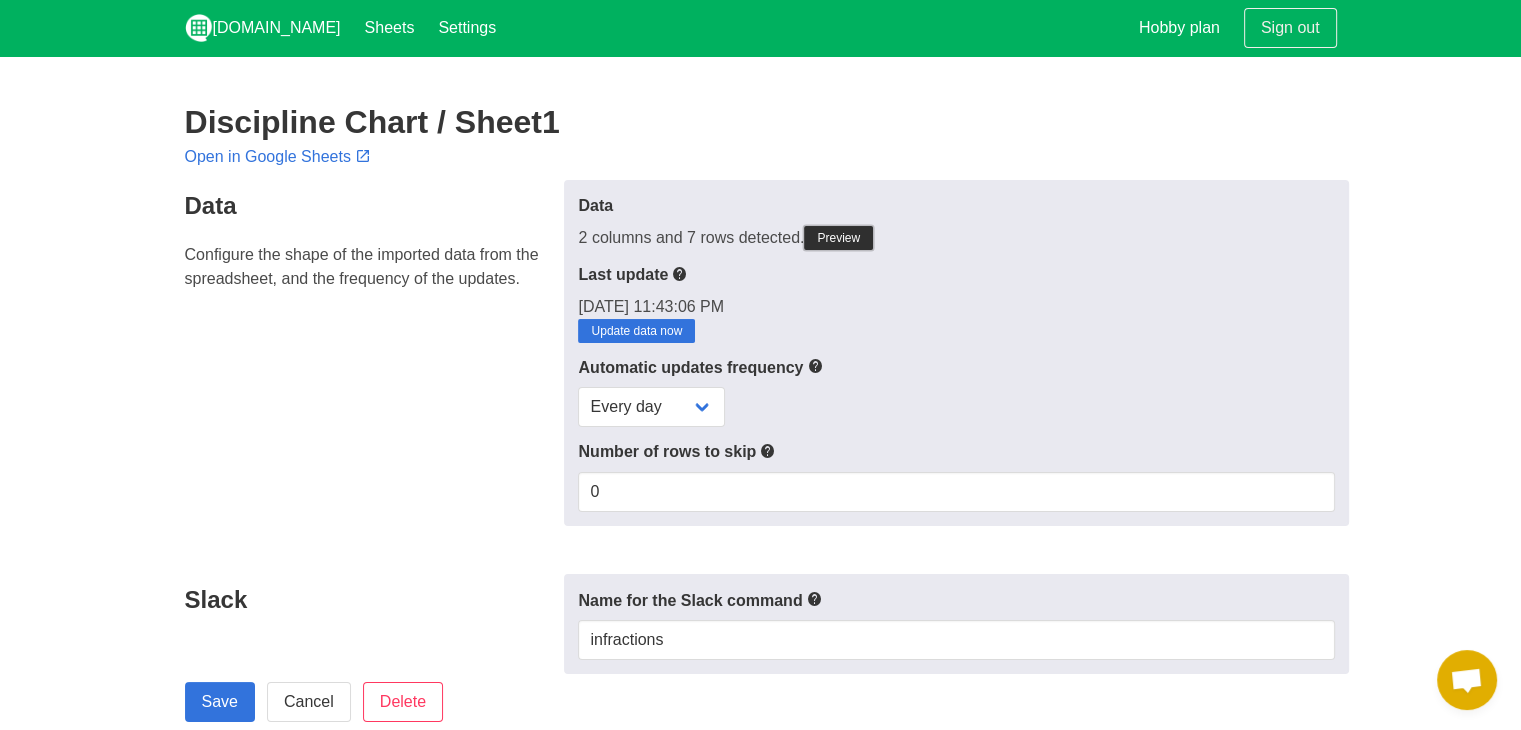 click on "Preview" at bounding box center (838, 238) 